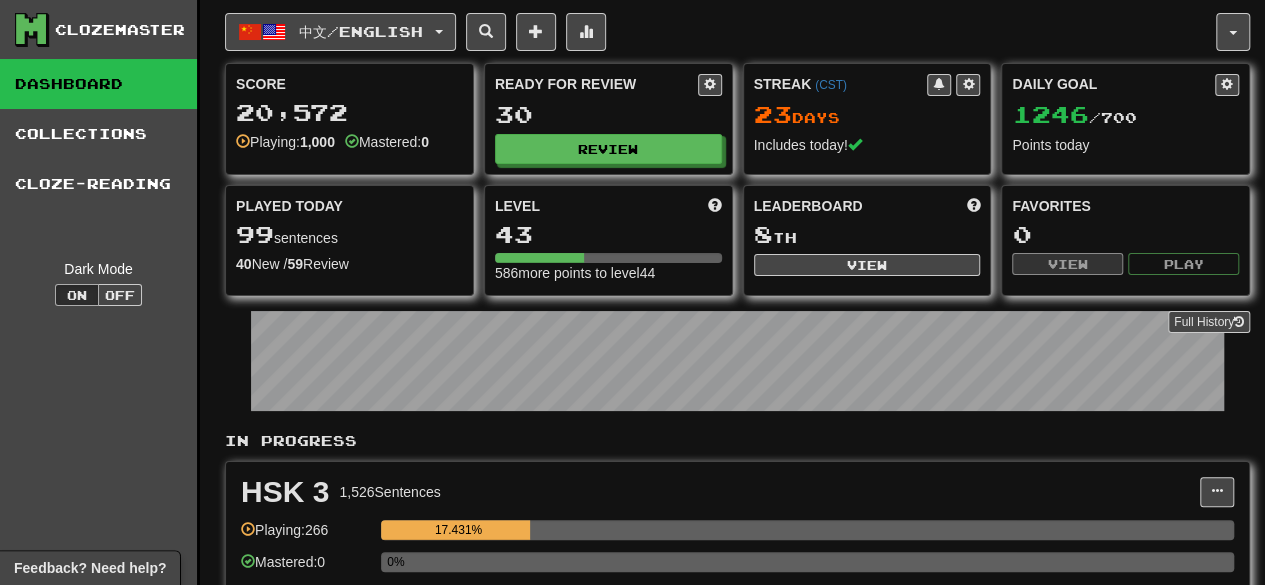 scroll, scrollTop: 0, scrollLeft: 0, axis: both 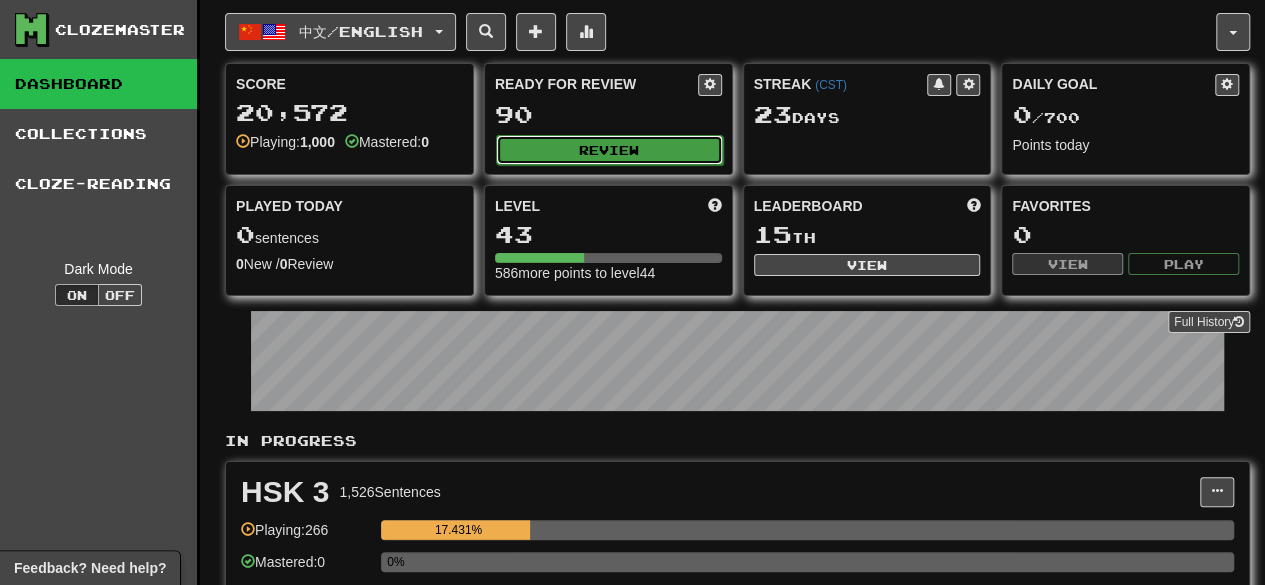 click on "Review" at bounding box center [609, 150] 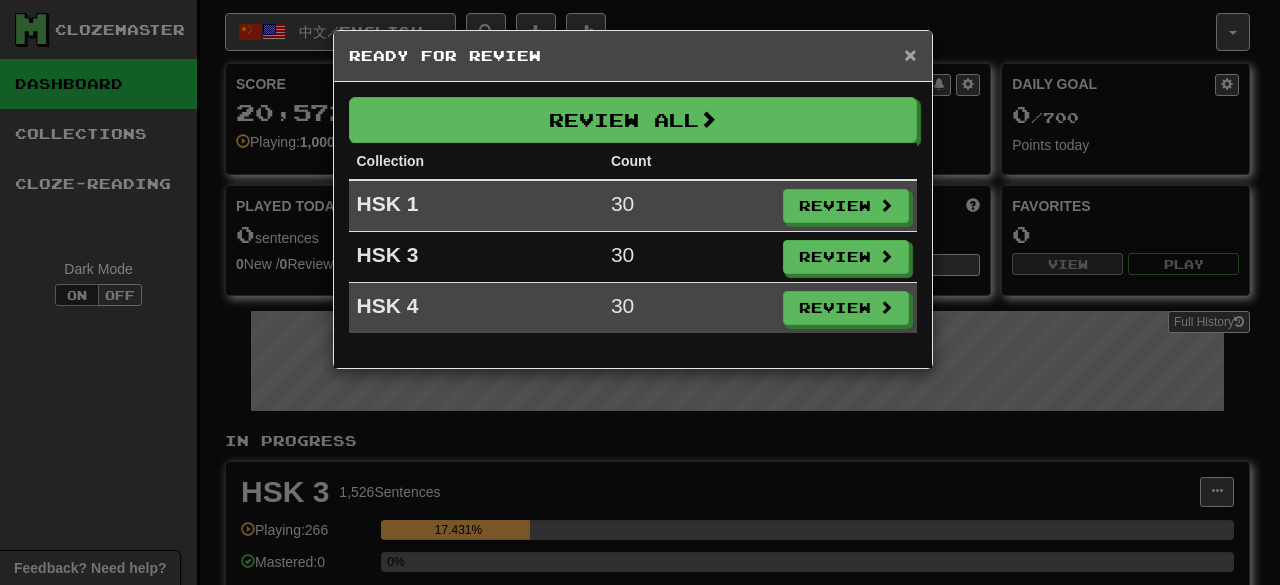 click on "×" at bounding box center (910, 54) 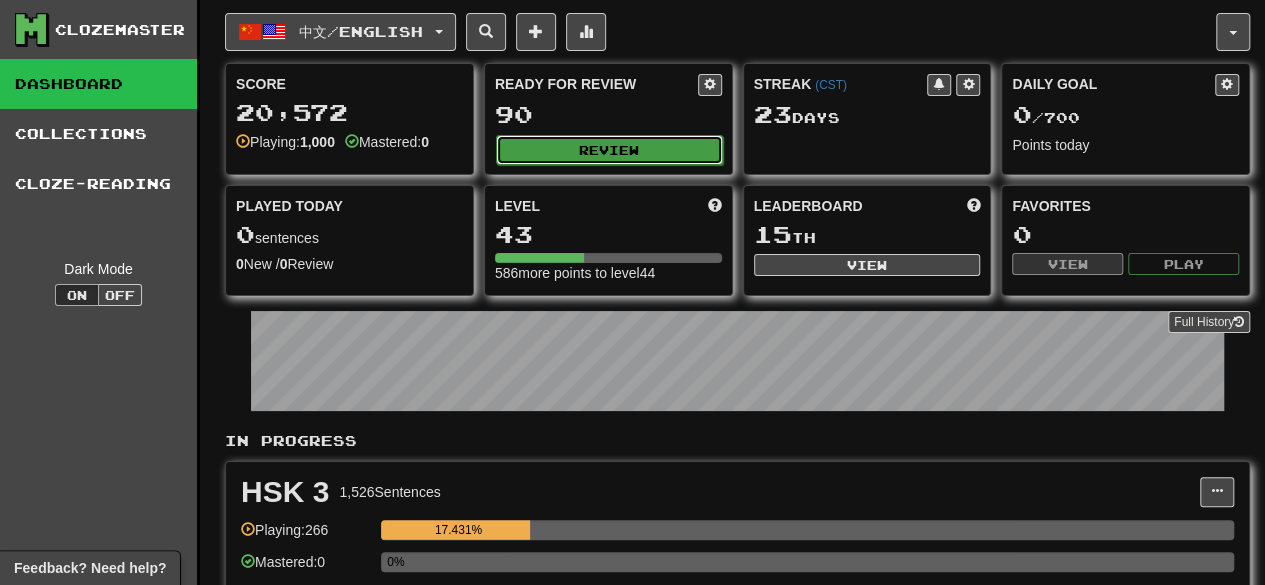 click on "Review" at bounding box center [609, 150] 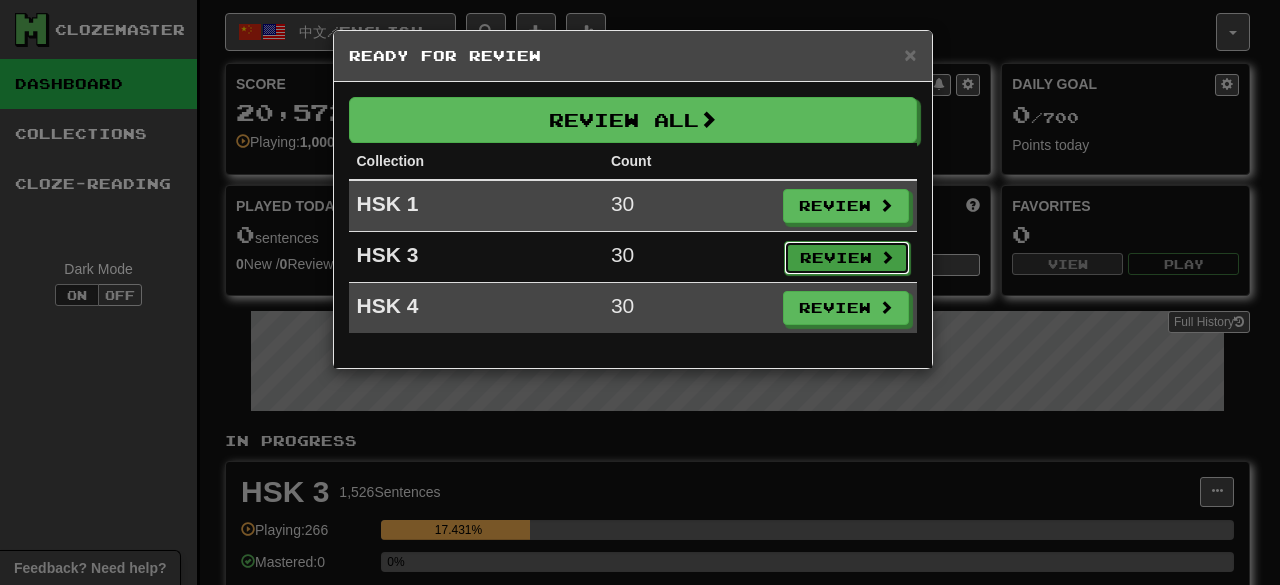 click on "Review" at bounding box center [847, 258] 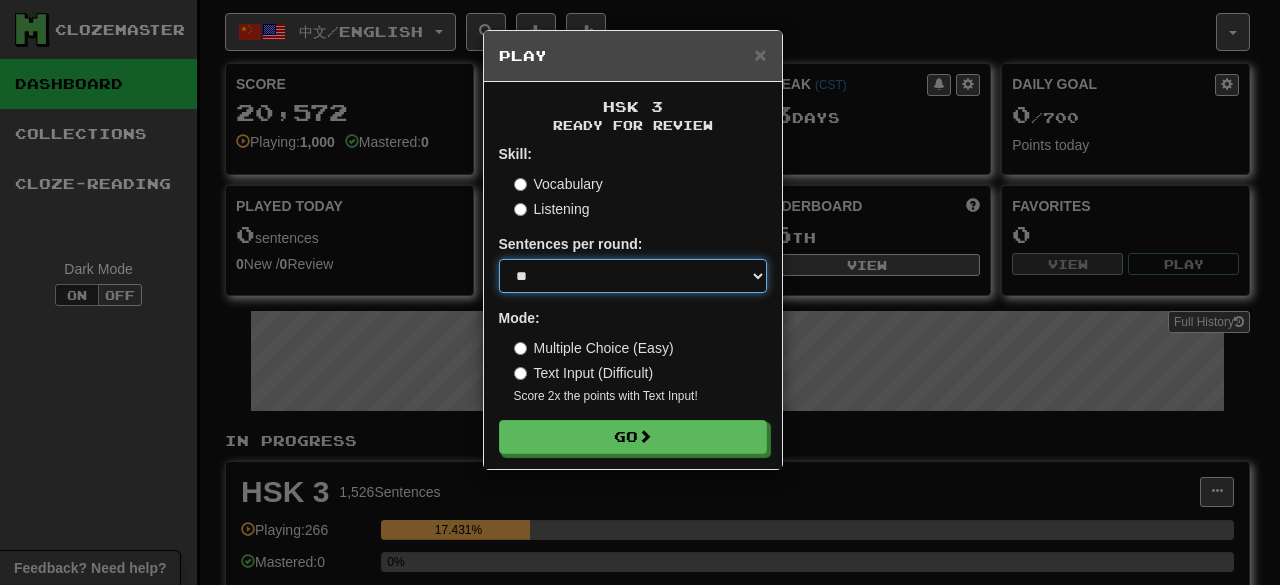 click on "* ** ** ** ** ** *** ********" at bounding box center (633, 276) 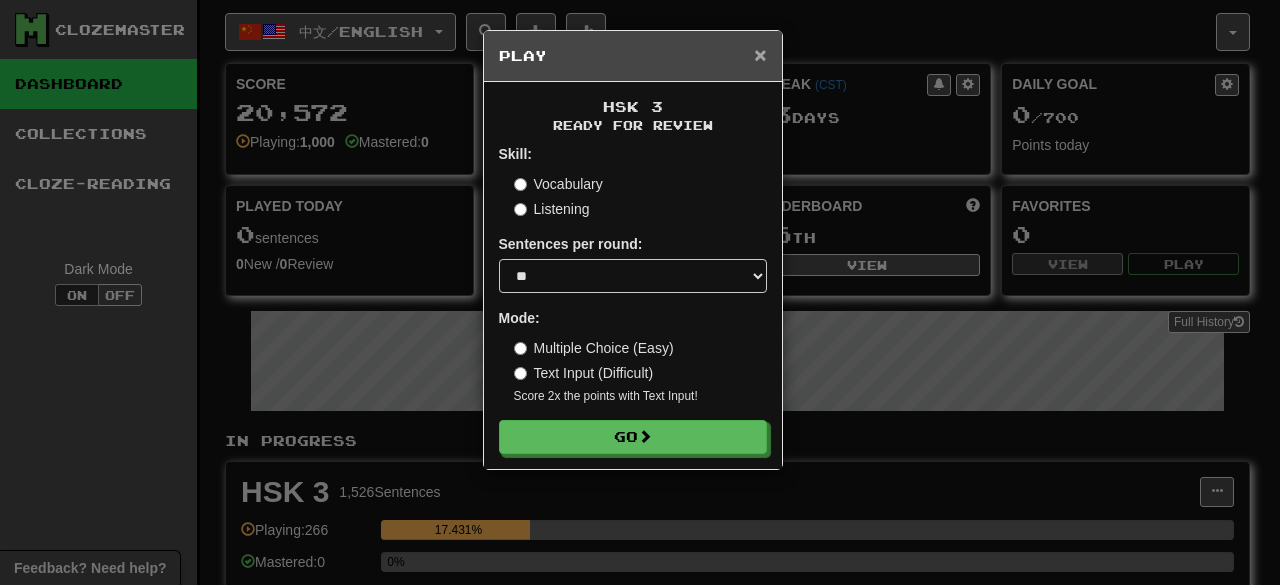 click on "×" at bounding box center (760, 54) 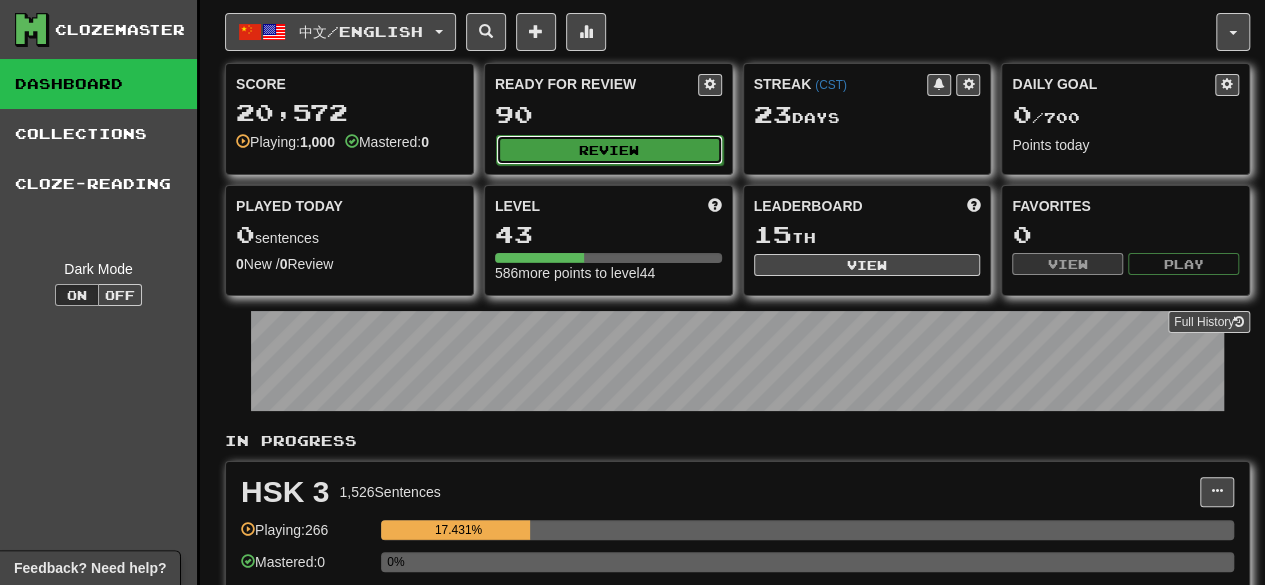 click on "Review" at bounding box center (609, 150) 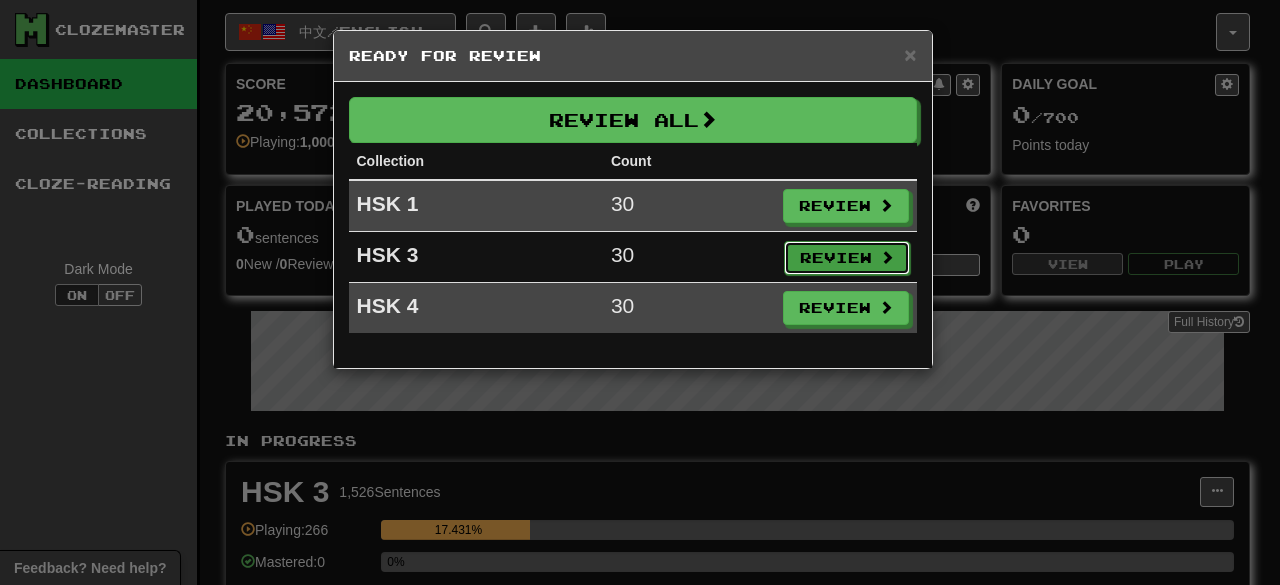 click on "Review" at bounding box center [847, 258] 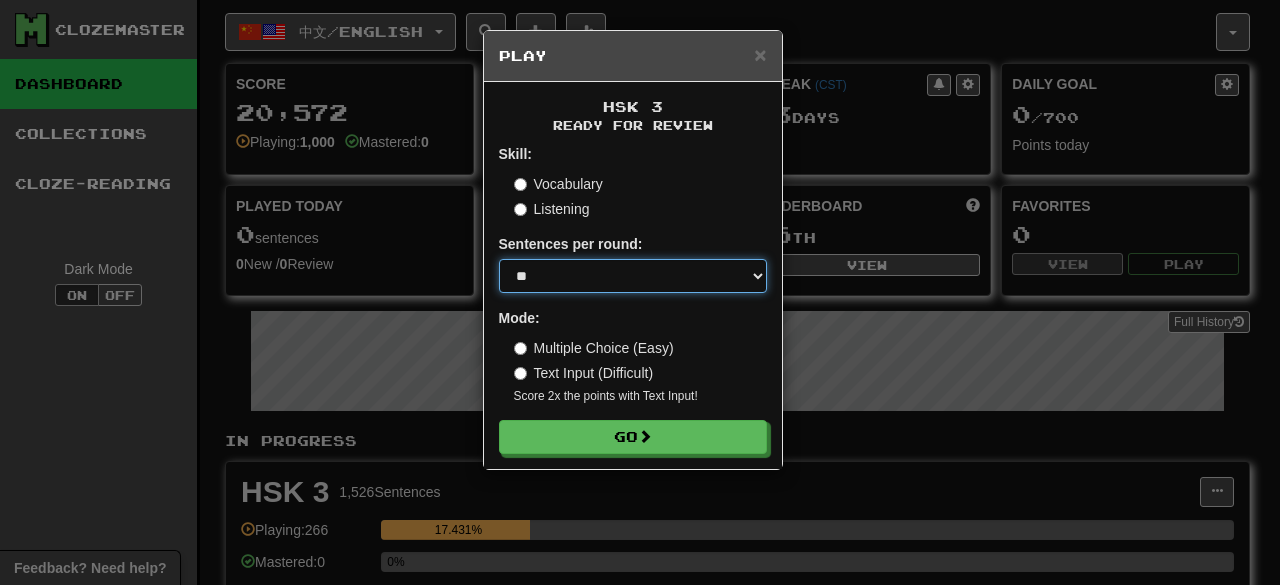 click on "* ** ** ** ** ** *** ********" at bounding box center (633, 276) 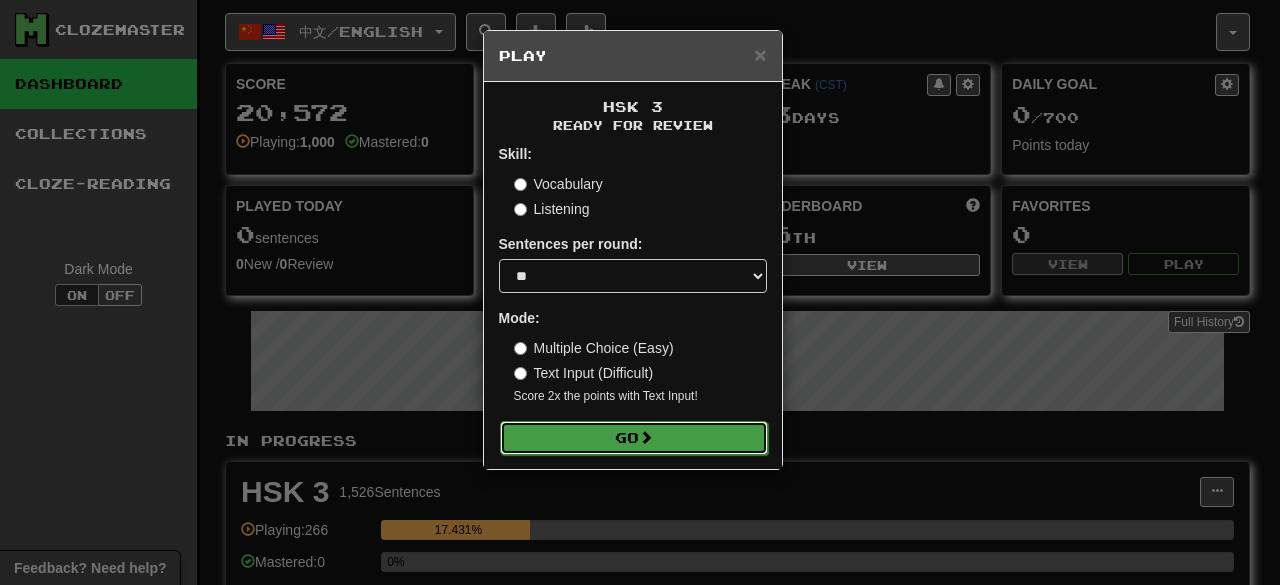 click on "Go" at bounding box center [634, 438] 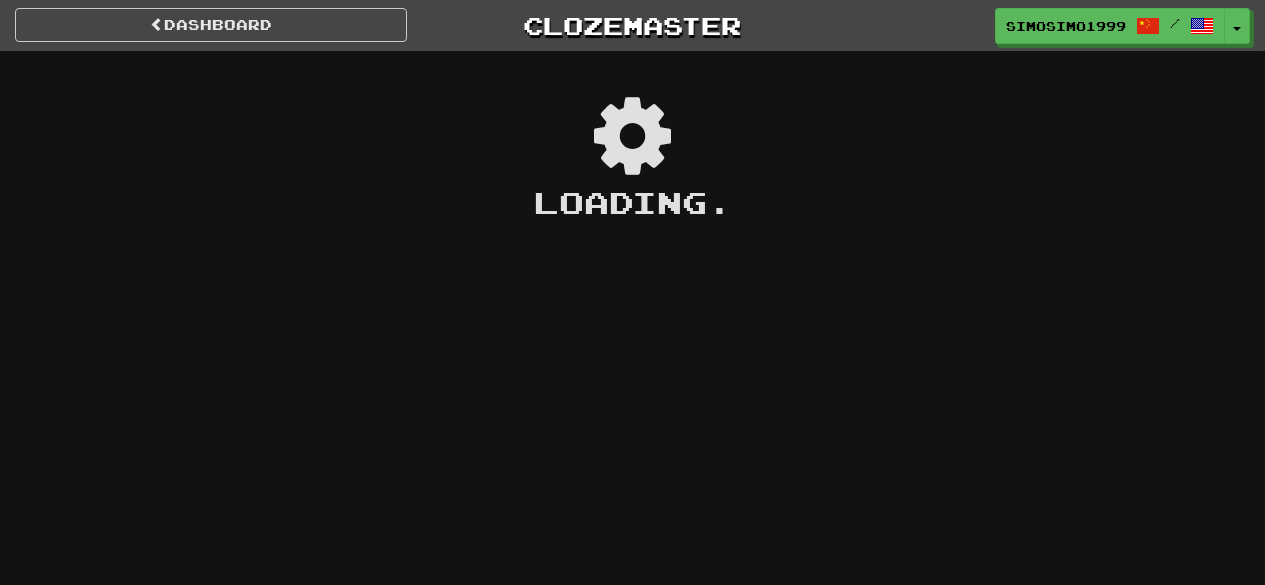 scroll, scrollTop: 0, scrollLeft: 0, axis: both 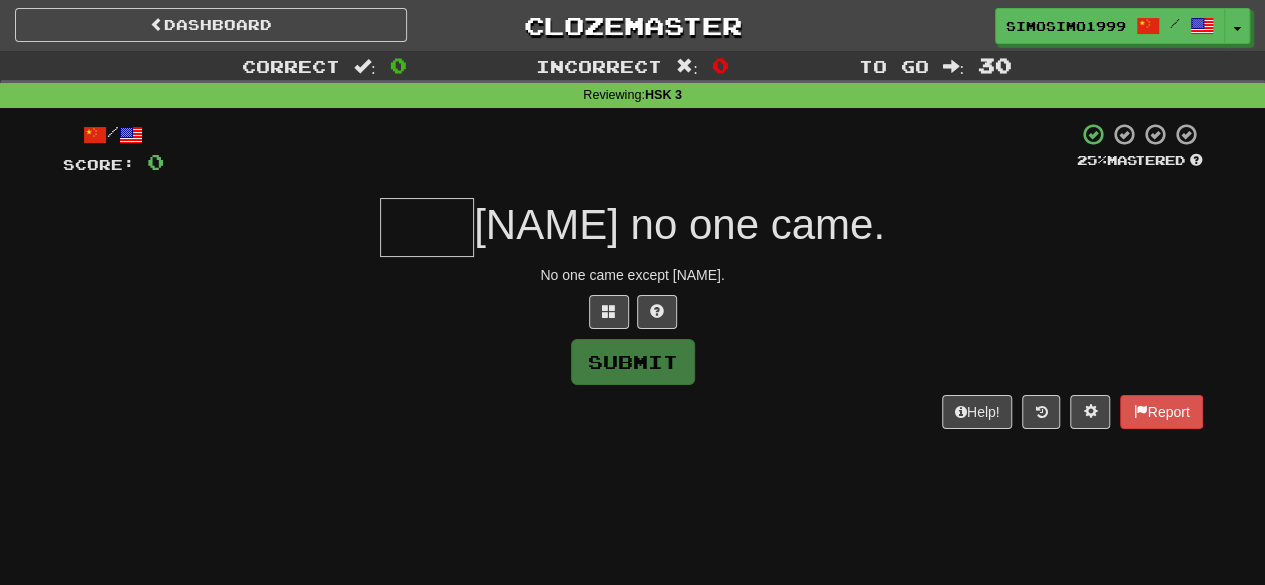 type on "*" 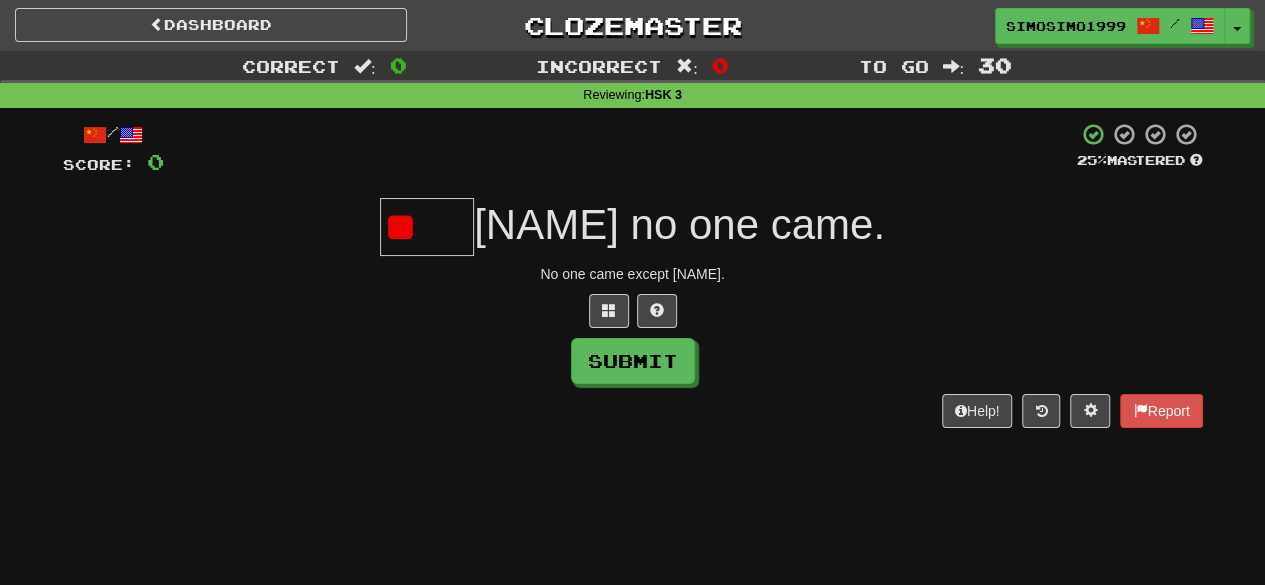 scroll, scrollTop: 0, scrollLeft: 0, axis: both 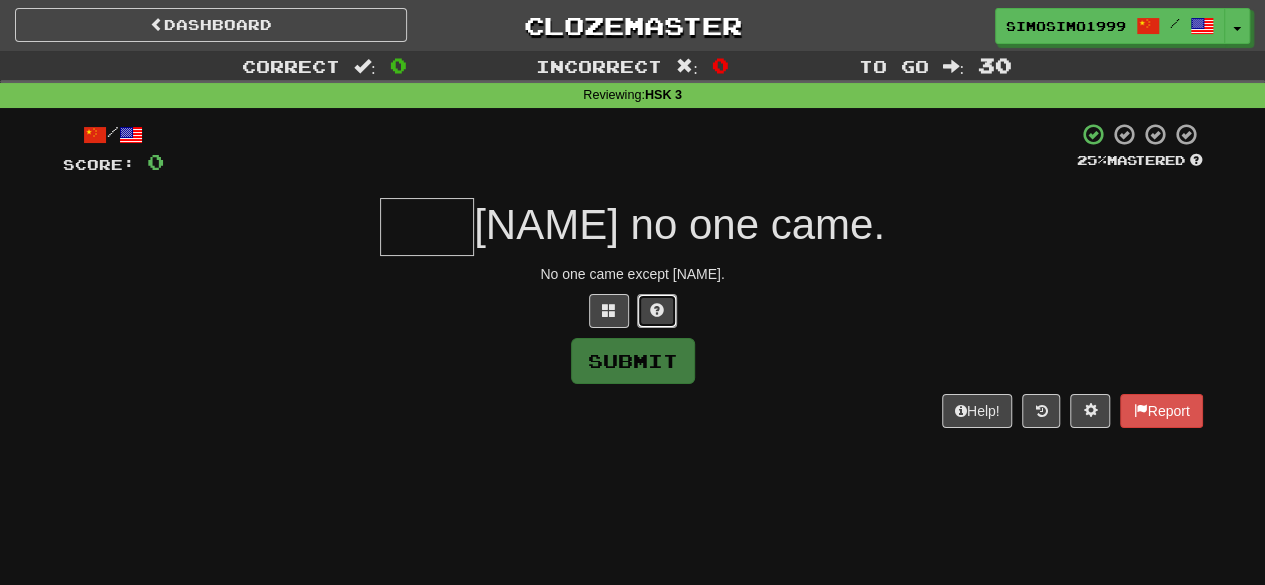 click at bounding box center [657, 310] 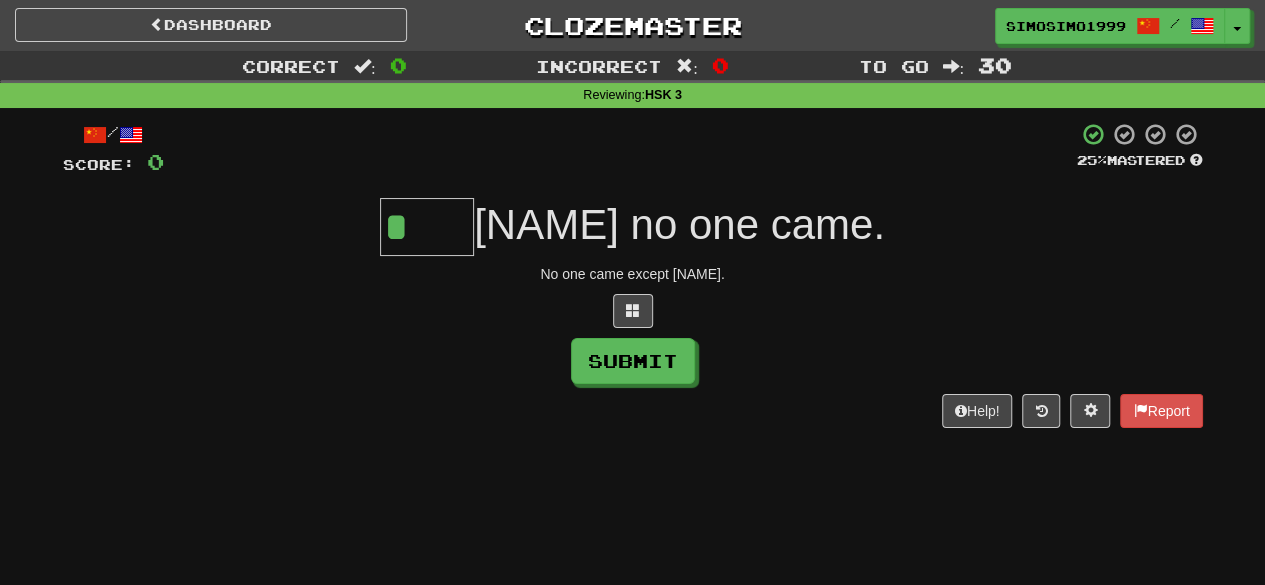 click on "*" at bounding box center (427, 227) 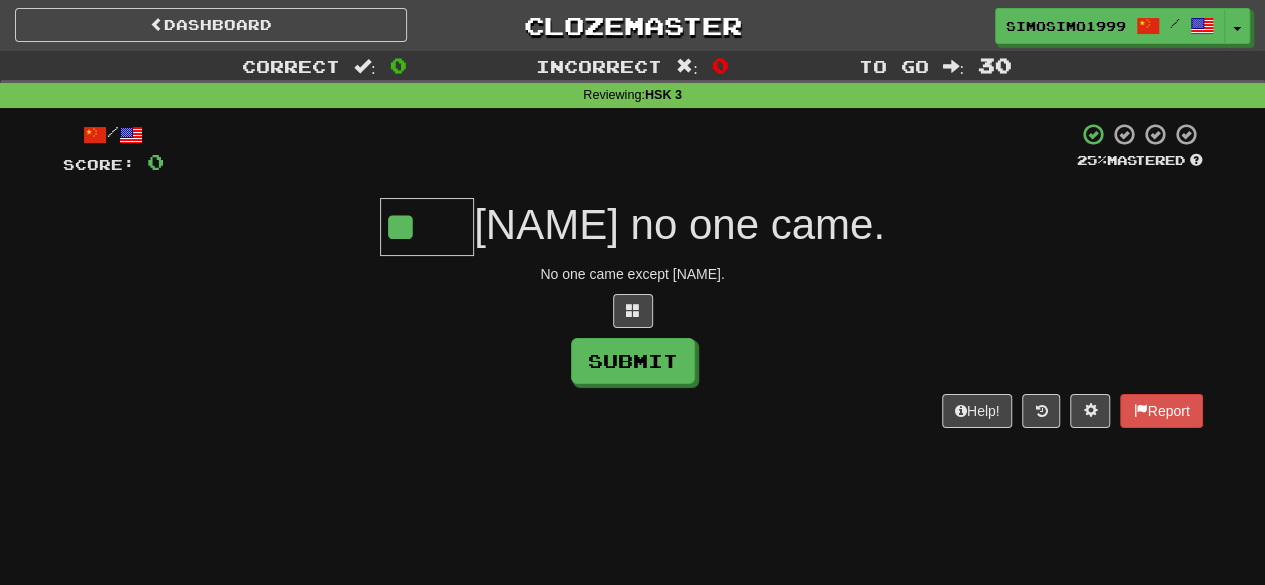 type on "**" 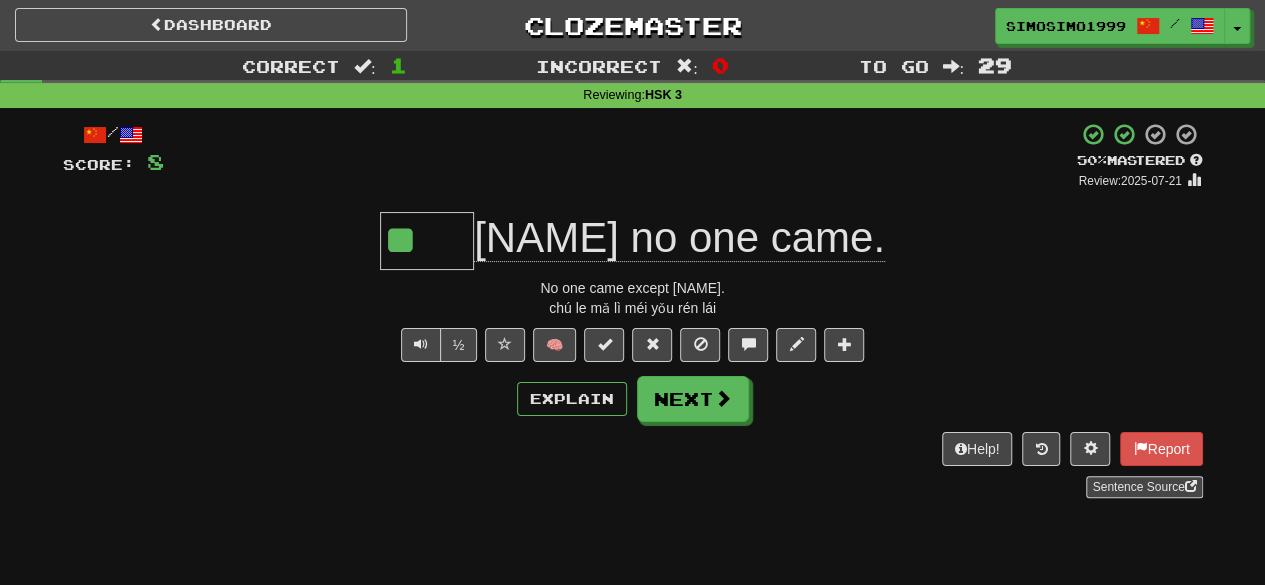 drag, startPoint x: 448, startPoint y: 227, endPoint x: 529, endPoint y: 243, distance: 82.565125 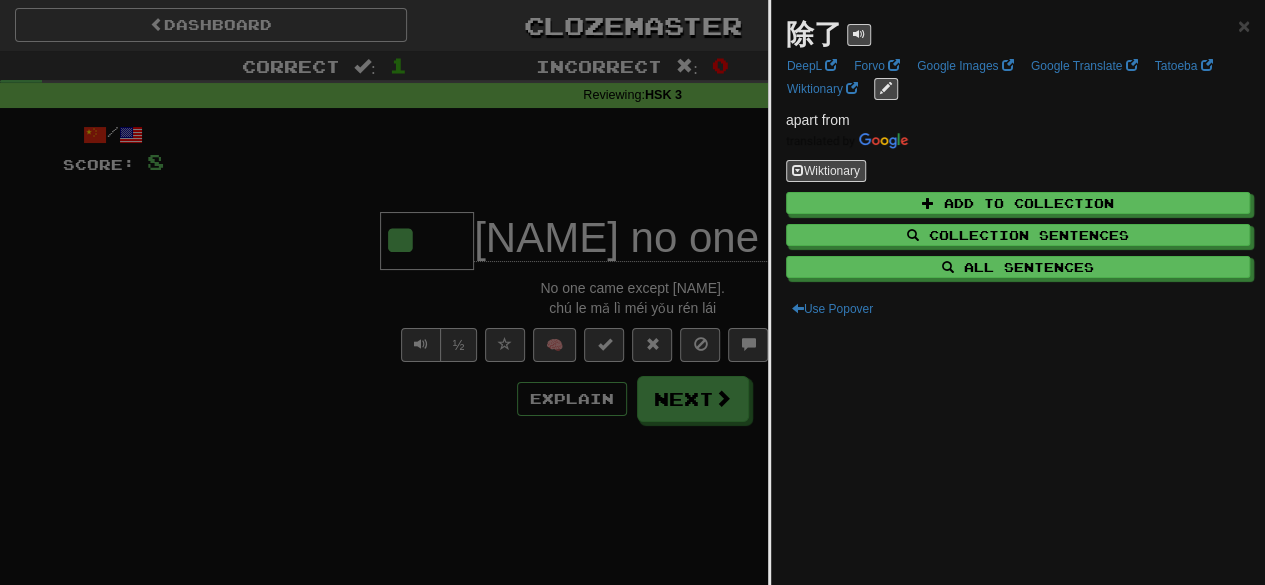 click at bounding box center [632, 292] 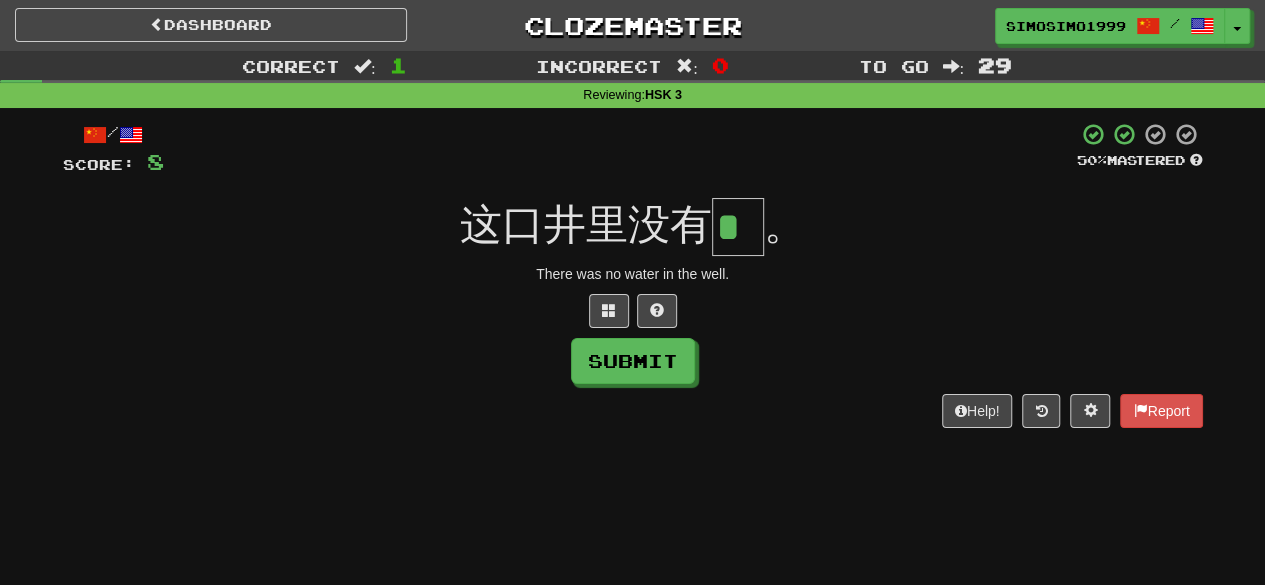 scroll, scrollTop: 0, scrollLeft: 0, axis: both 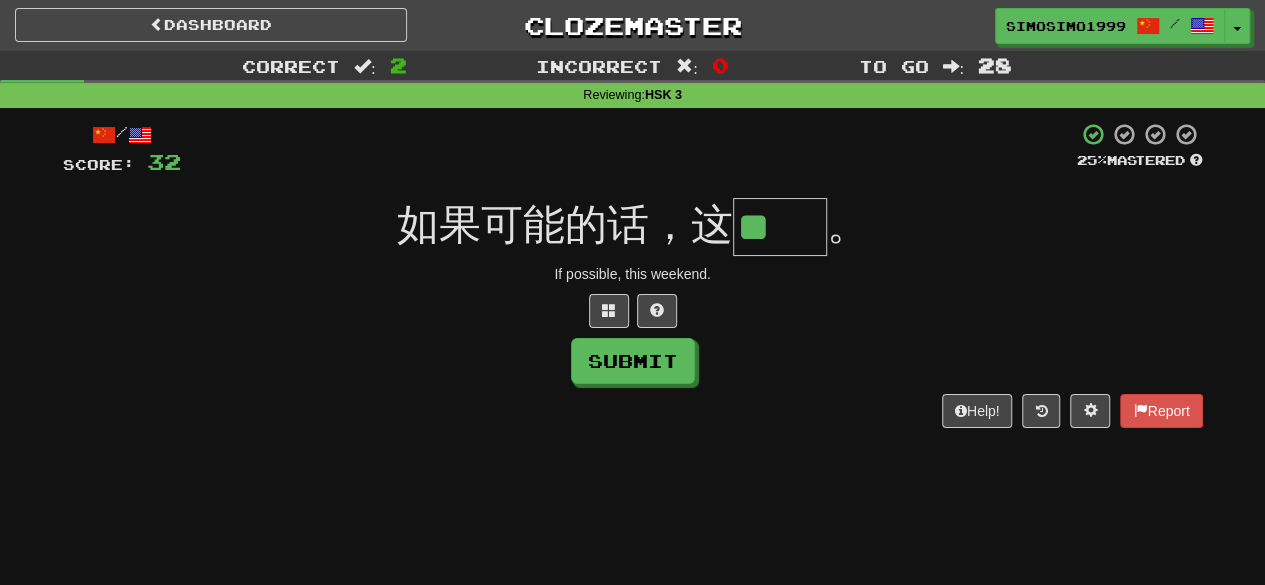 type on "**" 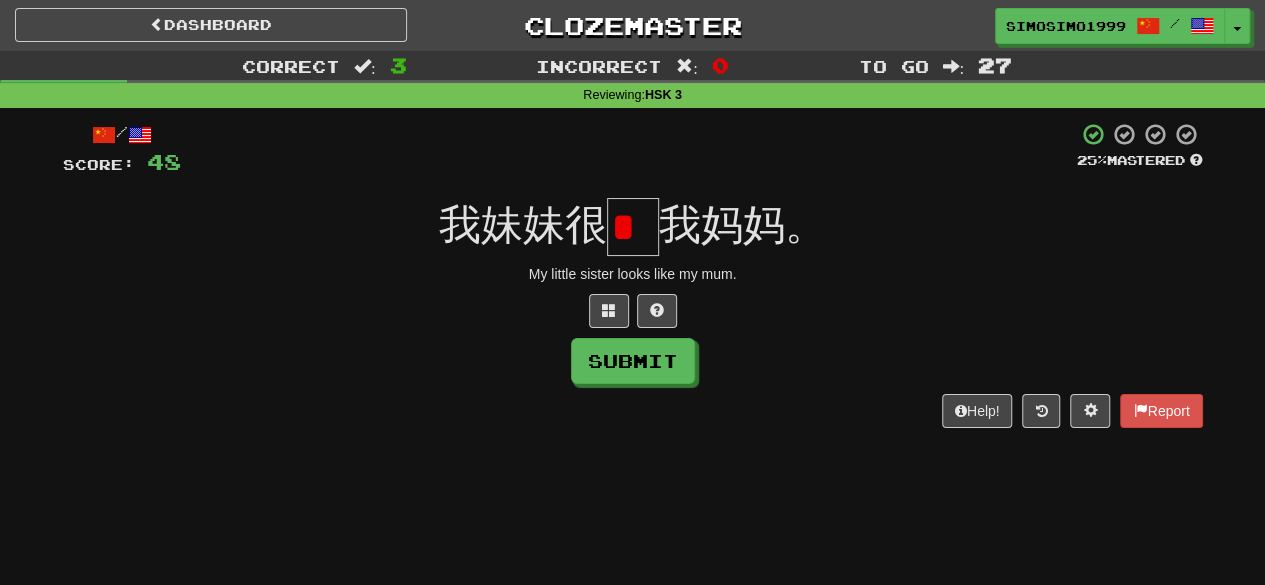 scroll, scrollTop: 0, scrollLeft: 0, axis: both 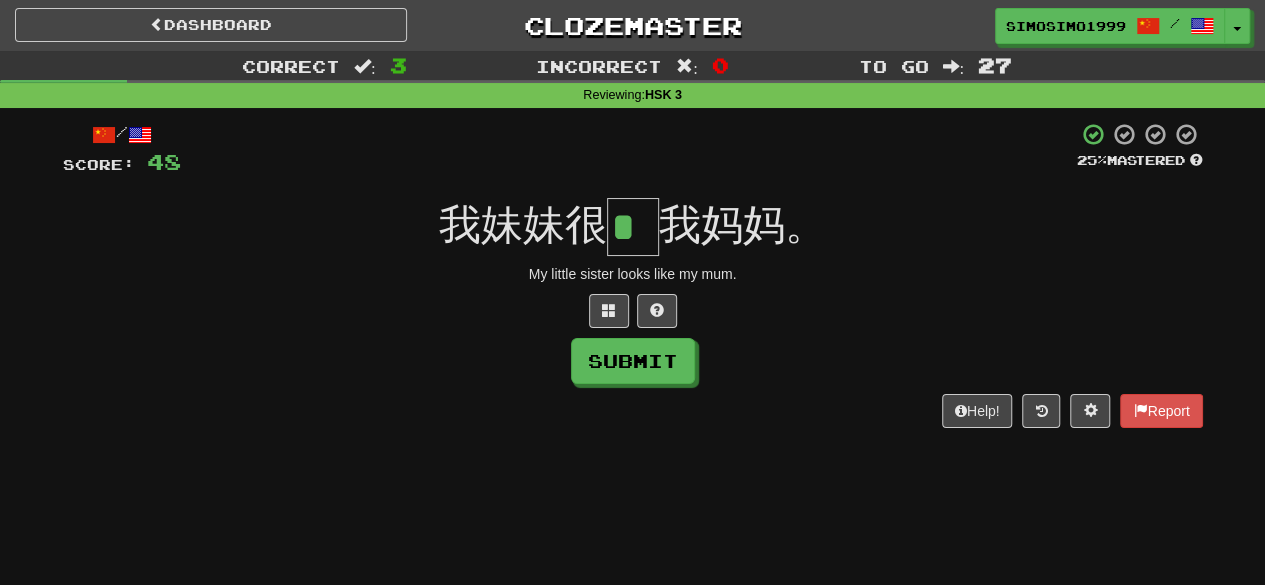 type on "*" 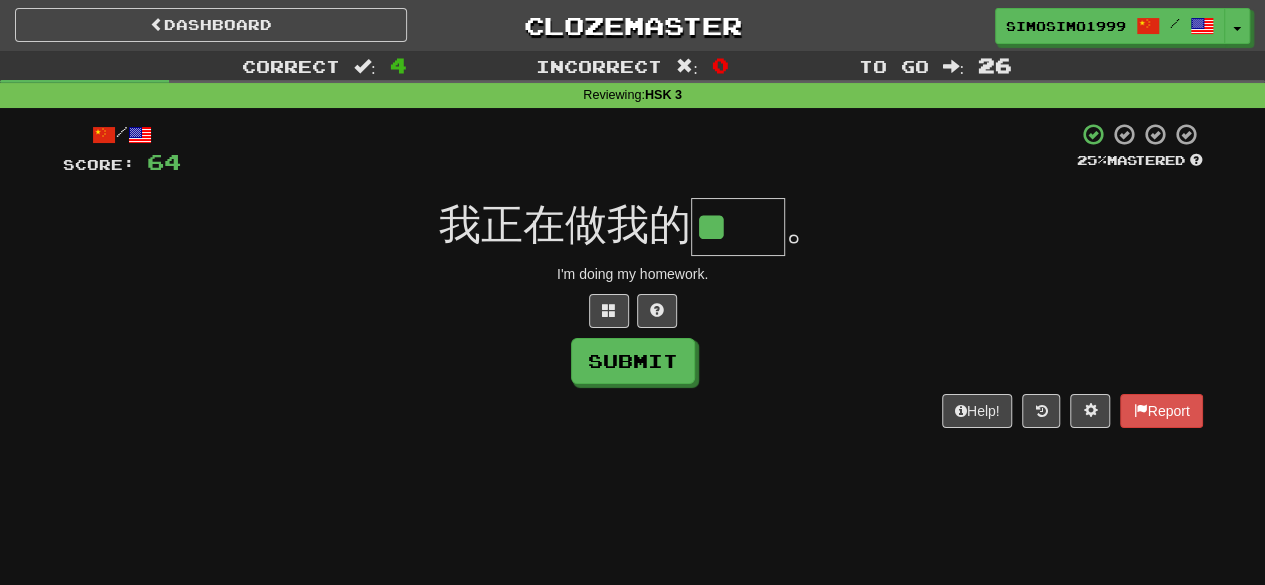 scroll, scrollTop: 0, scrollLeft: 0, axis: both 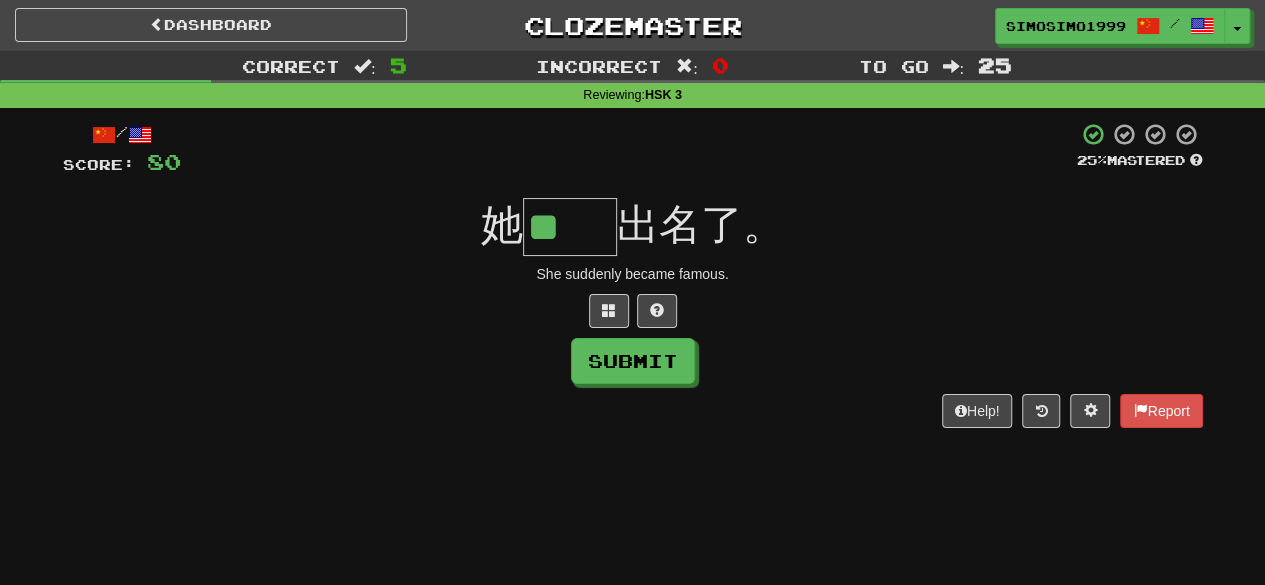 type on "**" 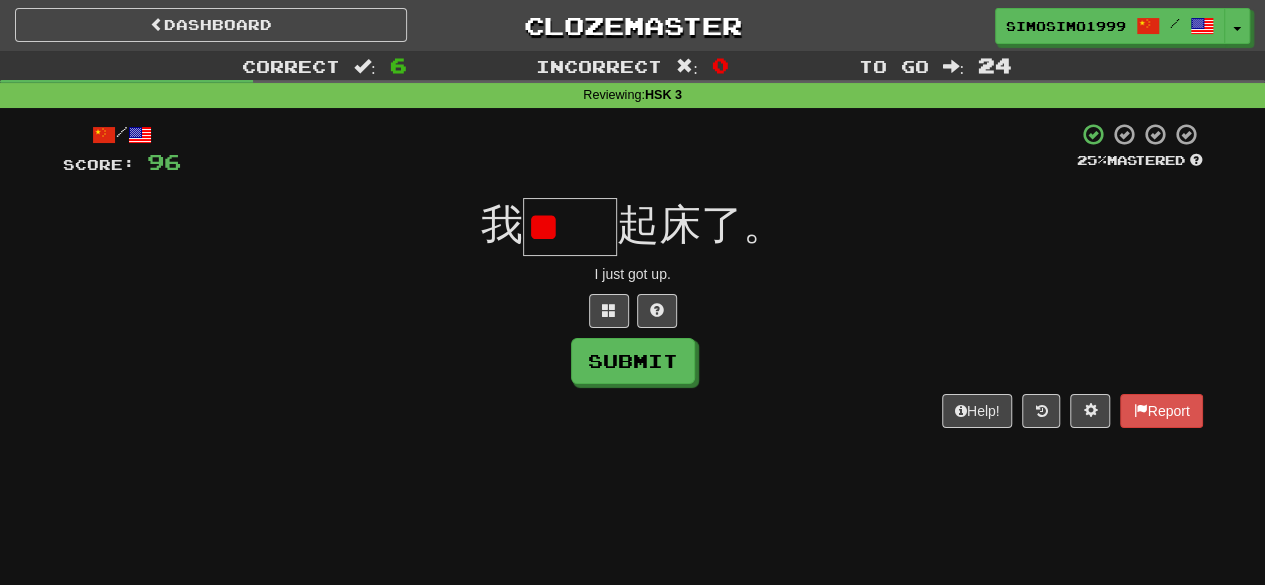scroll, scrollTop: 0, scrollLeft: 0, axis: both 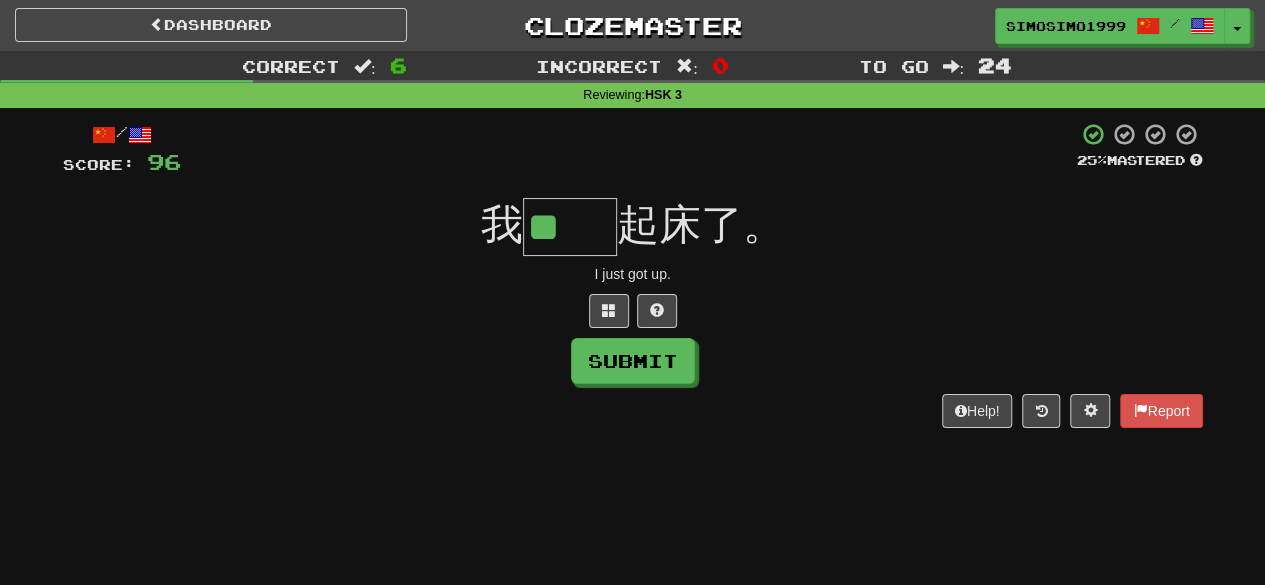 type on "**" 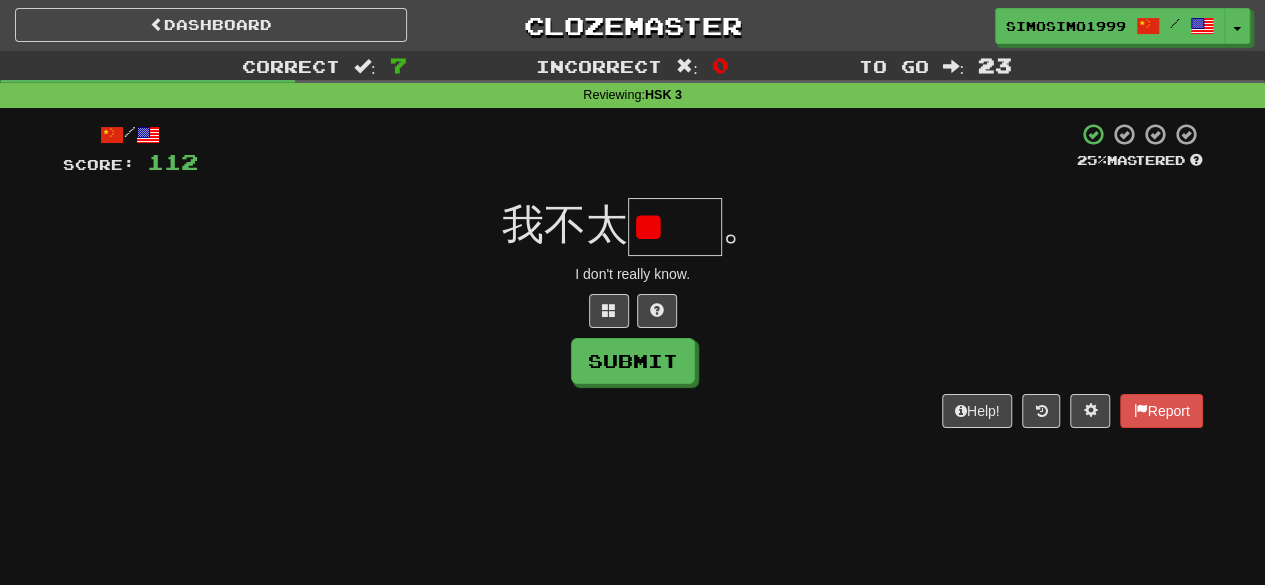 scroll, scrollTop: 0, scrollLeft: 0, axis: both 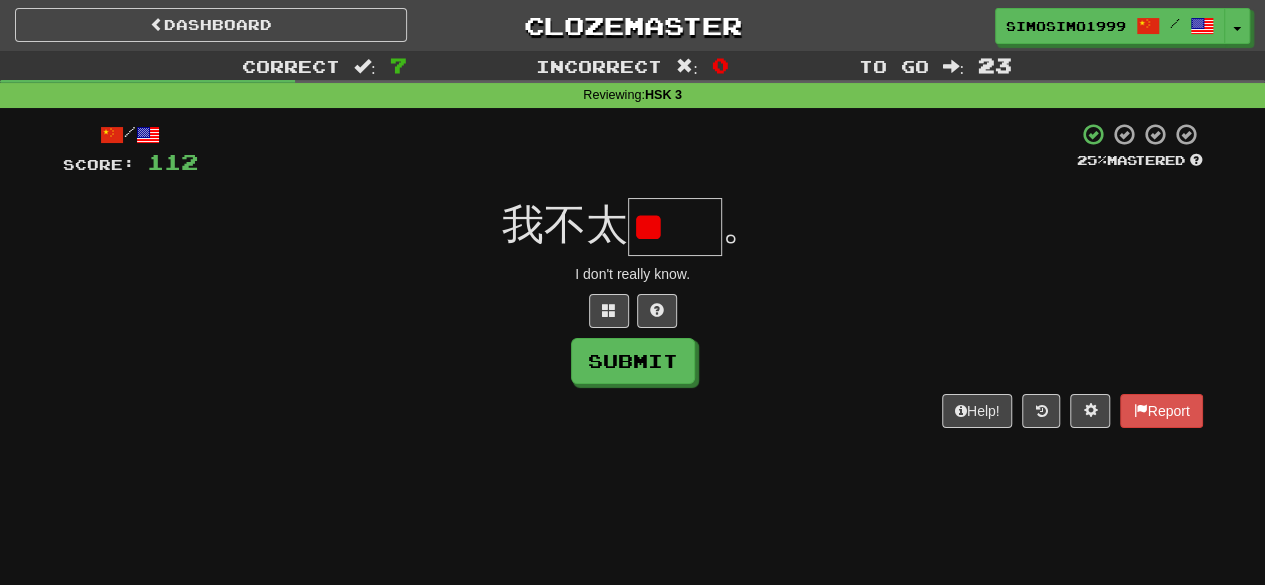 type on "*" 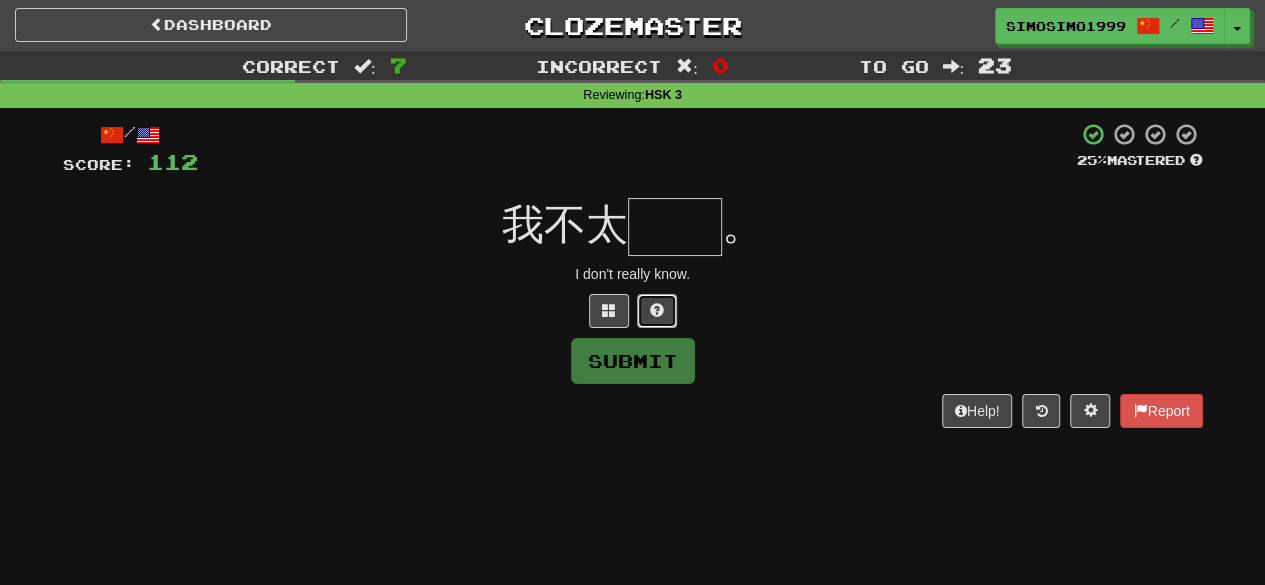 click at bounding box center [657, 310] 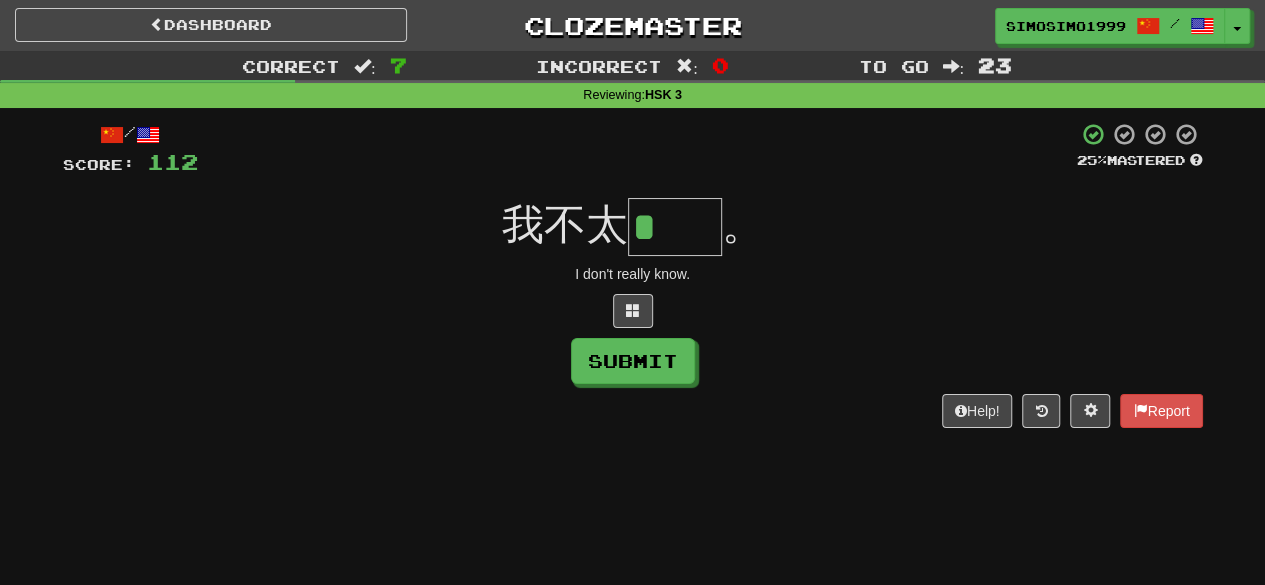 click on "*" at bounding box center [675, 227] 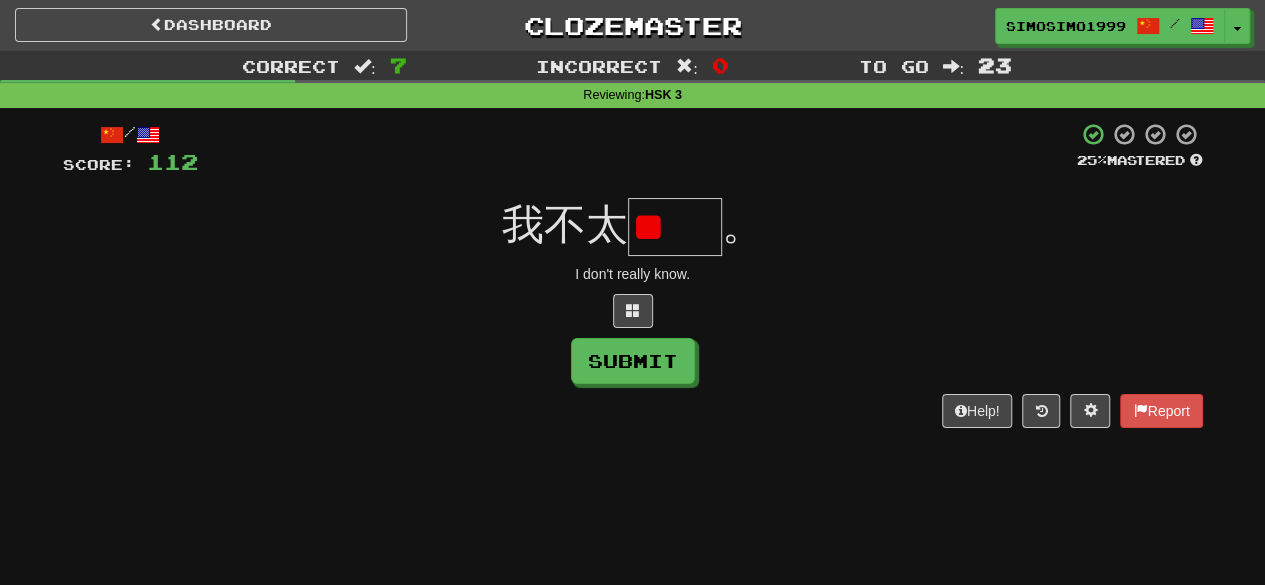 scroll, scrollTop: 0, scrollLeft: 0, axis: both 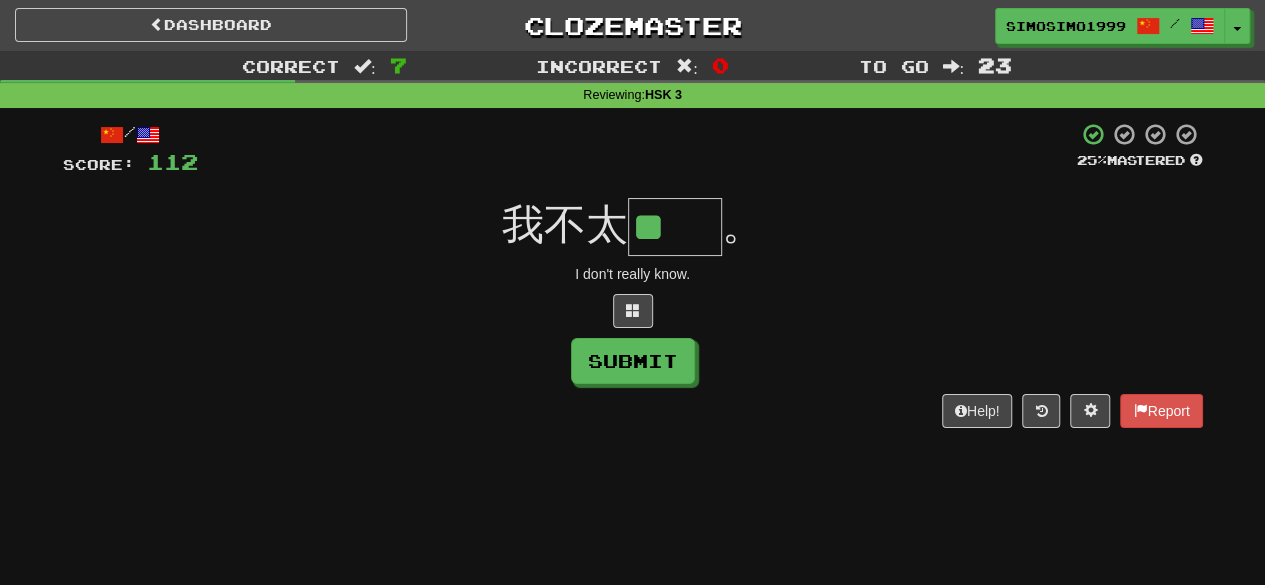 type on "**" 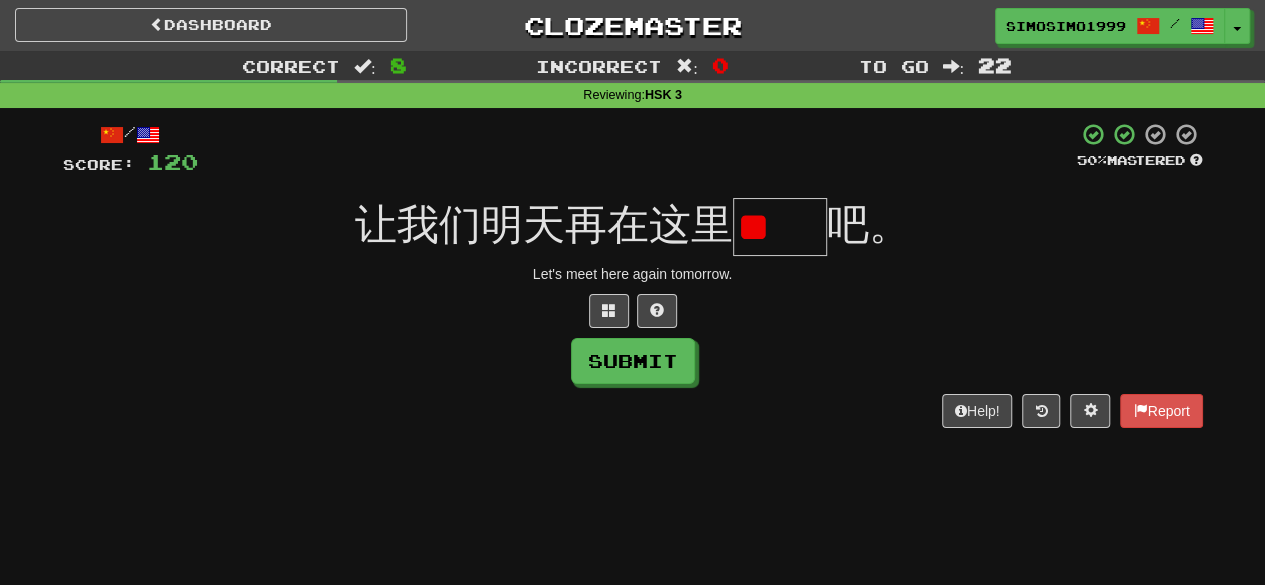scroll, scrollTop: 0, scrollLeft: 0, axis: both 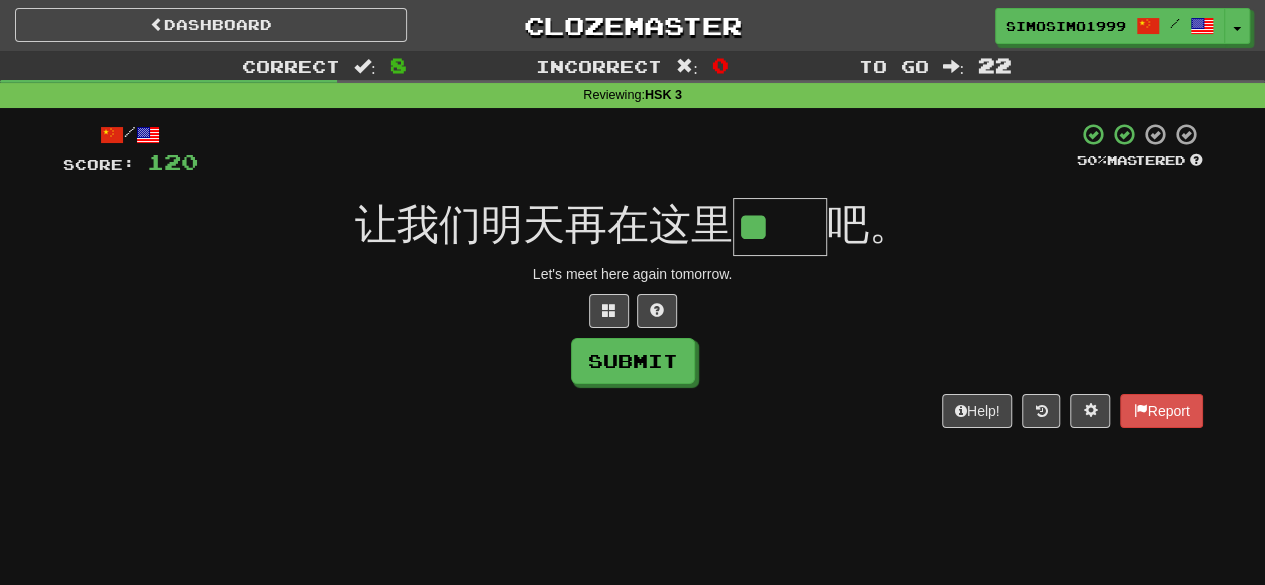 type on "**" 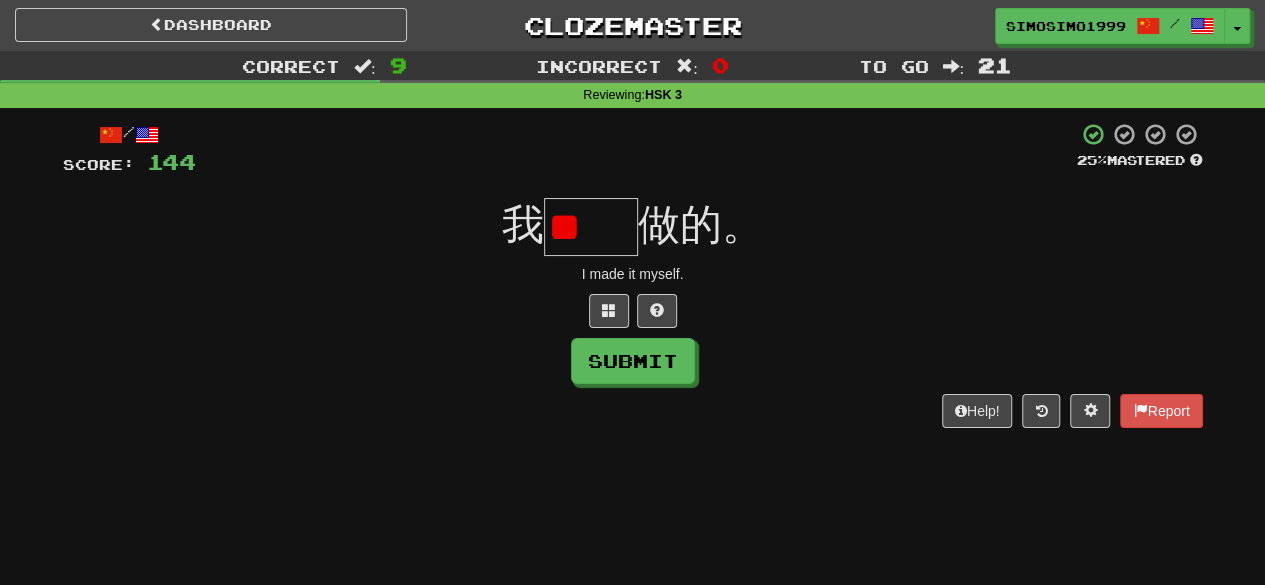 type on "*" 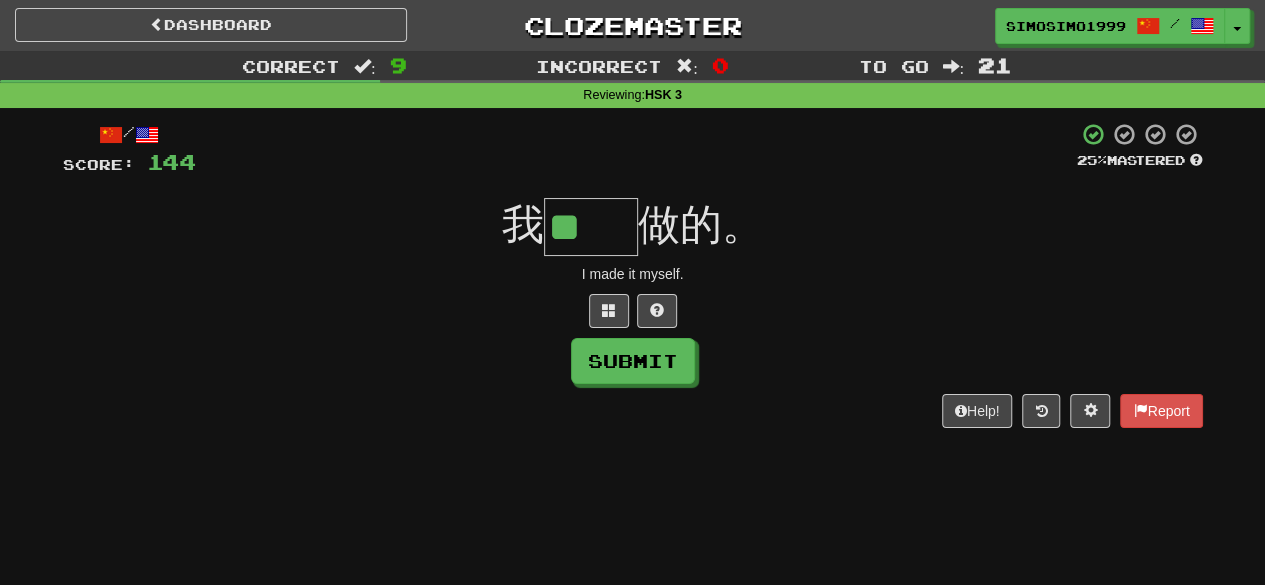 type on "**" 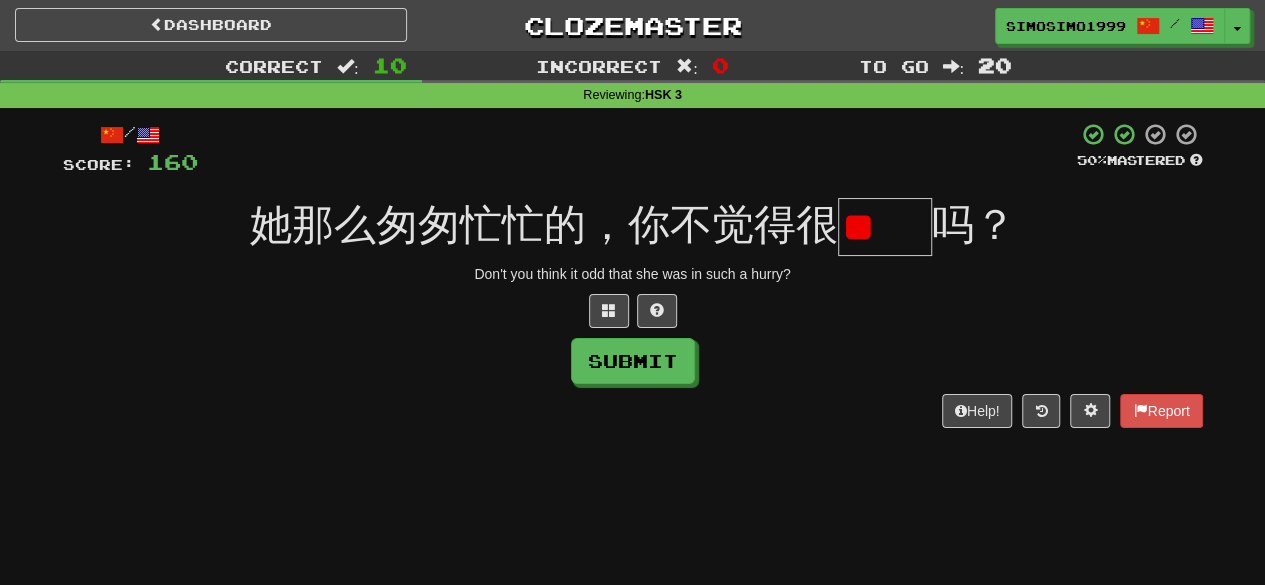 scroll, scrollTop: 0, scrollLeft: 0, axis: both 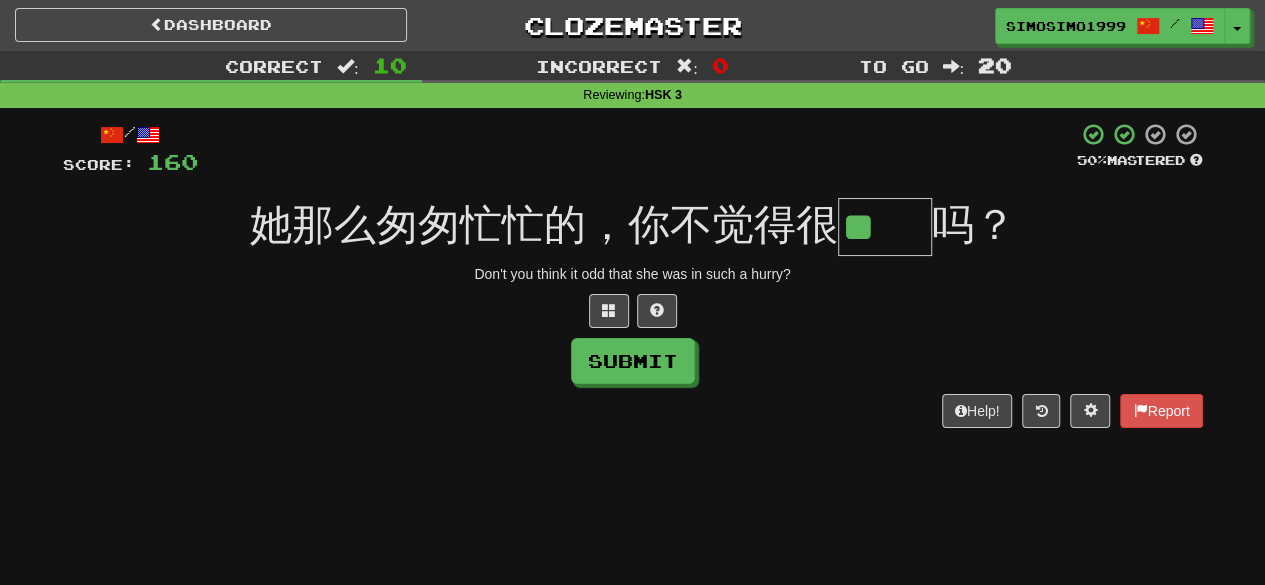 type on "**" 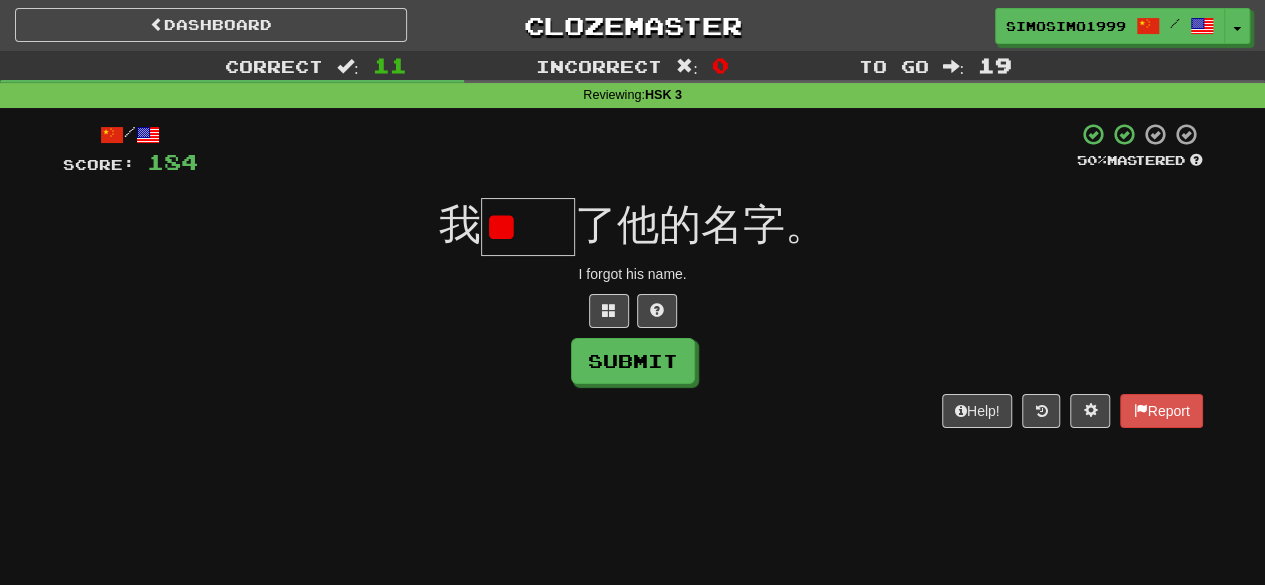 scroll, scrollTop: 0, scrollLeft: 0, axis: both 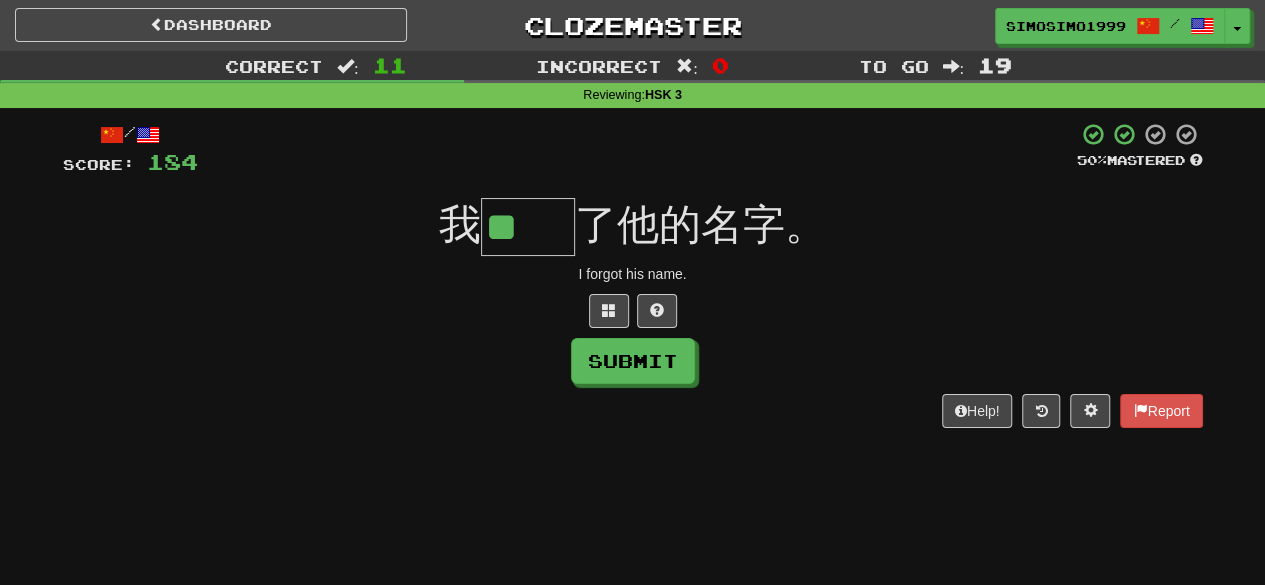 type on "**" 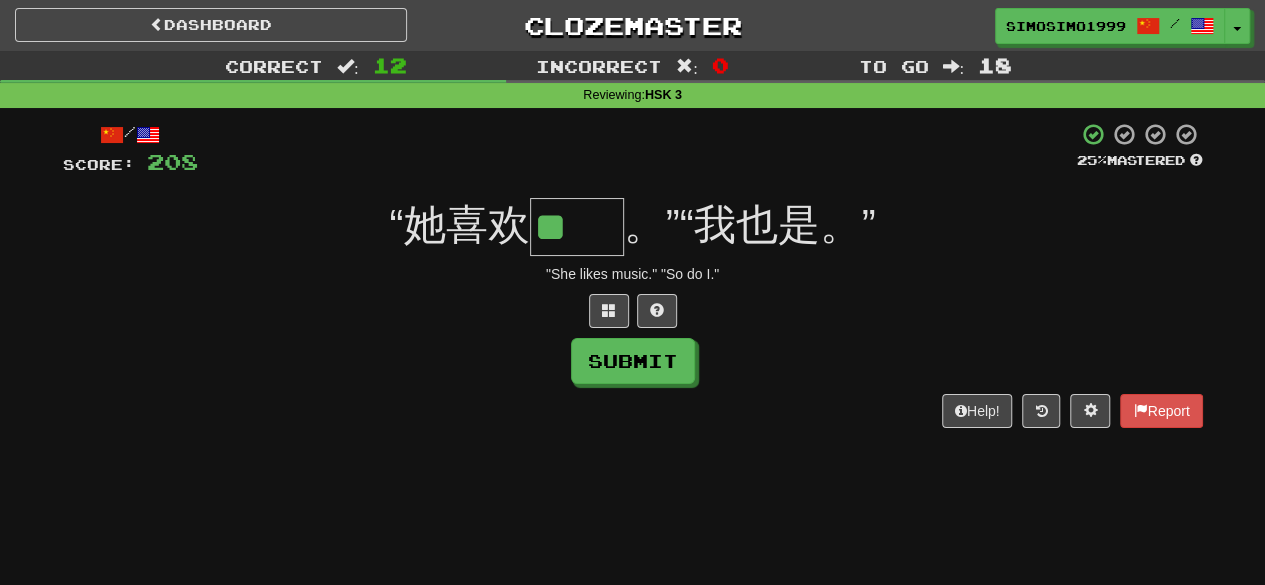 scroll, scrollTop: 0, scrollLeft: 0, axis: both 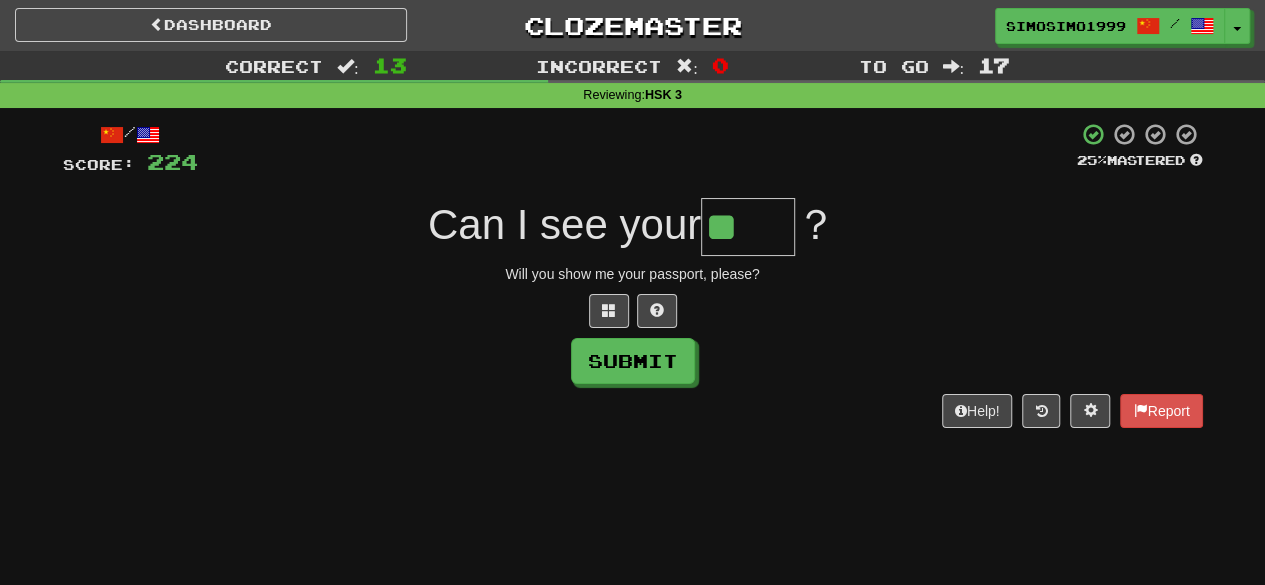 type on "**" 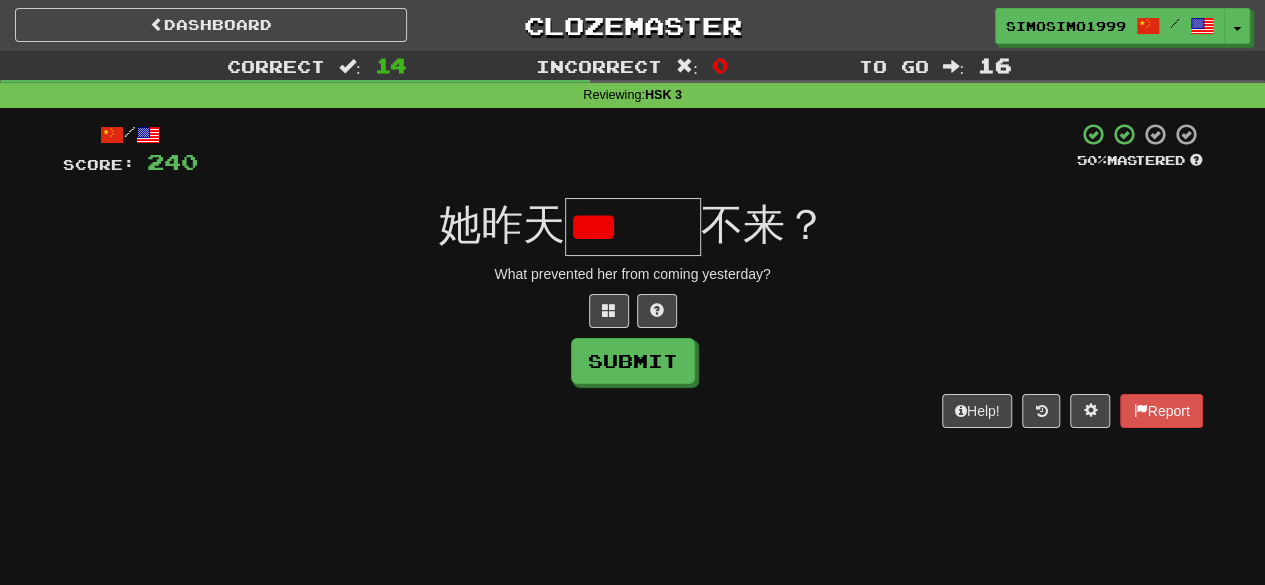 scroll, scrollTop: 0, scrollLeft: 0, axis: both 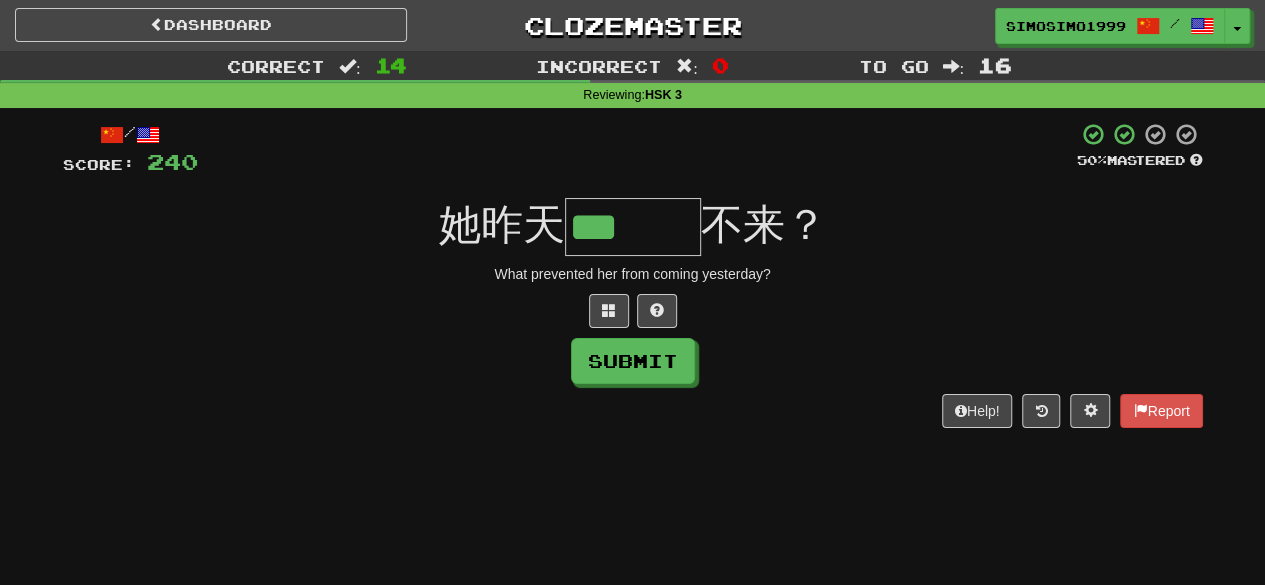type on "***" 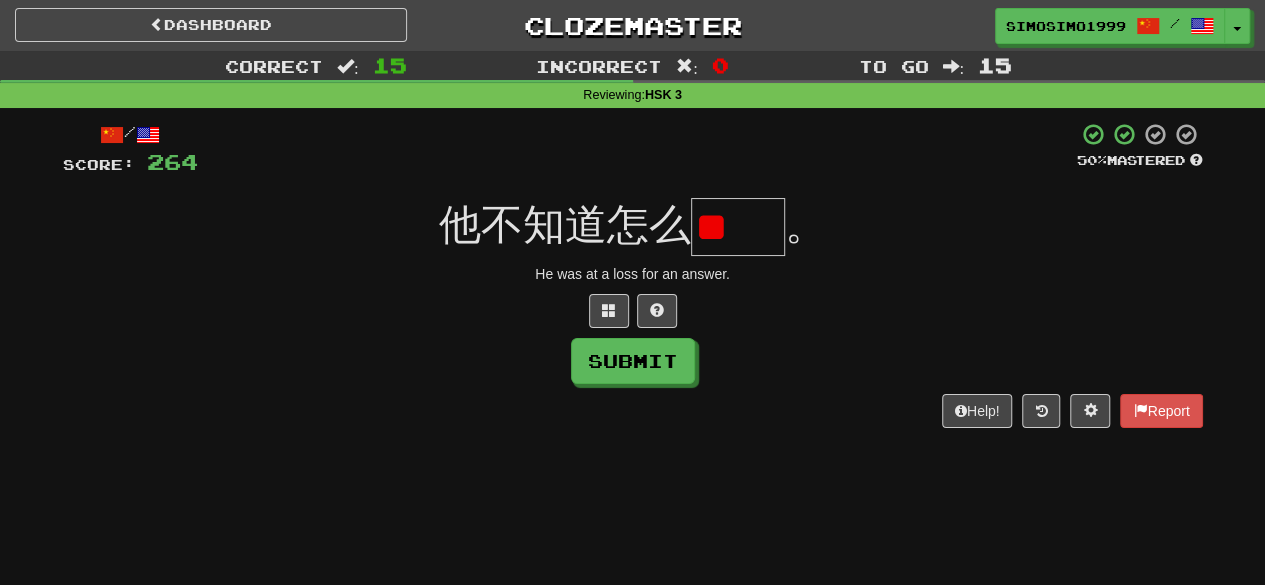 scroll, scrollTop: 0, scrollLeft: 0, axis: both 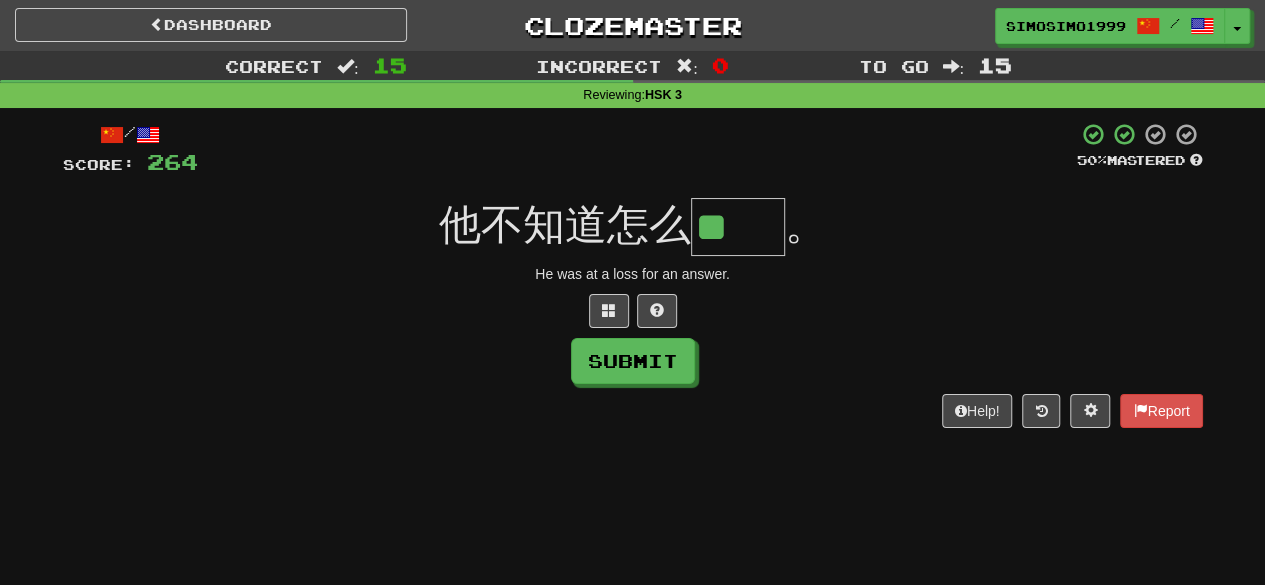 type on "**" 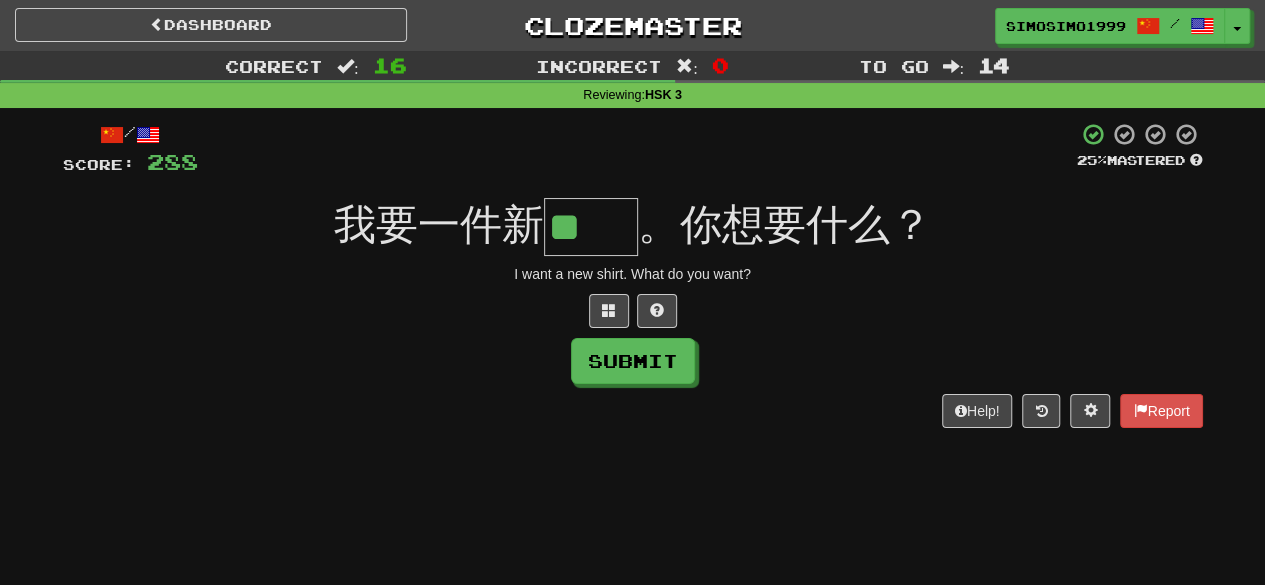 scroll, scrollTop: 0, scrollLeft: 0, axis: both 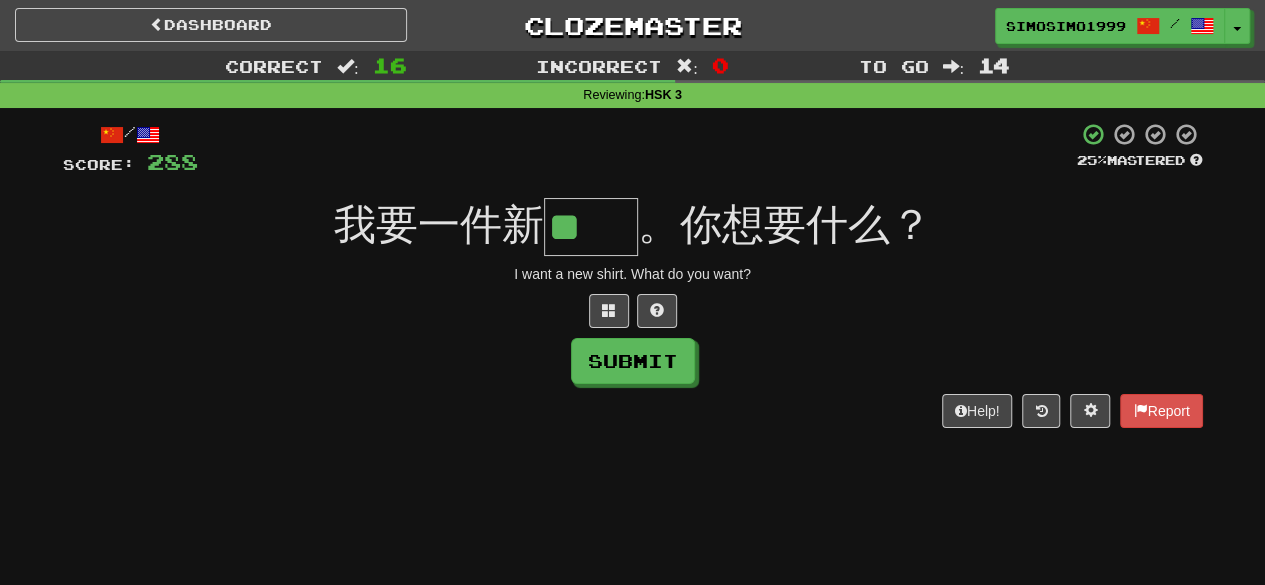 type on "**" 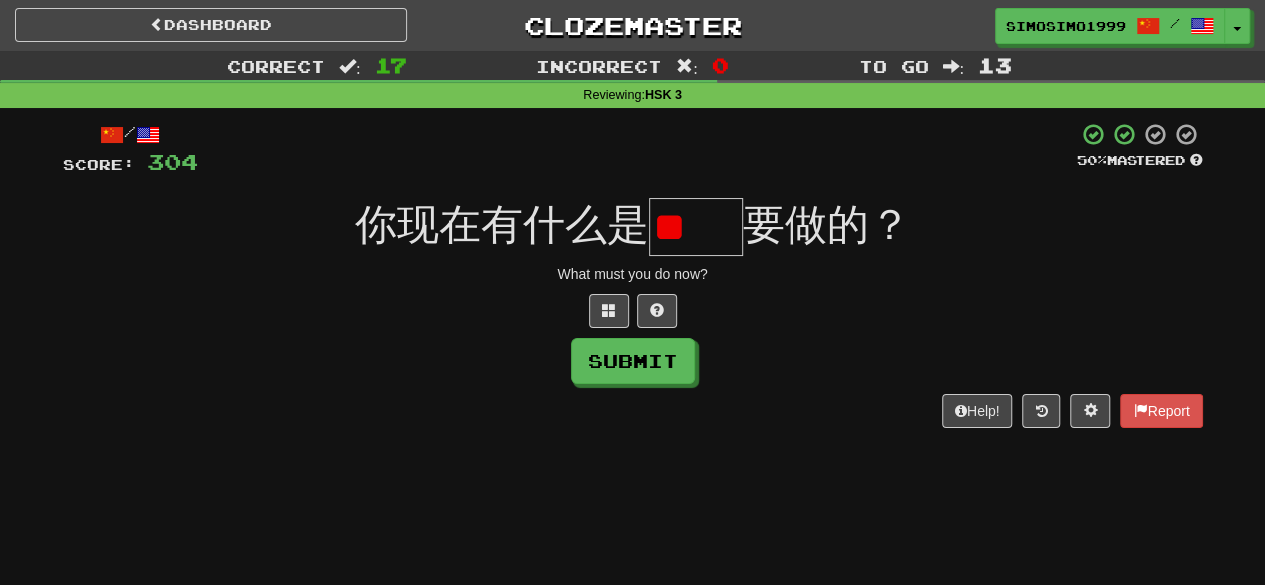 scroll, scrollTop: 0, scrollLeft: 0, axis: both 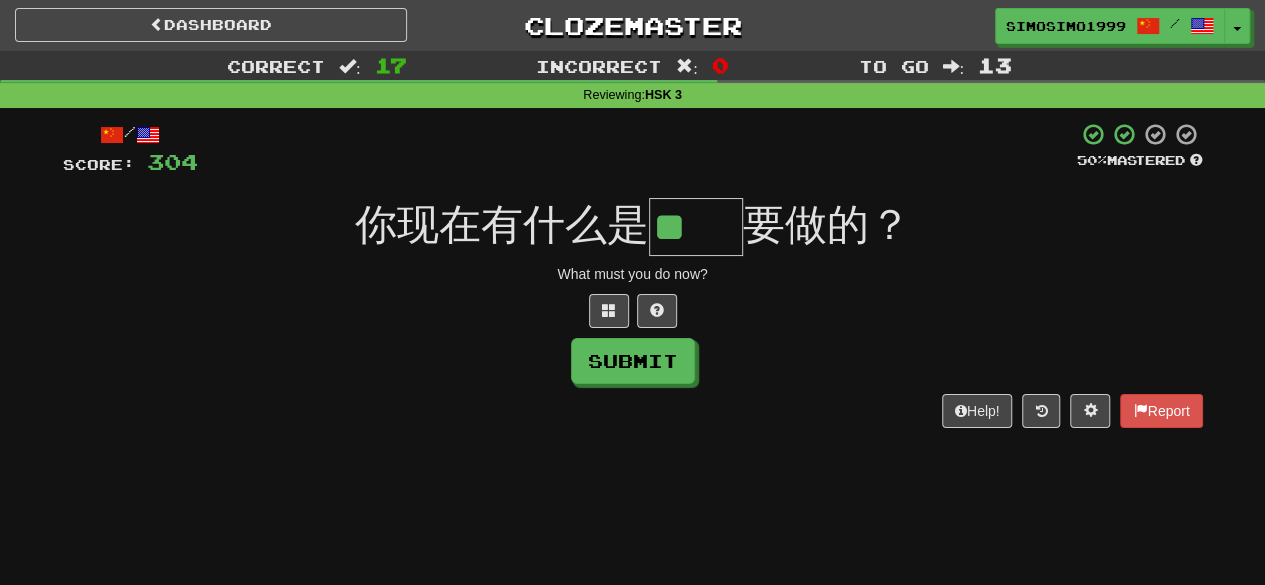 type on "**" 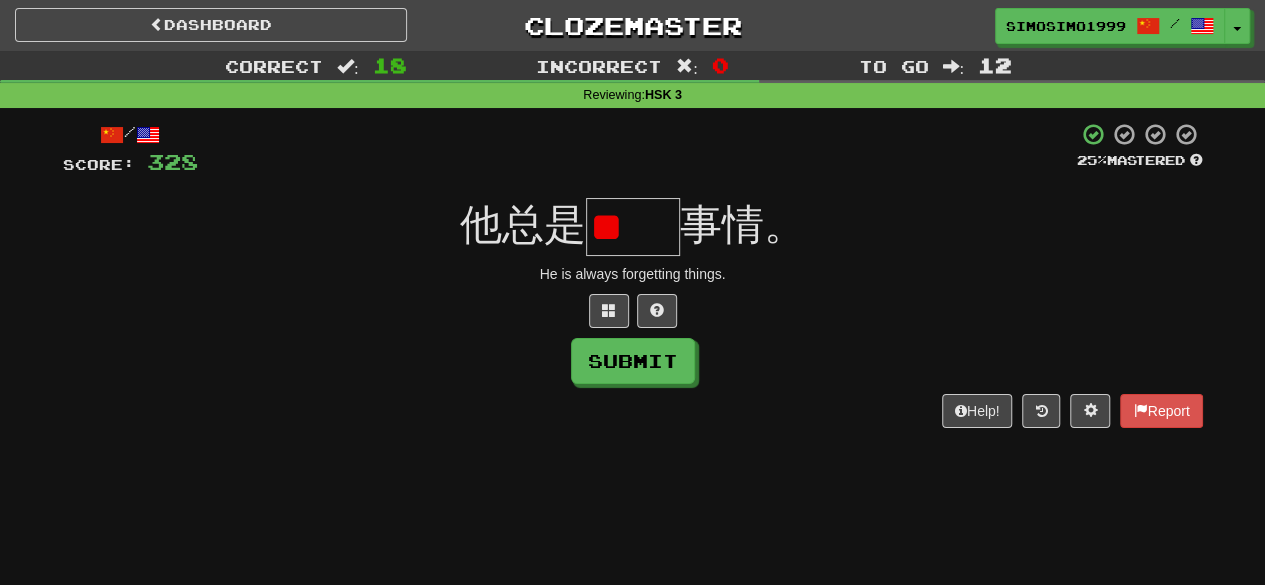 scroll, scrollTop: 0, scrollLeft: 0, axis: both 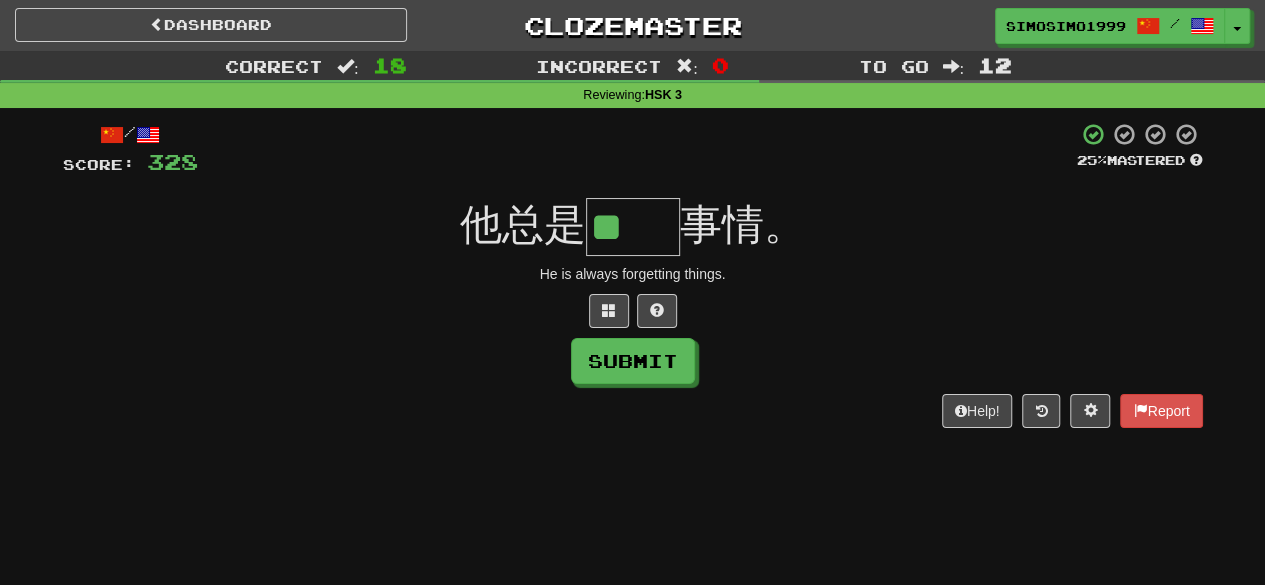 type on "**" 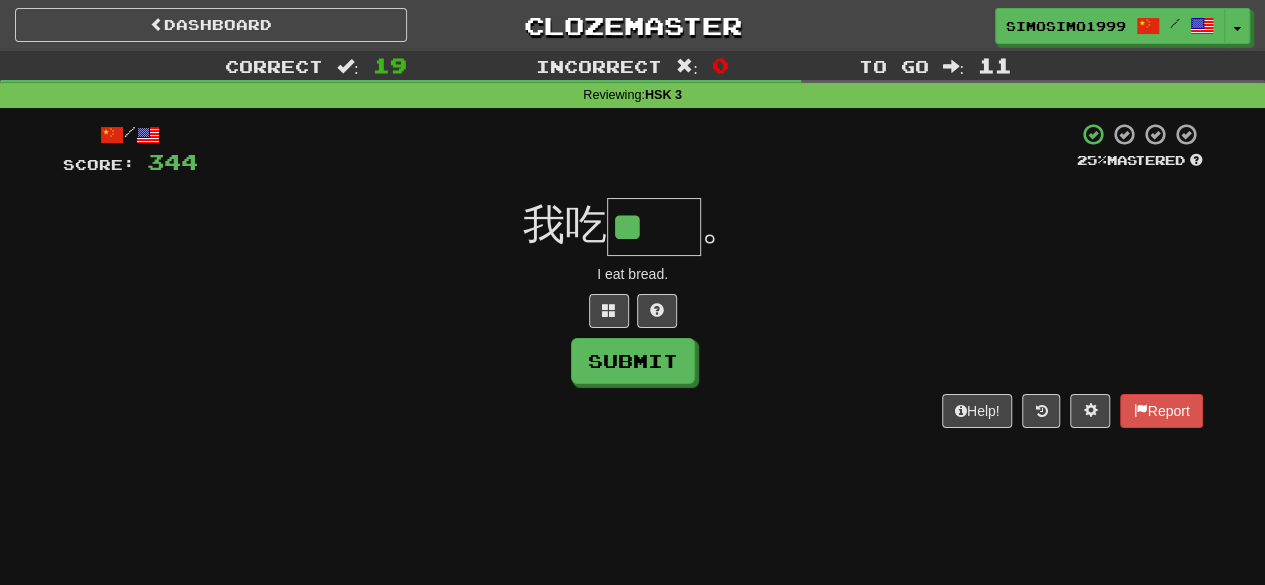 scroll, scrollTop: 0, scrollLeft: 0, axis: both 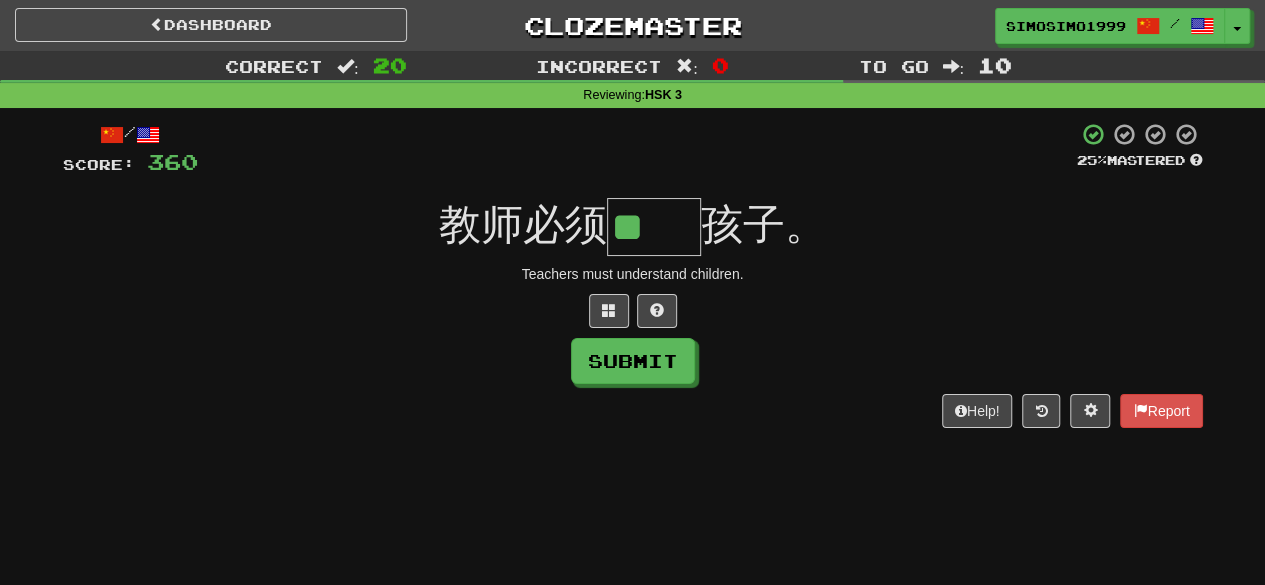 type on "**" 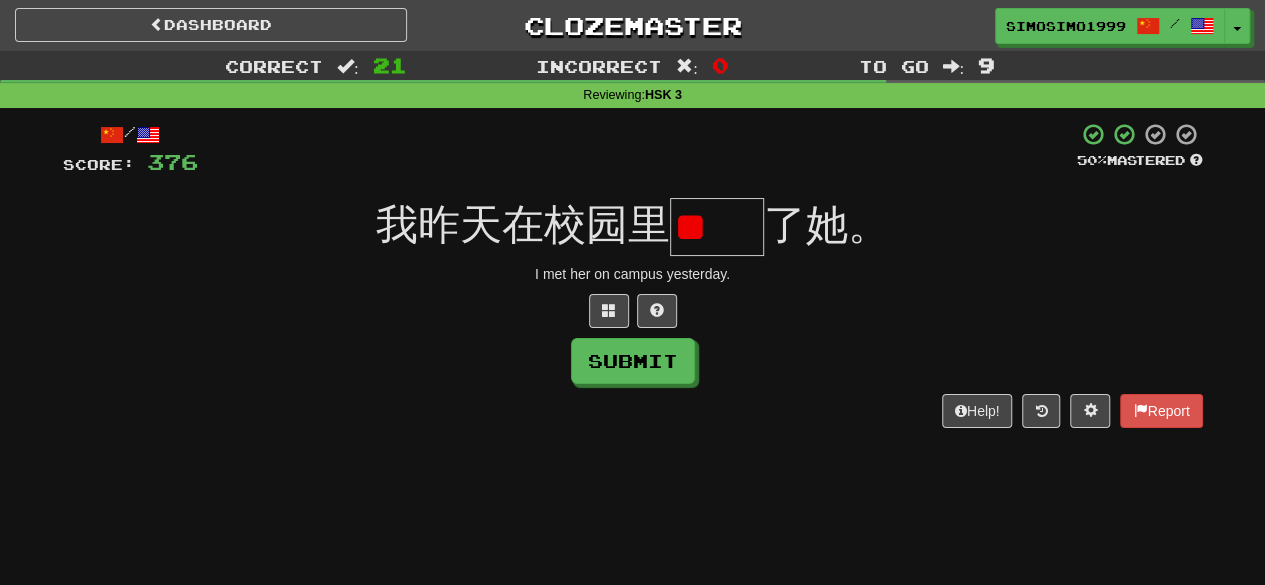 scroll, scrollTop: 0, scrollLeft: 0, axis: both 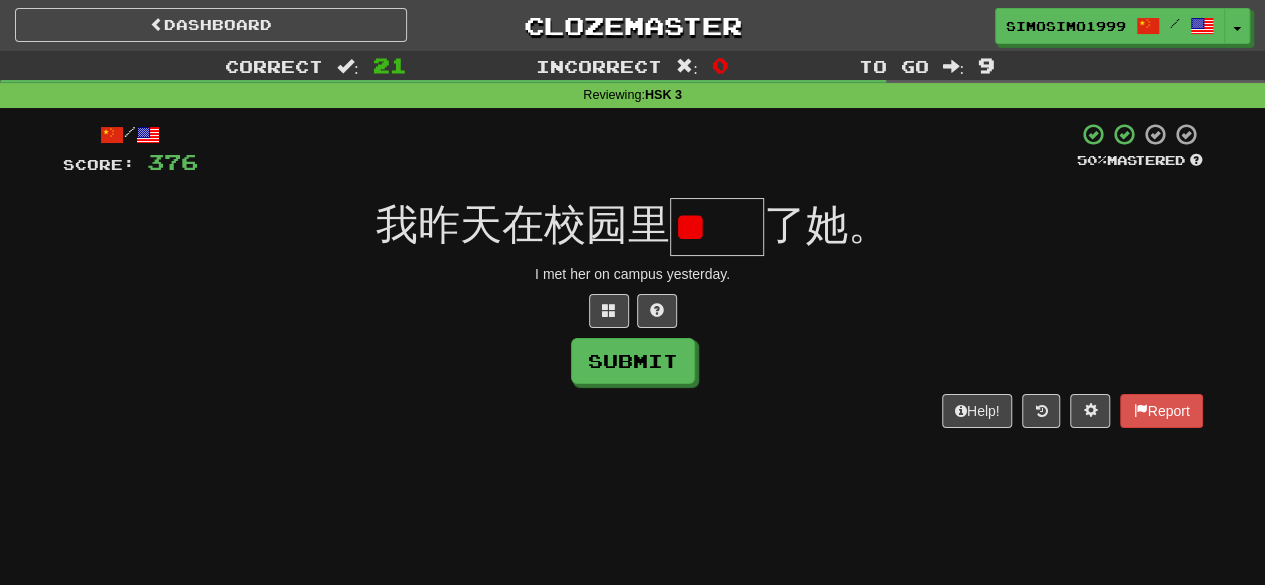 type on "*" 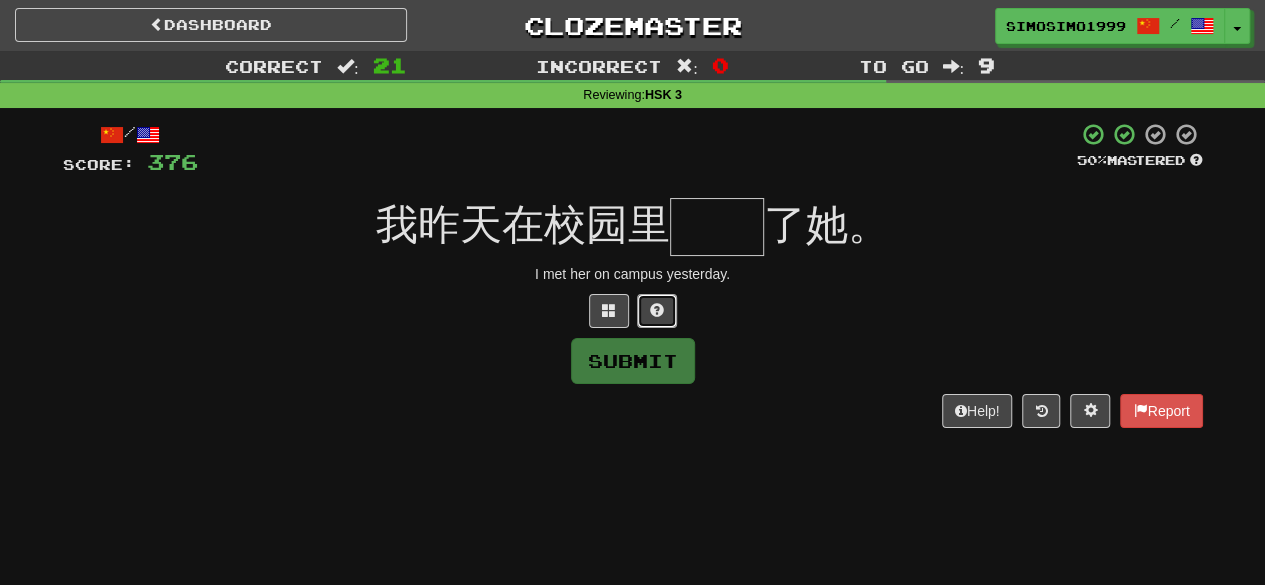 click at bounding box center [657, 311] 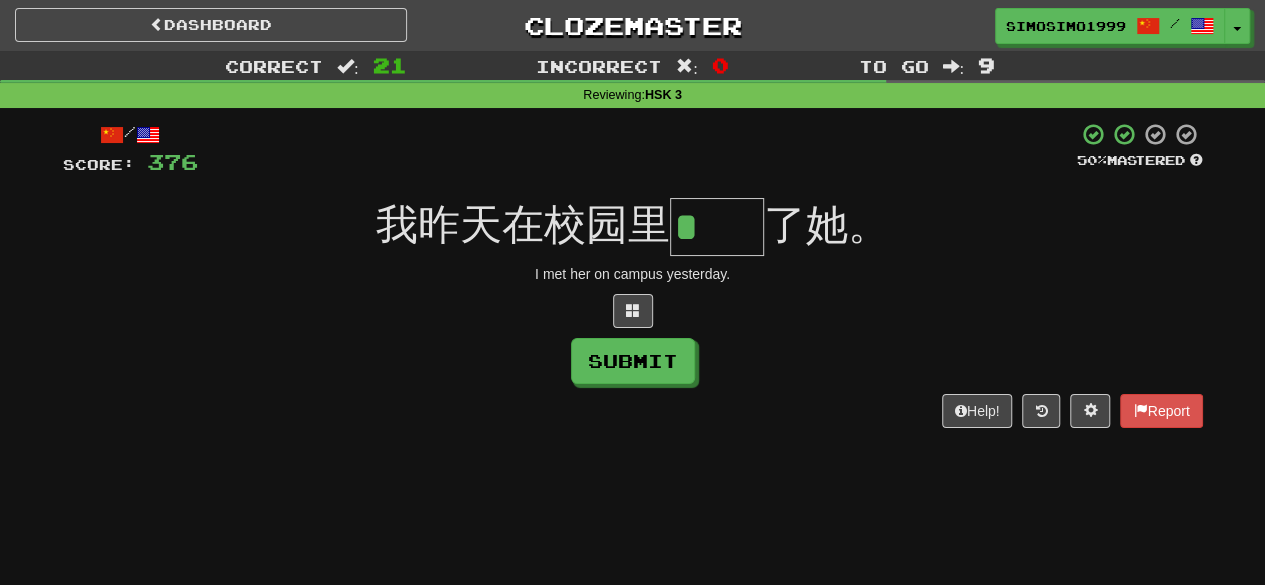 click on "*" at bounding box center [717, 227] 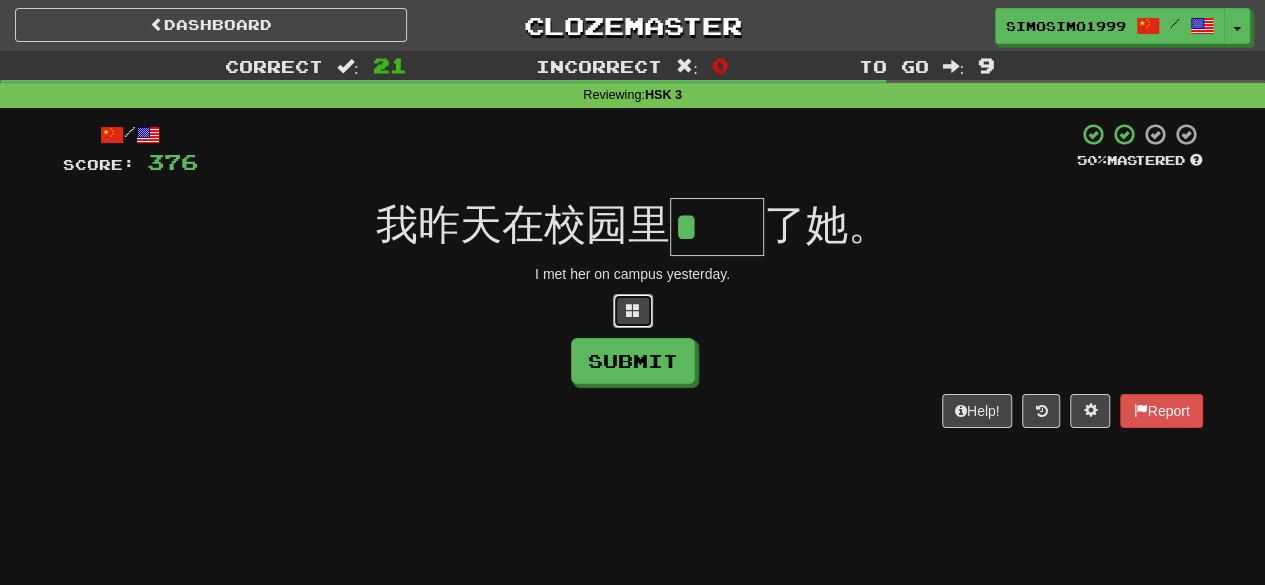 click at bounding box center (633, 311) 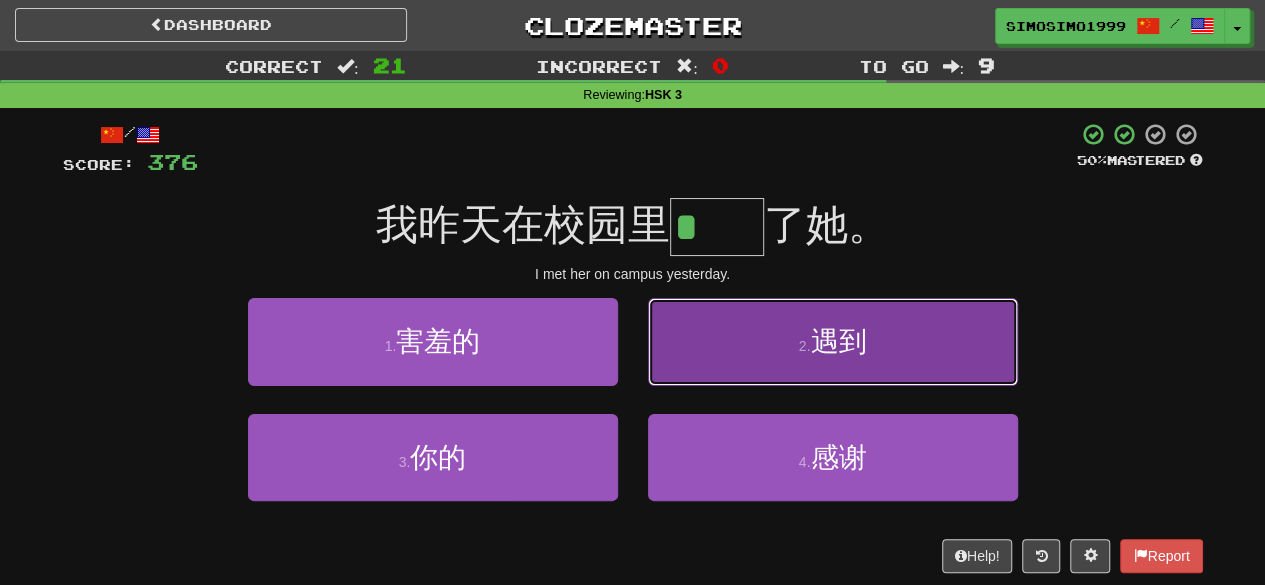 click on "2 .  遇到" at bounding box center [833, 341] 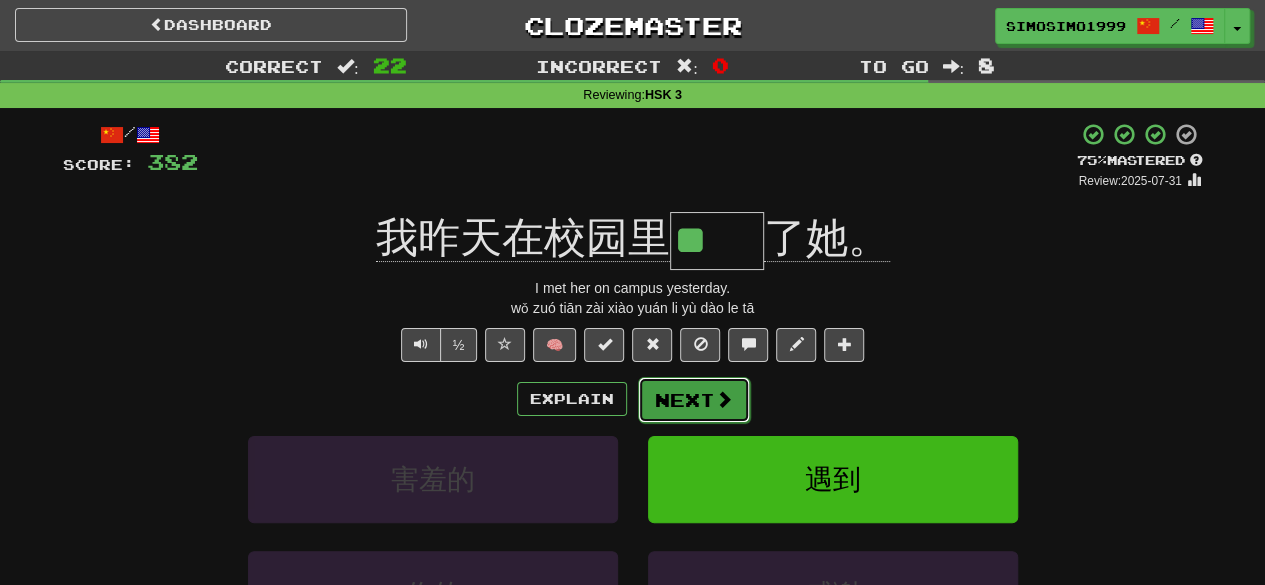 click on "Next" at bounding box center [694, 400] 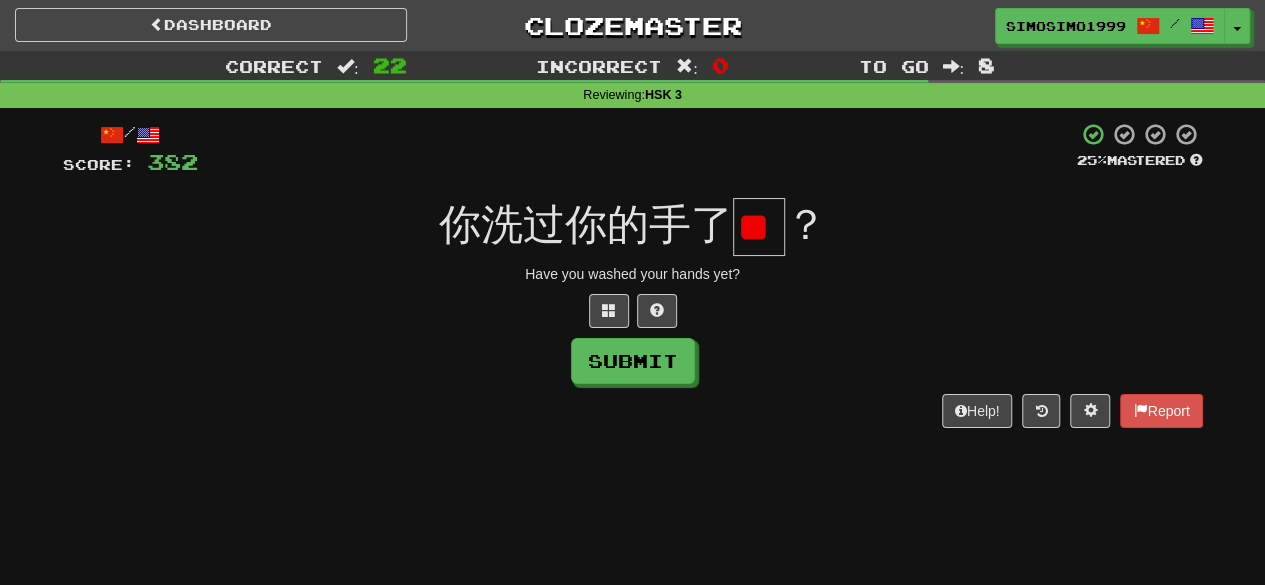 scroll, scrollTop: 0, scrollLeft: 2, axis: horizontal 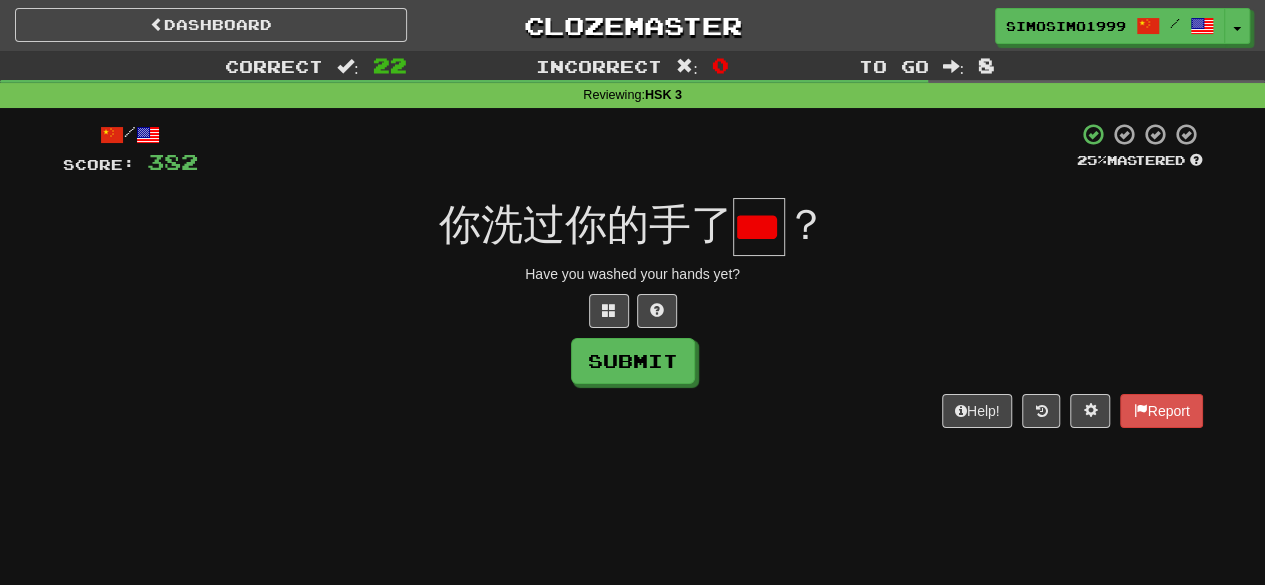 type on "*" 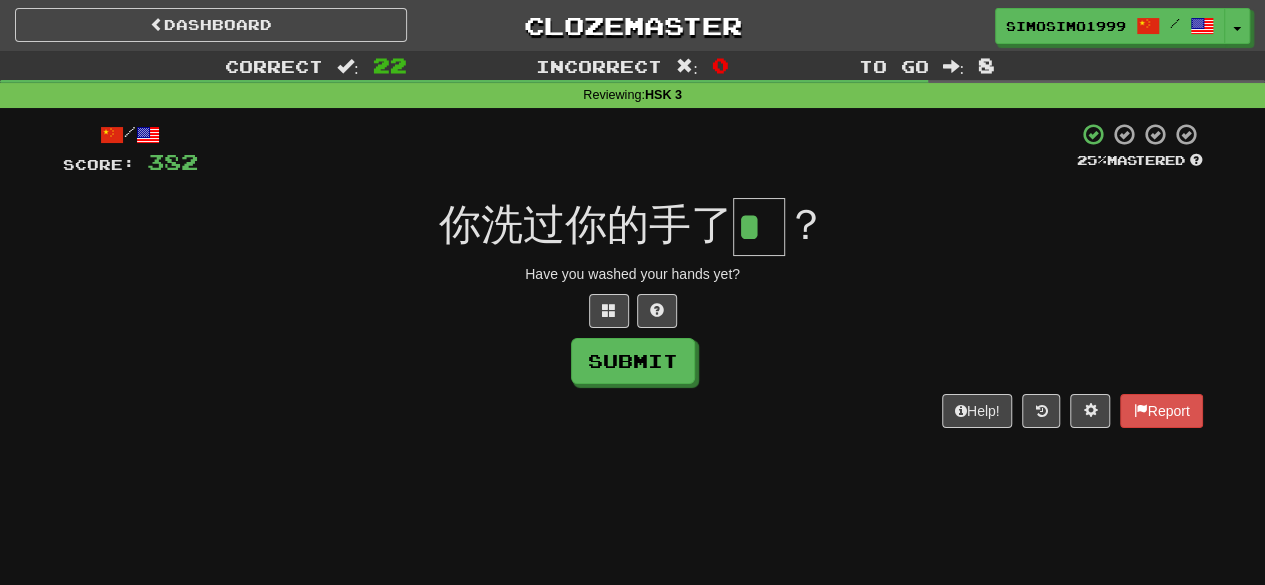scroll, scrollTop: 0, scrollLeft: 0, axis: both 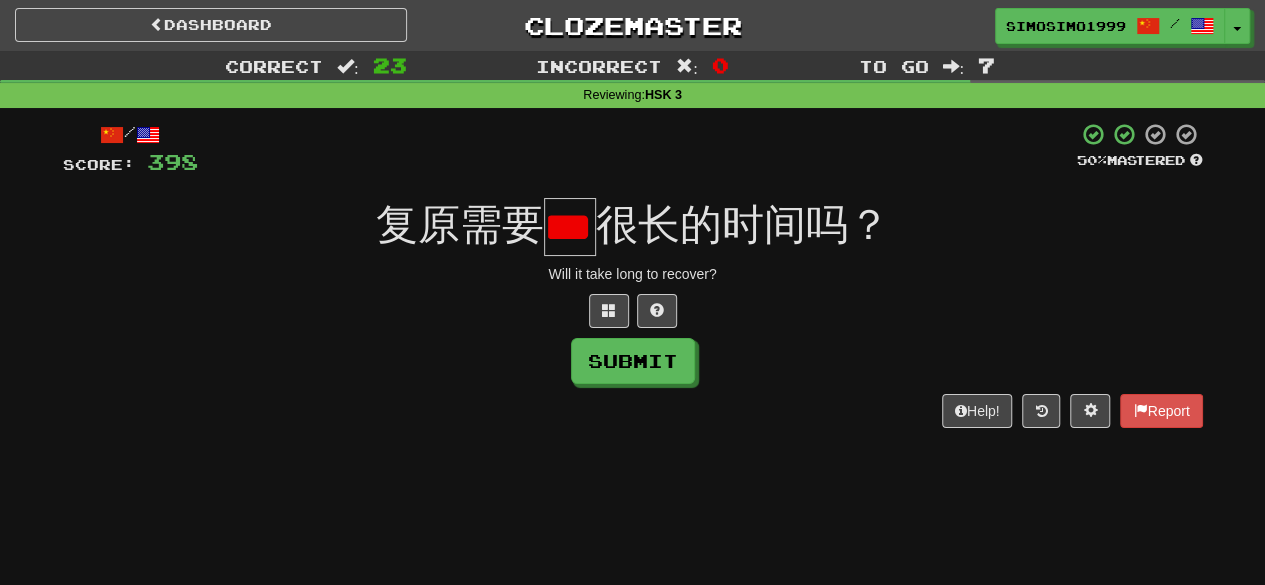 type on "*" 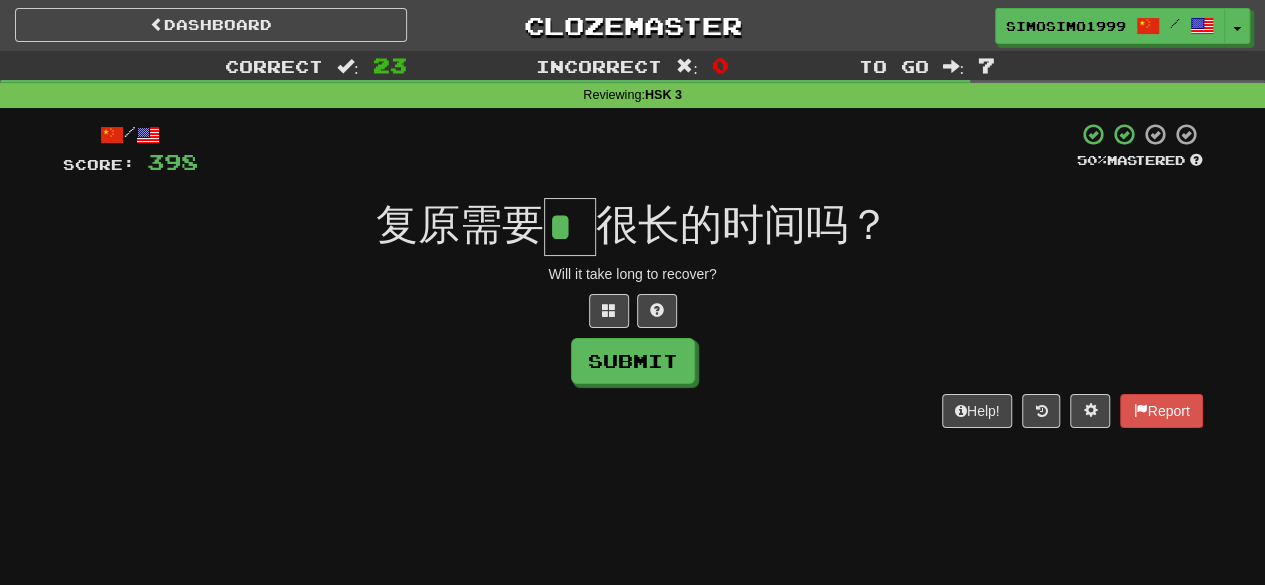 scroll, scrollTop: 0, scrollLeft: 0, axis: both 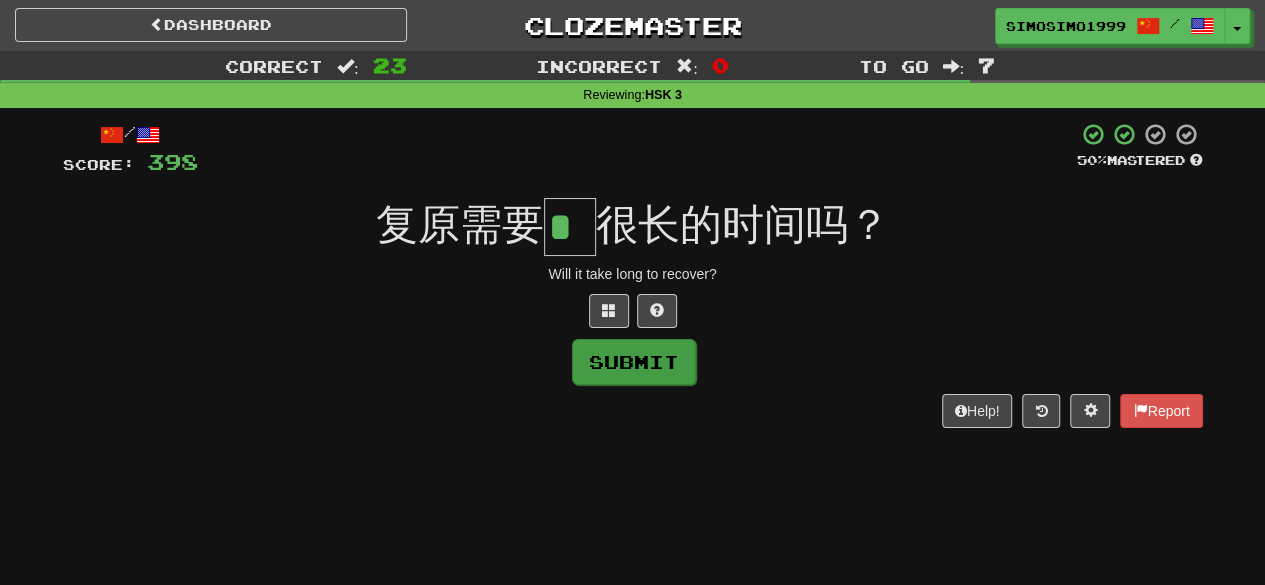 type on "*" 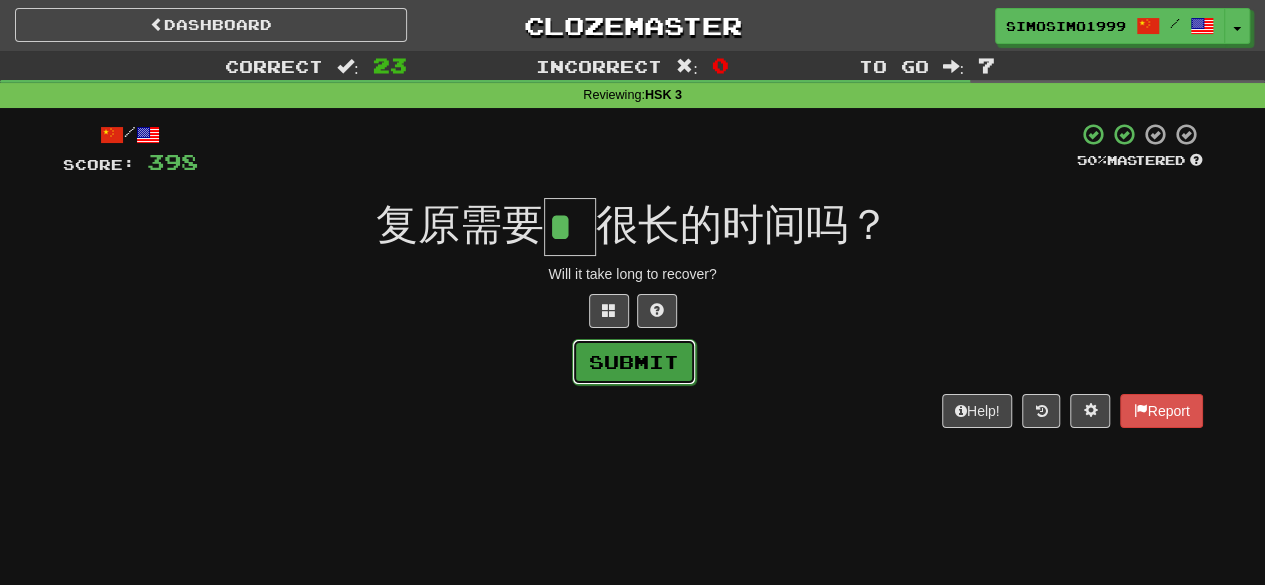 click on "Submit" at bounding box center (634, 362) 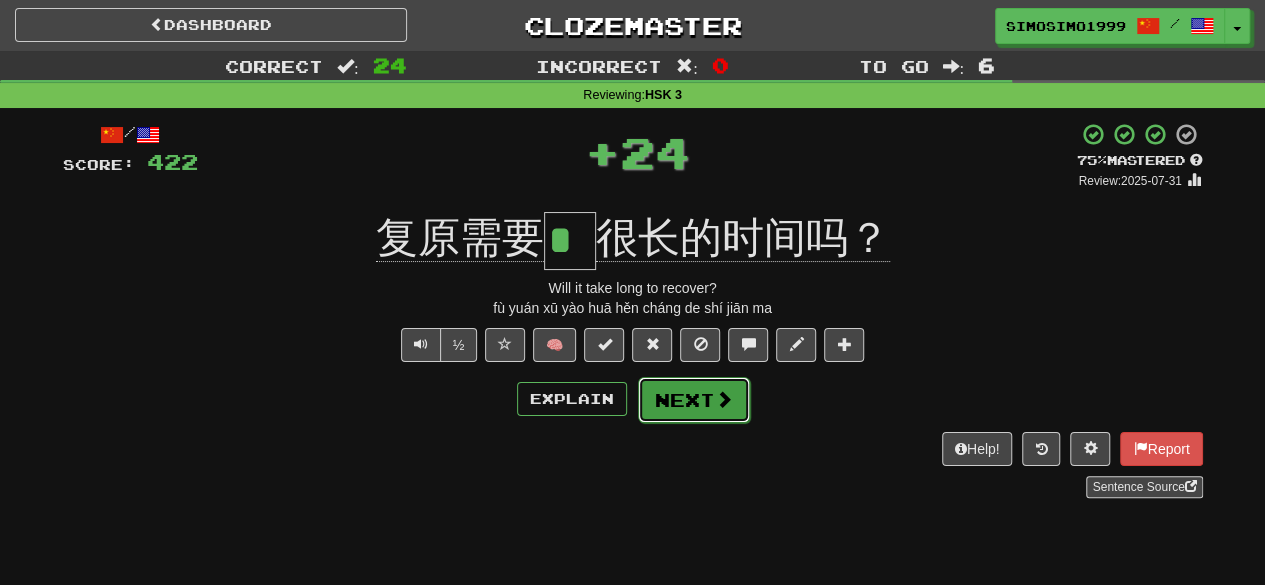 click on "Next" at bounding box center (694, 400) 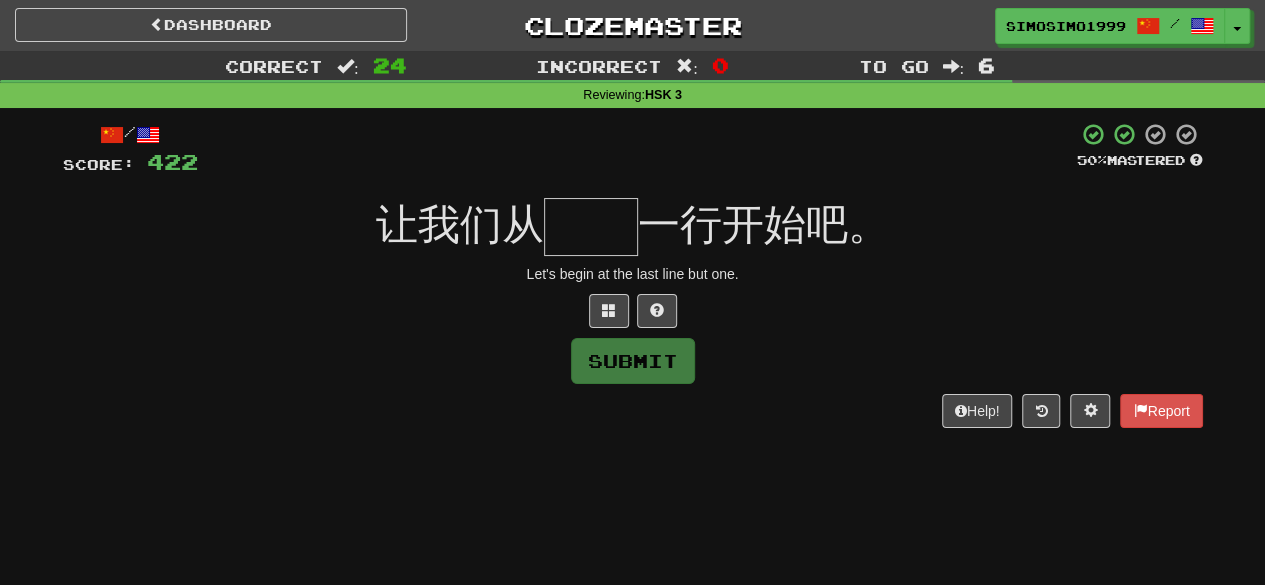 click at bounding box center [591, 227] 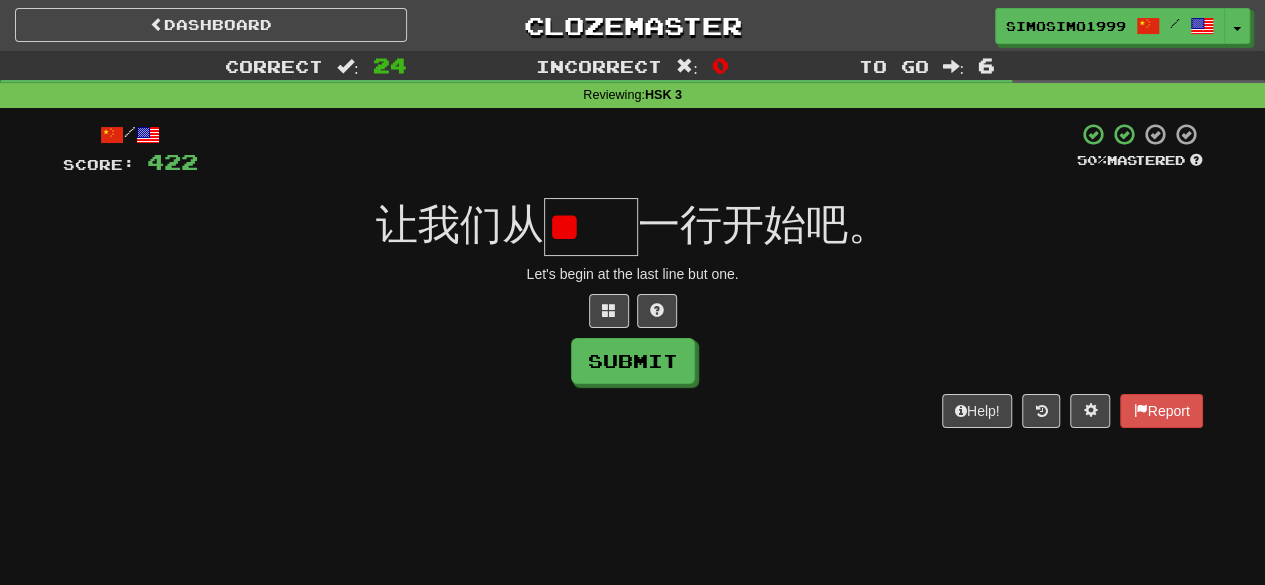 scroll, scrollTop: 0, scrollLeft: 0, axis: both 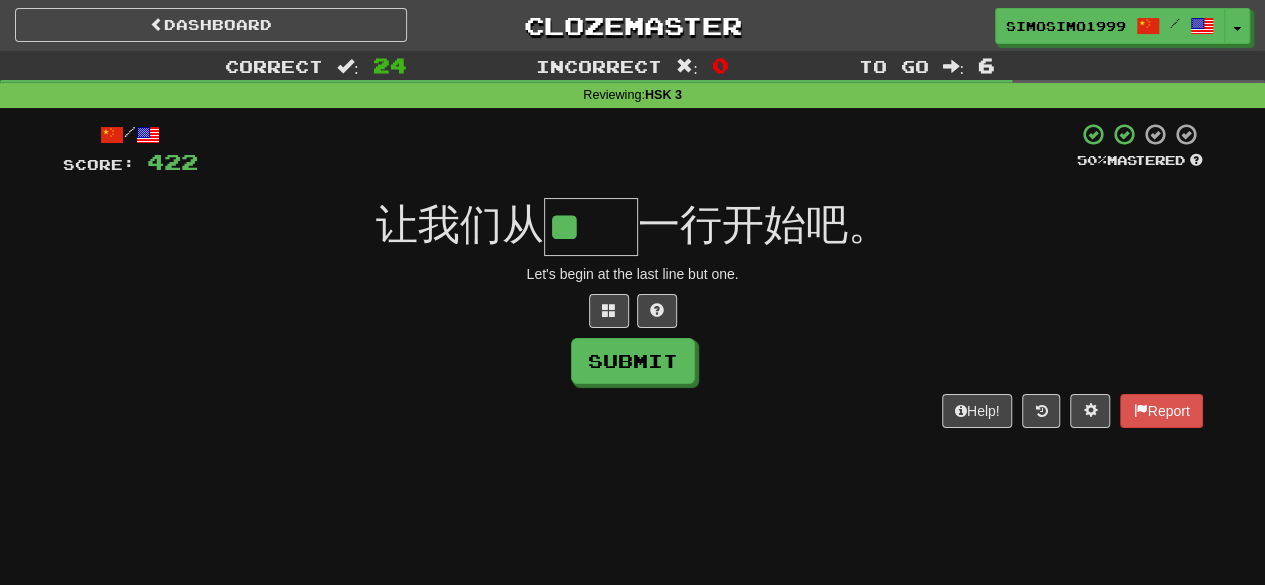 type on "**" 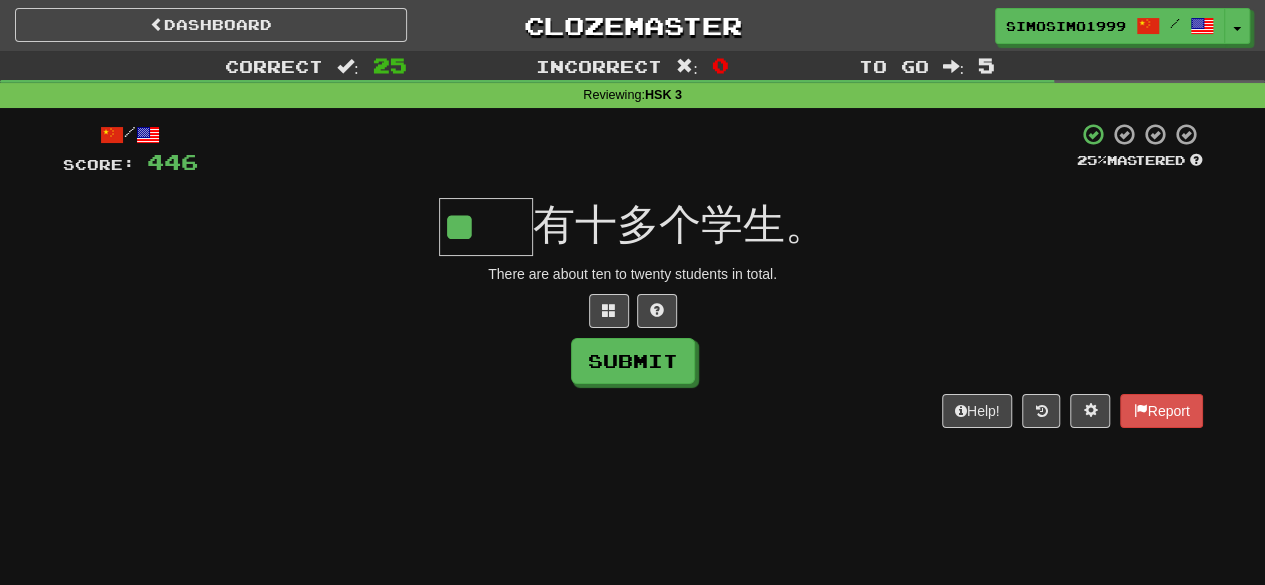 scroll, scrollTop: 0, scrollLeft: 0, axis: both 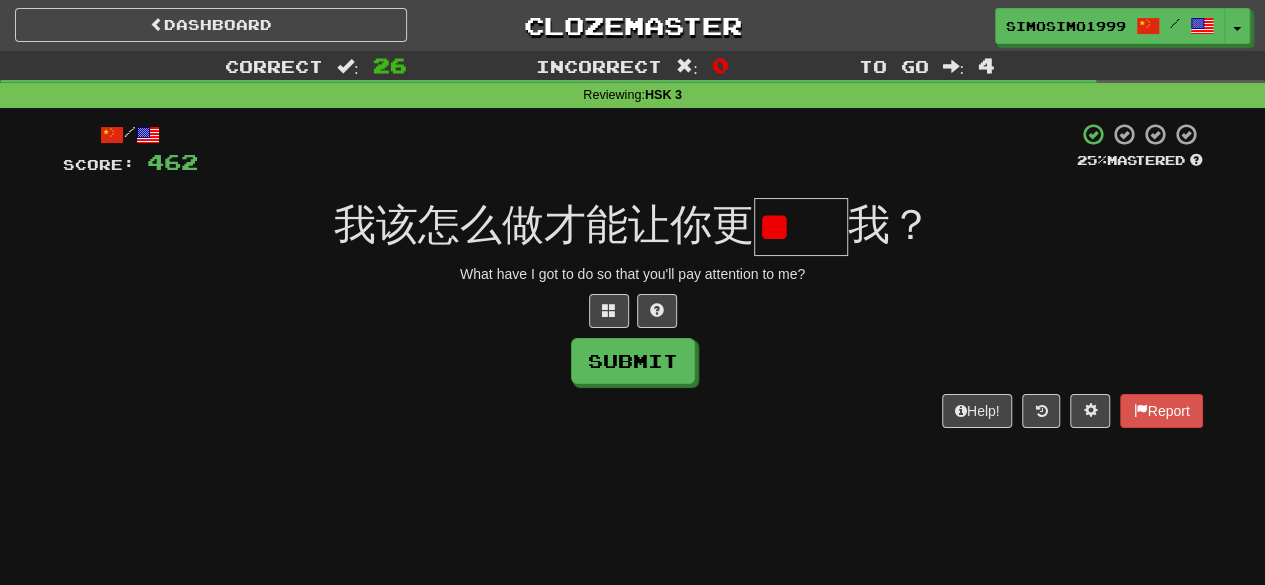 type on "*" 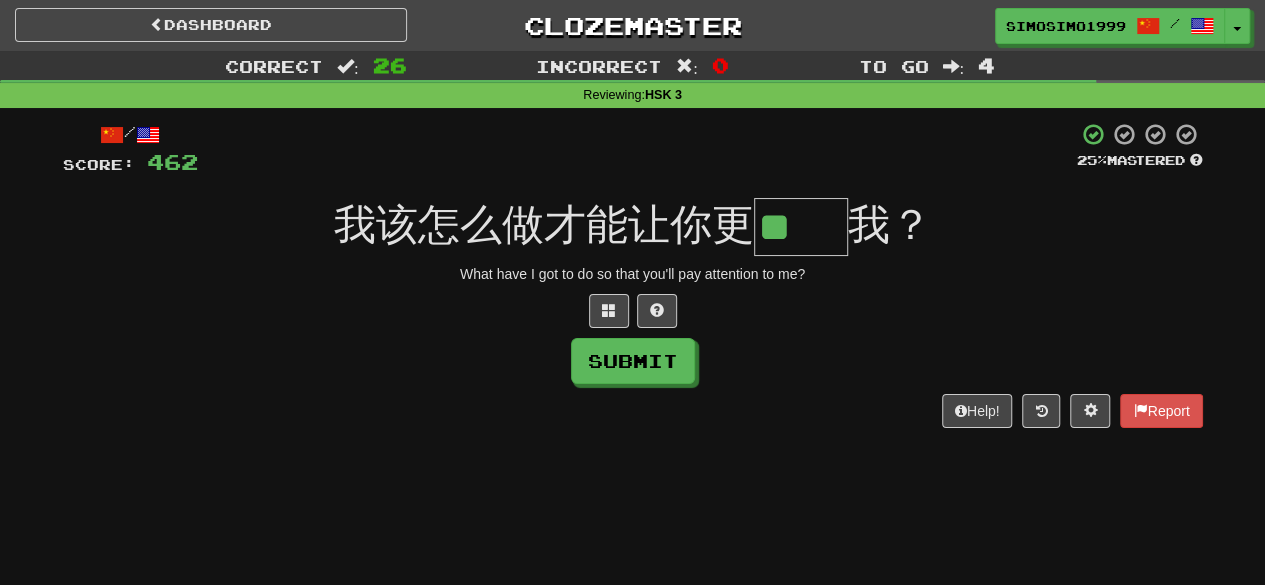scroll, scrollTop: 0, scrollLeft: 0, axis: both 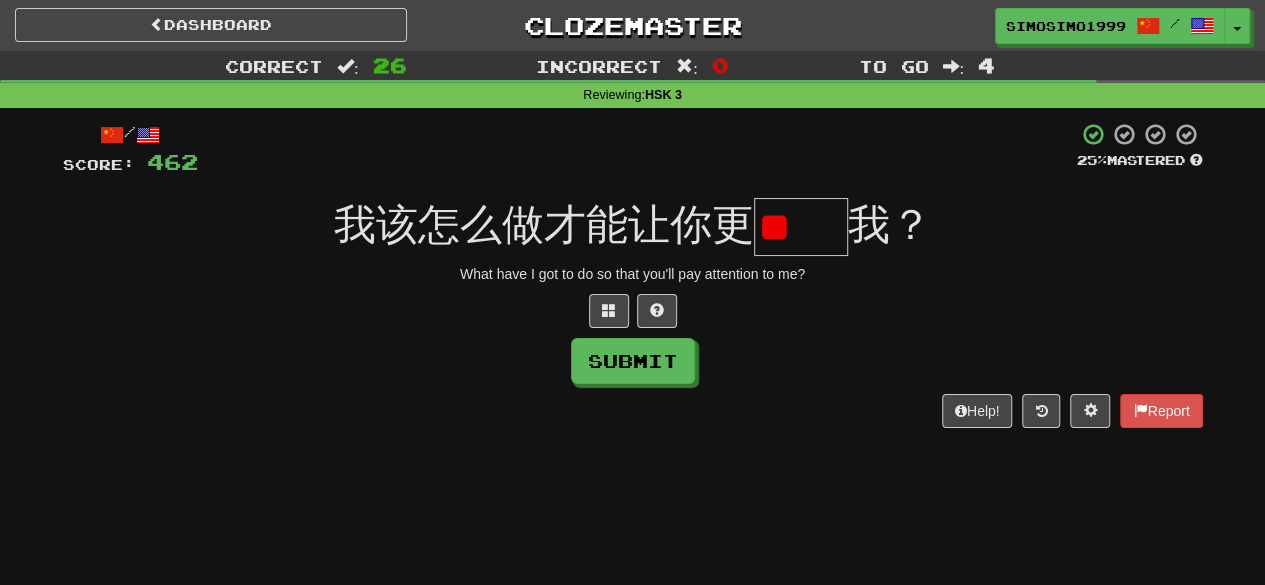 type on "*" 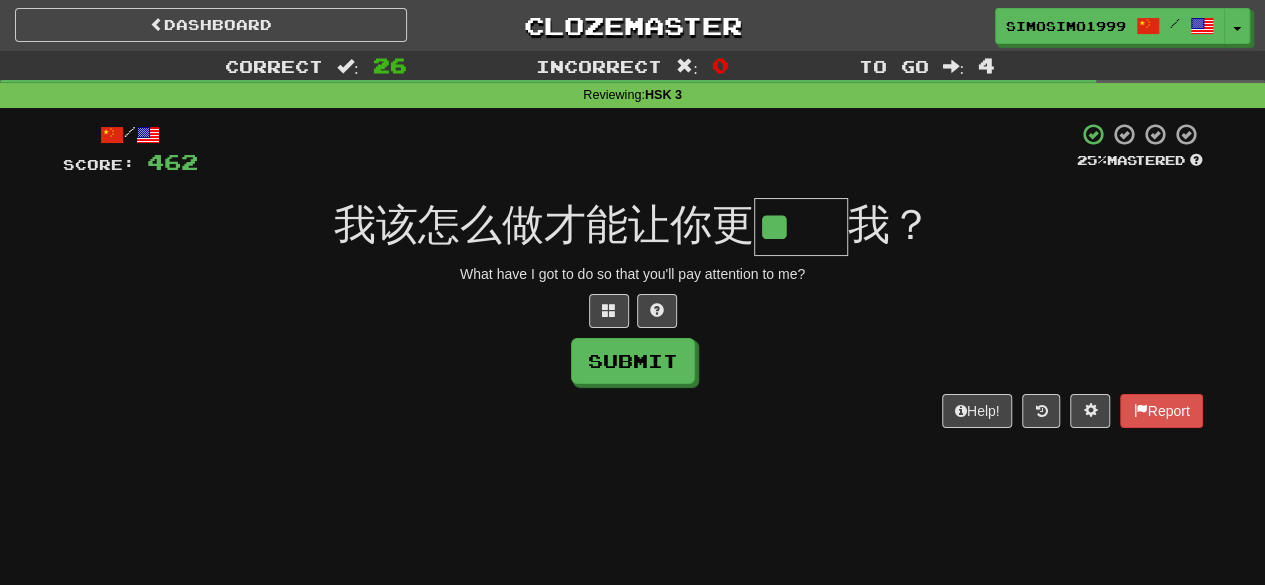 scroll, scrollTop: 0, scrollLeft: 0, axis: both 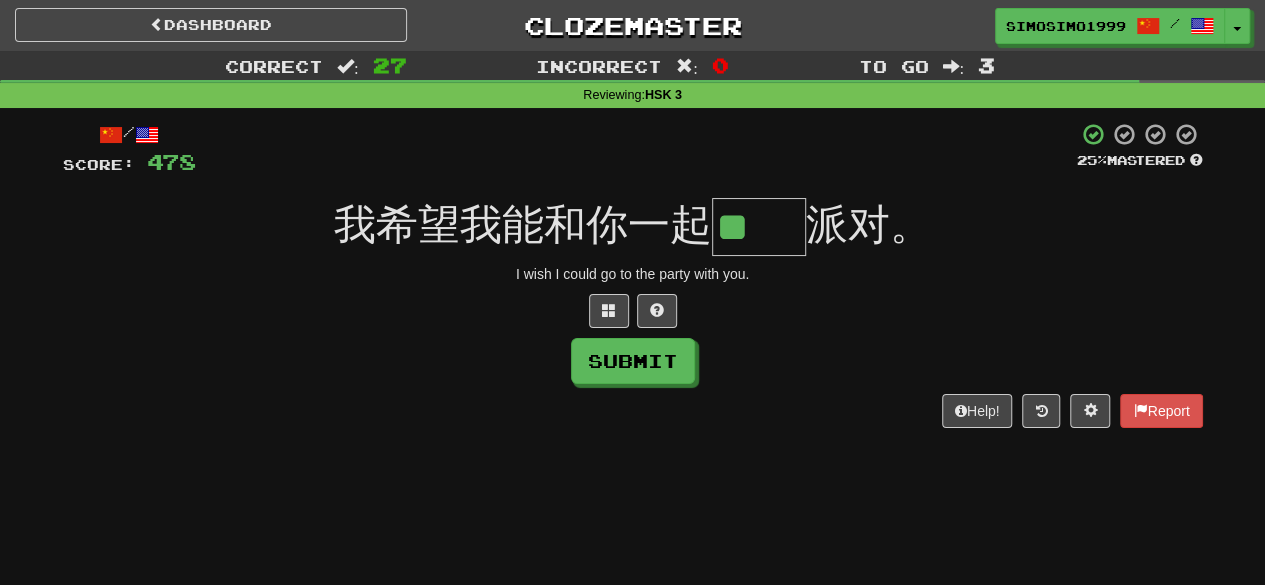 type on "**" 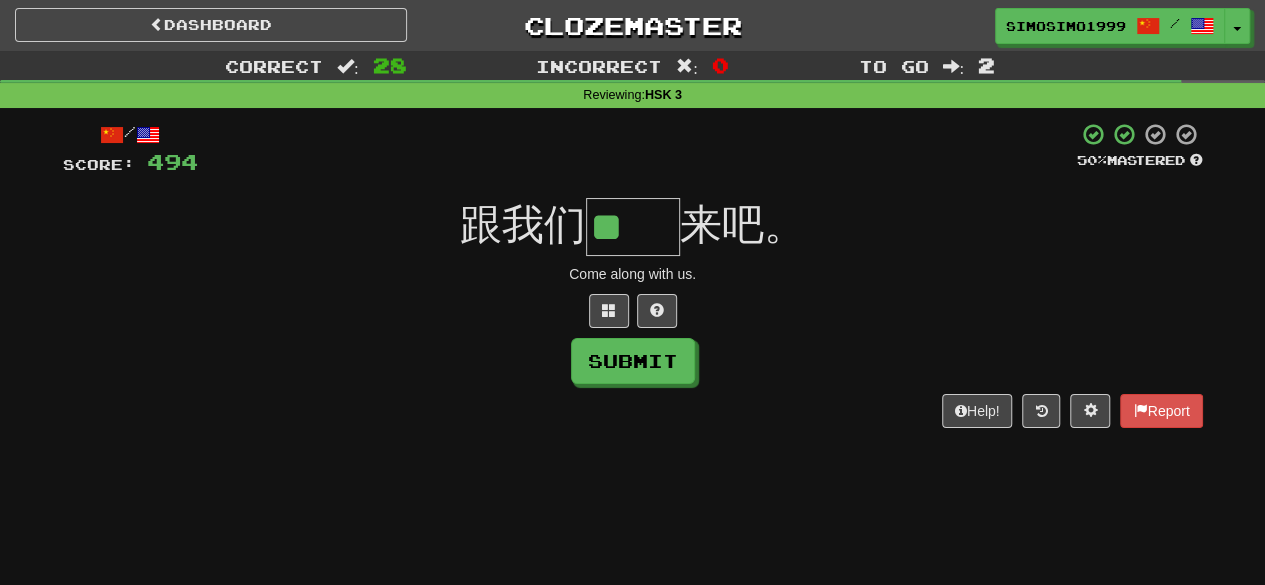 type on "**" 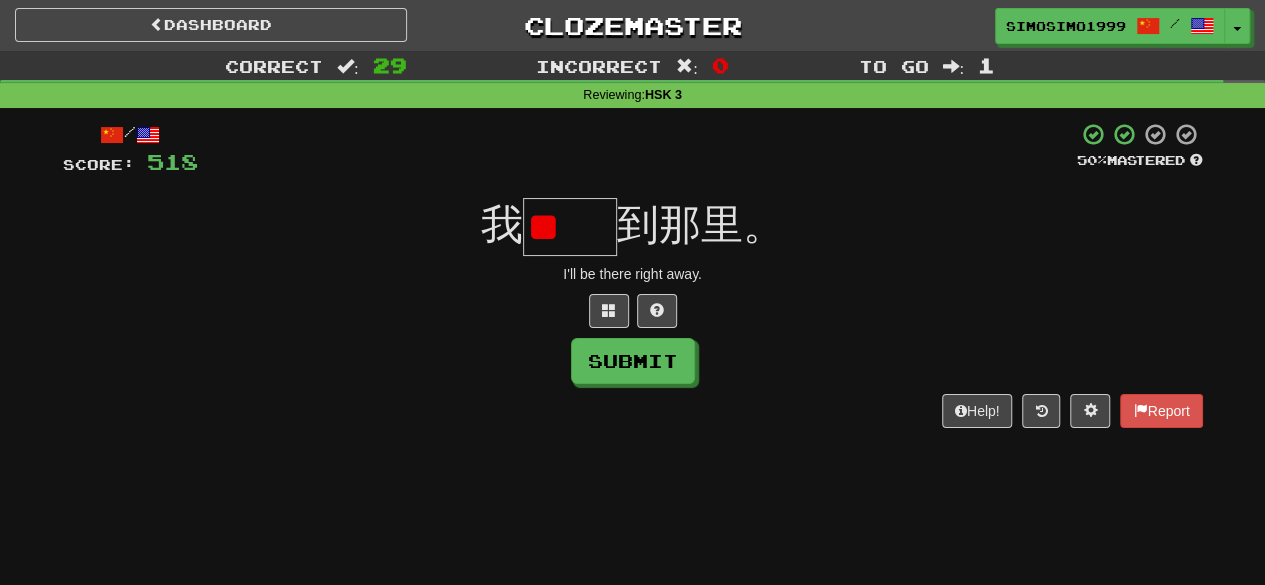 scroll, scrollTop: 0, scrollLeft: 0, axis: both 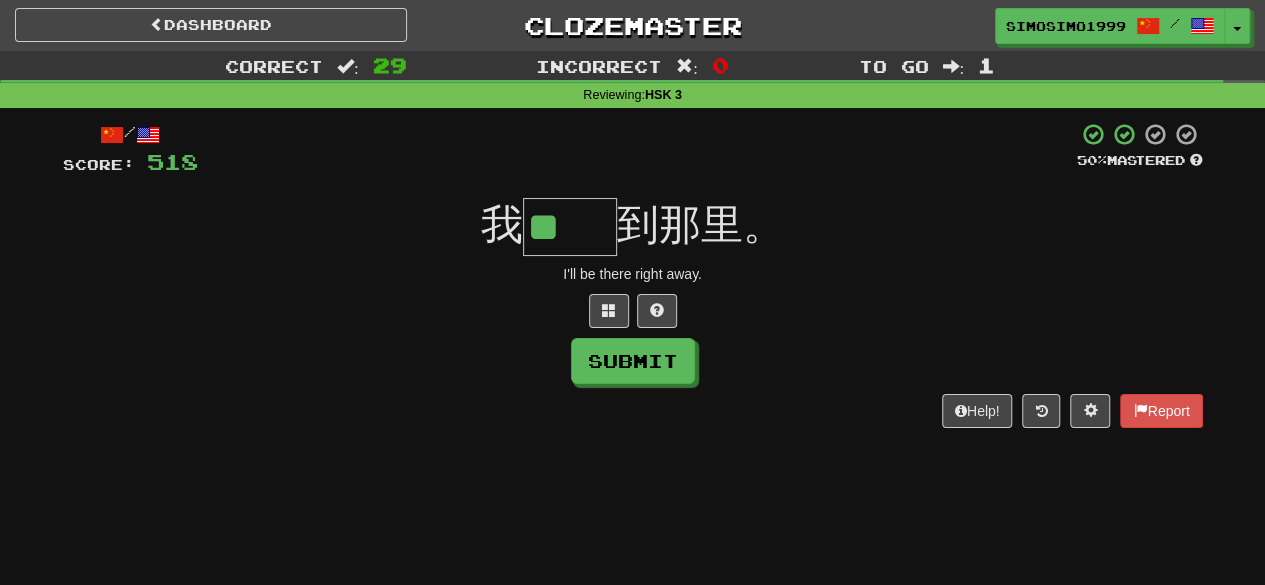 type on "**" 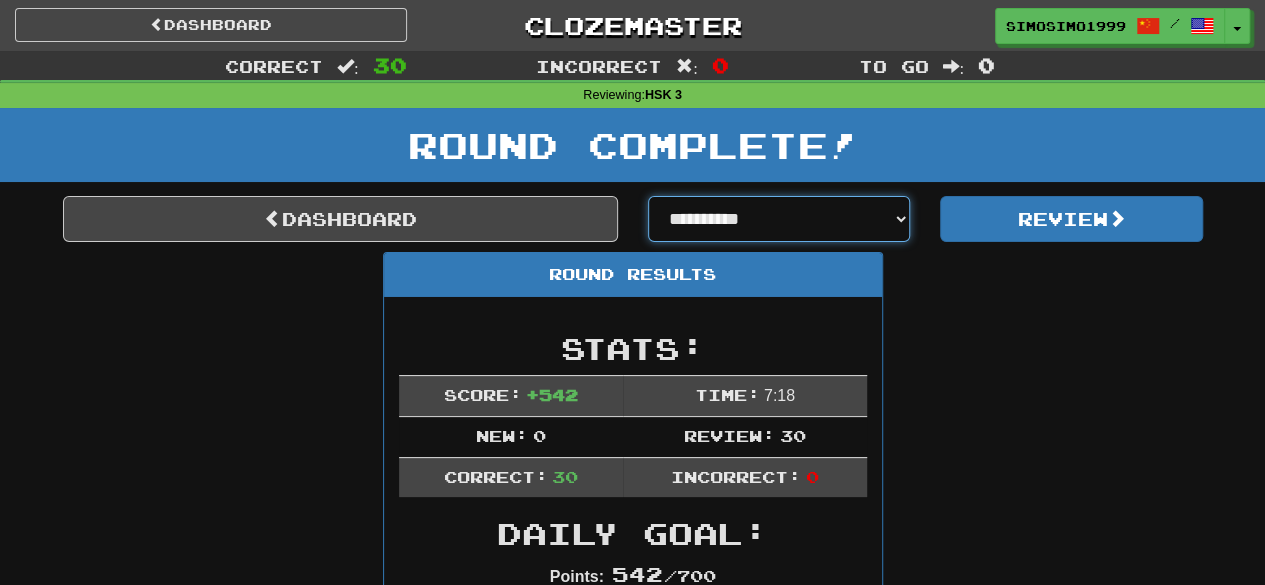 click on "**********" at bounding box center (779, 219) 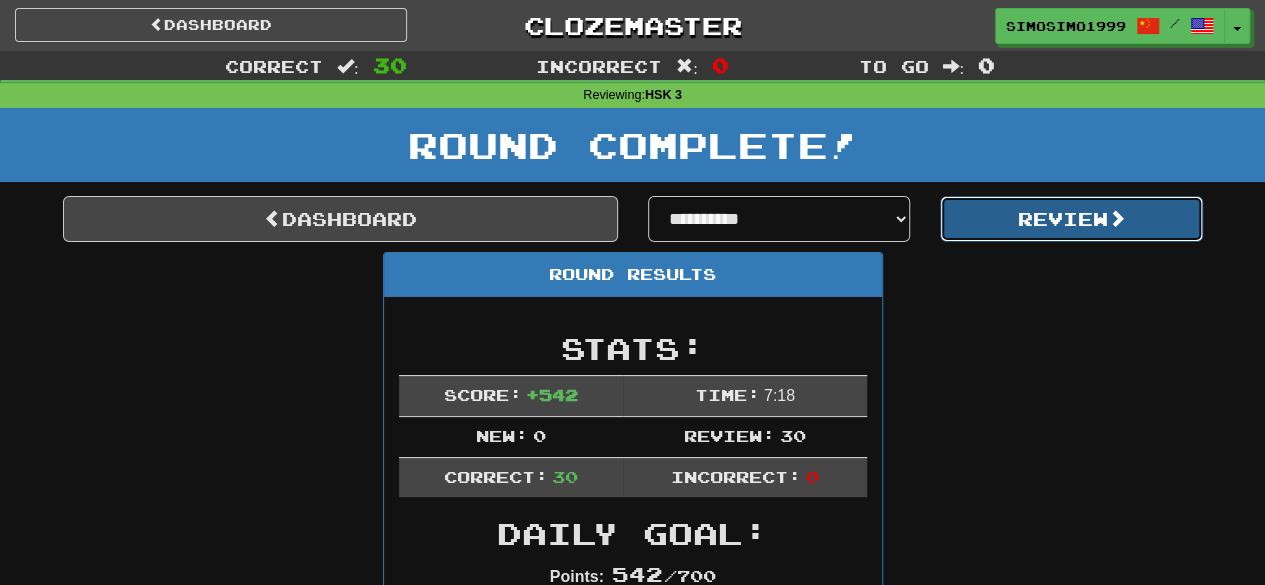 click on "Review" at bounding box center [1071, 219] 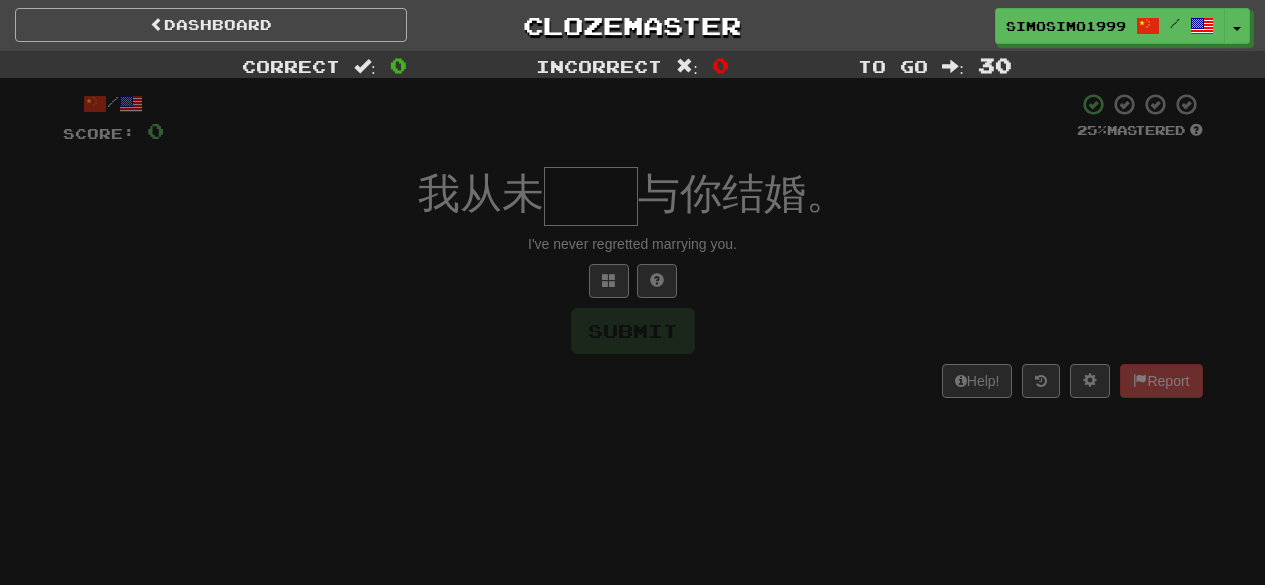 scroll, scrollTop: 0, scrollLeft: 0, axis: both 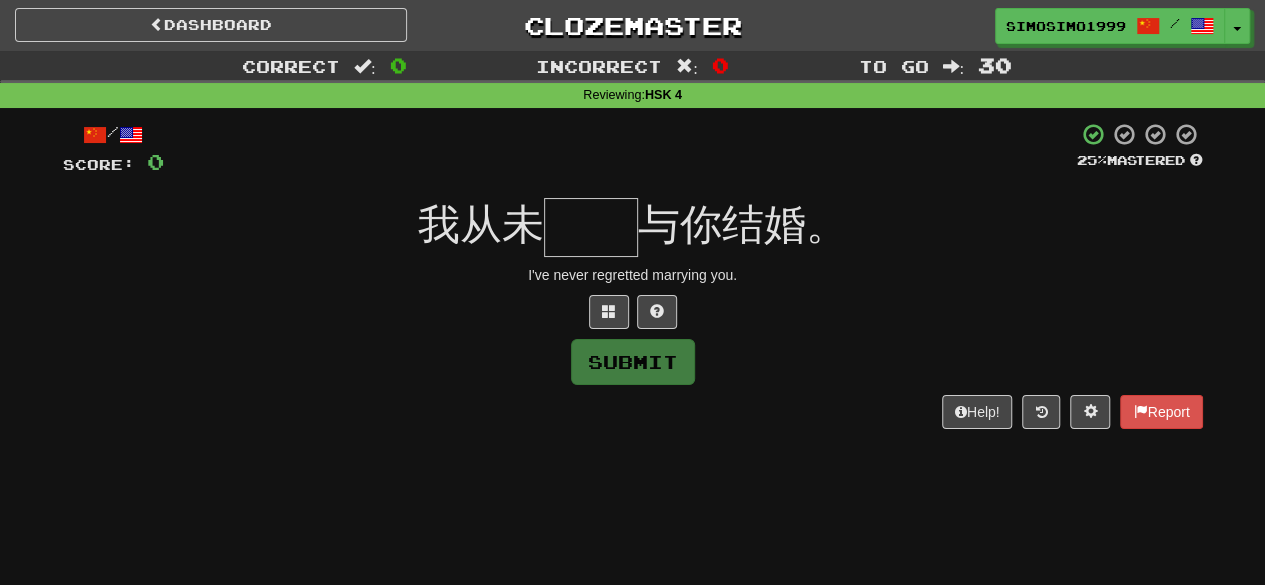 click at bounding box center (591, 227) 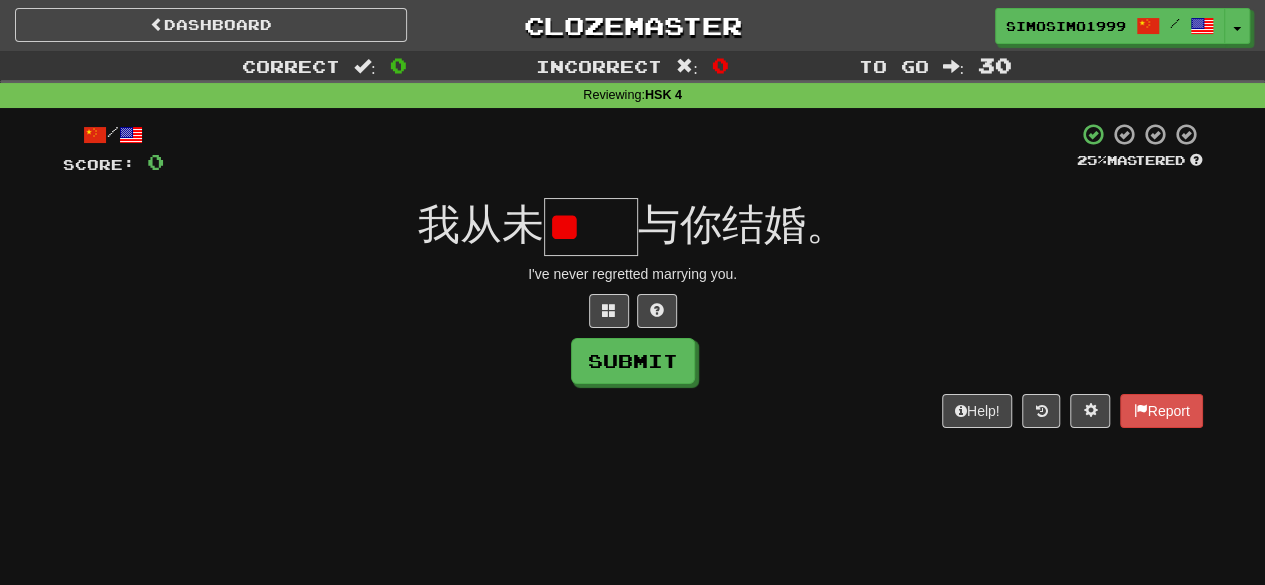 scroll, scrollTop: 0, scrollLeft: 0, axis: both 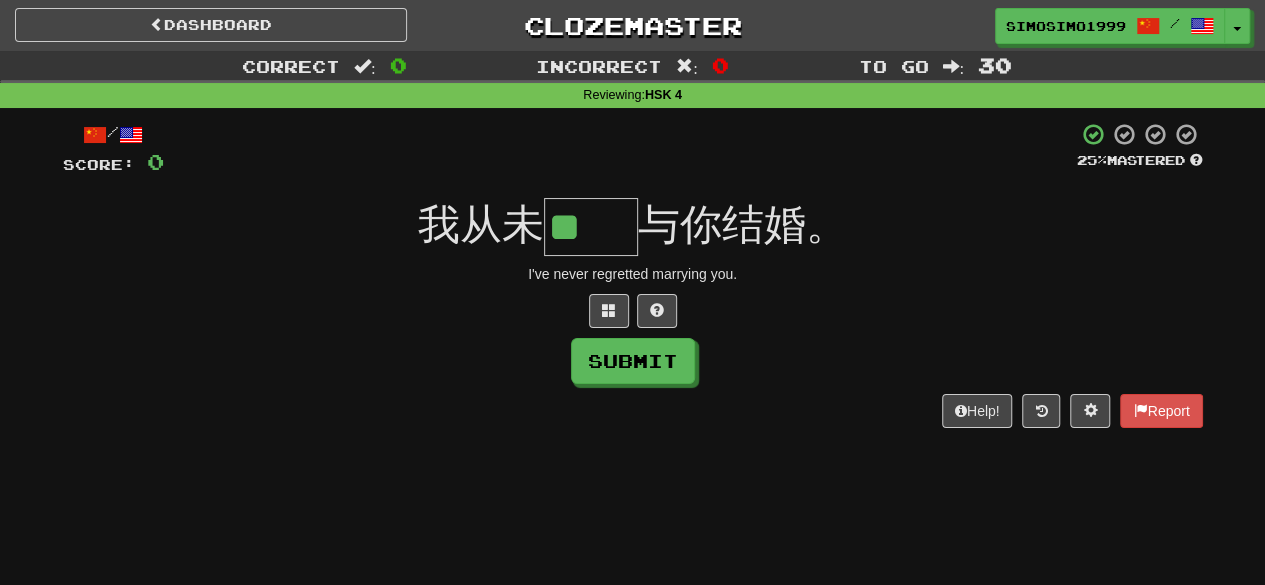 type on "**" 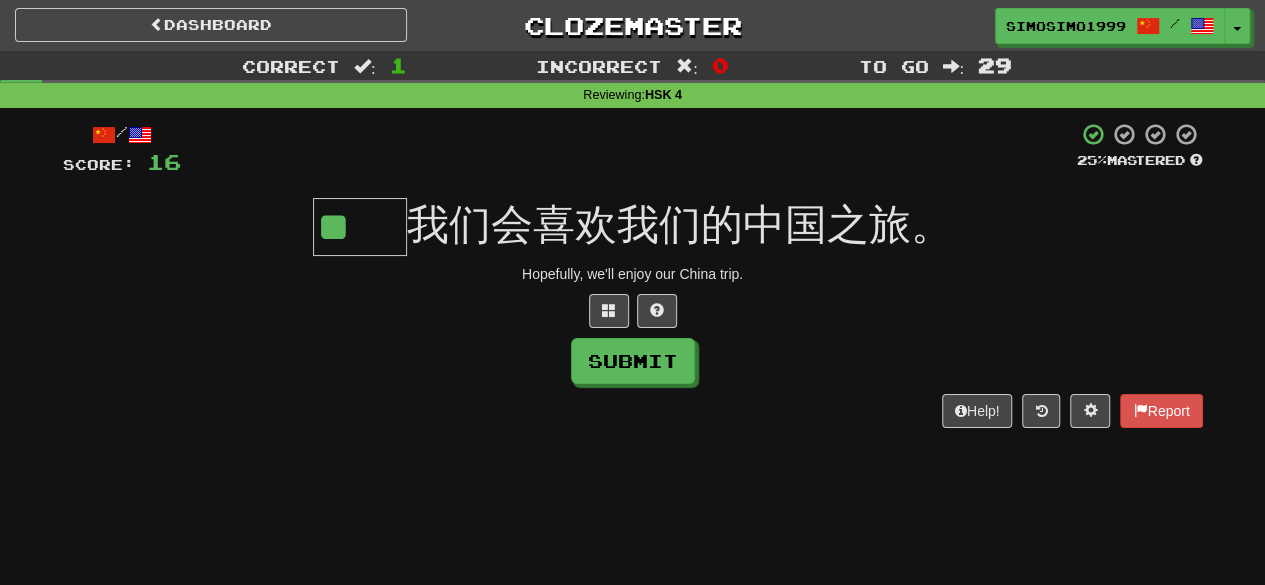 scroll, scrollTop: 0, scrollLeft: 0, axis: both 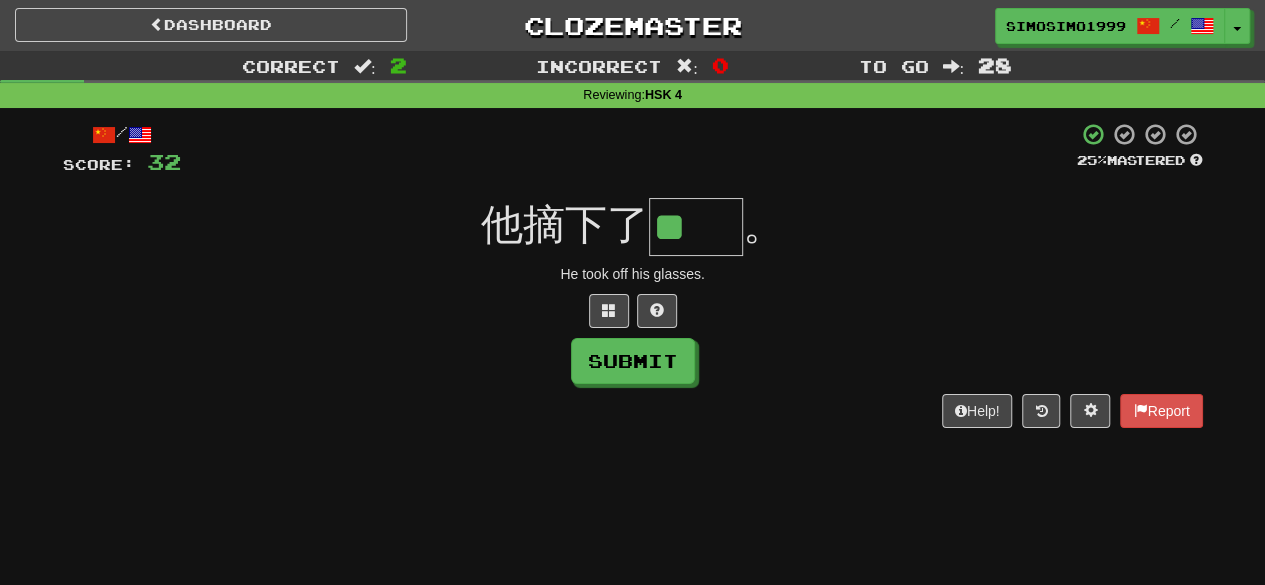type on "**" 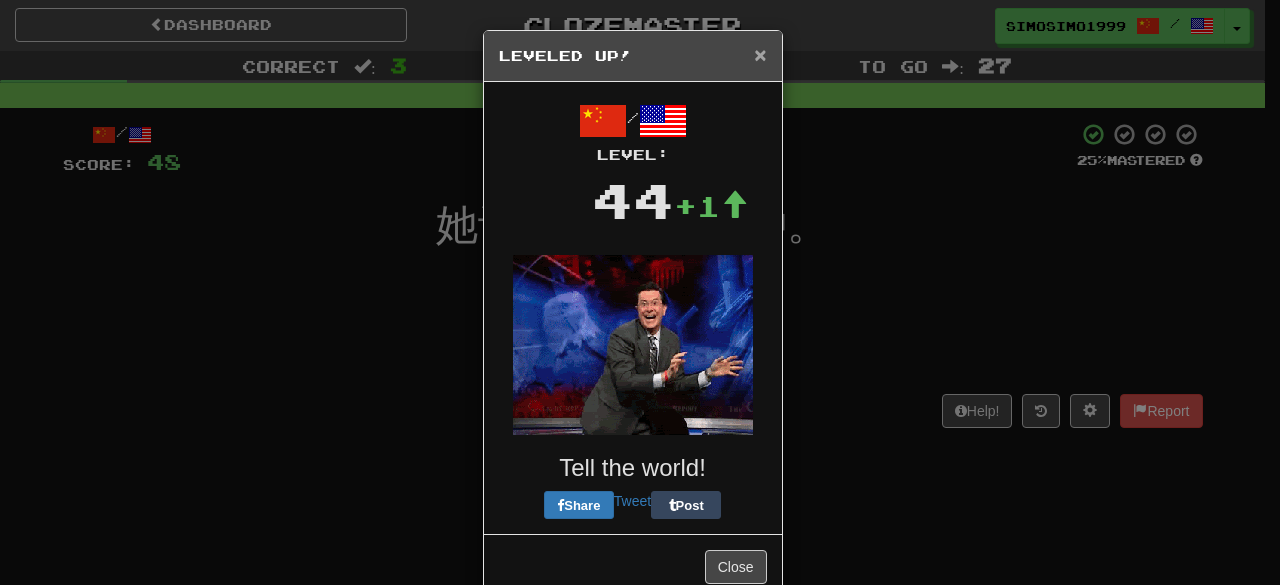 click on "×" at bounding box center [760, 54] 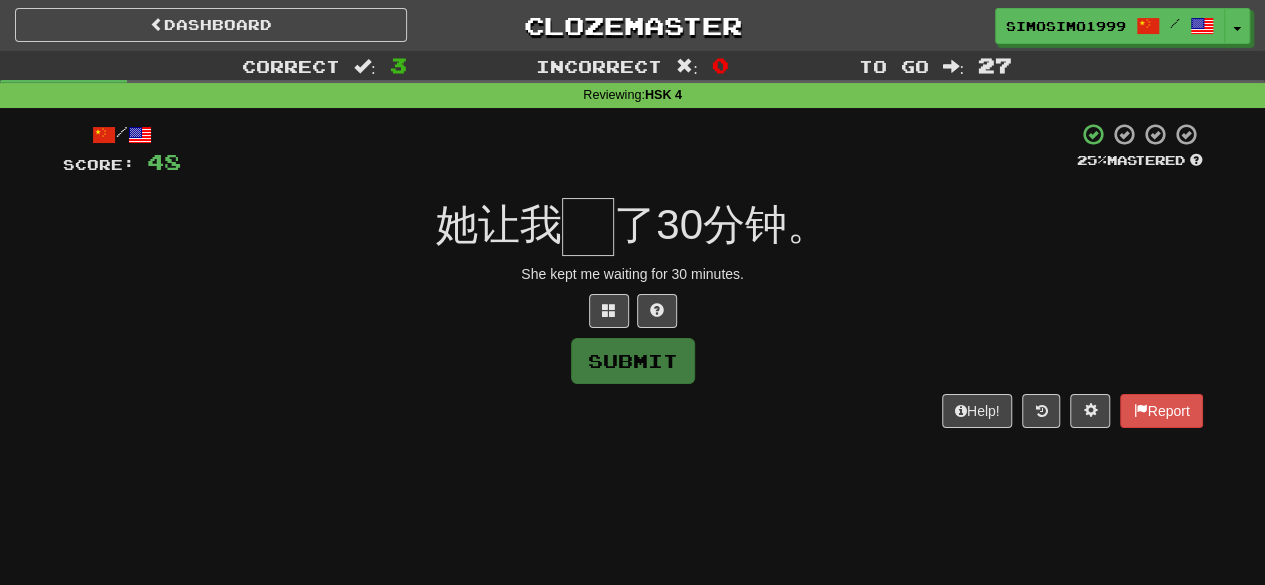 click at bounding box center [588, 227] 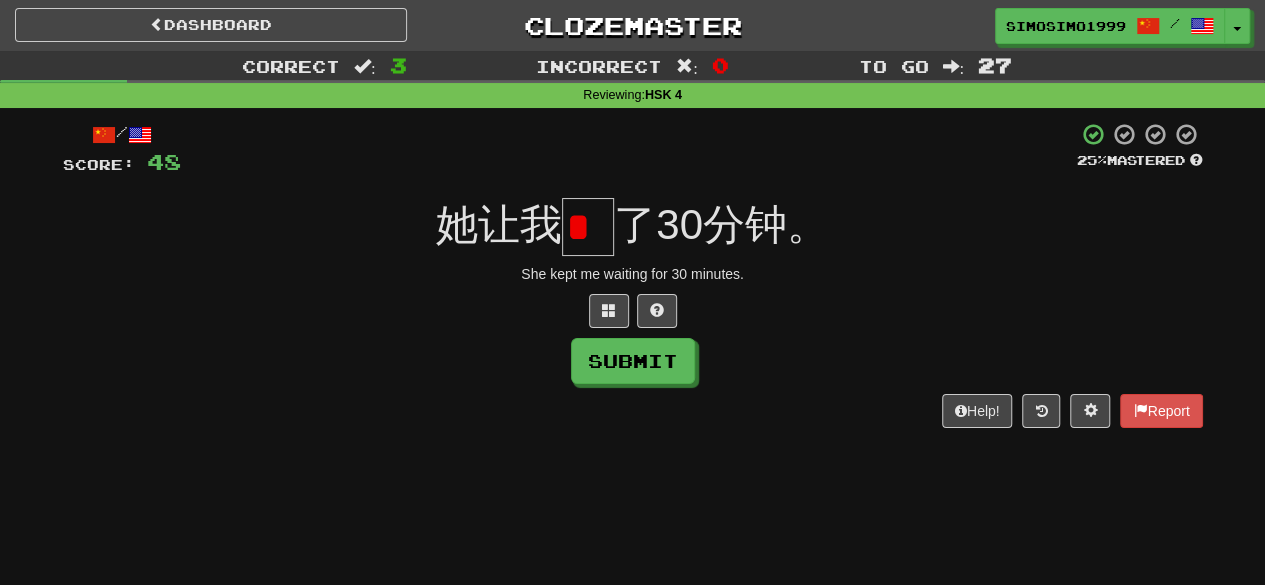 scroll, scrollTop: 0, scrollLeft: 0, axis: both 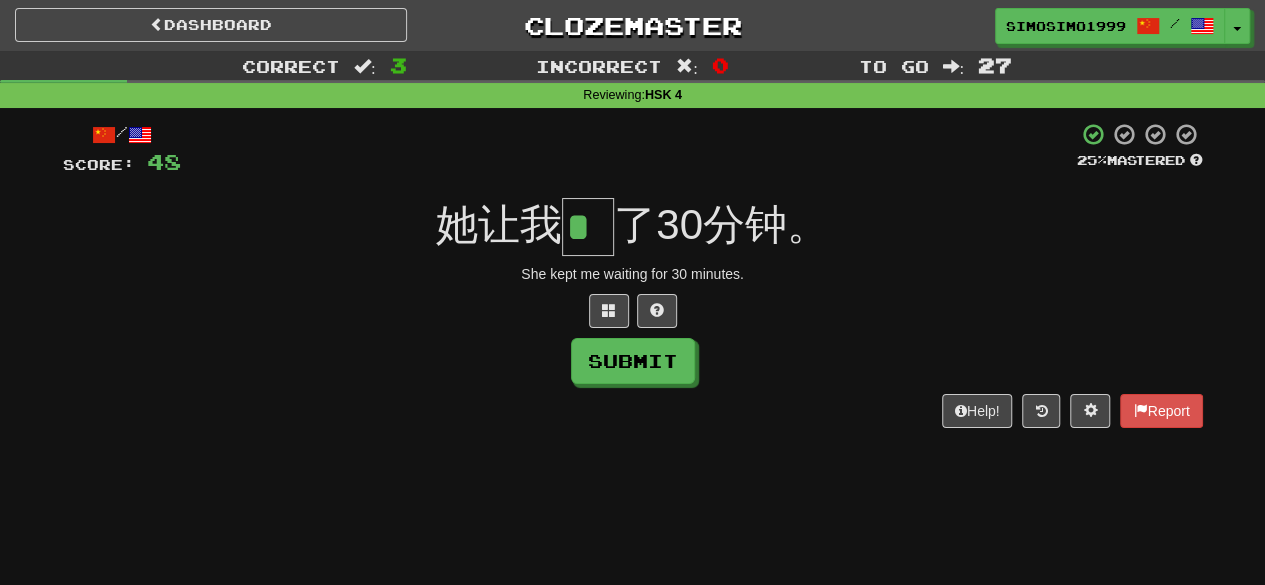 type on "*" 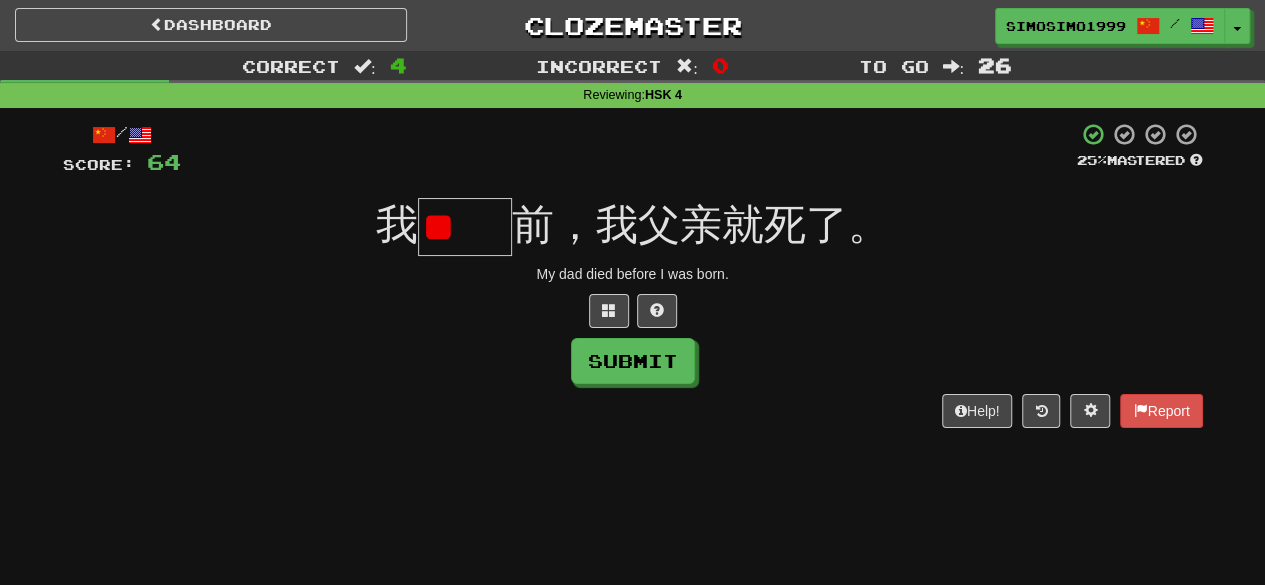 scroll, scrollTop: 0, scrollLeft: 0, axis: both 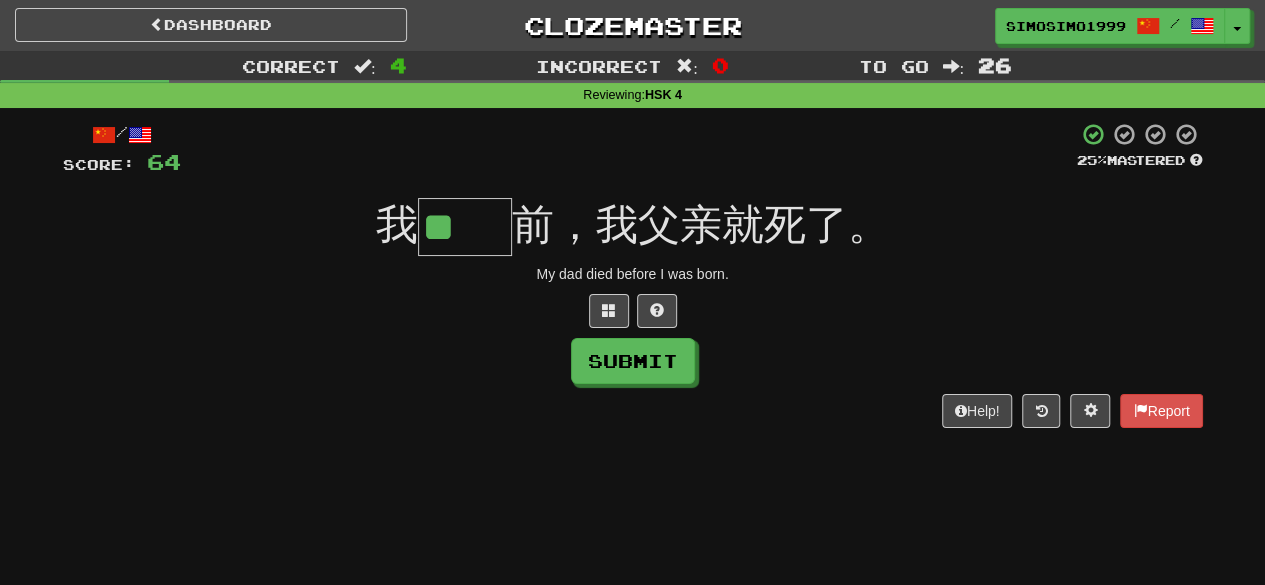 type on "**" 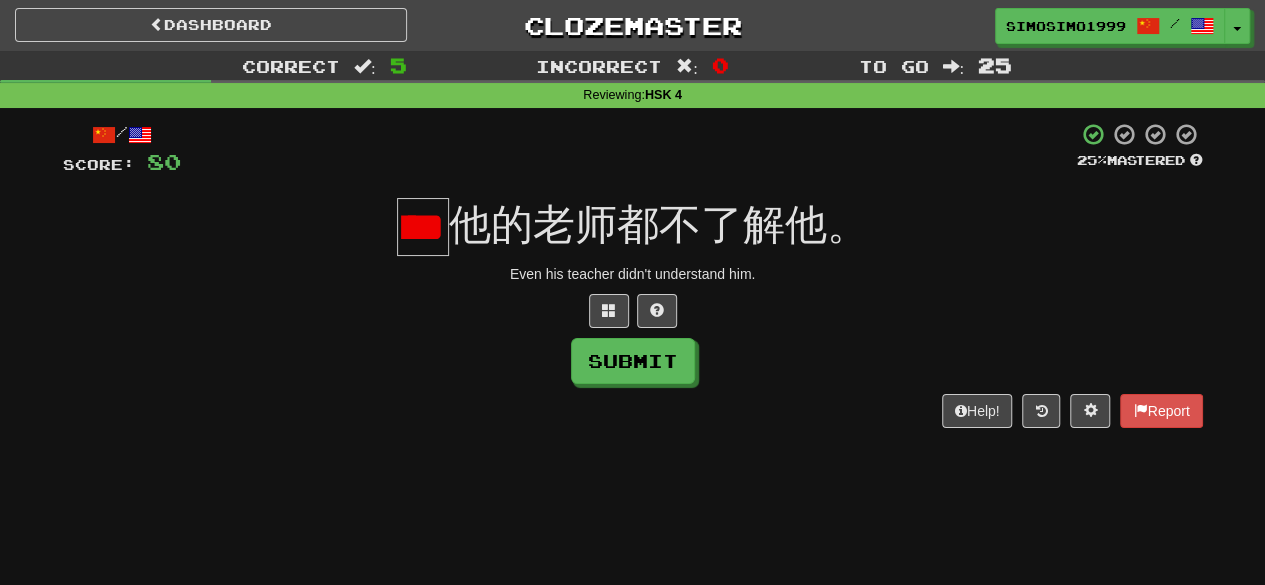 scroll, scrollTop: 0, scrollLeft: 48, axis: horizontal 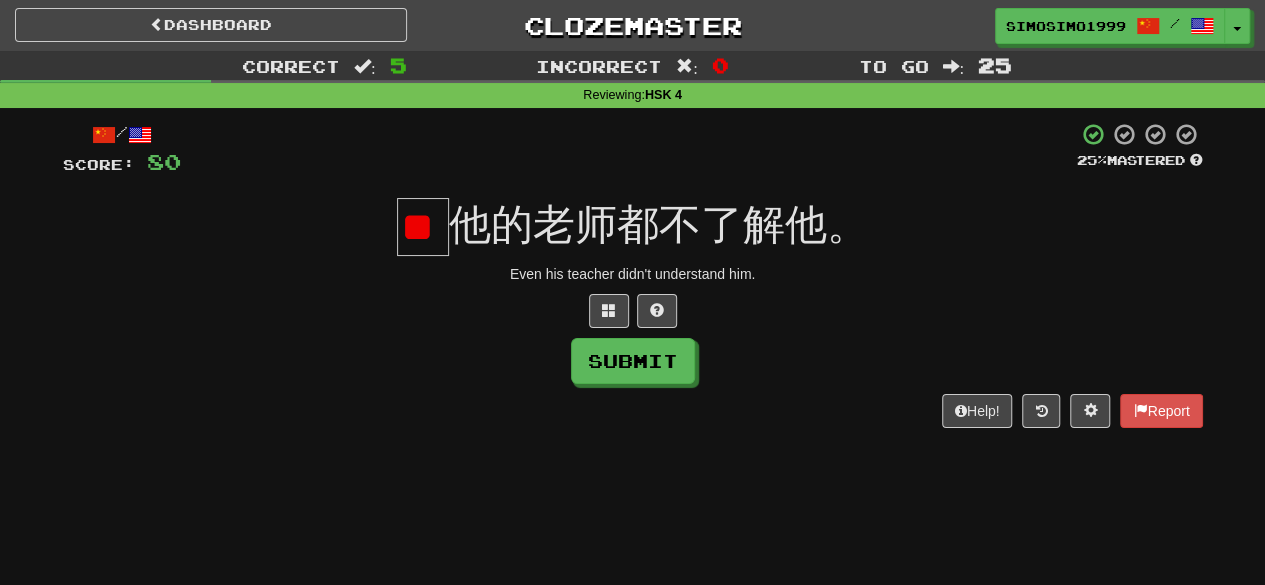 type on "*" 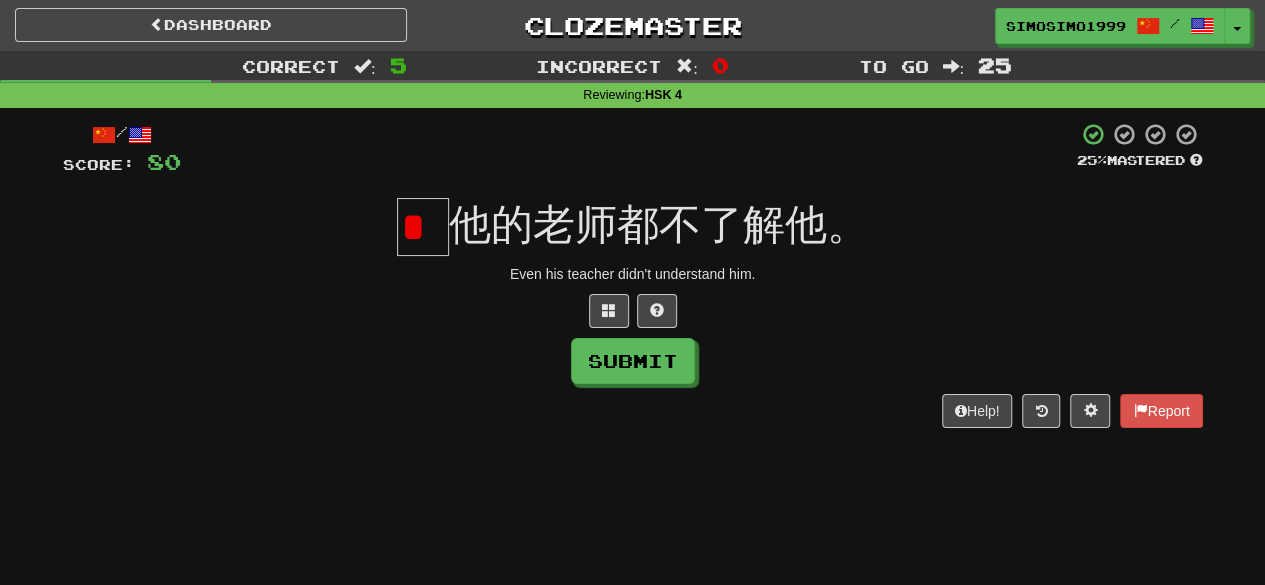 scroll, scrollTop: 0, scrollLeft: 0, axis: both 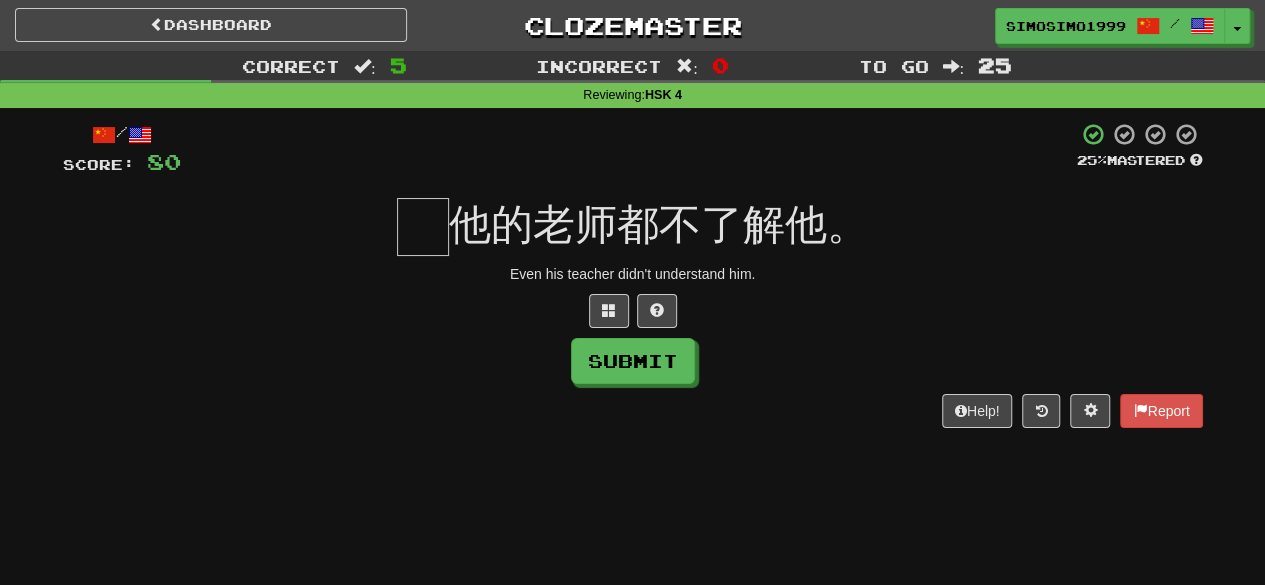 type on "*" 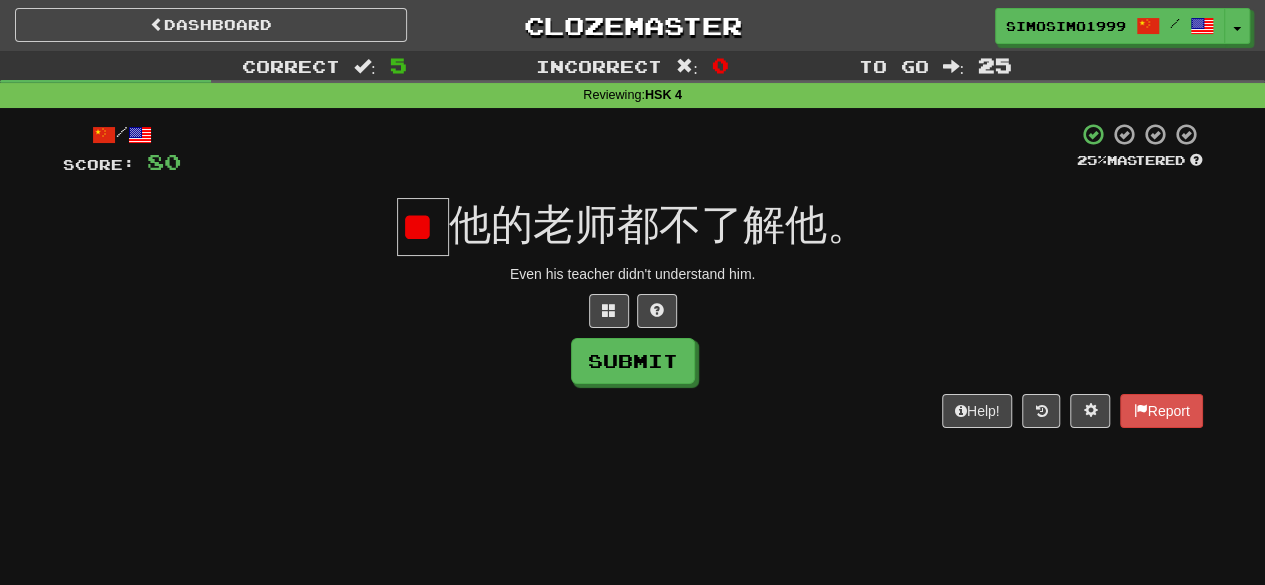 type on "*" 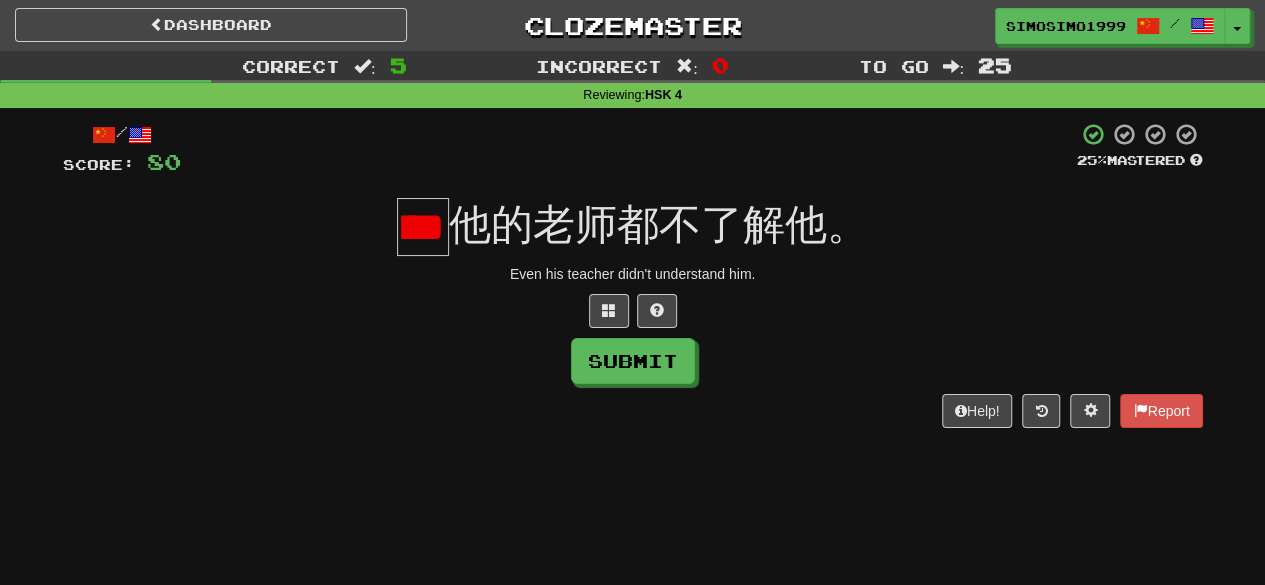 scroll, scrollTop: 0, scrollLeft: 48, axis: horizontal 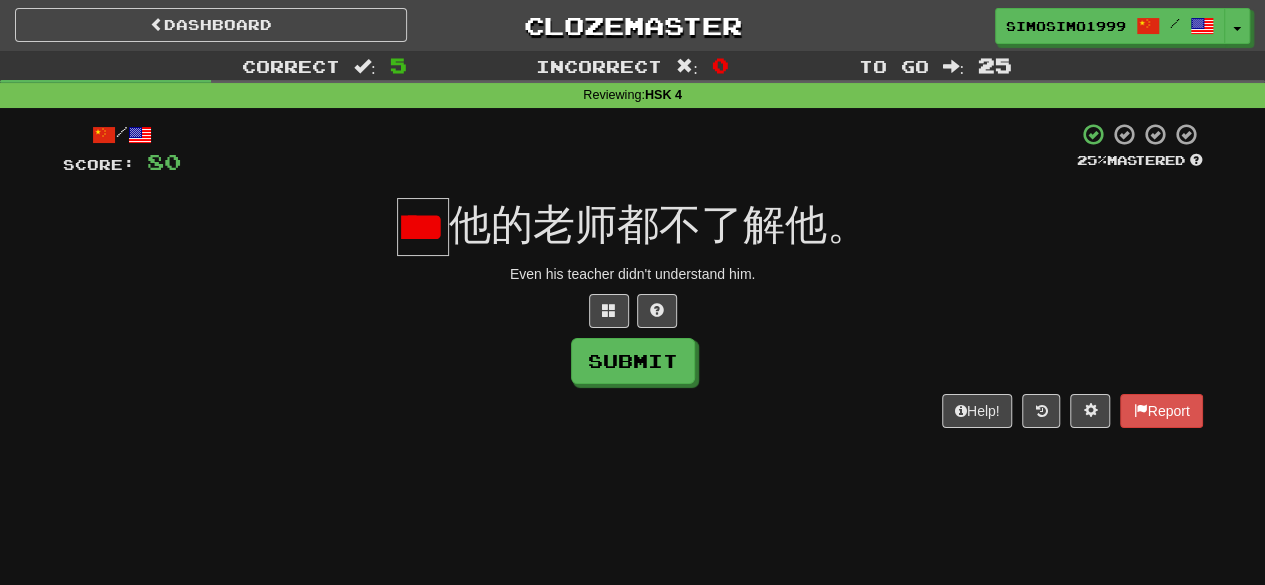 type on "*" 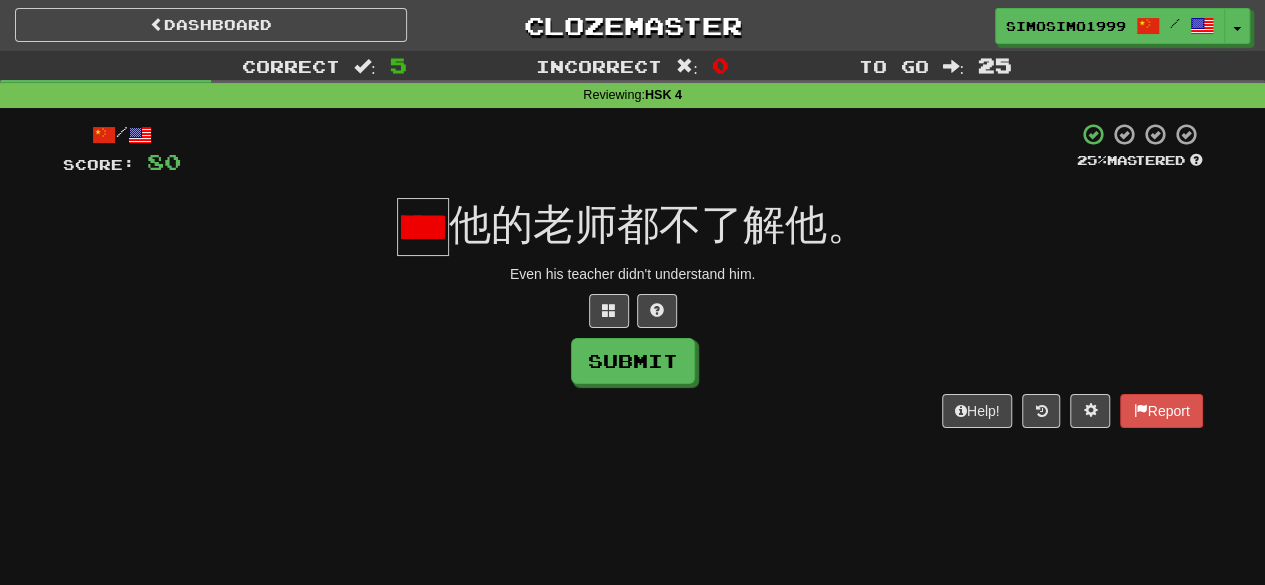 scroll, scrollTop: 0, scrollLeft: 55, axis: horizontal 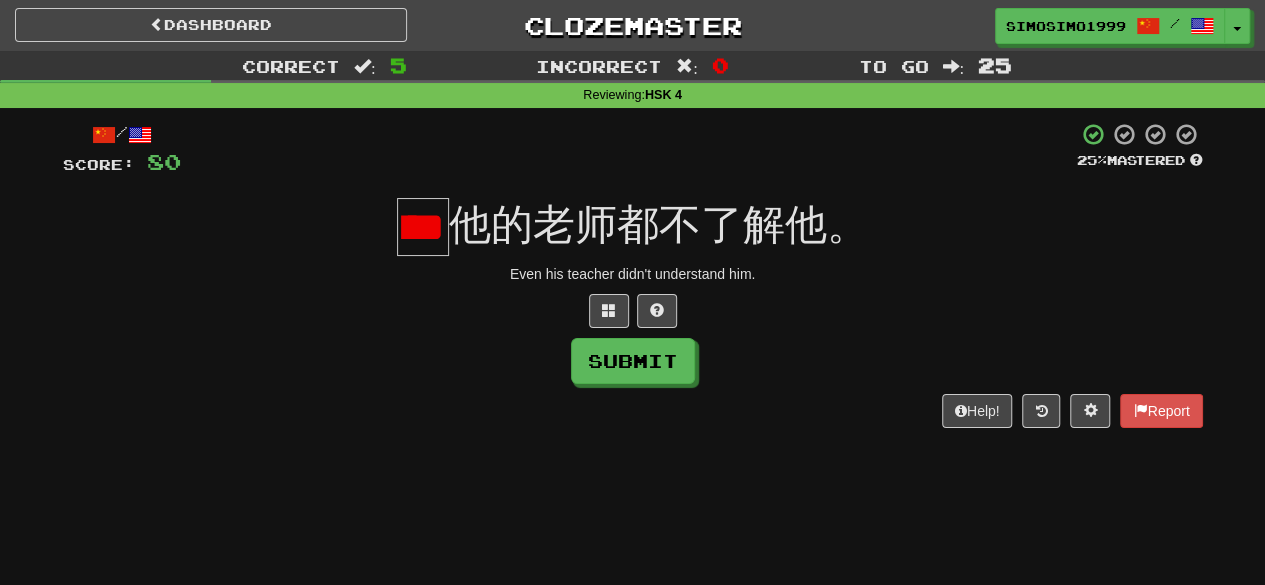 type on "*" 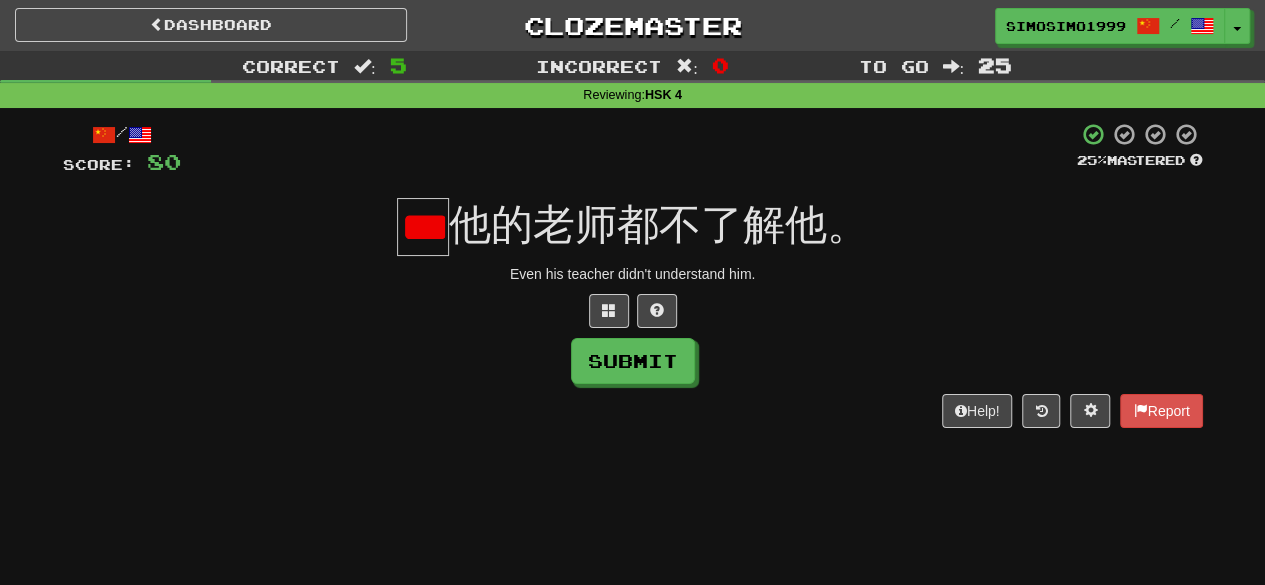 scroll, scrollTop: 0, scrollLeft: 11, axis: horizontal 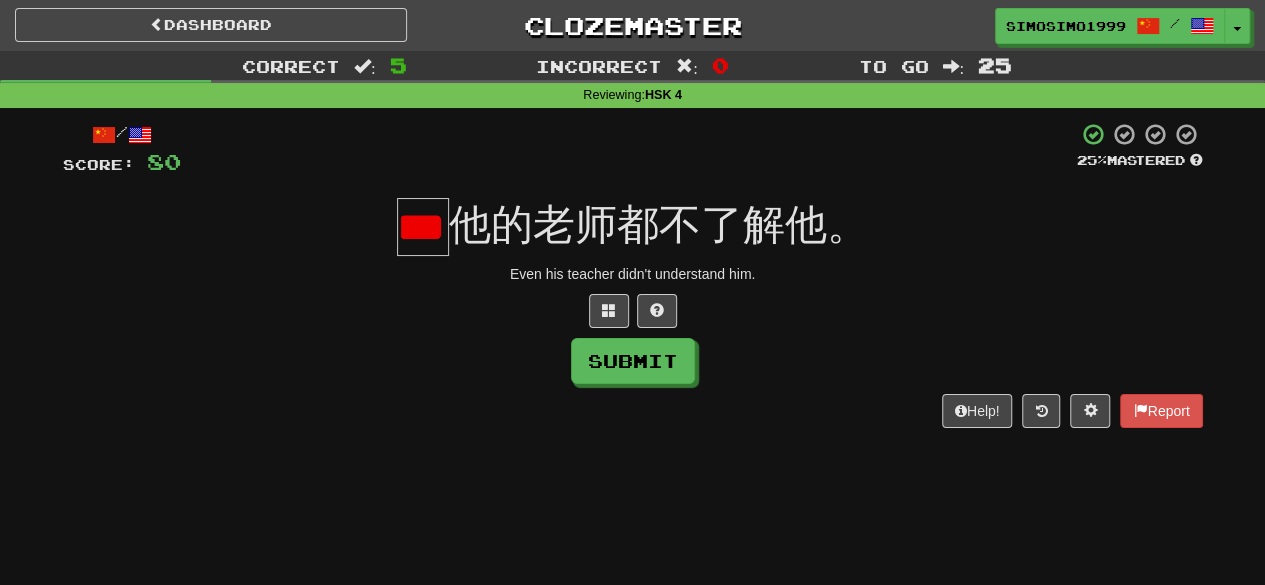 type on "*" 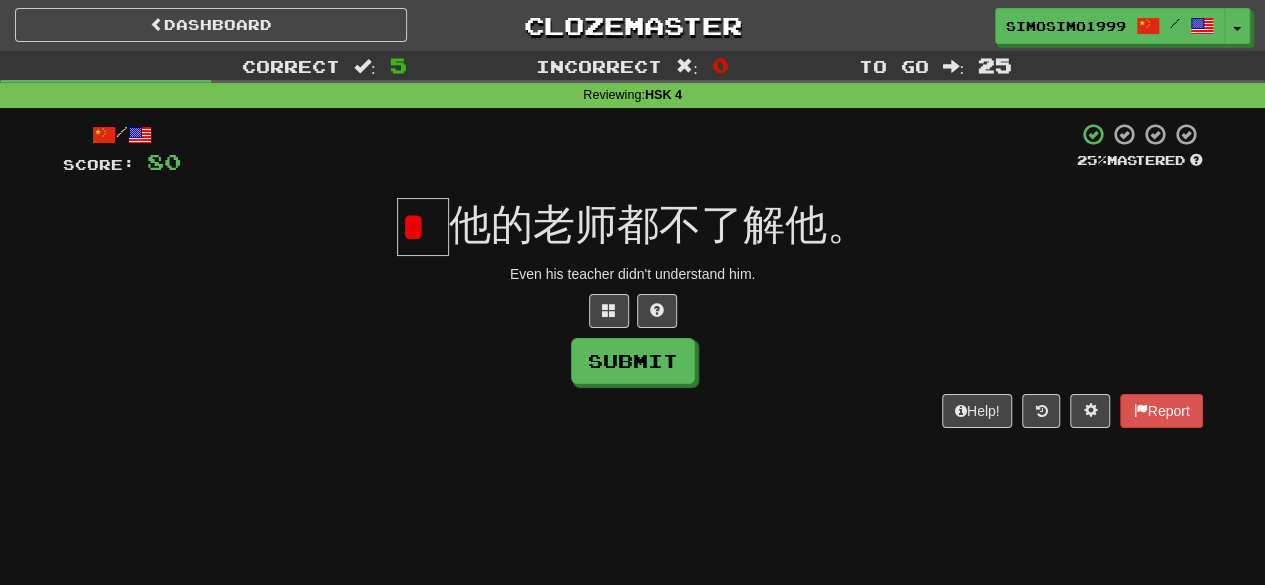 scroll, scrollTop: 0, scrollLeft: 0, axis: both 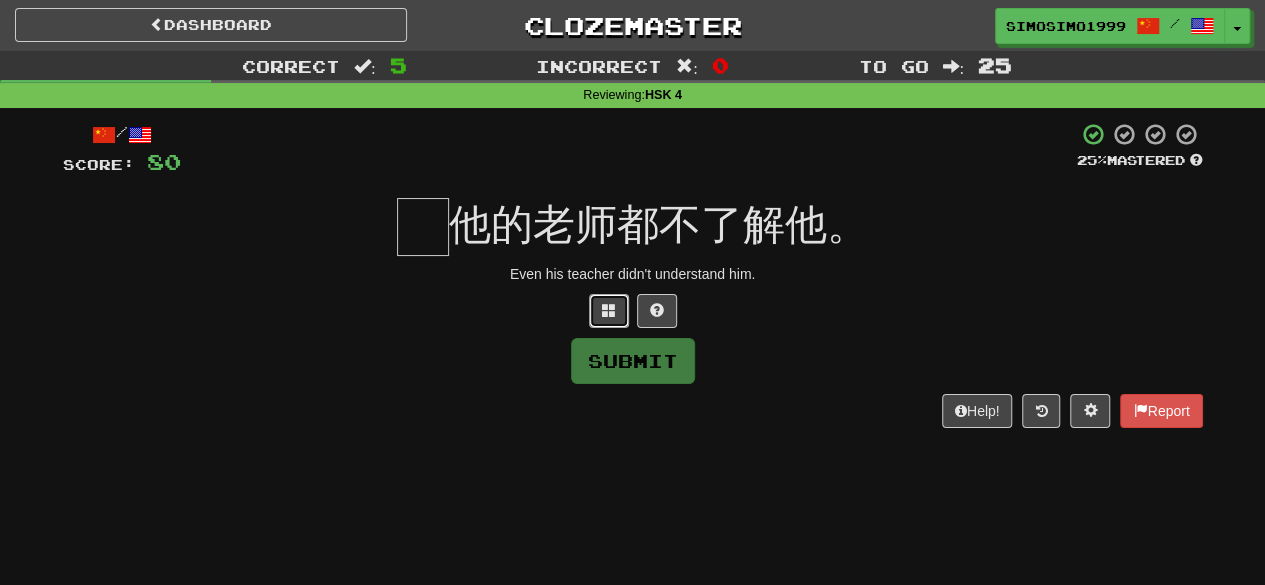 click at bounding box center (609, 310) 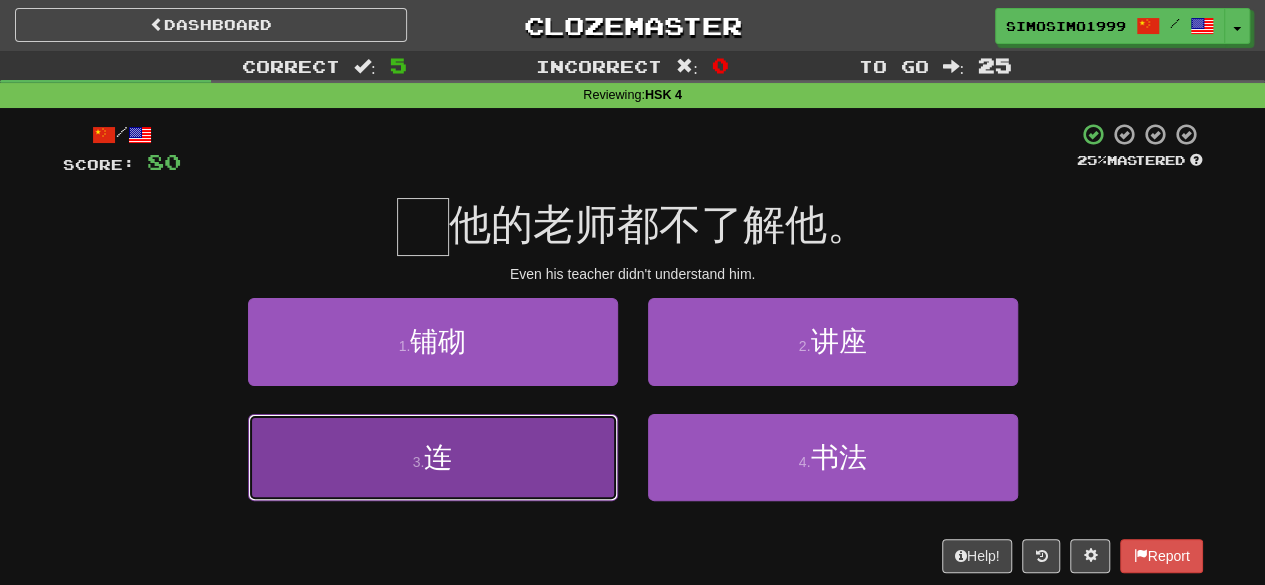 click on "3 .  连" at bounding box center [433, 457] 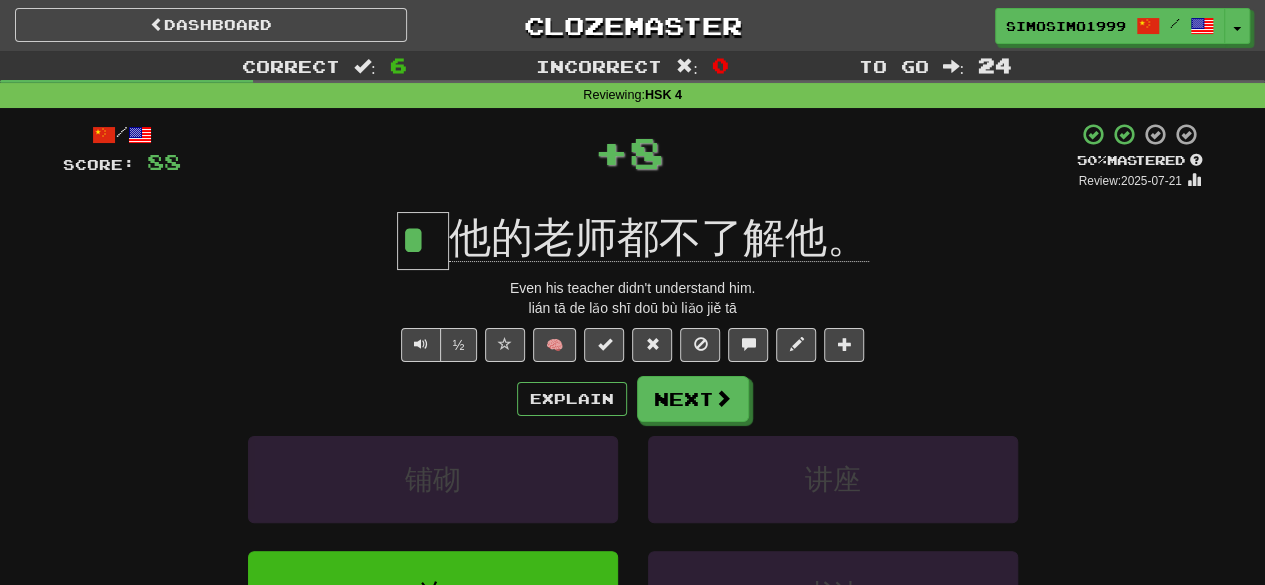 drag, startPoint x: 398, startPoint y: 245, endPoint x: 429, endPoint y: 251, distance: 31.575306 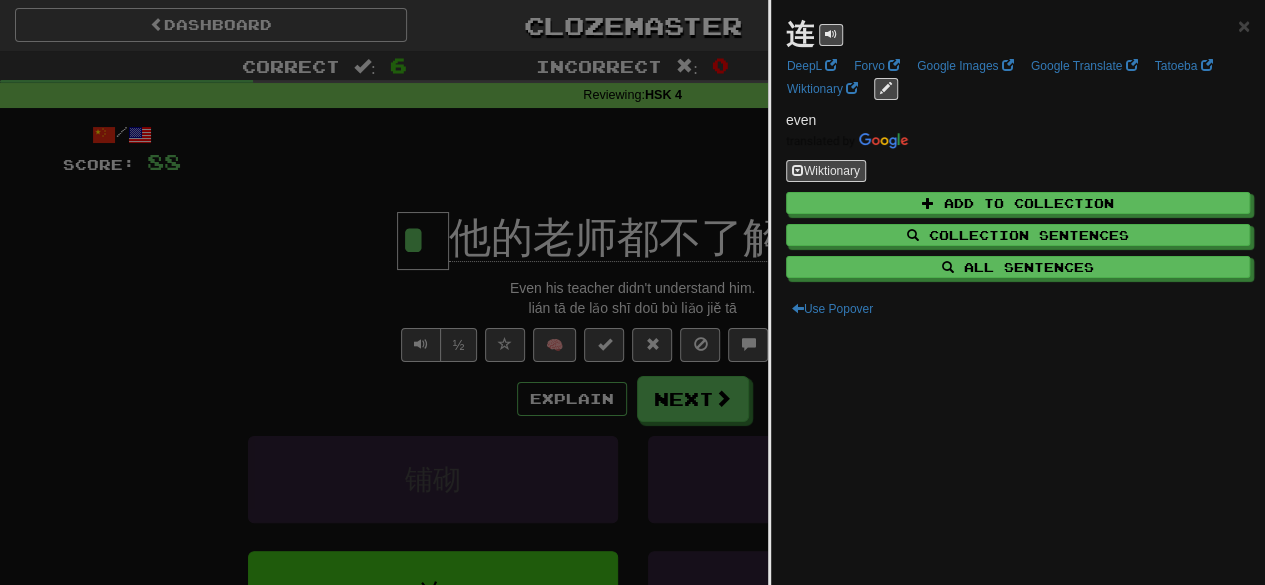 click at bounding box center (632, 292) 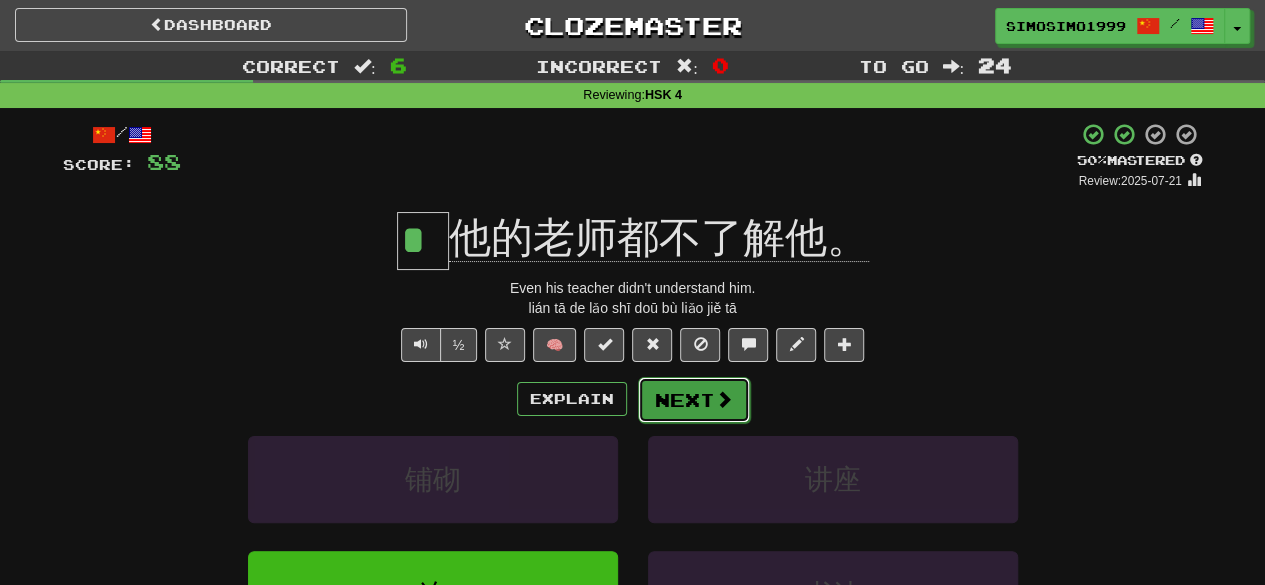 click on "Next" at bounding box center (694, 400) 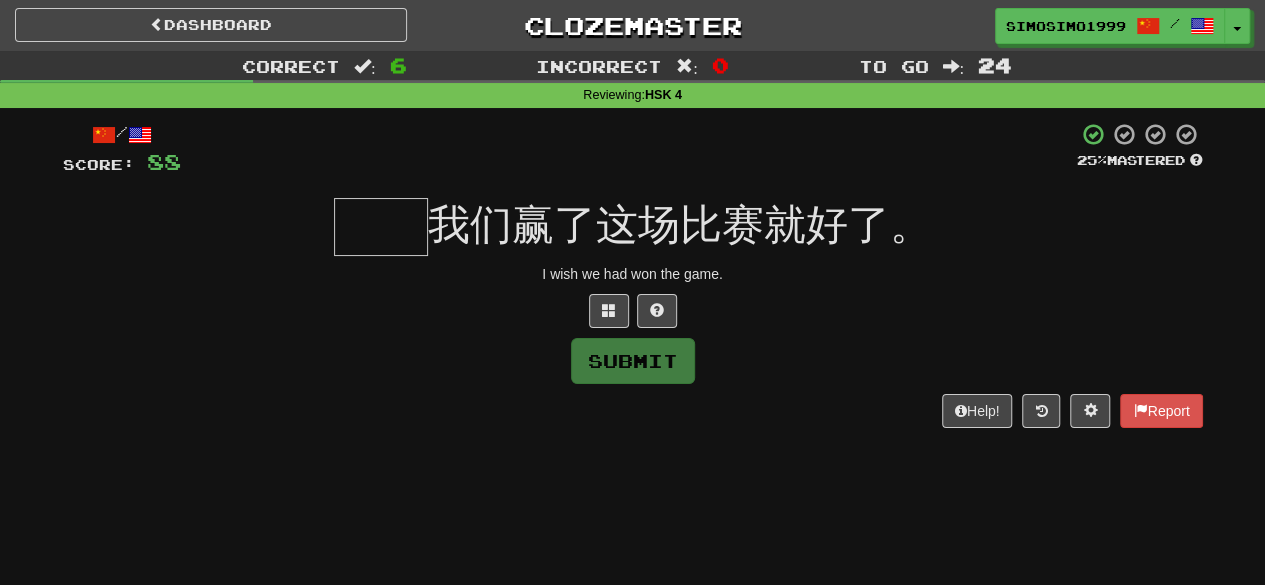 click at bounding box center (381, 227) 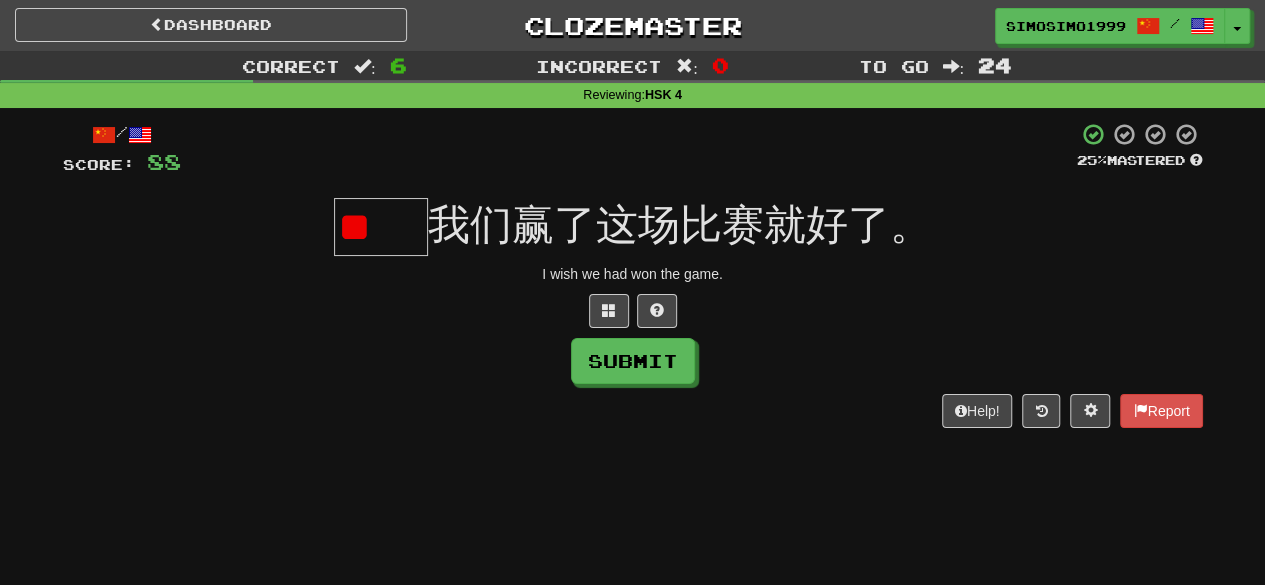 scroll, scrollTop: 0, scrollLeft: 0, axis: both 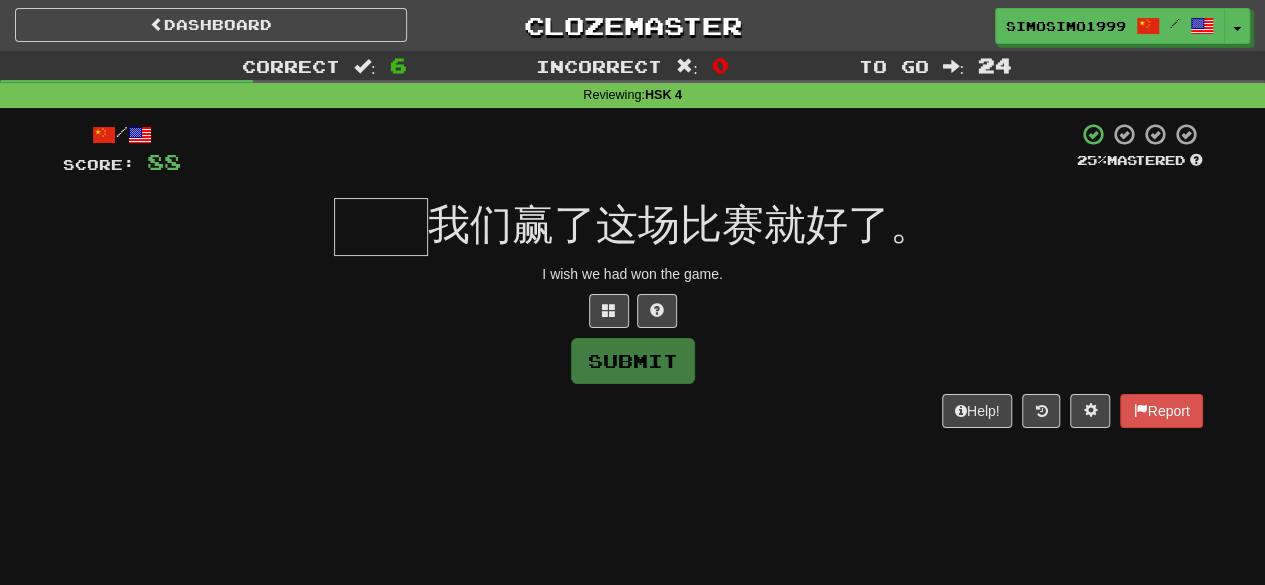 click at bounding box center (381, 227) 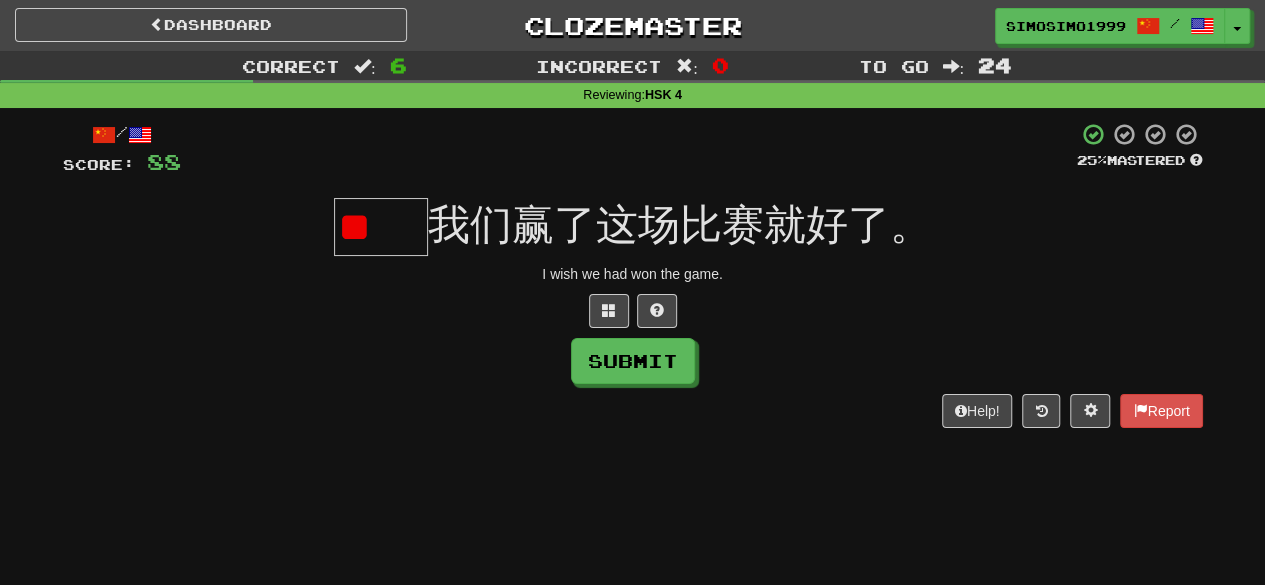 type on "*" 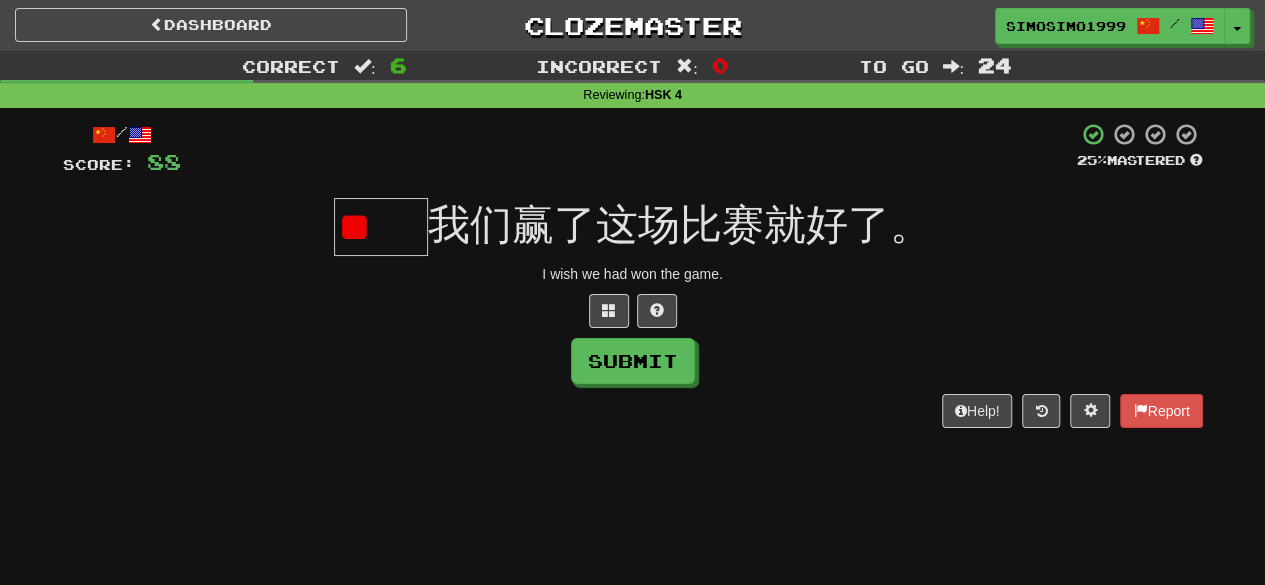 scroll, scrollTop: 0, scrollLeft: 0, axis: both 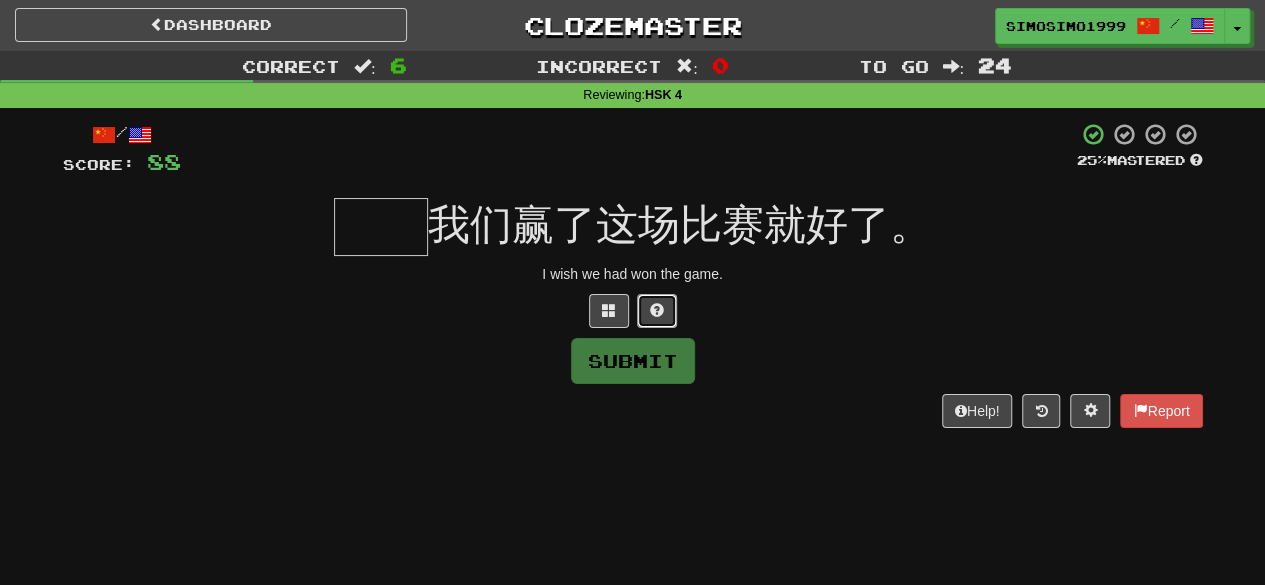 click at bounding box center [657, 310] 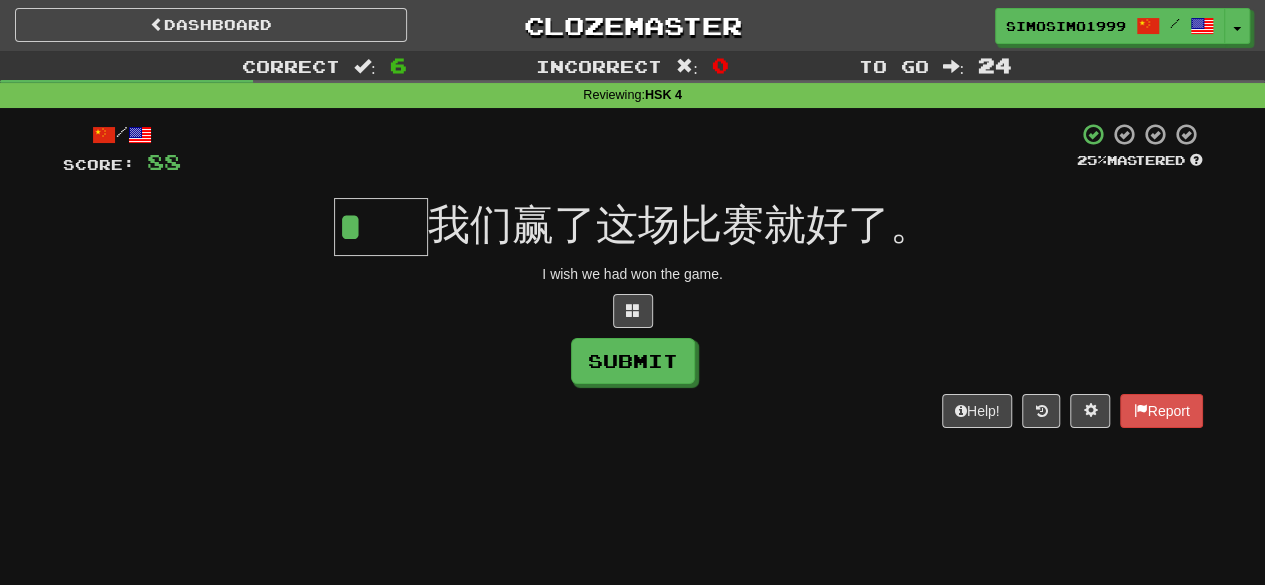 click on "*" at bounding box center [381, 227] 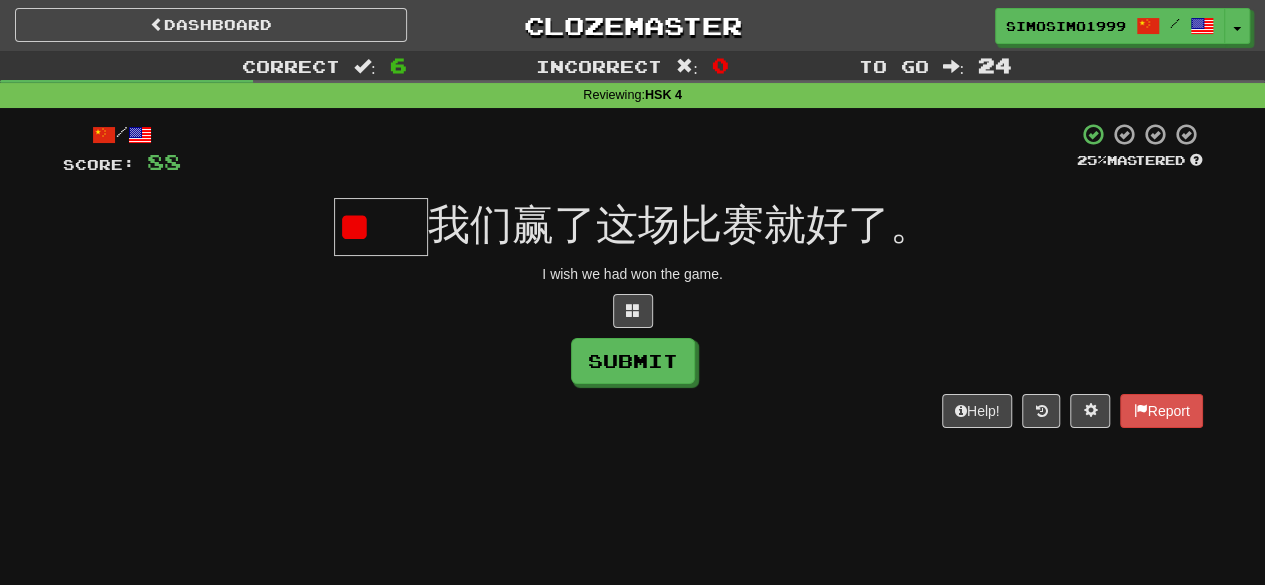 scroll, scrollTop: 0, scrollLeft: 0, axis: both 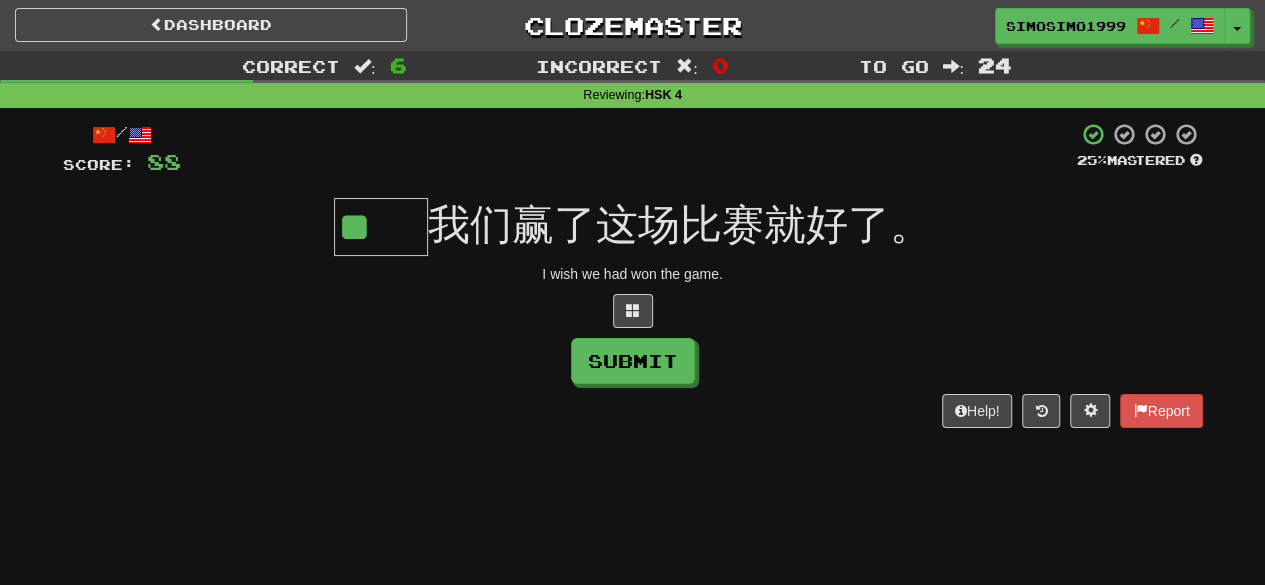 type on "**" 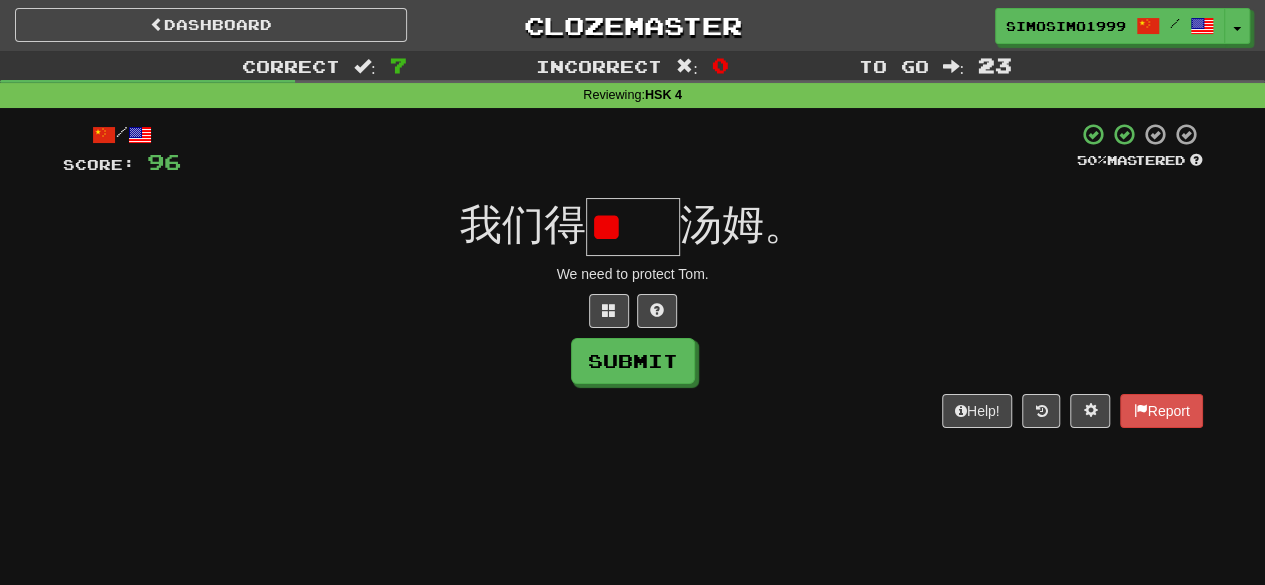 scroll, scrollTop: 0, scrollLeft: 0, axis: both 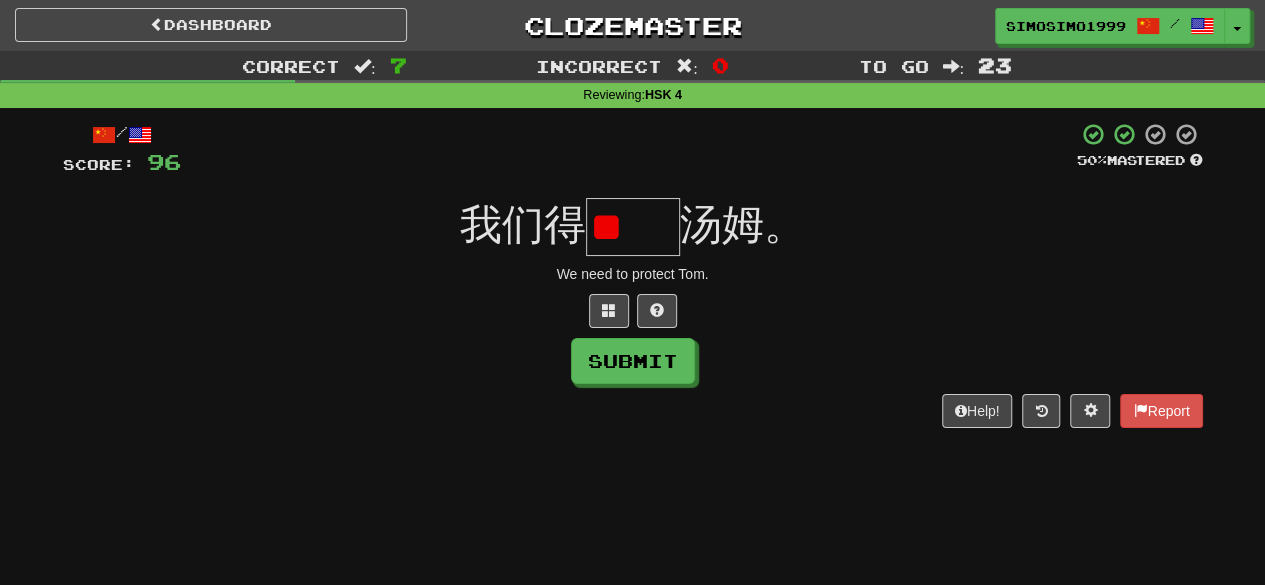 type on "*" 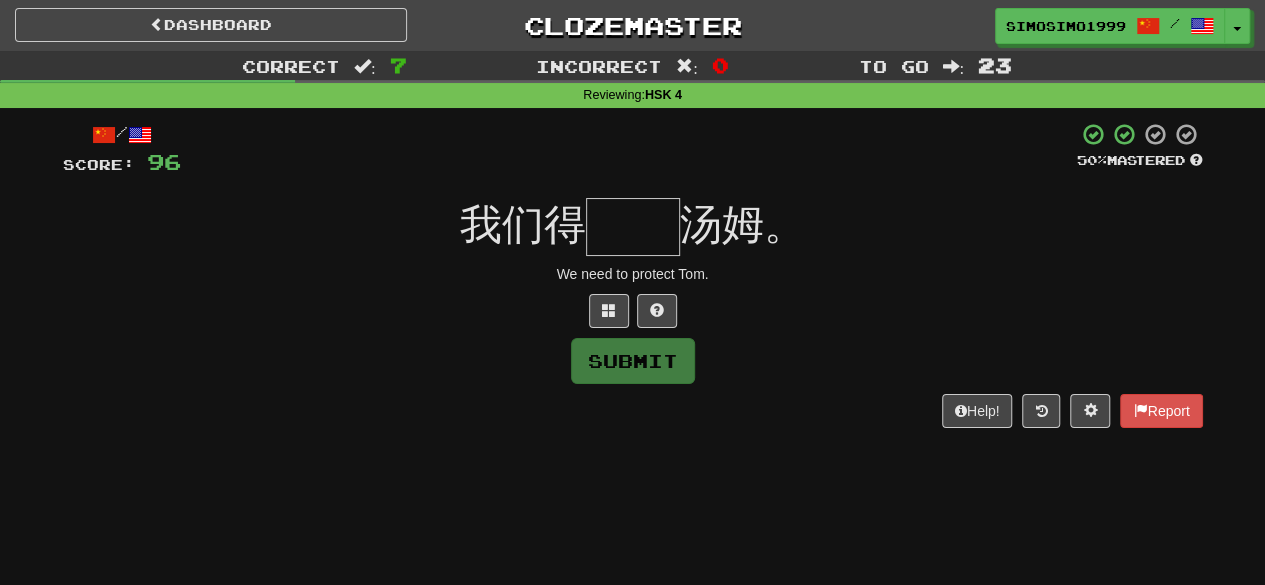 click at bounding box center [633, 227] 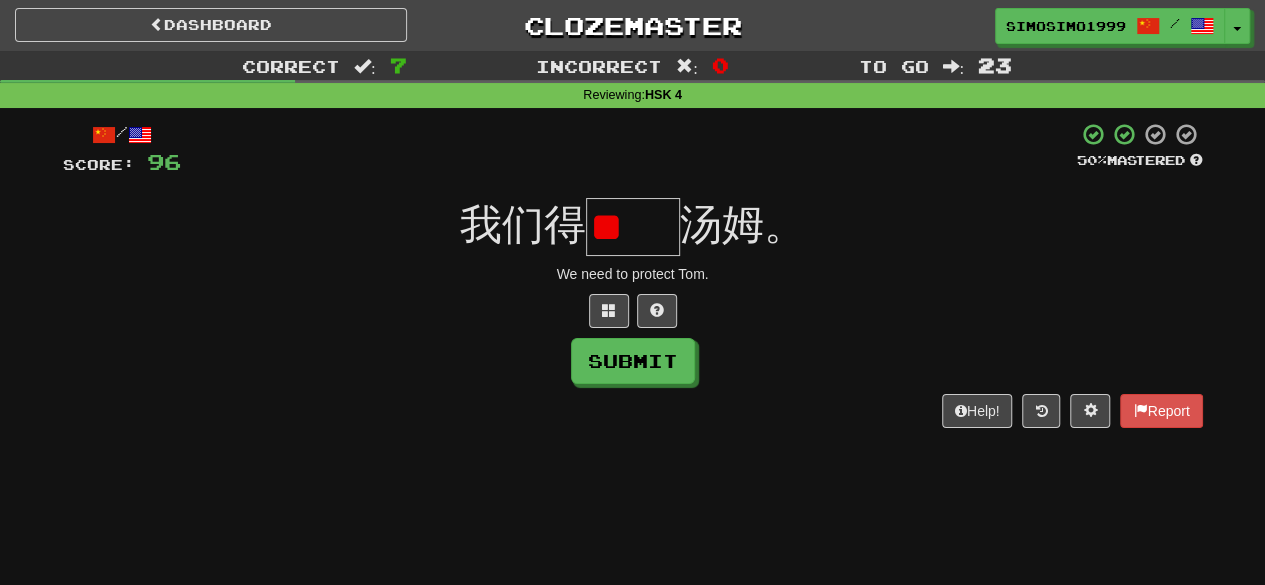 scroll, scrollTop: 0, scrollLeft: 0, axis: both 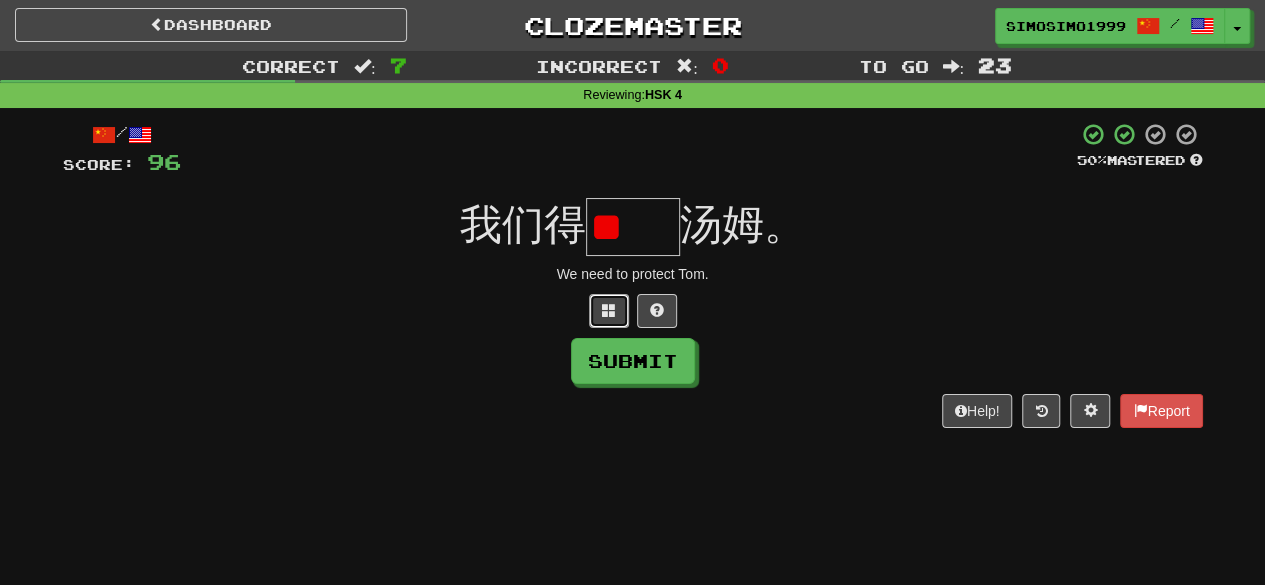 click at bounding box center (609, 310) 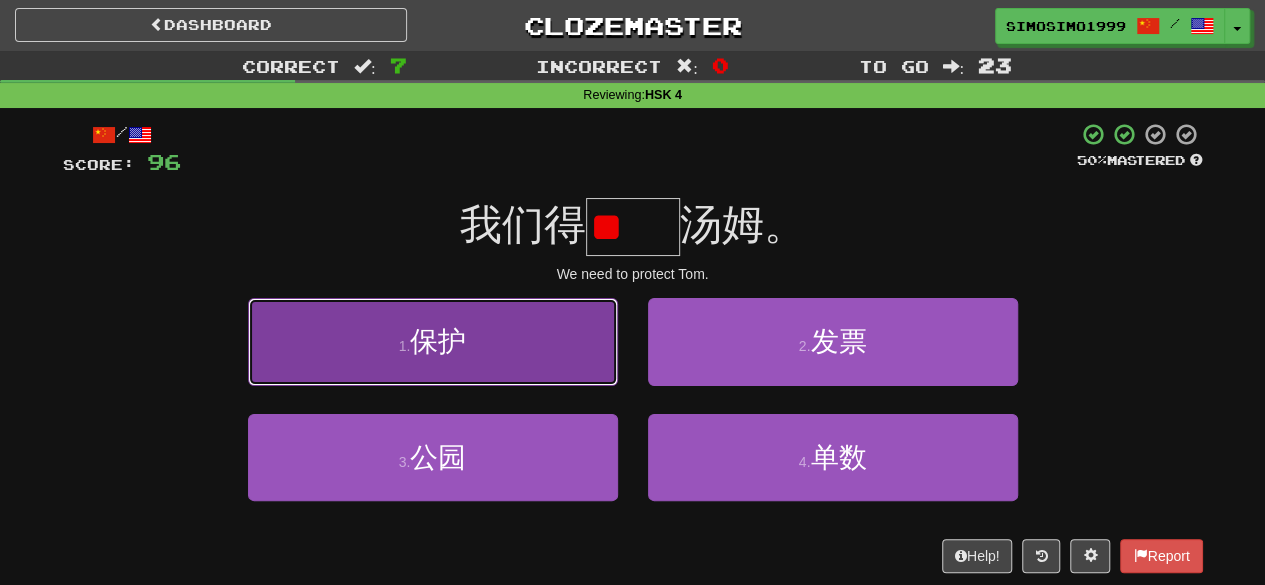 click on "1 .  保护" at bounding box center [433, 341] 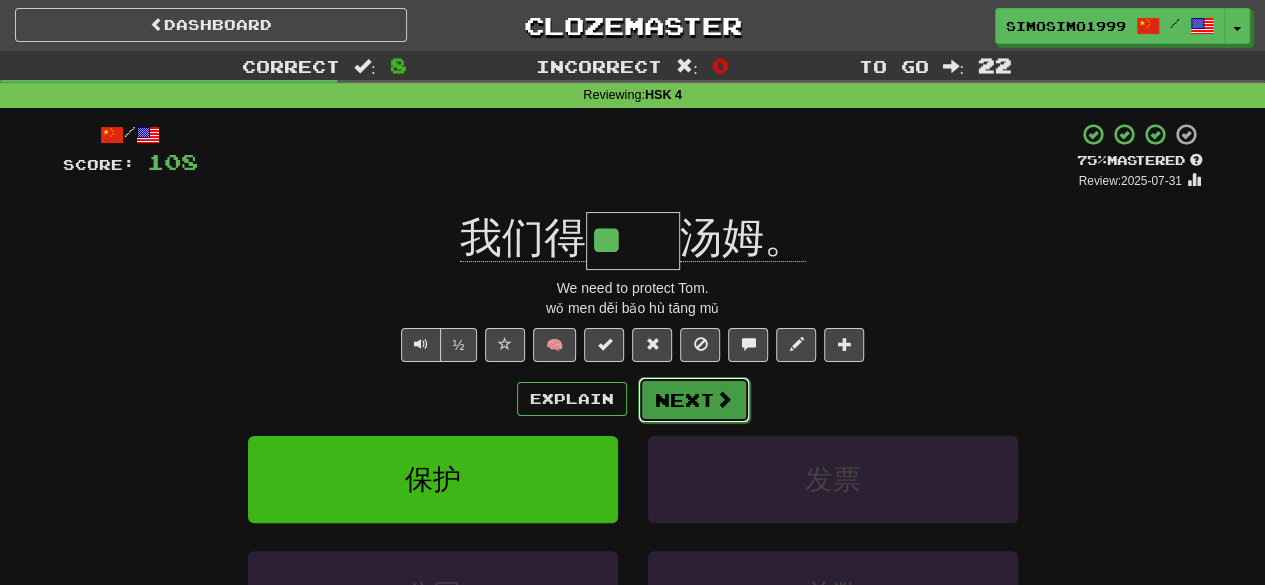 click at bounding box center (724, 399) 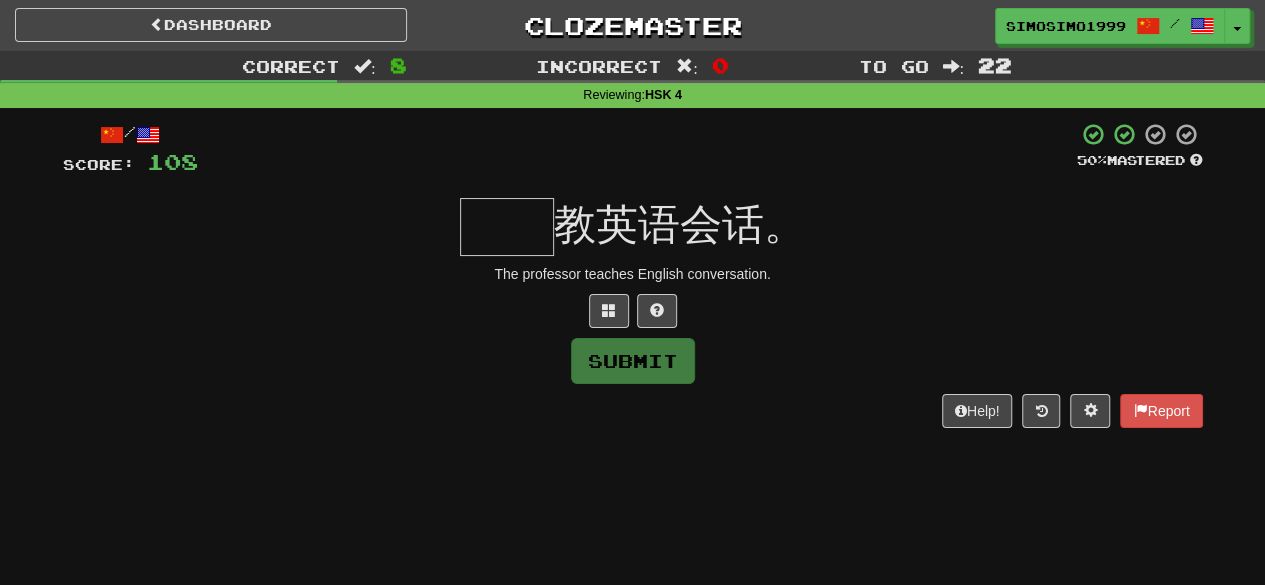 click at bounding box center [507, 227] 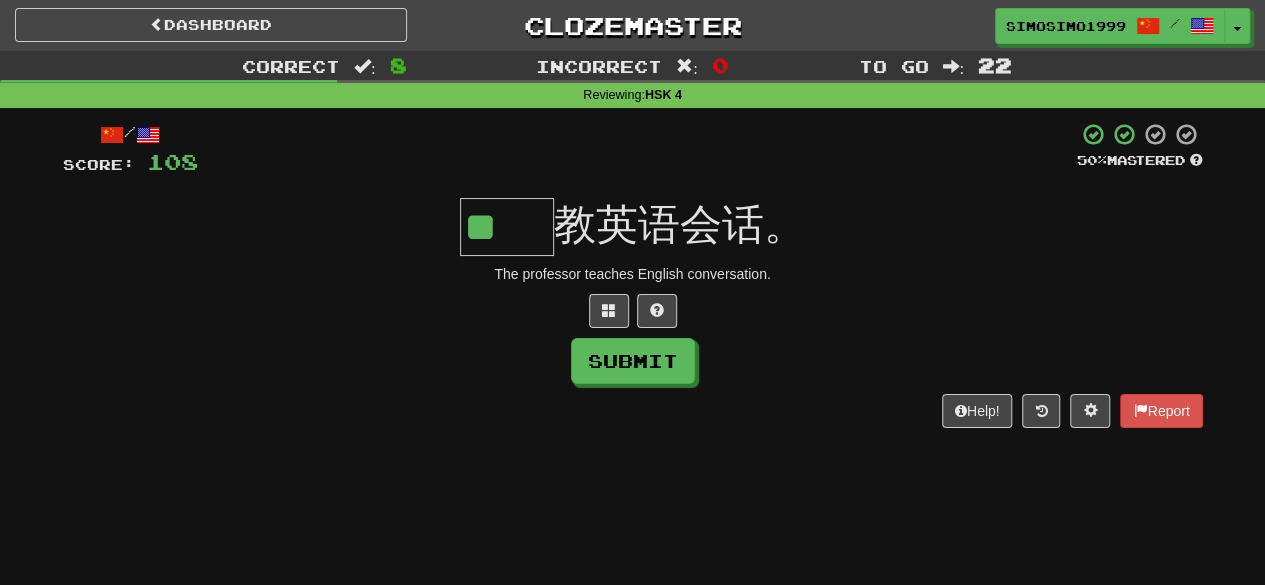 scroll, scrollTop: 0, scrollLeft: 0, axis: both 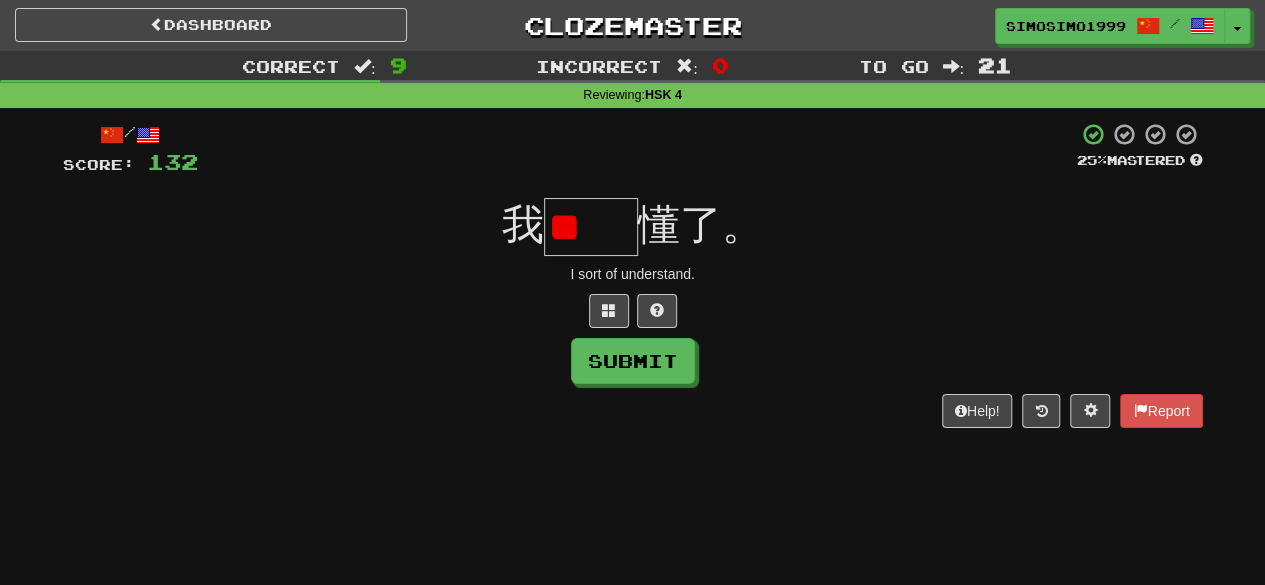 type on "*" 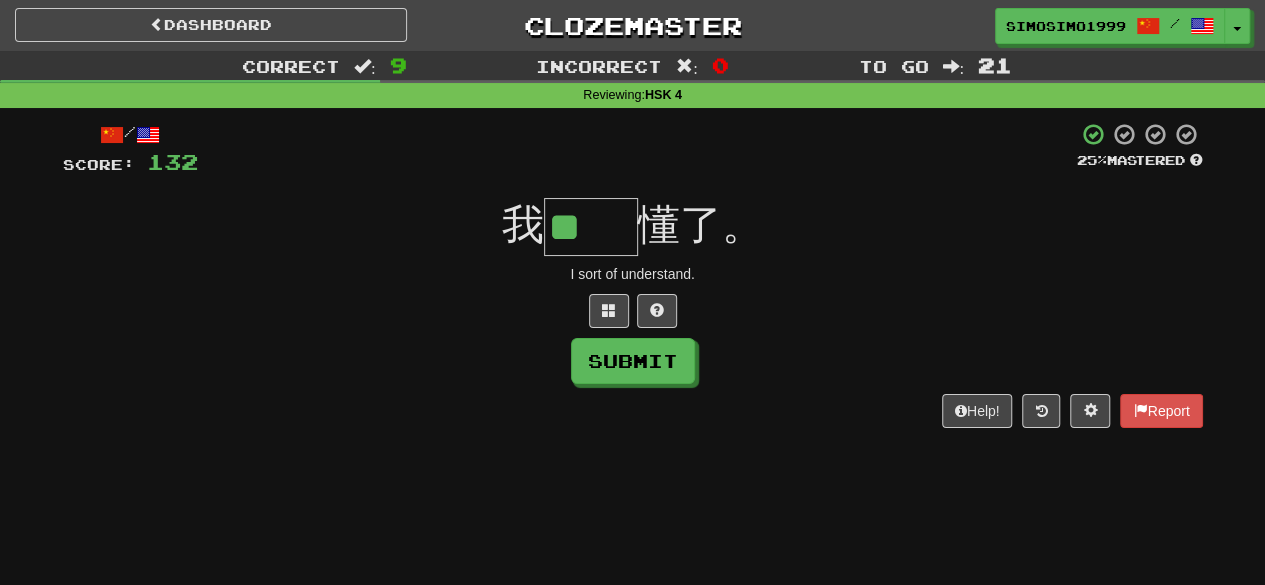 scroll, scrollTop: 0, scrollLeft: 0, axis: both 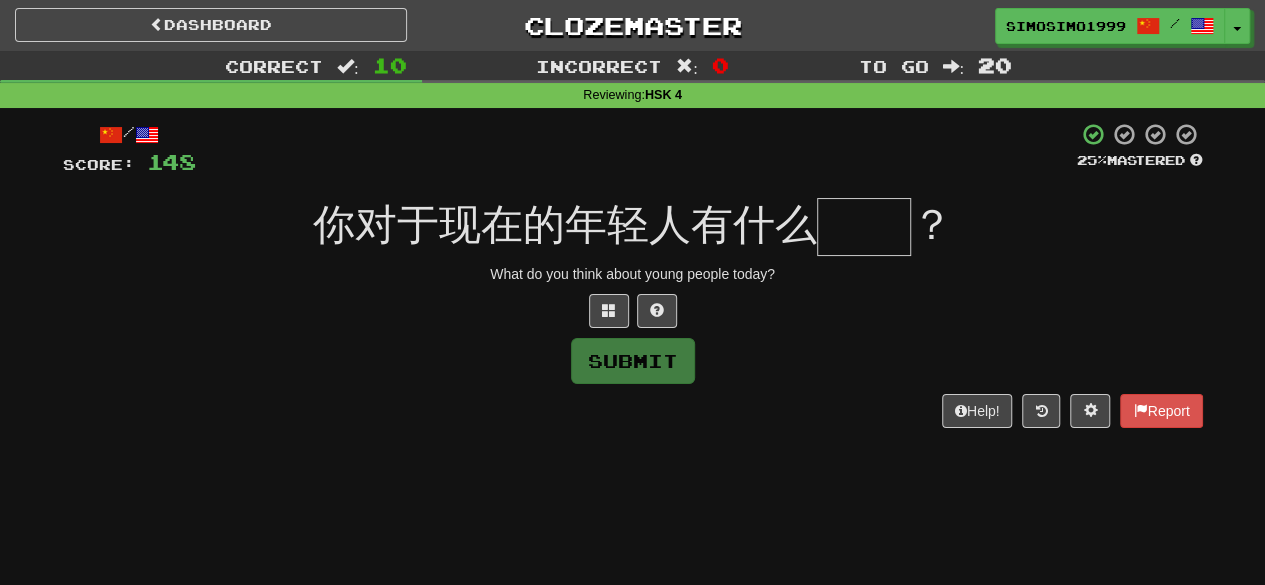click at bounding box center (864, 227) 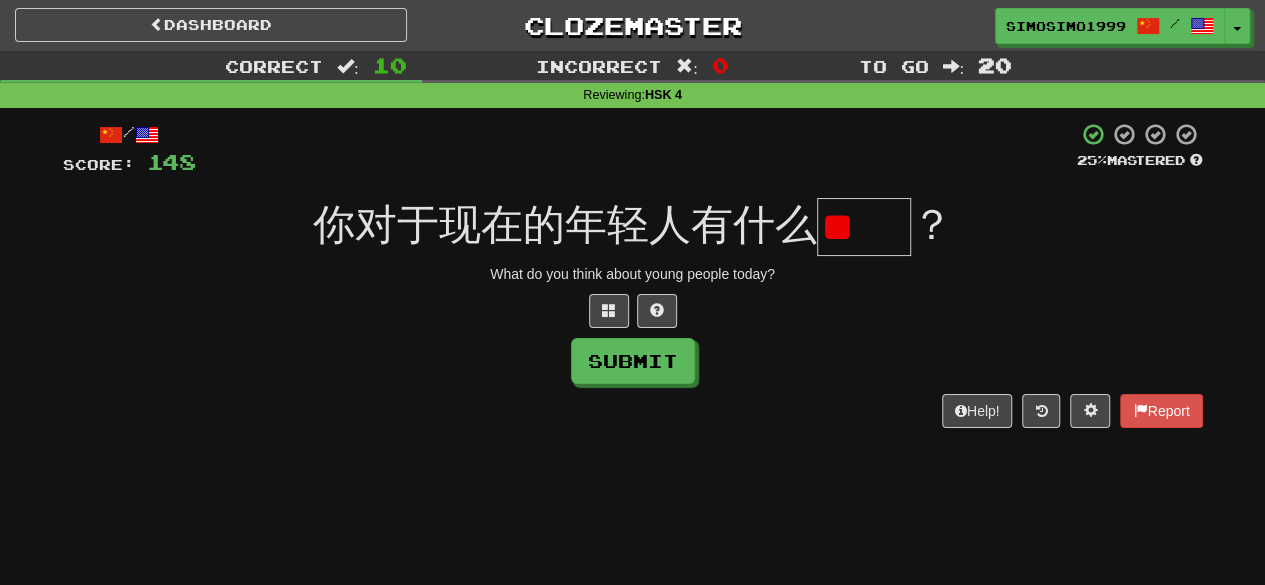 scroll, scrollTop: 0, scrollLeft: 0, axis: both 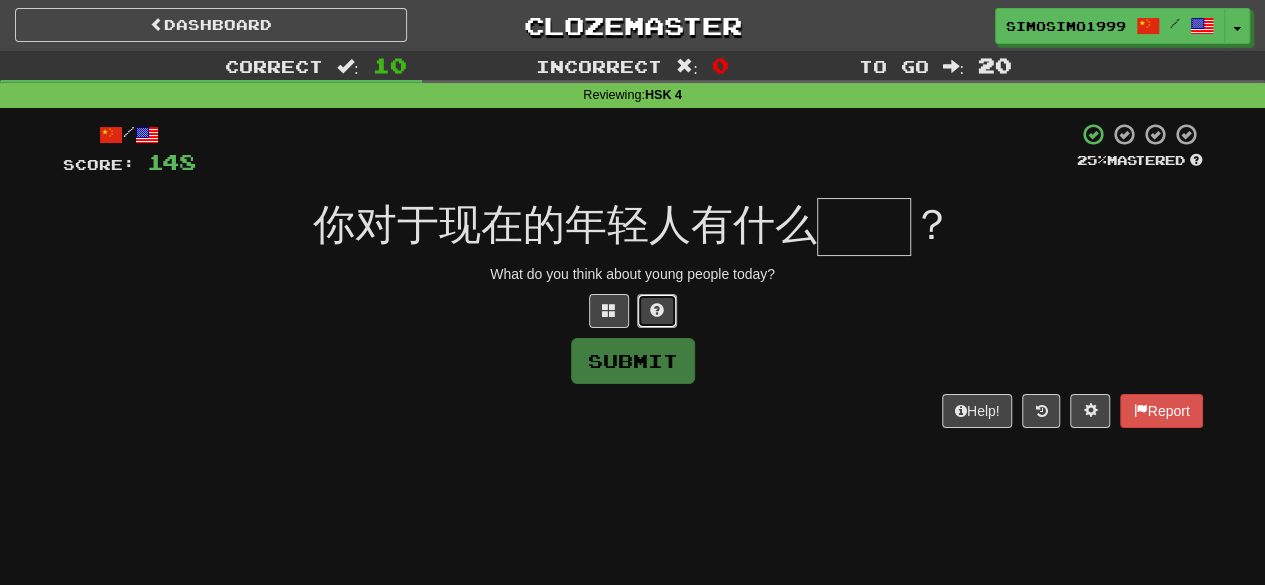 click at bounding box center [657, 310] 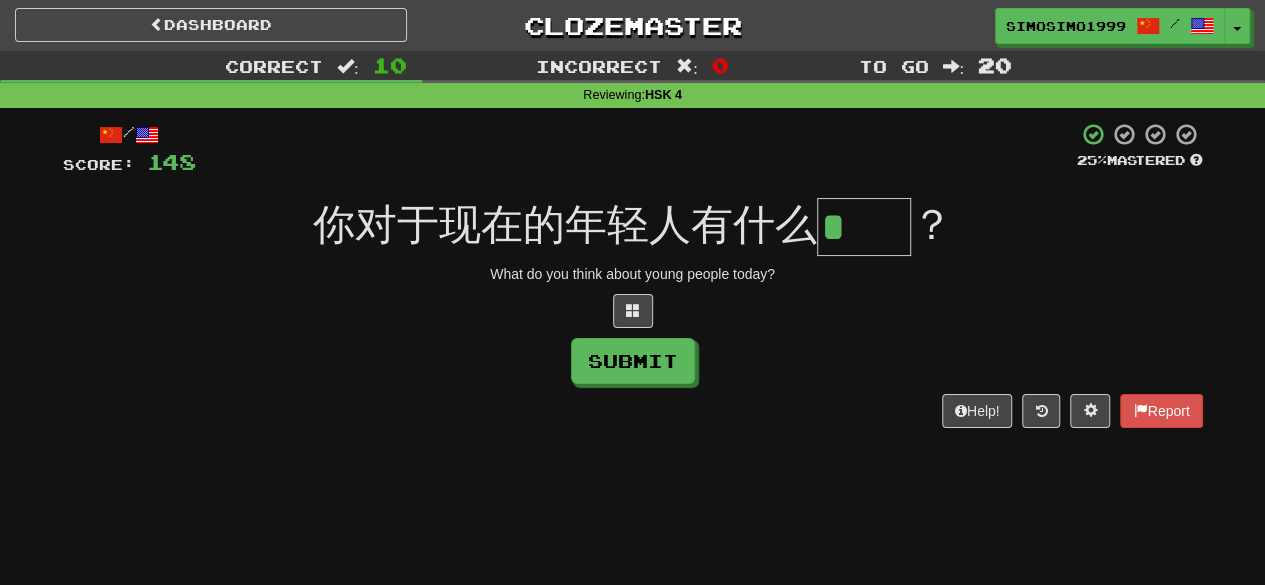 click on "*" at bounding box center (864, 227) 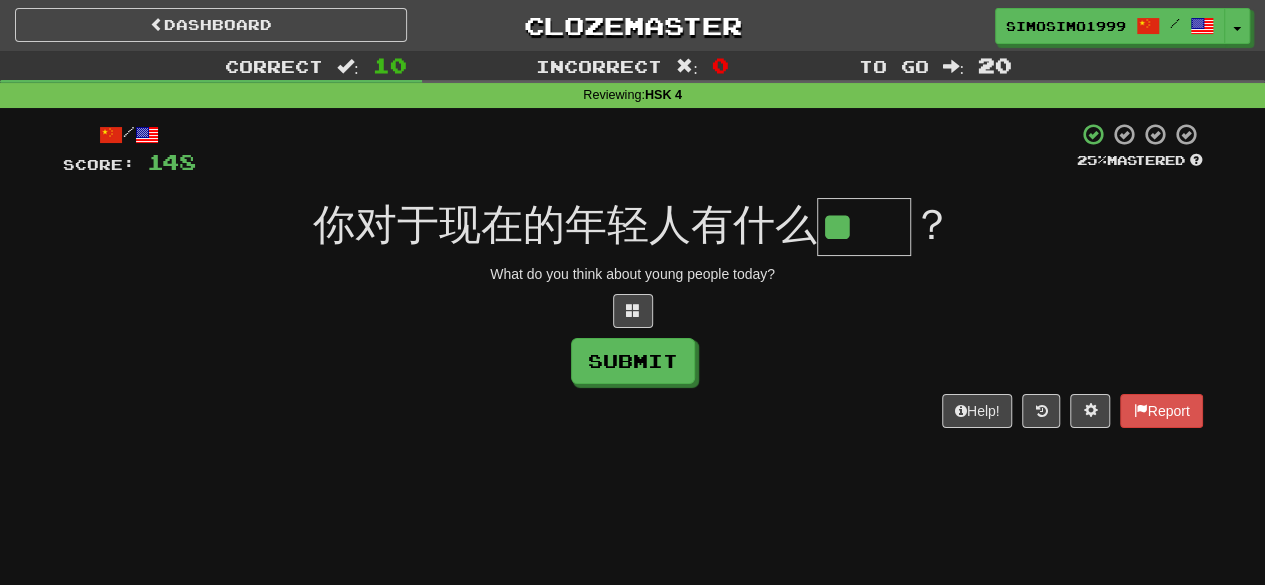 type on "**" 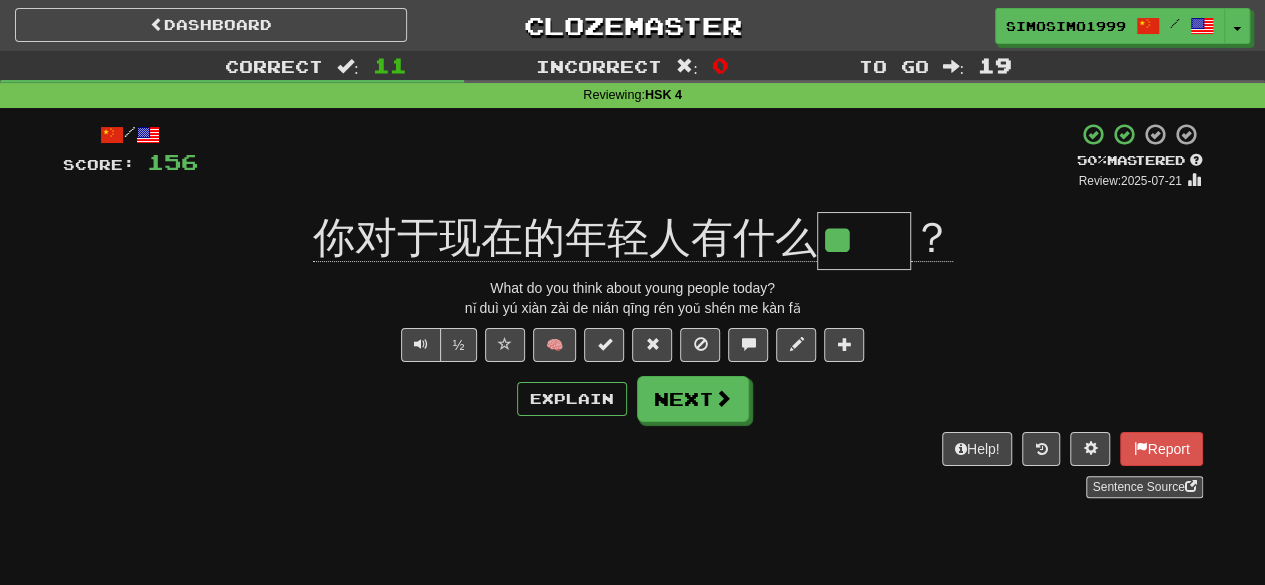 drag, startPoint x: 831, startPoint y: 227, endPoint x: 892, endPoint y: 230, distance: 61.073727 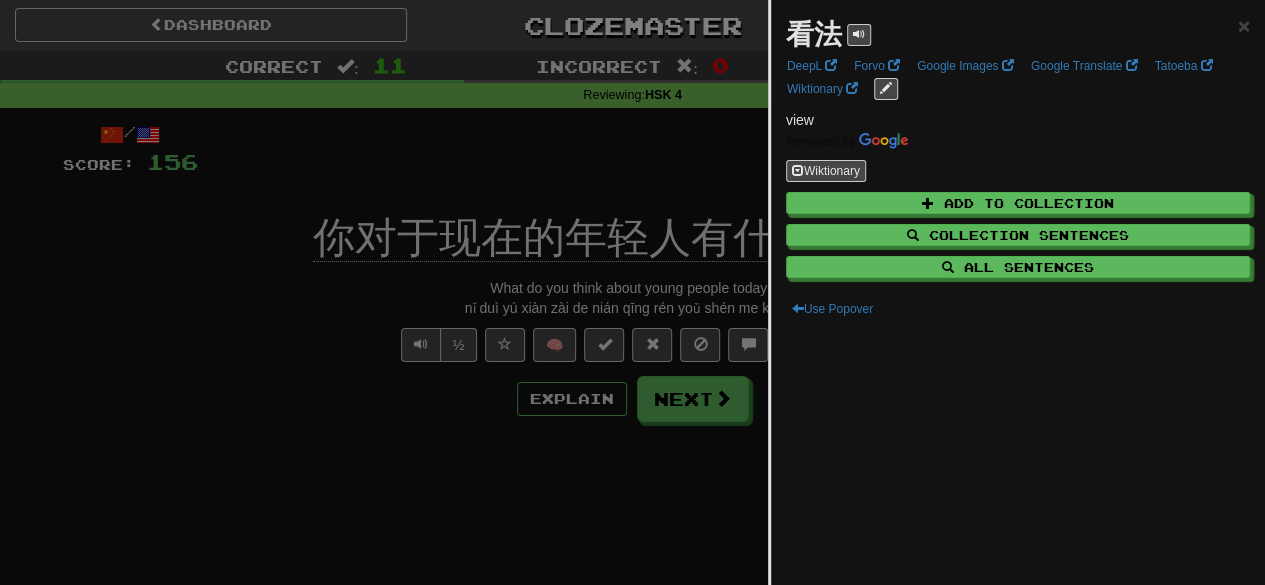 click at bounding box center (632, 292) 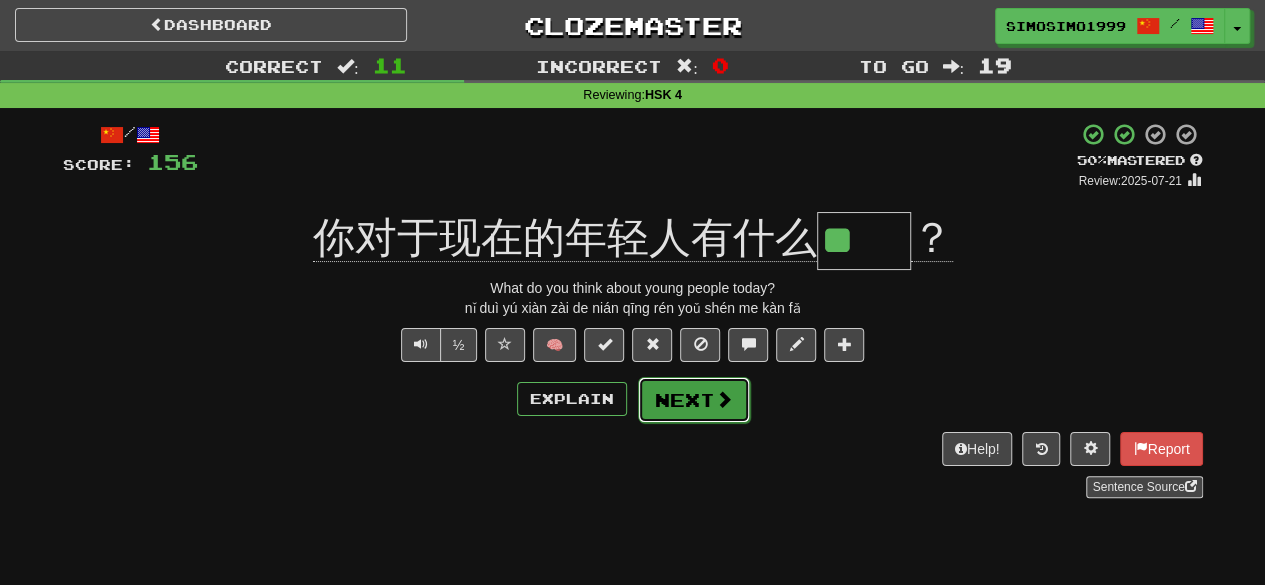 click on "Next" at bounding box center [694, 400] 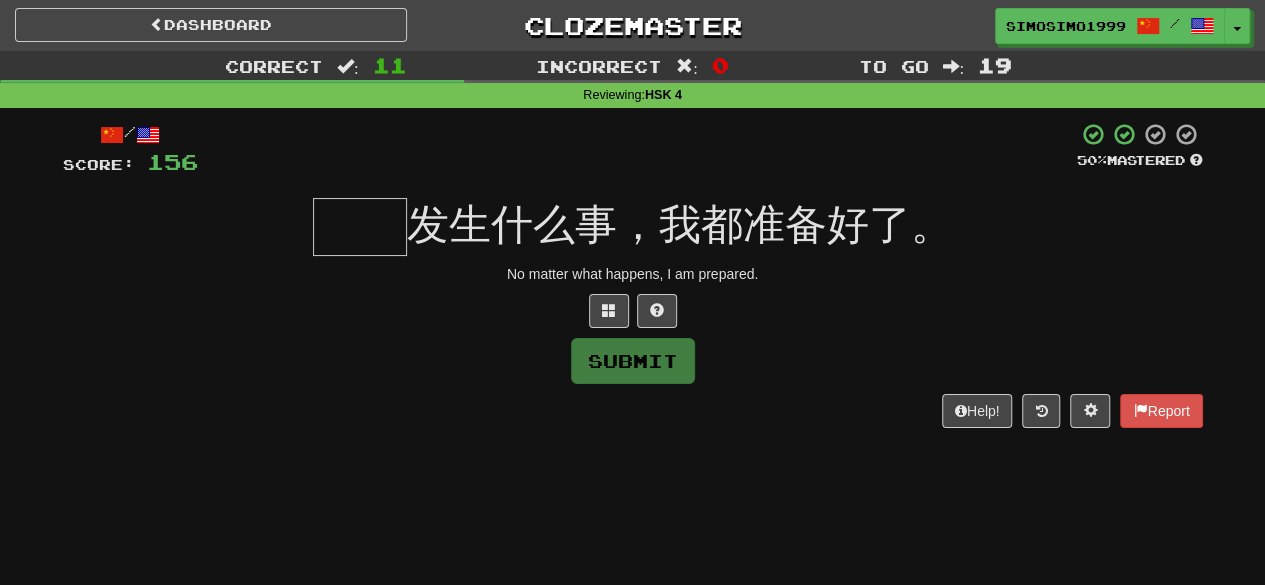 click at bounding box center (360, 227) 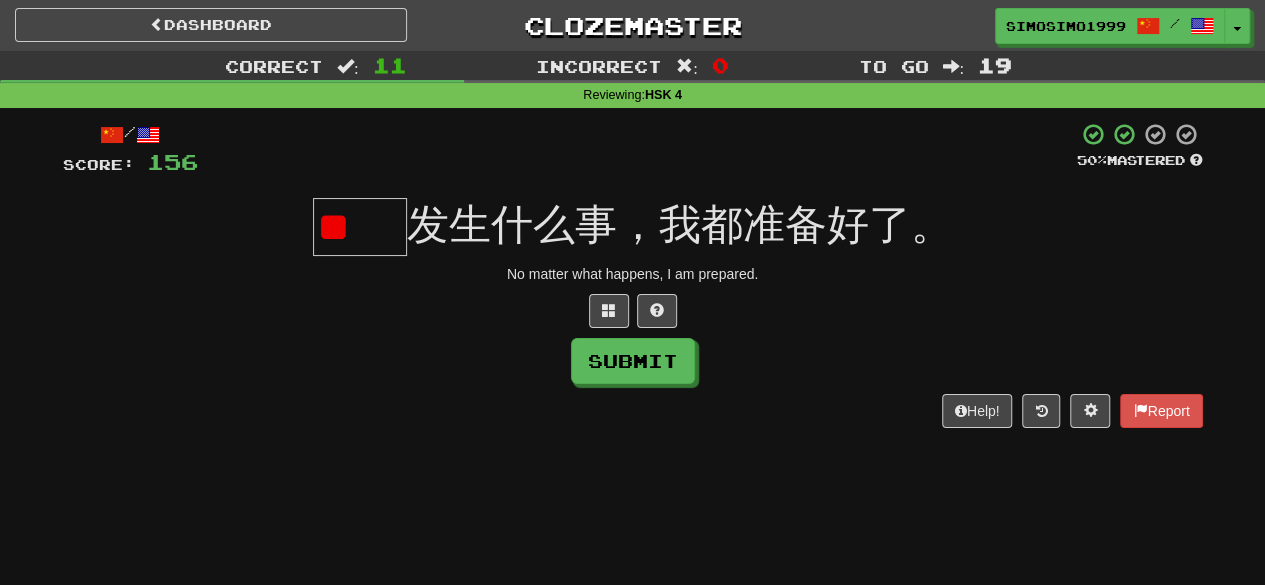 type on "*" 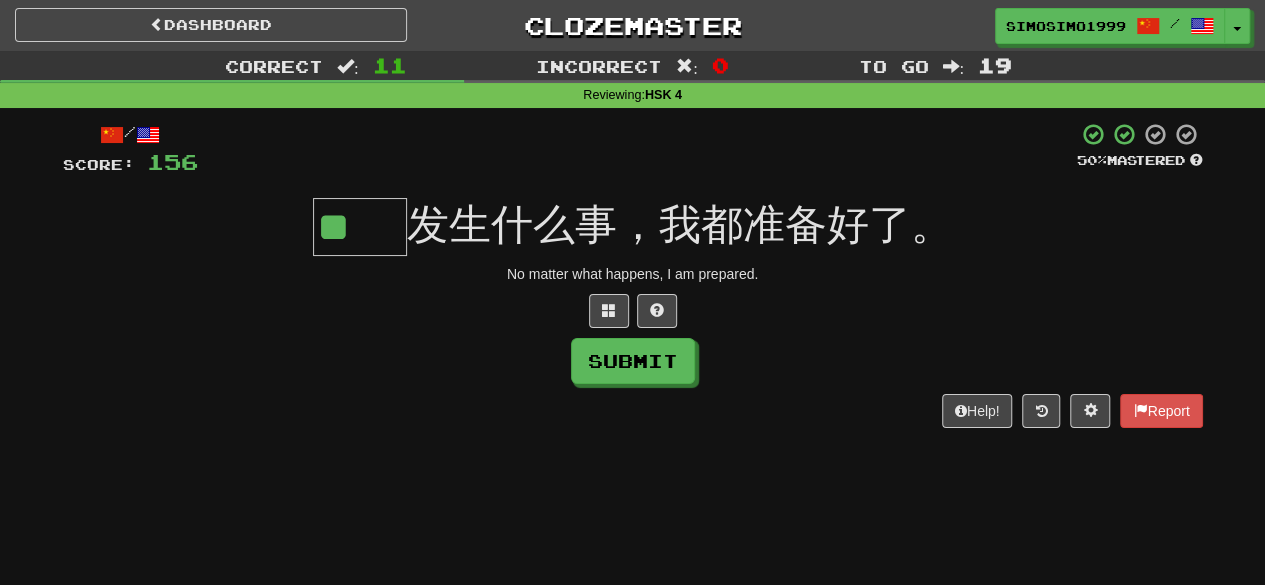 type on "**" 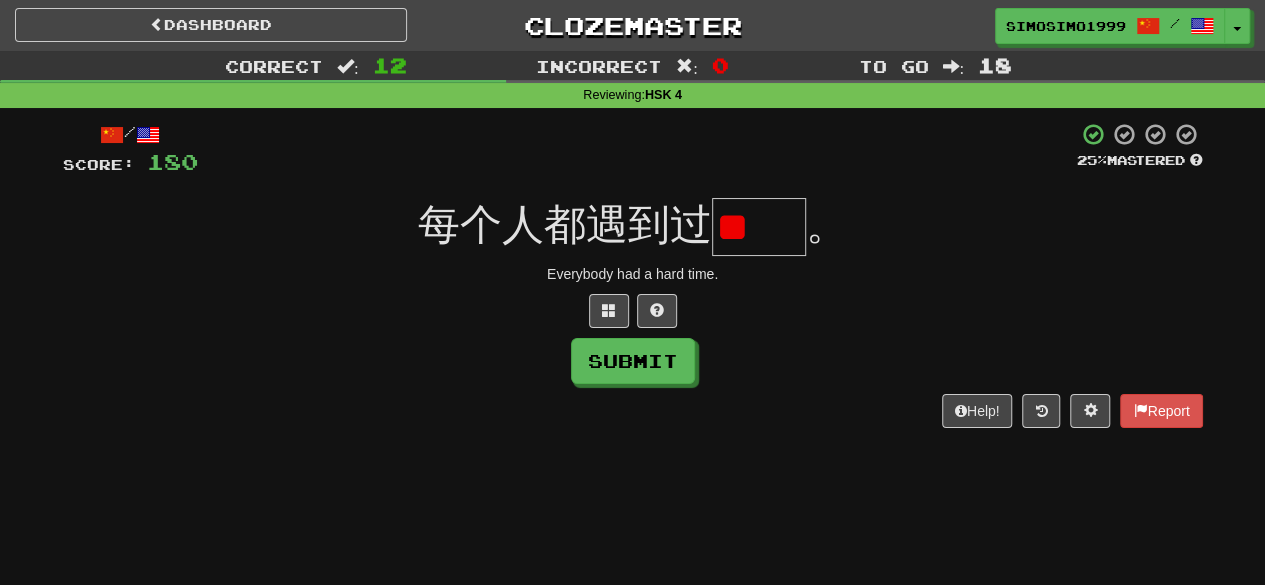 scroll, scrollTop: 0, scrollLeft: 0, axis: both 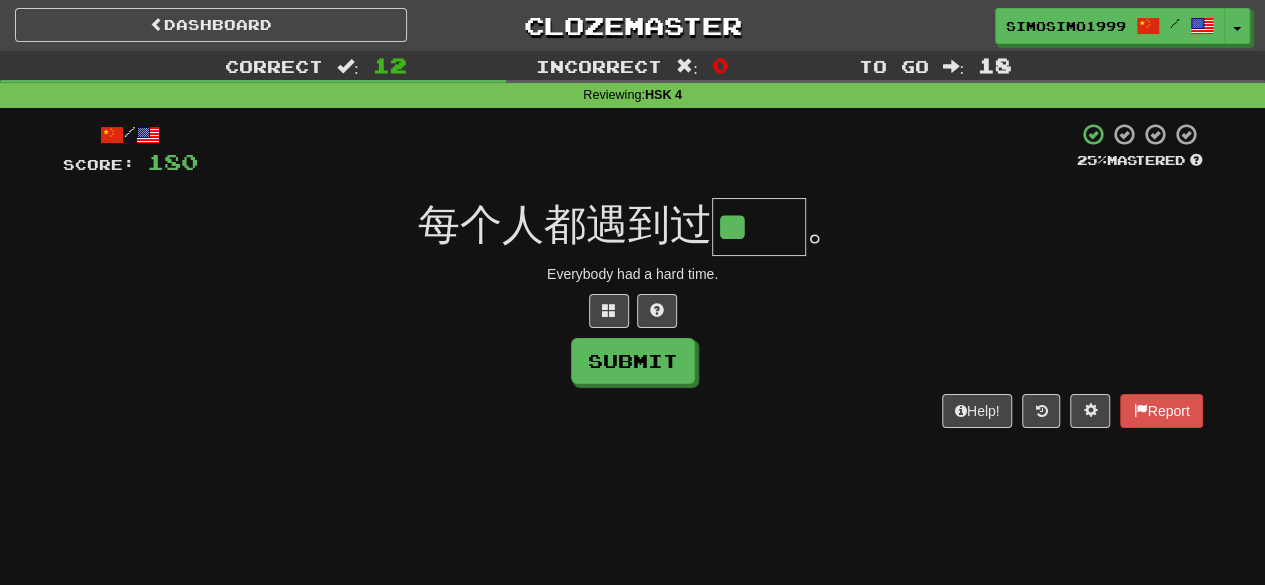type on "**" 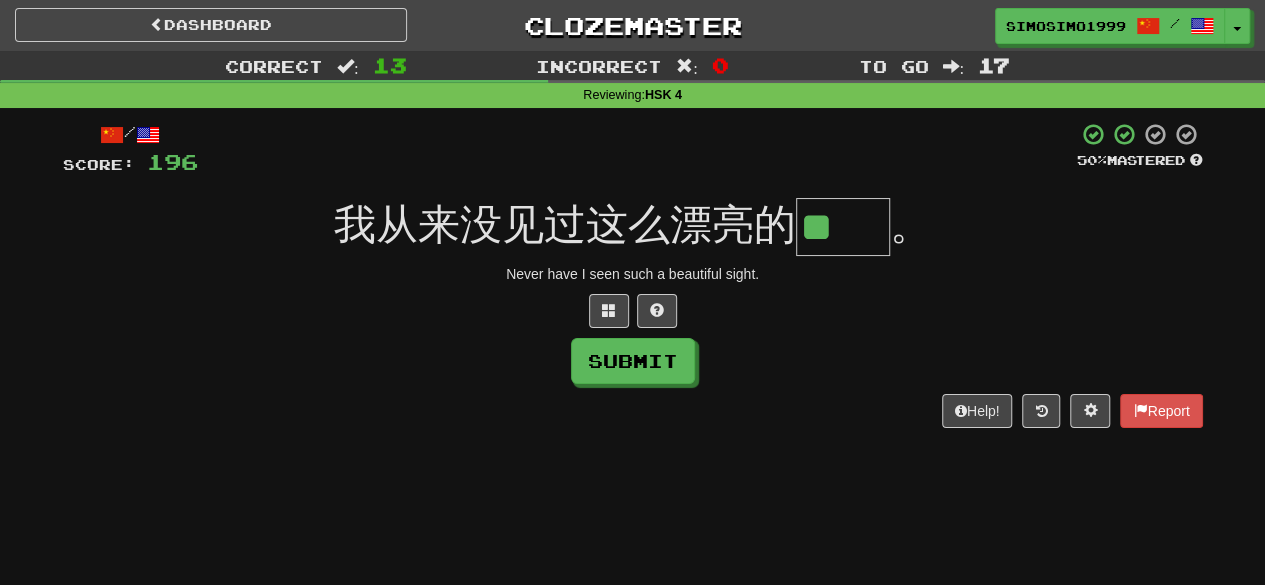 scroll, scrollTop: 0, scrollLeft: 0, axis: both 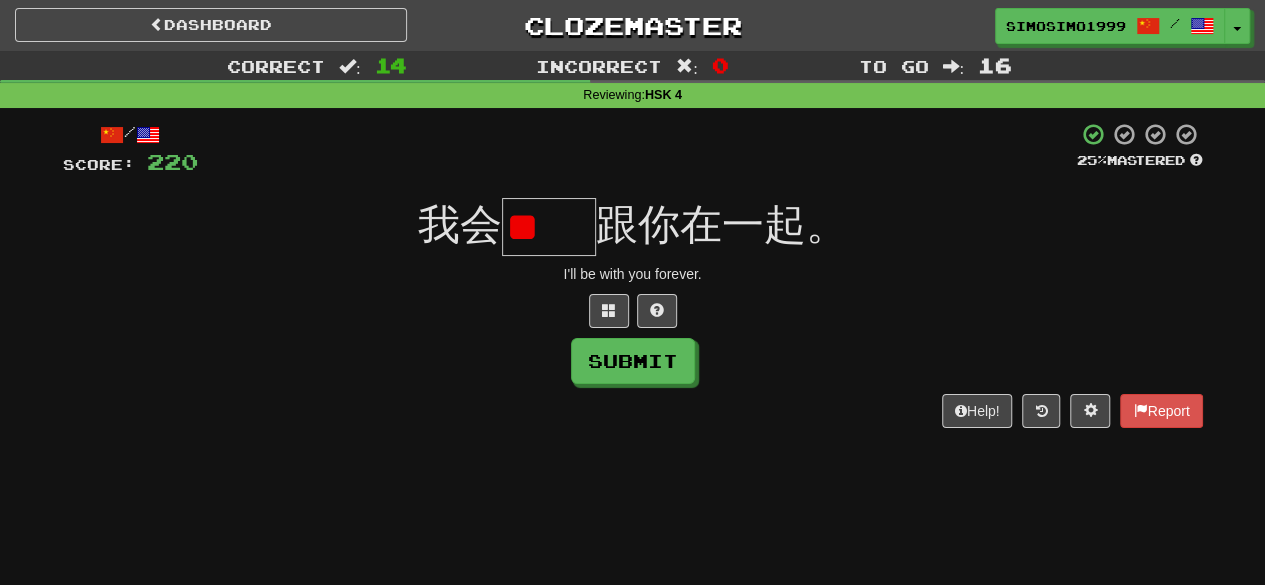 type on "*" 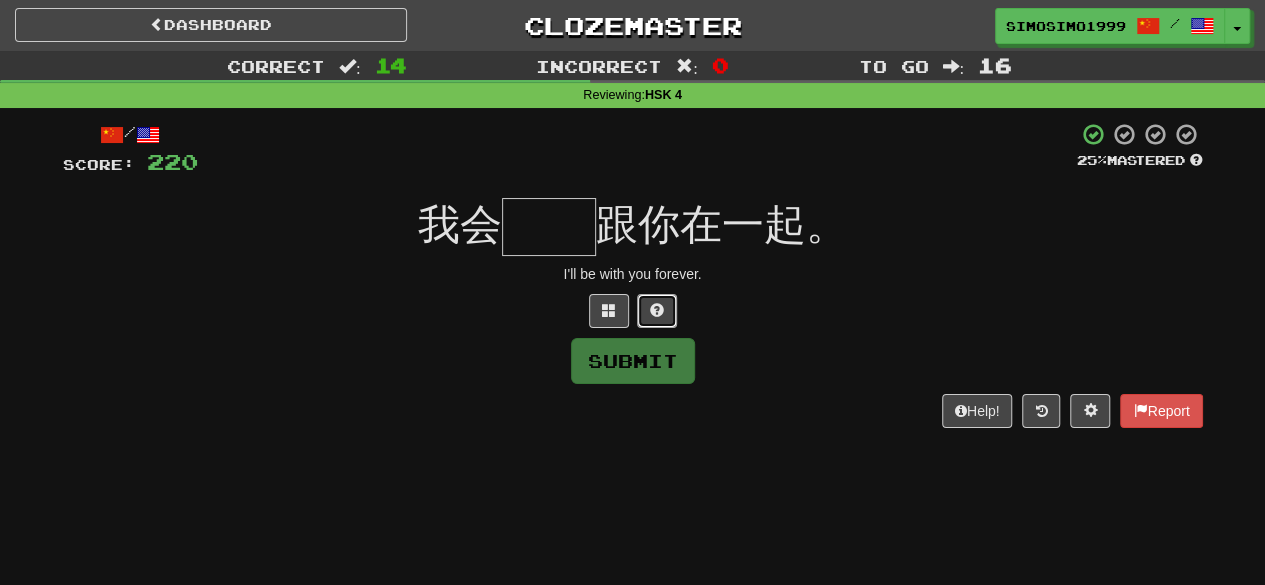 click at bounding box center (657, 310) 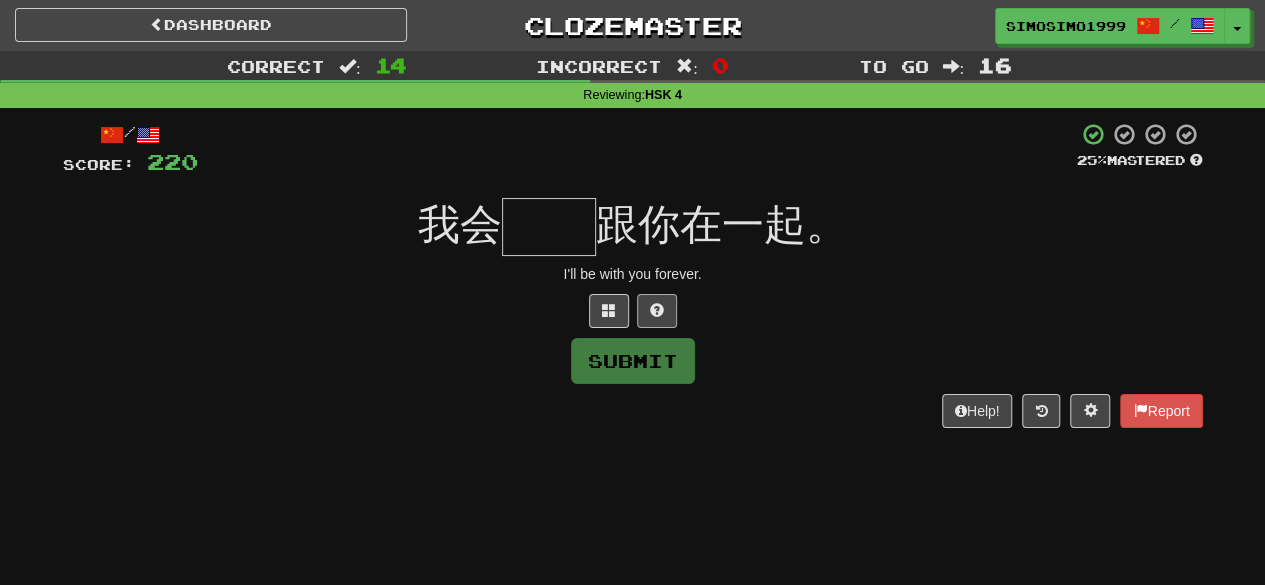 type on "*" 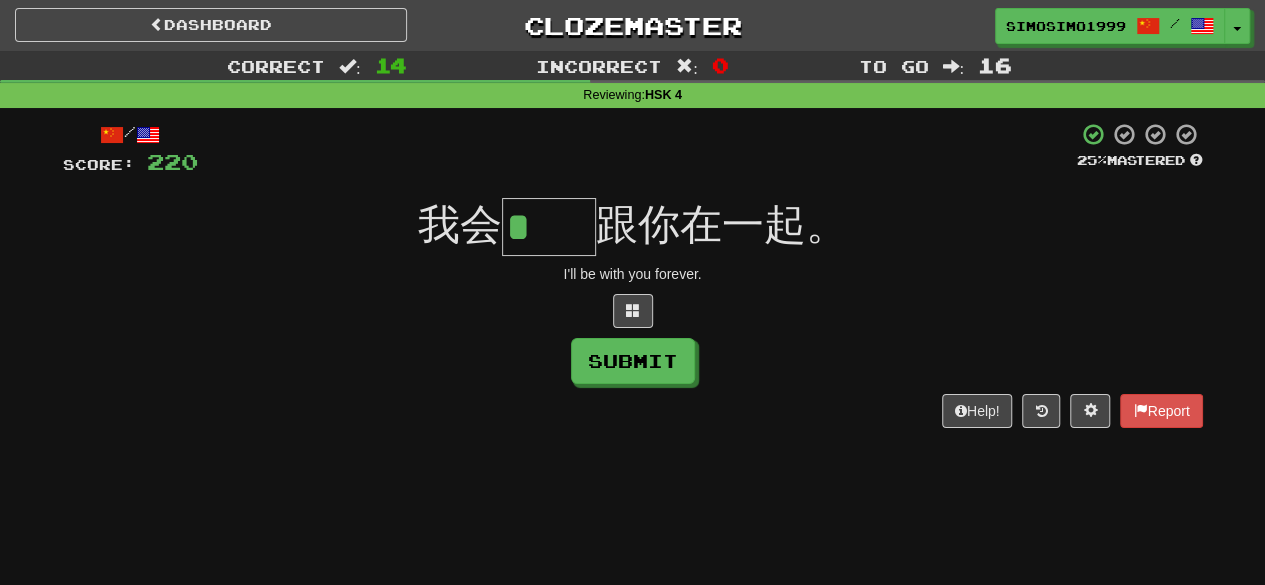 click on "*" at bounding box center (549, 227) 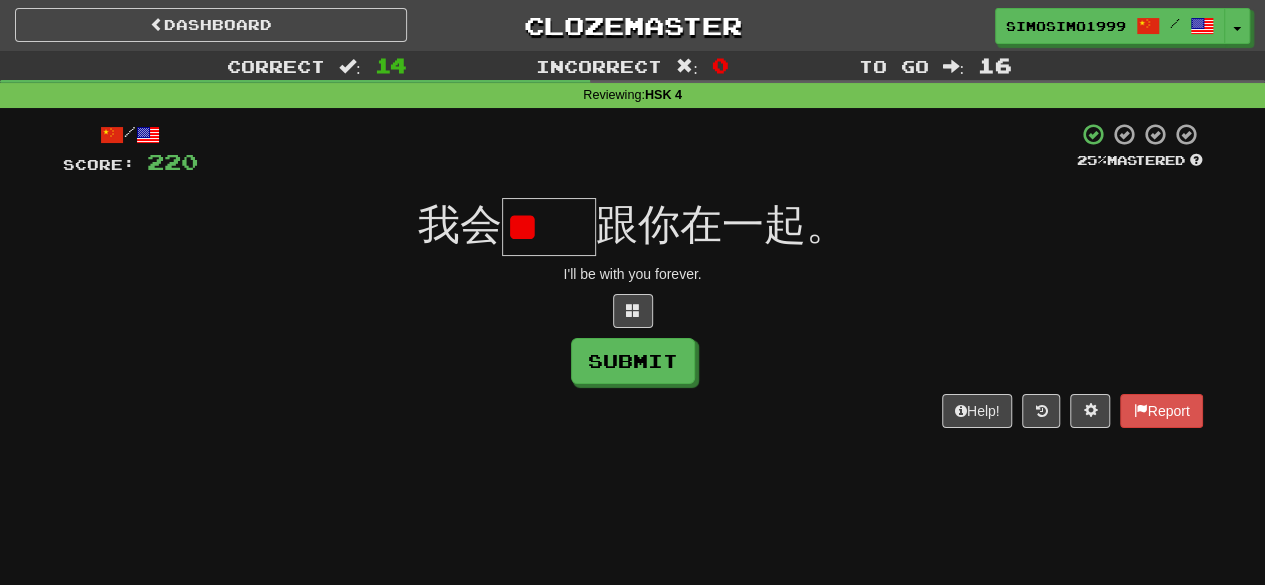 scroll, scrollTop: 0, scrollLeft: 0, axis: both 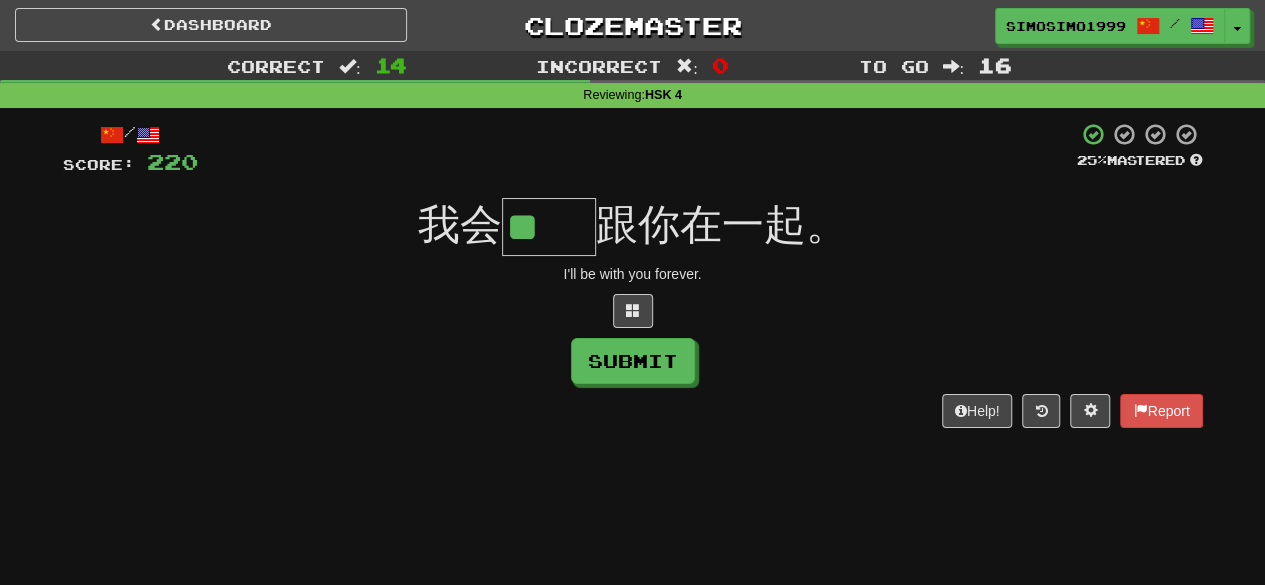 type on "**" 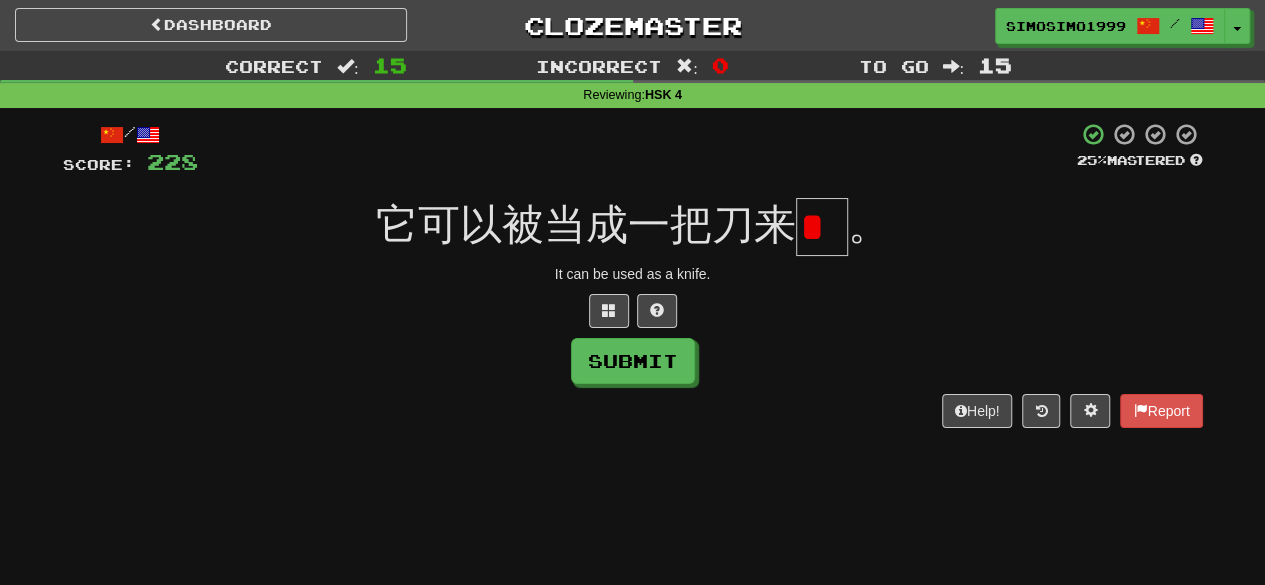 scroll, scrollTop: 0, scrollLeft: 0, axis: both 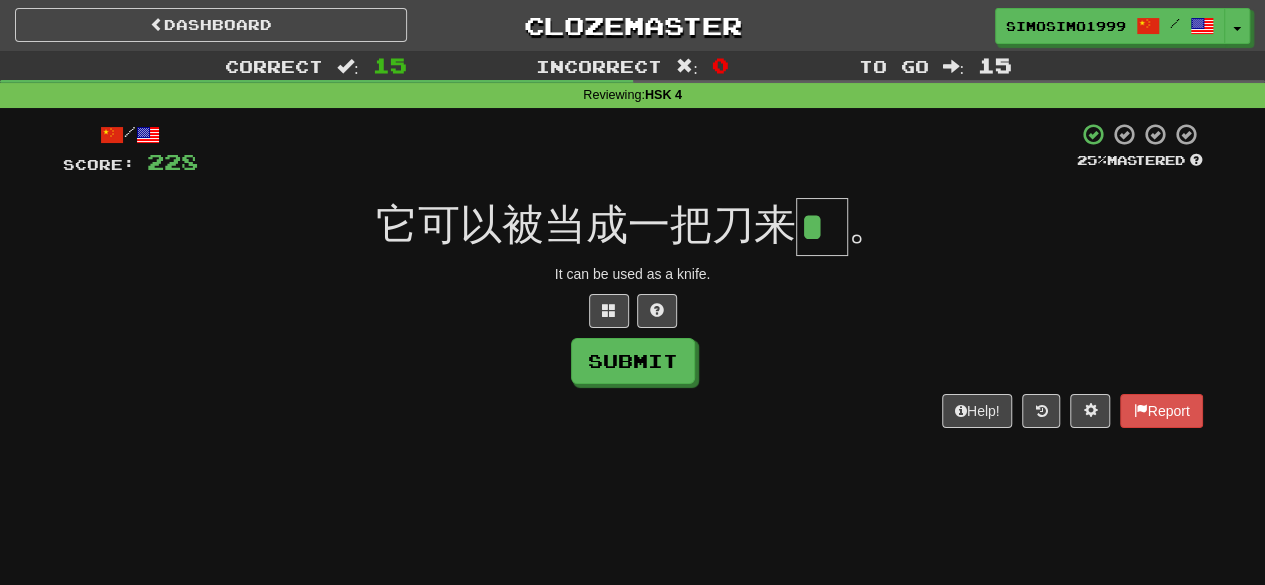 type on "*" 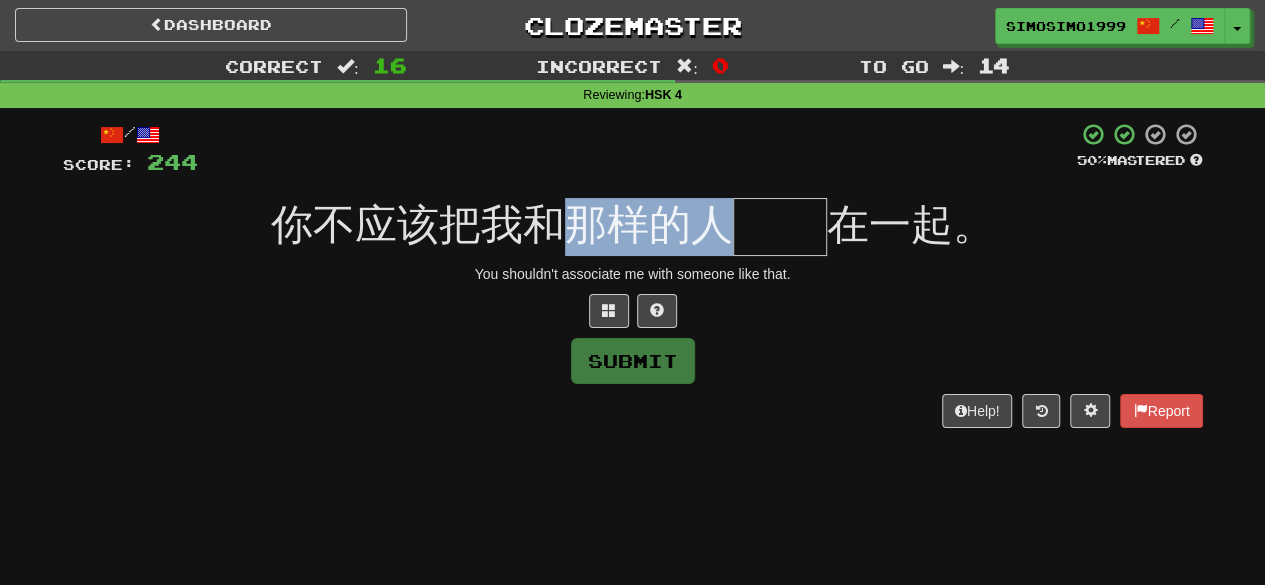 drag, startPoint x: 572, startPoint y: 230, endPoint x: 717, endPoint y: 241, distance: 145.41664 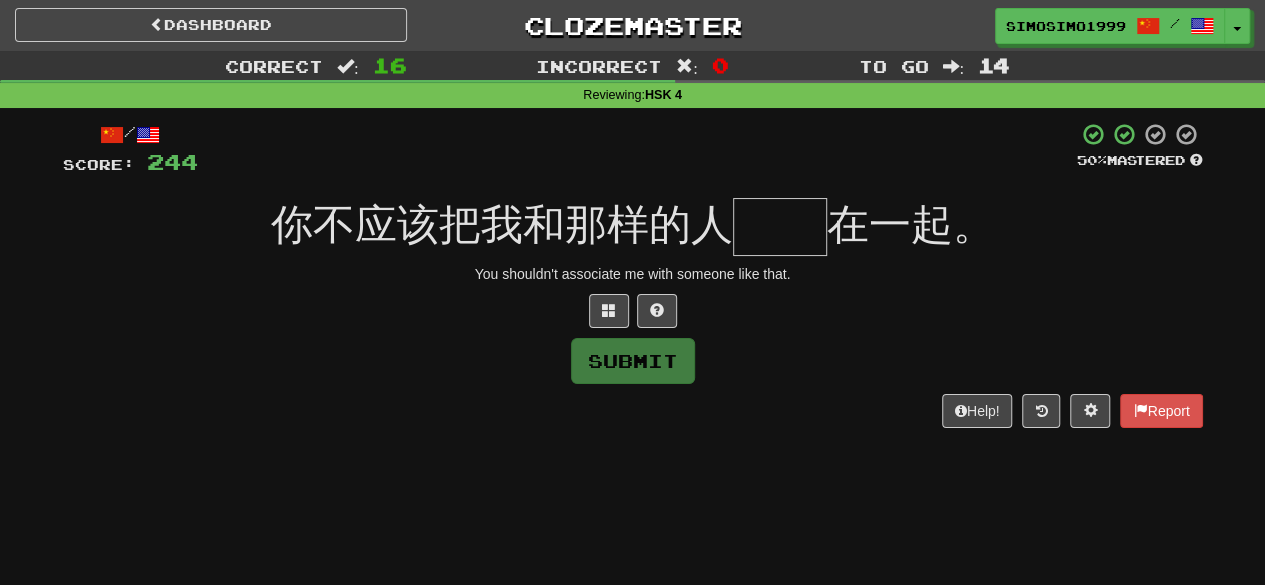 click at bounding box center (780, 227) 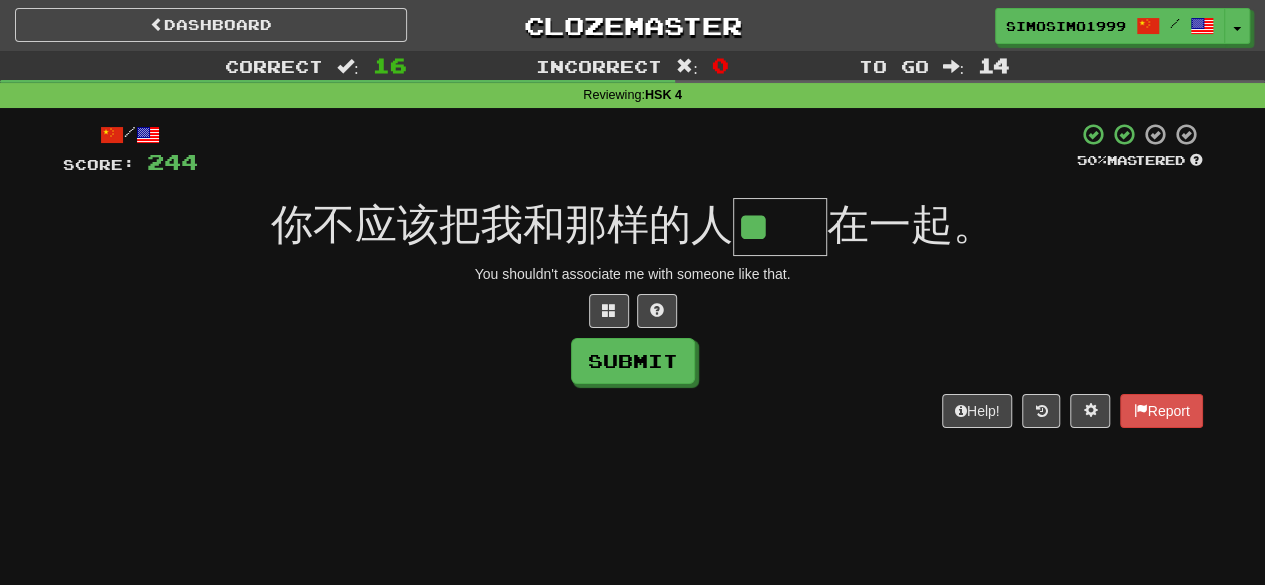 scroll, scrollTop: 0, scrollLeft: 0, axis: both 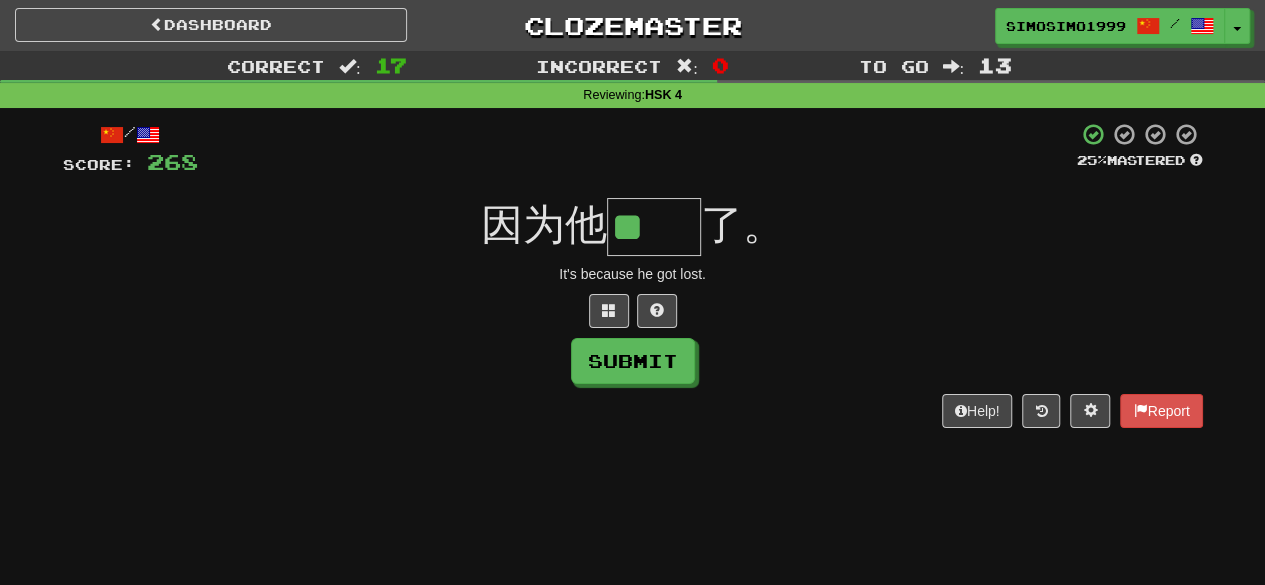 type on "**" 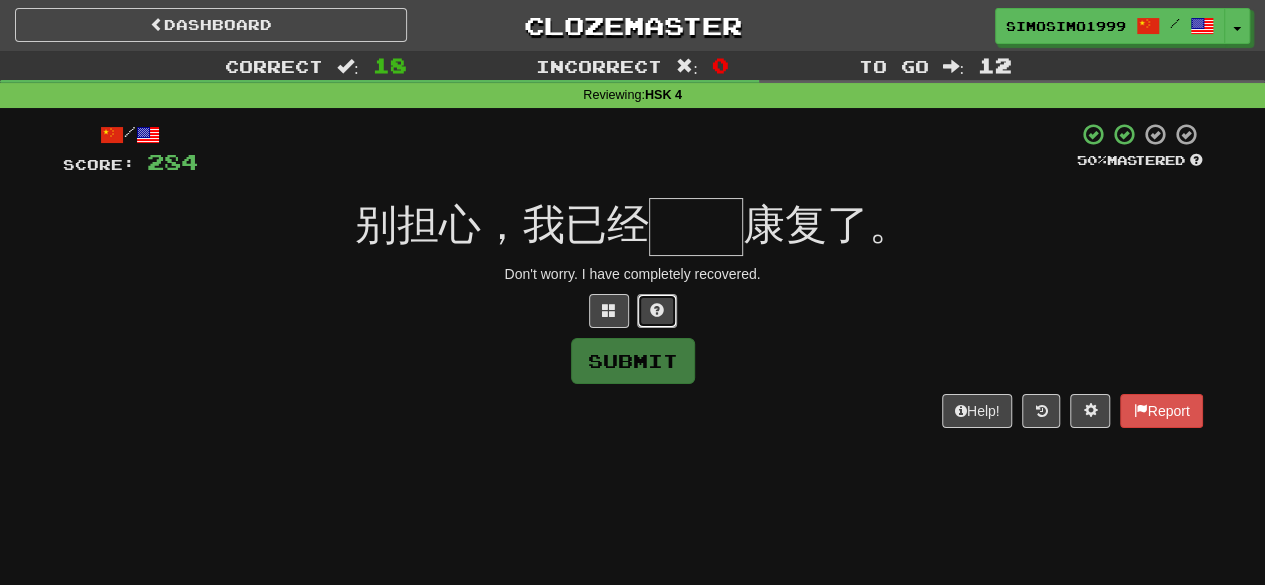 click at bounding box center (657, 310) 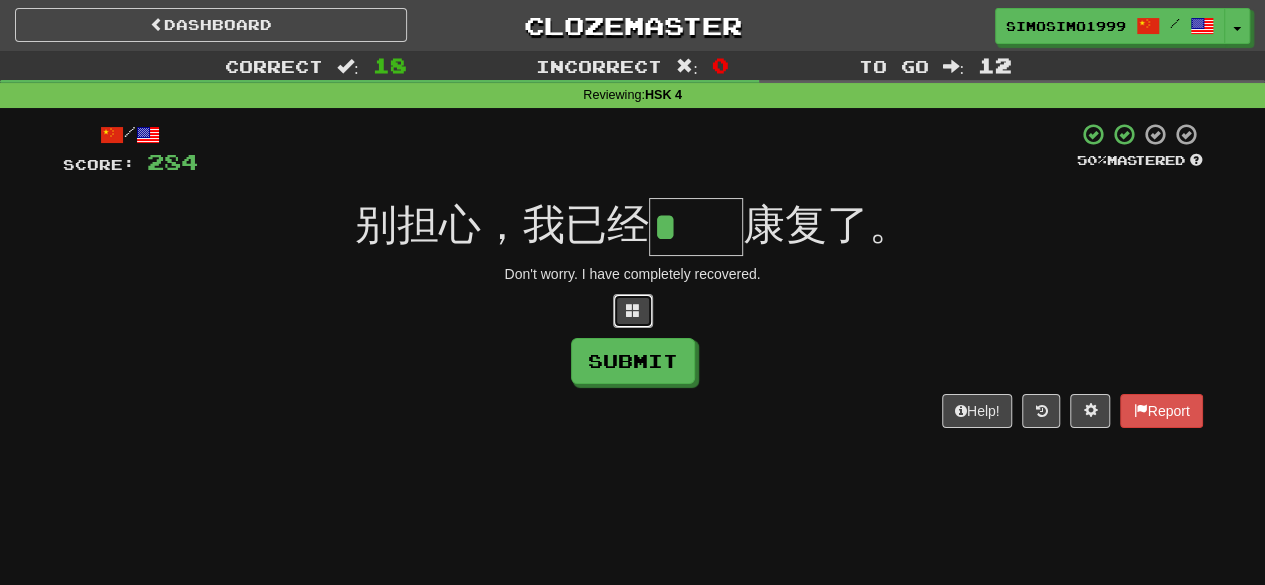 click at bounding box center [633, 310] 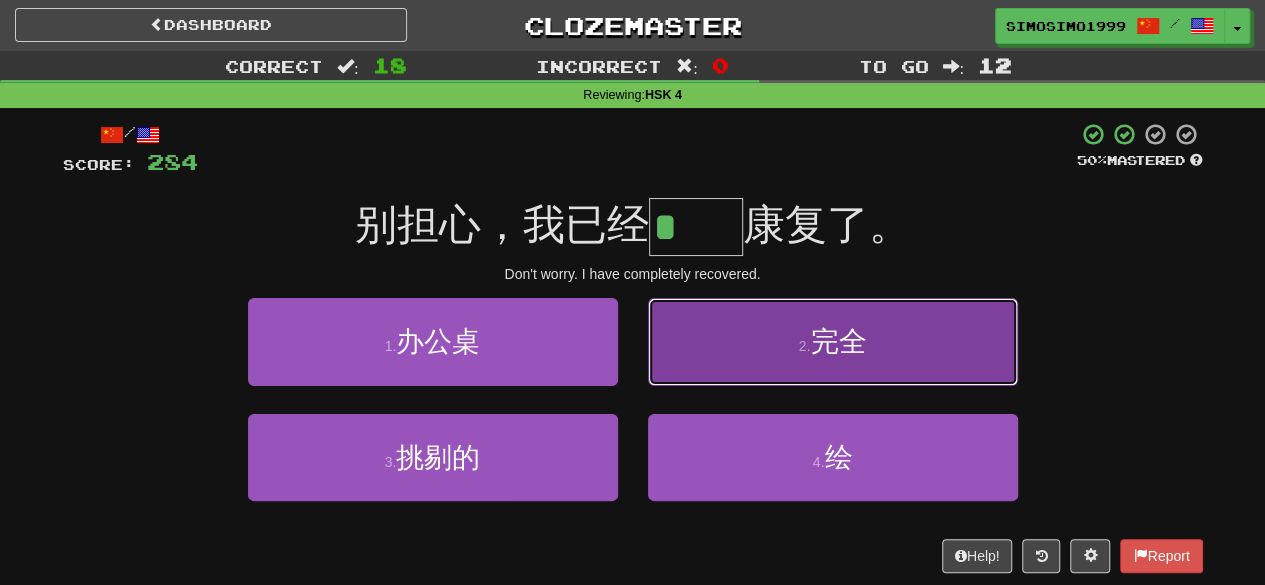 click on "2 .  完全" at bounding box center [833, 341] 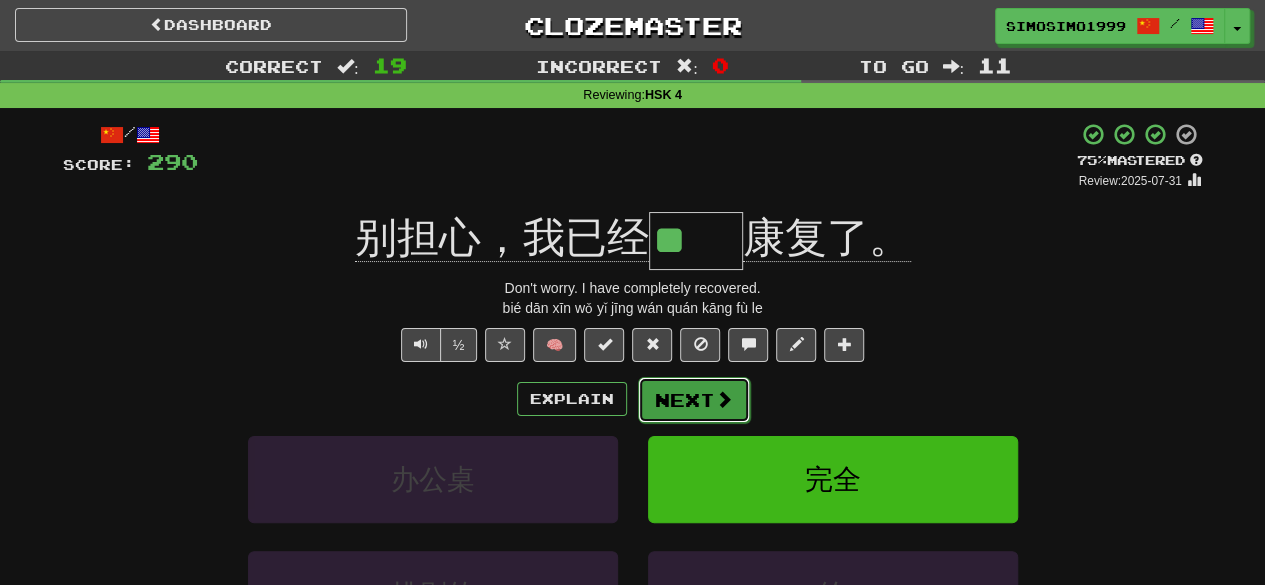 click on "Next" at bounding box center [694, 400] 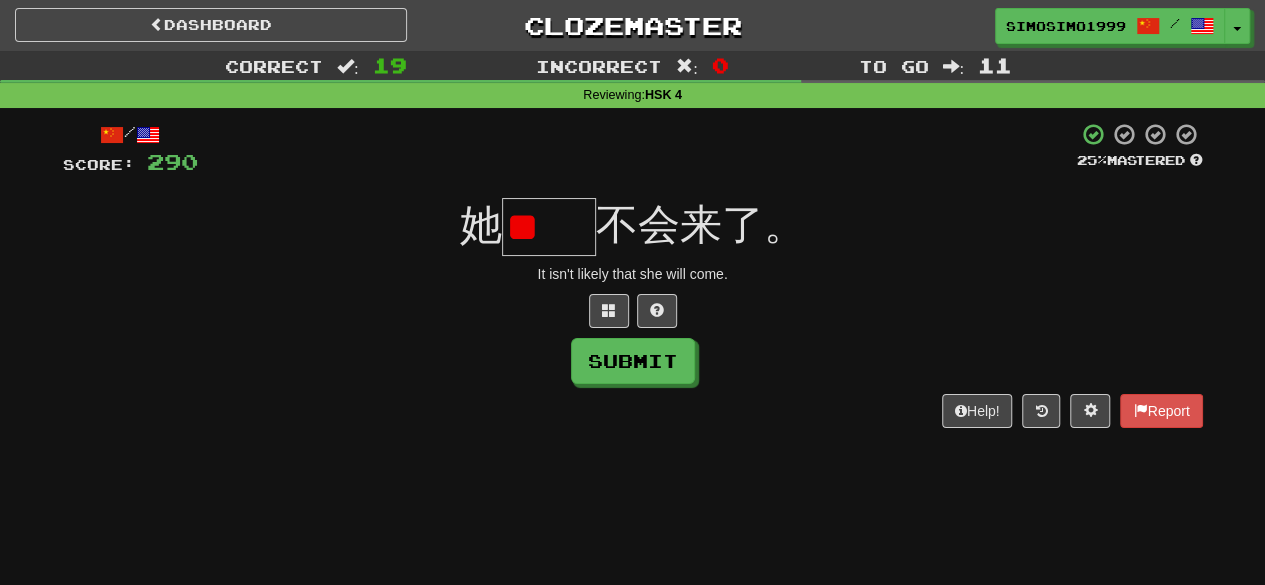 scroll, scrollTop: 0, scrollLeft: 0, axis: both 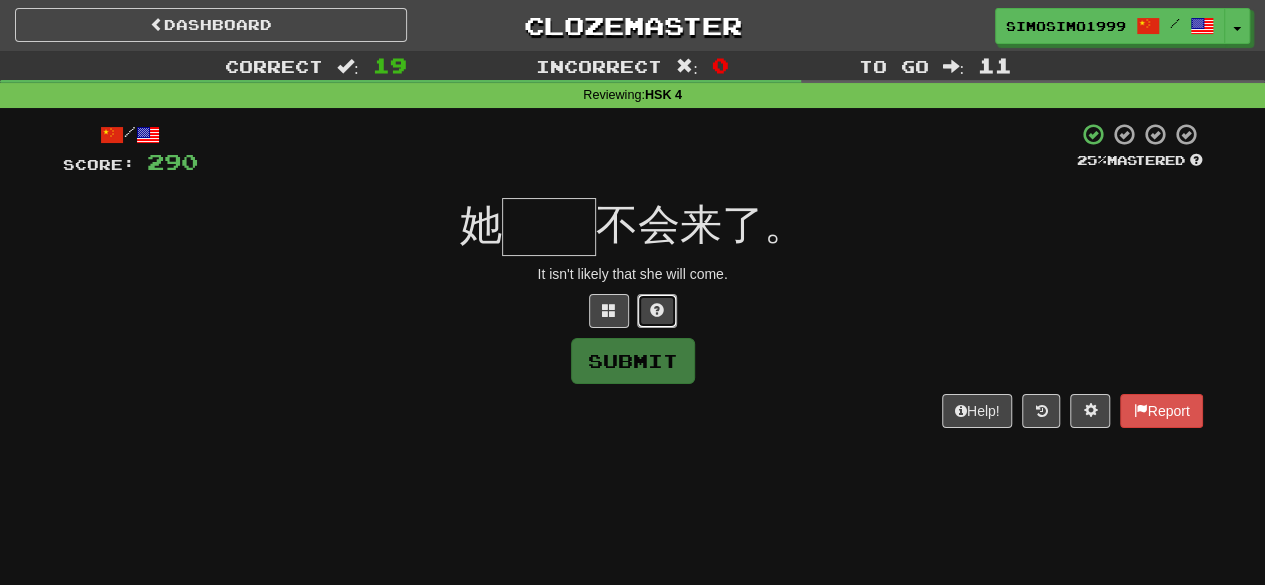 click at bounding box center (657, 310) 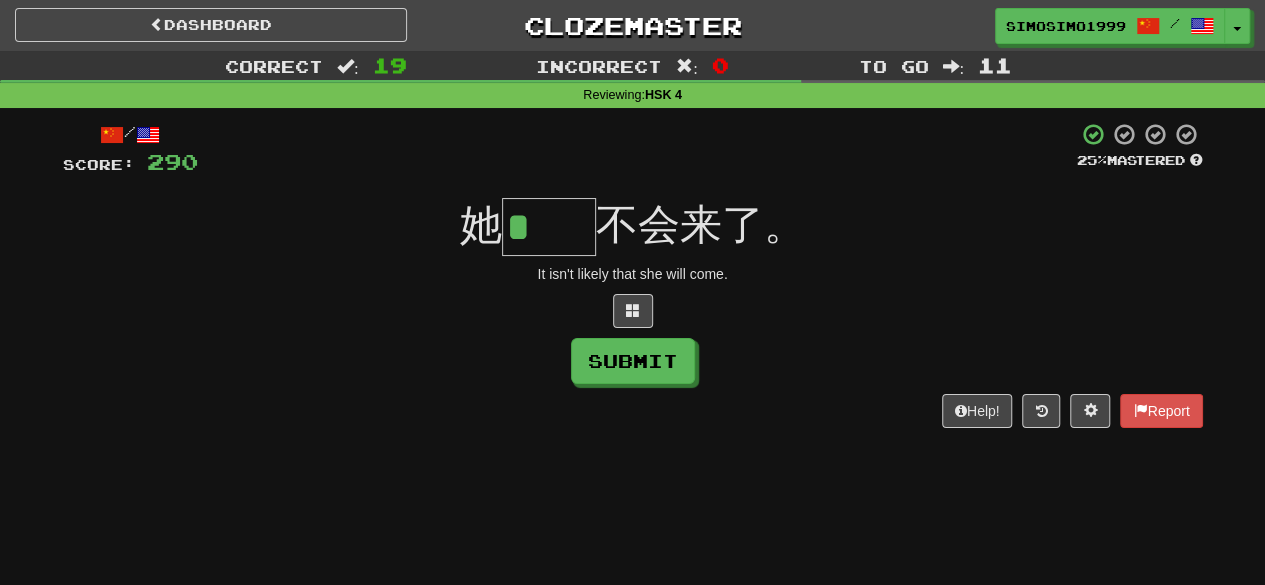 click on "*" at bounding box center [549, 227] 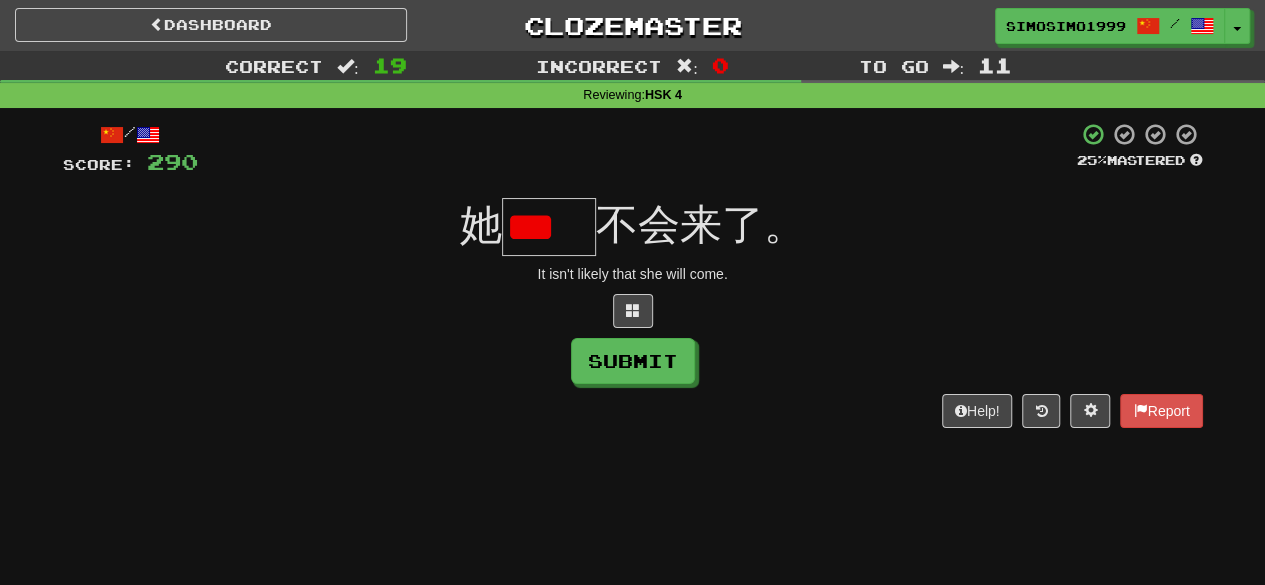 scroll, scrollTop: 0, scrollLeft: 0, axis: both 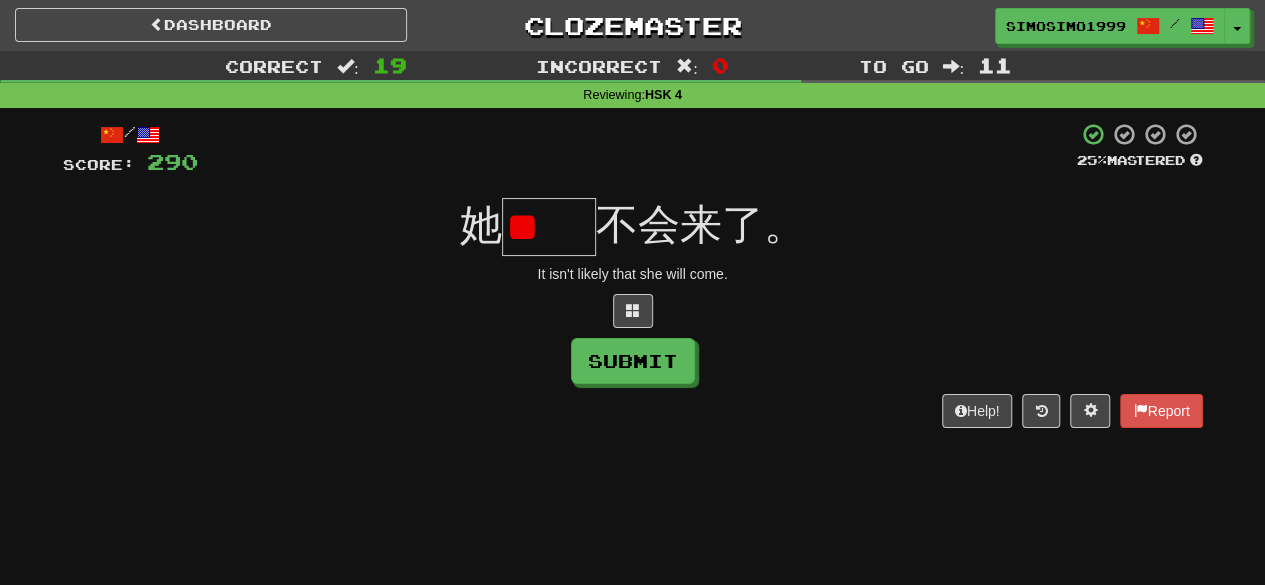 type on "*" 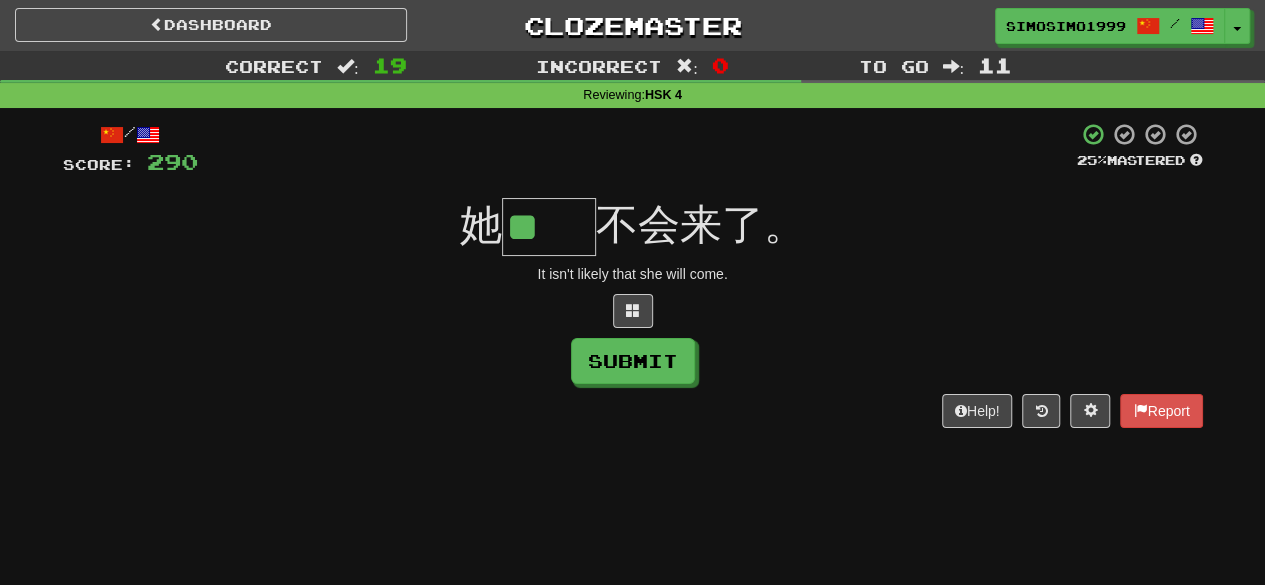 type on "**" 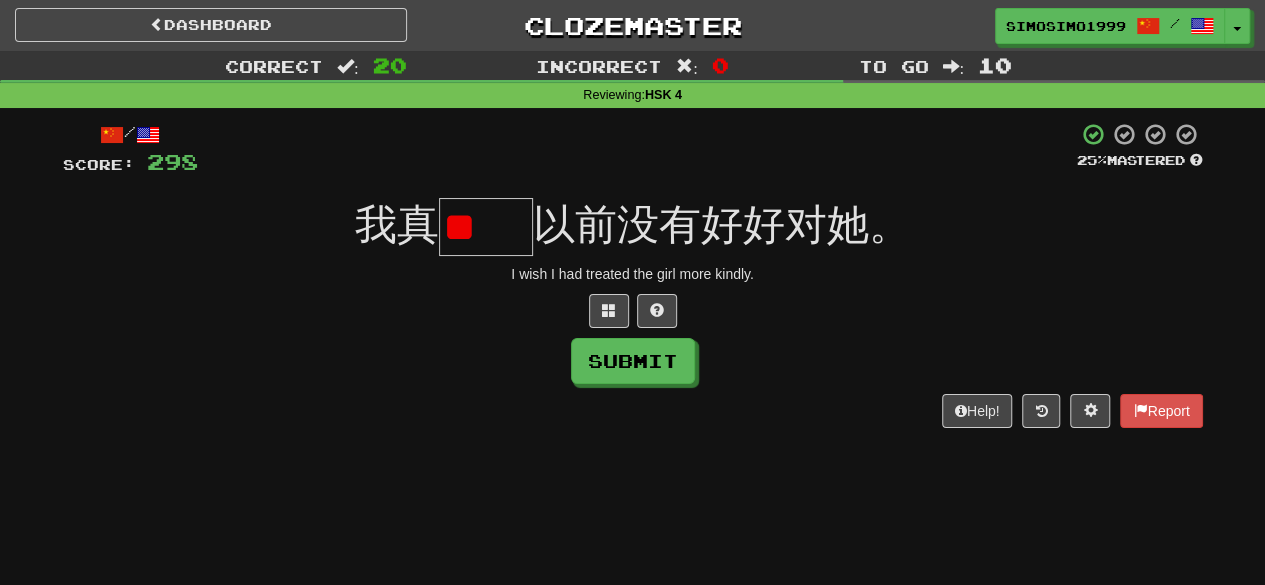 scroll, scrollTop: 0, scrollLeft: 0, axis: both 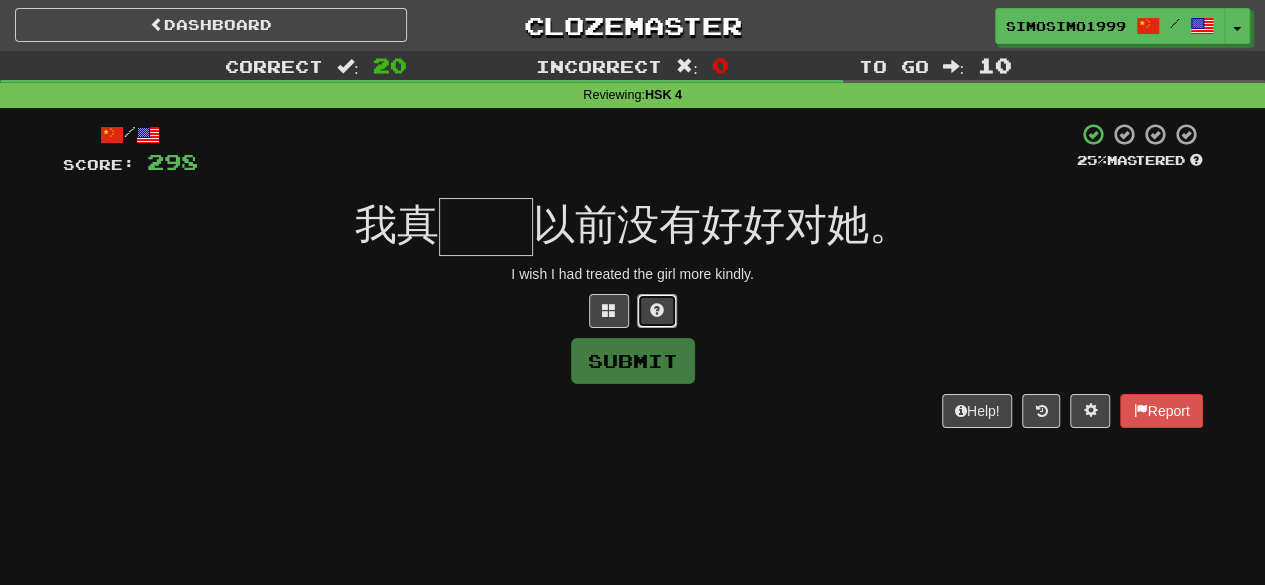 click at bounding box center [657, 310] 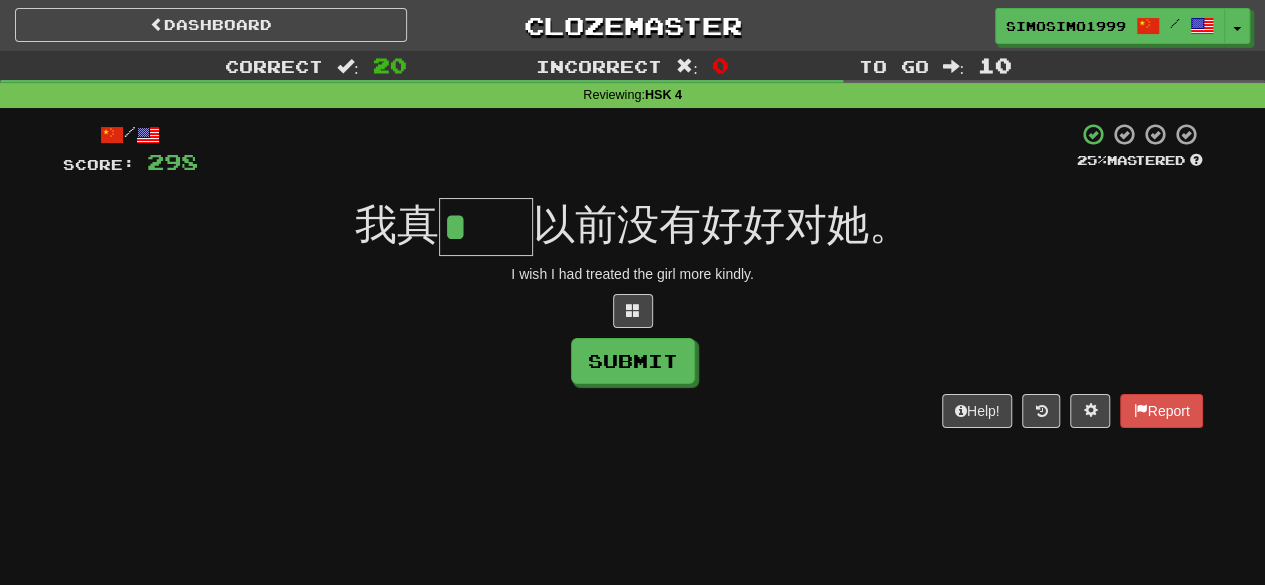 click on "*" at bounding box center (486, 227) 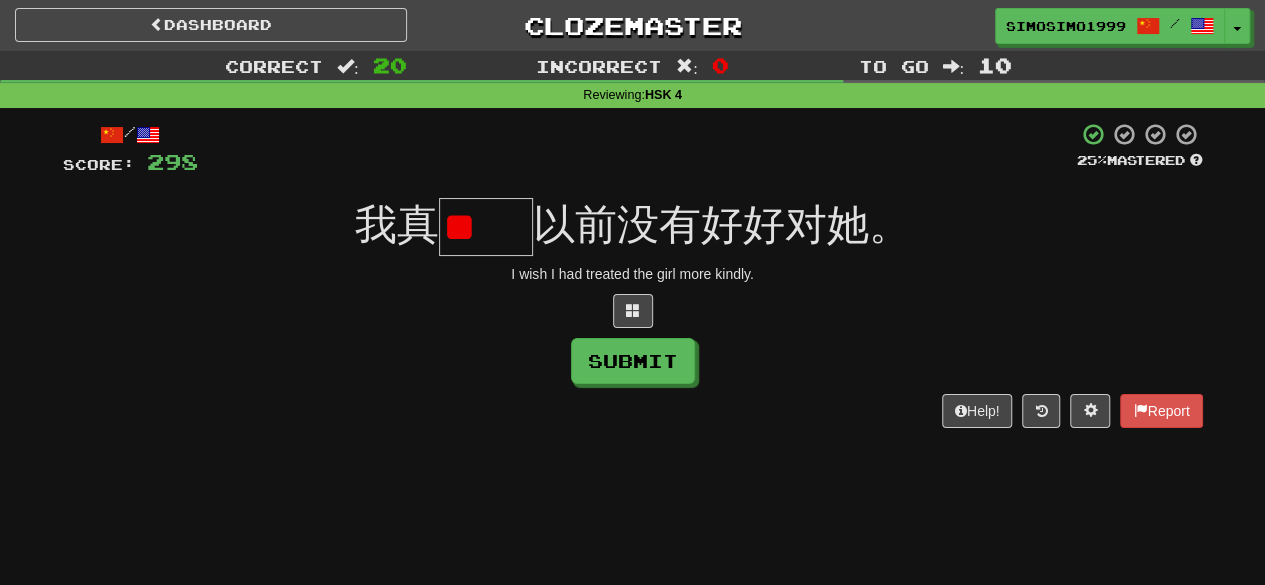scroll, scrollTop: 0, scrollLeft: 0, axis: both 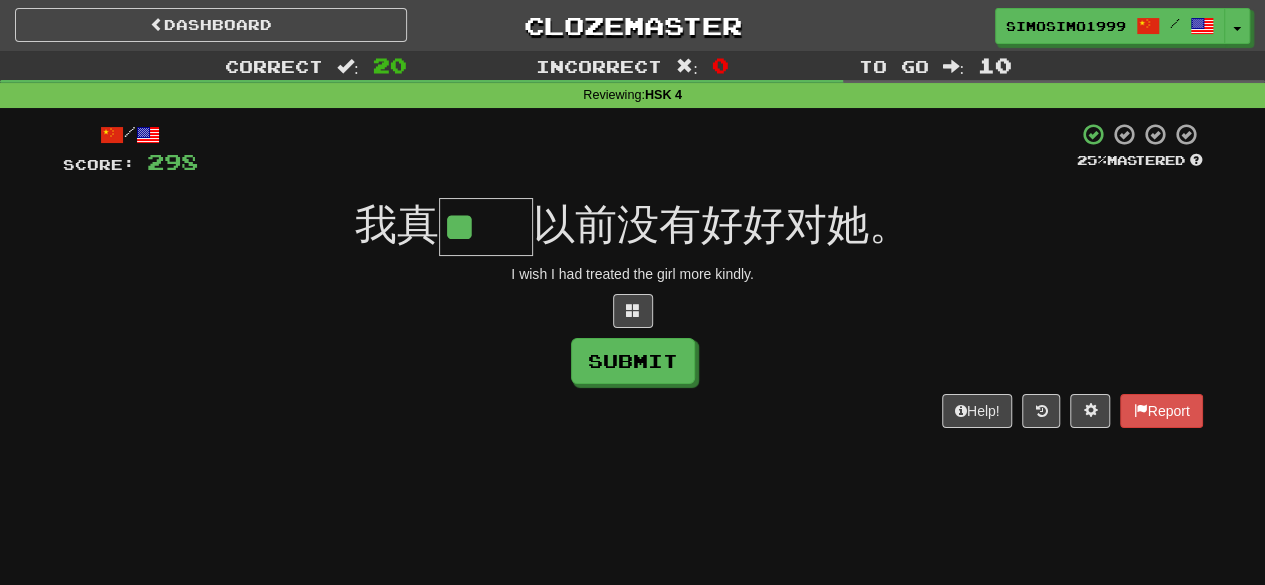 type on "**" 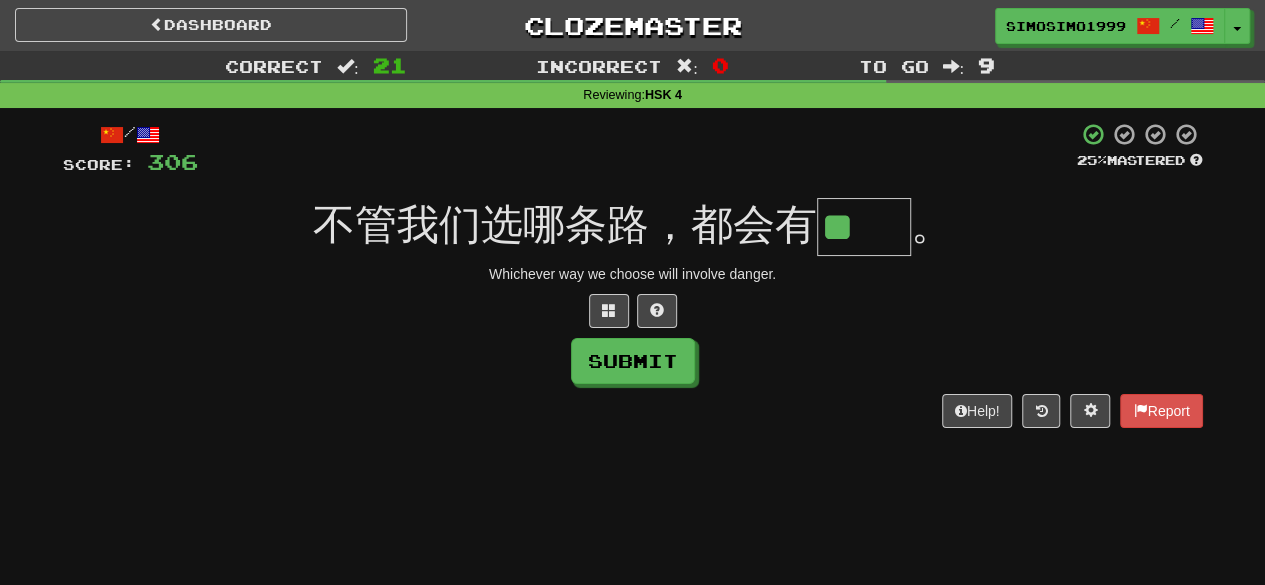 scroll, scrollTop: 0, scrollLeft: 0, axis: both 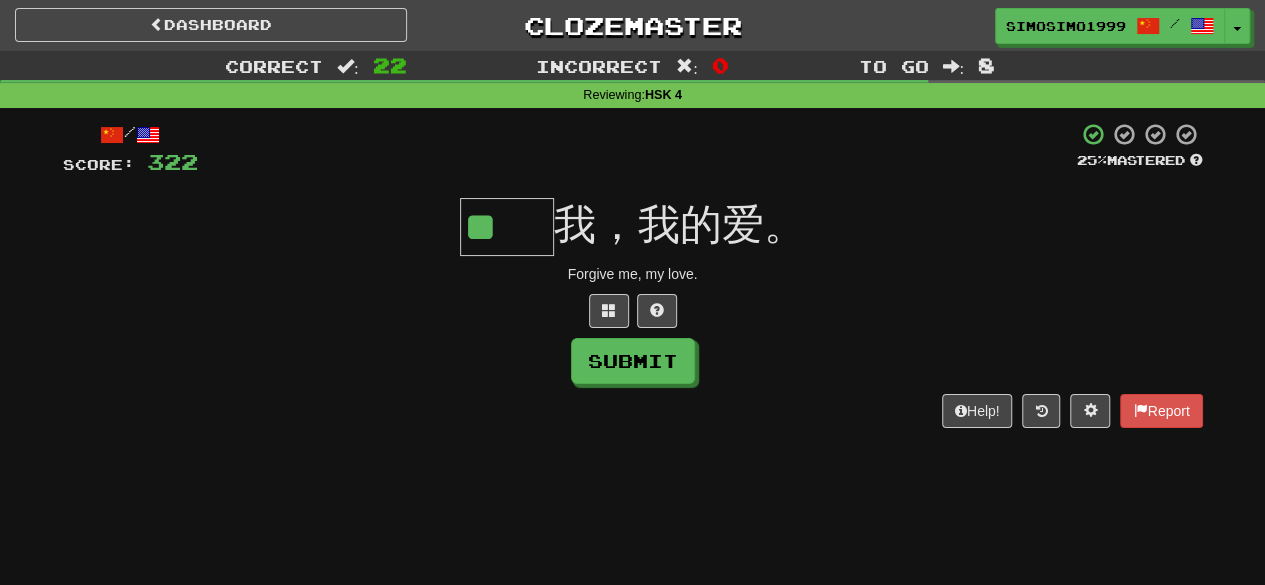 type on "**" 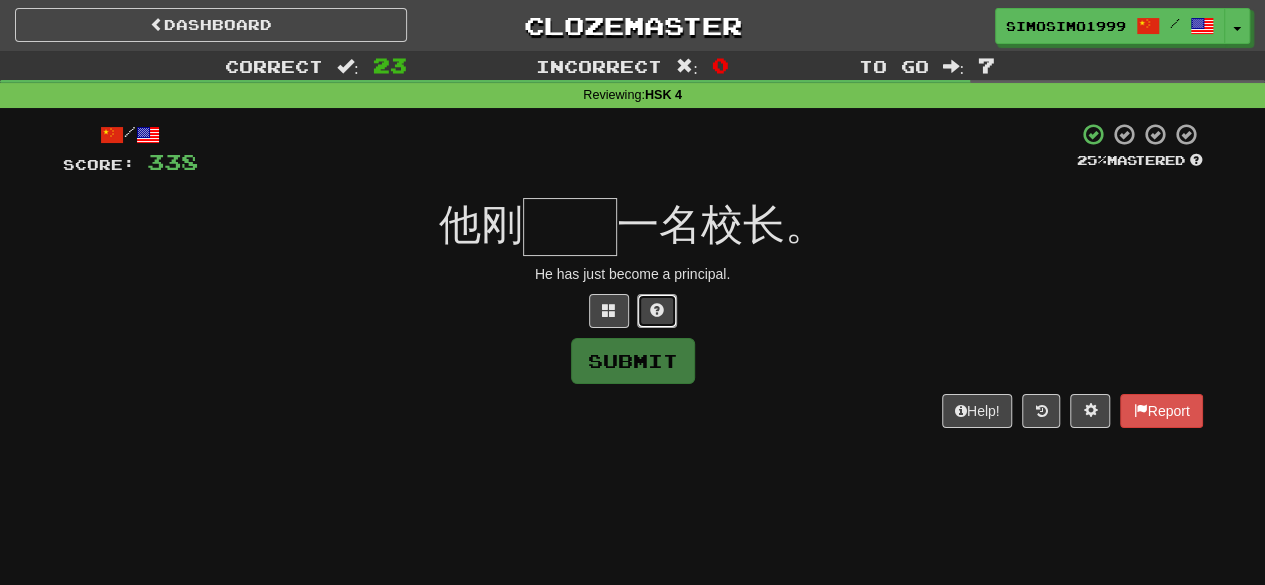 click at bounding box center [657, 311] 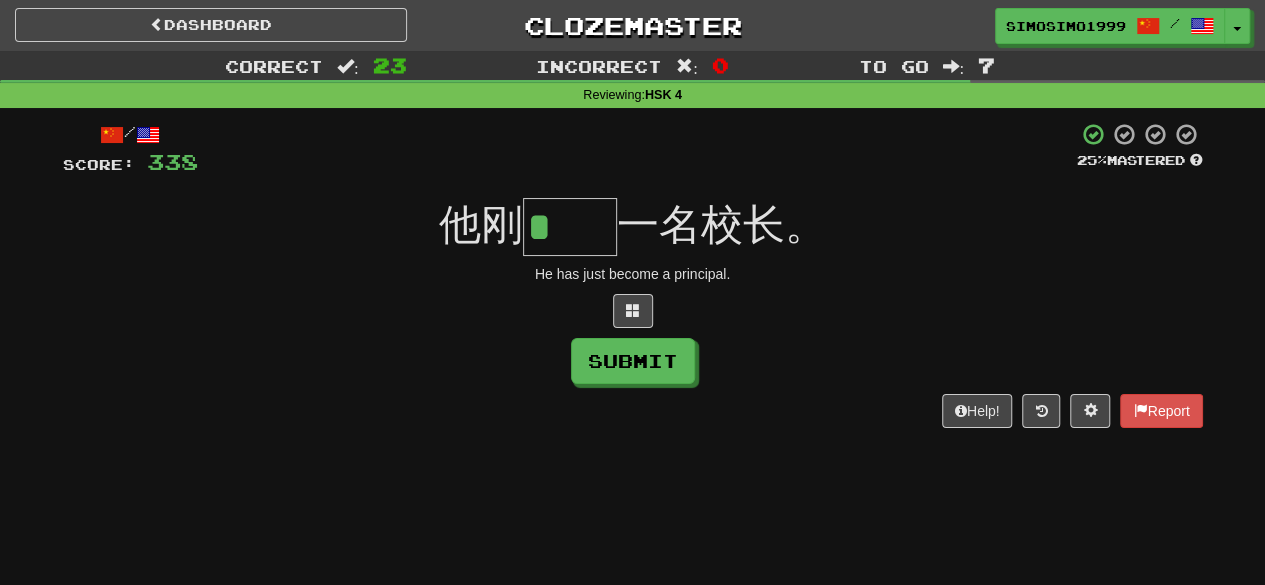 click on "*" at bounding box center (570, 227) 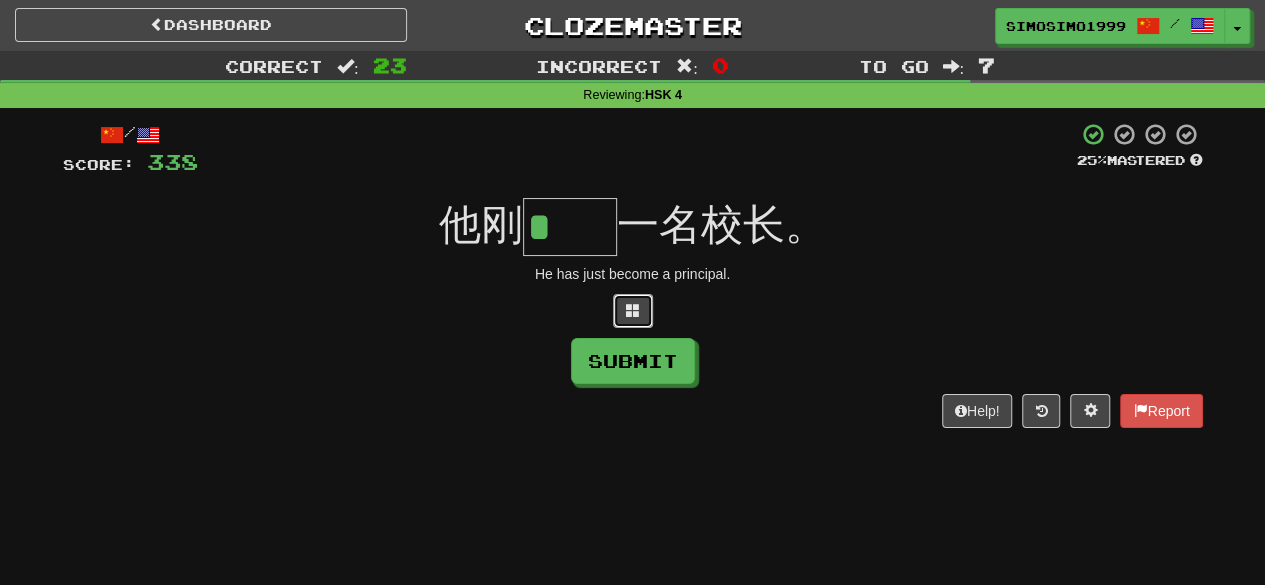 click at bounding box center (633, 311) 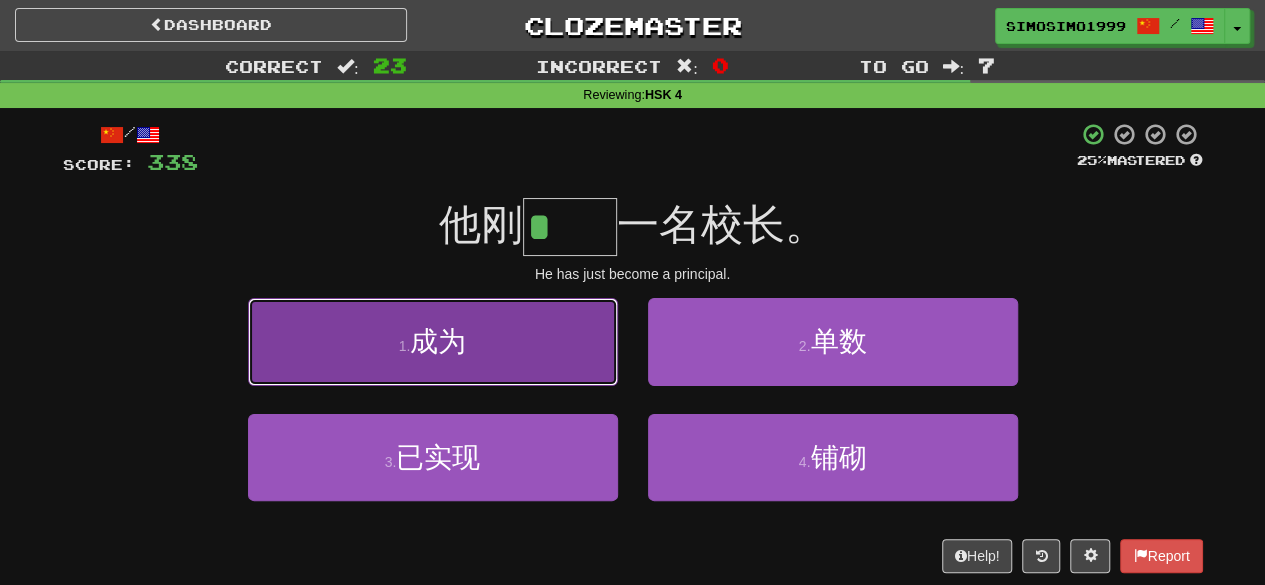 click on "1 .  成为" at bounding box center (433, 341) 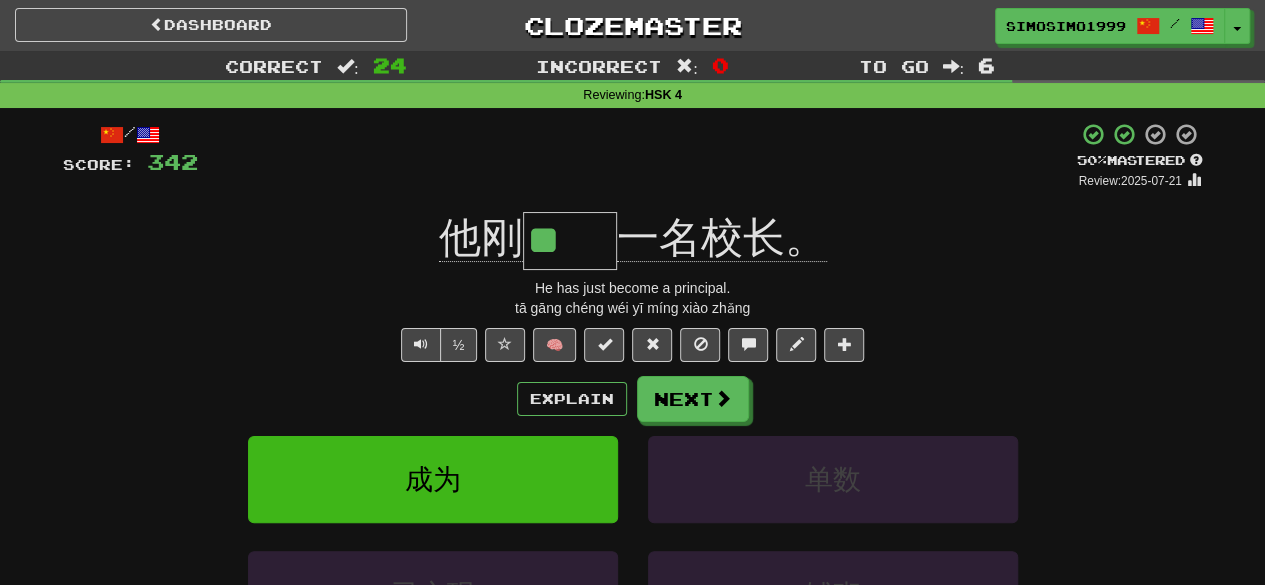 drag, startPoint x: 528, startPoint y: 246, endPoint x: 594, endPoint y: 261, distance: 67.68308 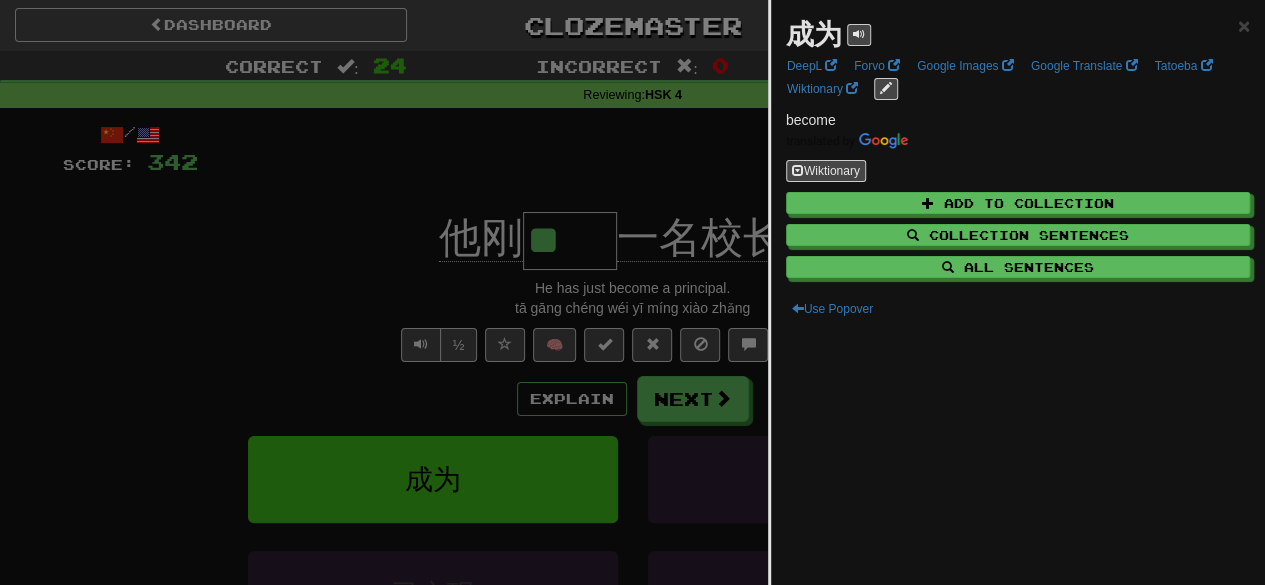 click at bounding box center [632, 292] 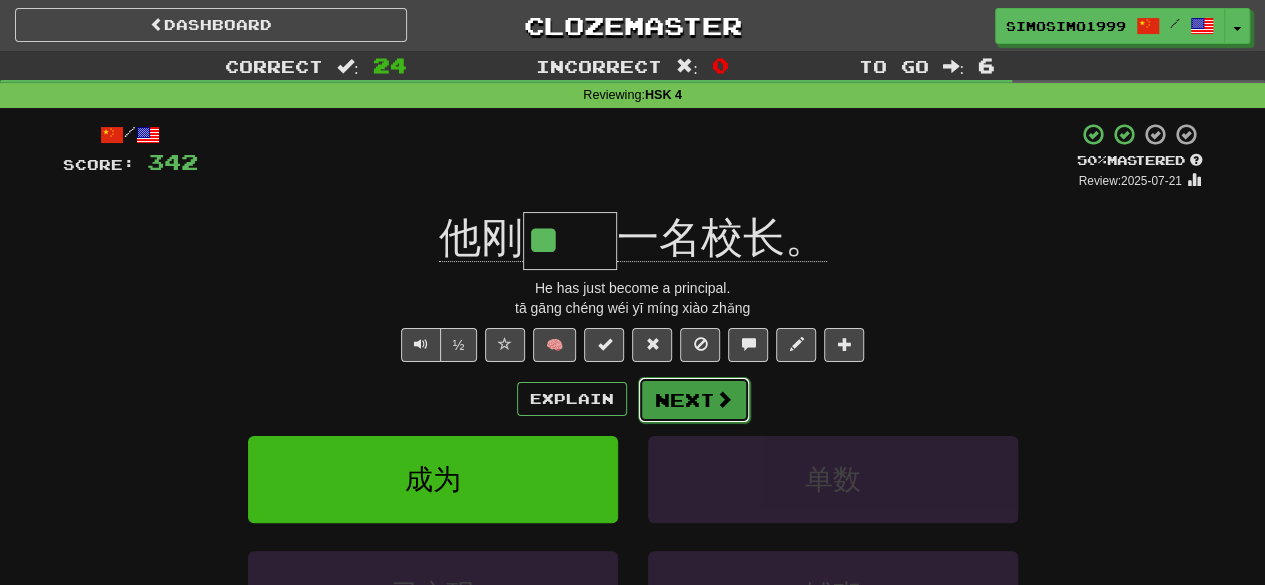 click on "Next" at bounding box center (694, 400) 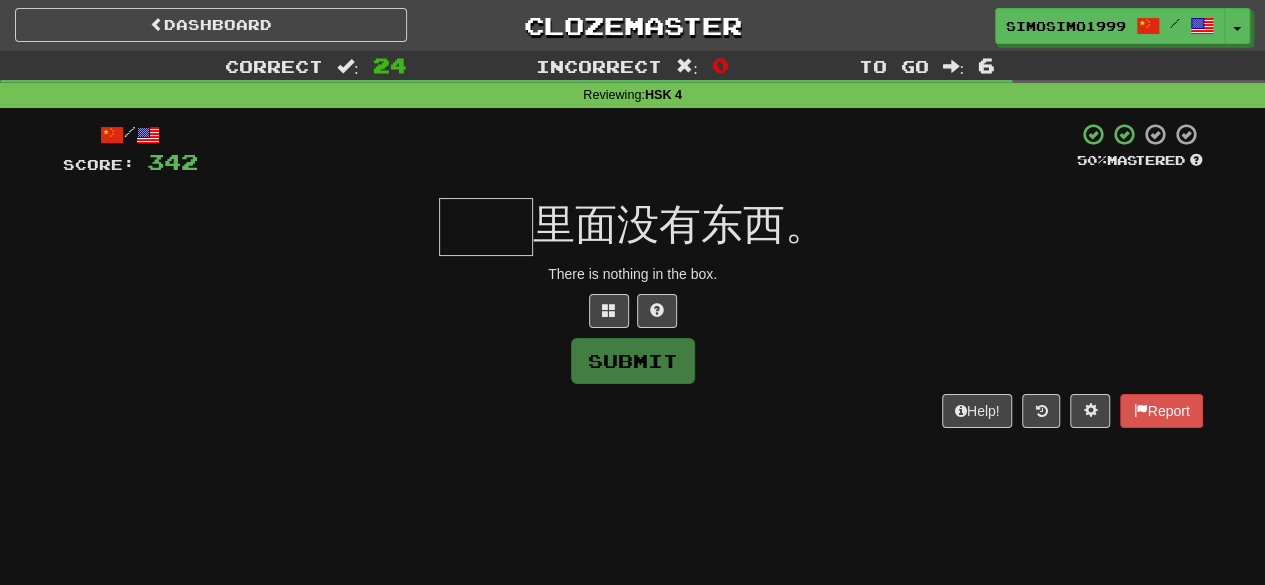 click at bounding box center [486, 227] 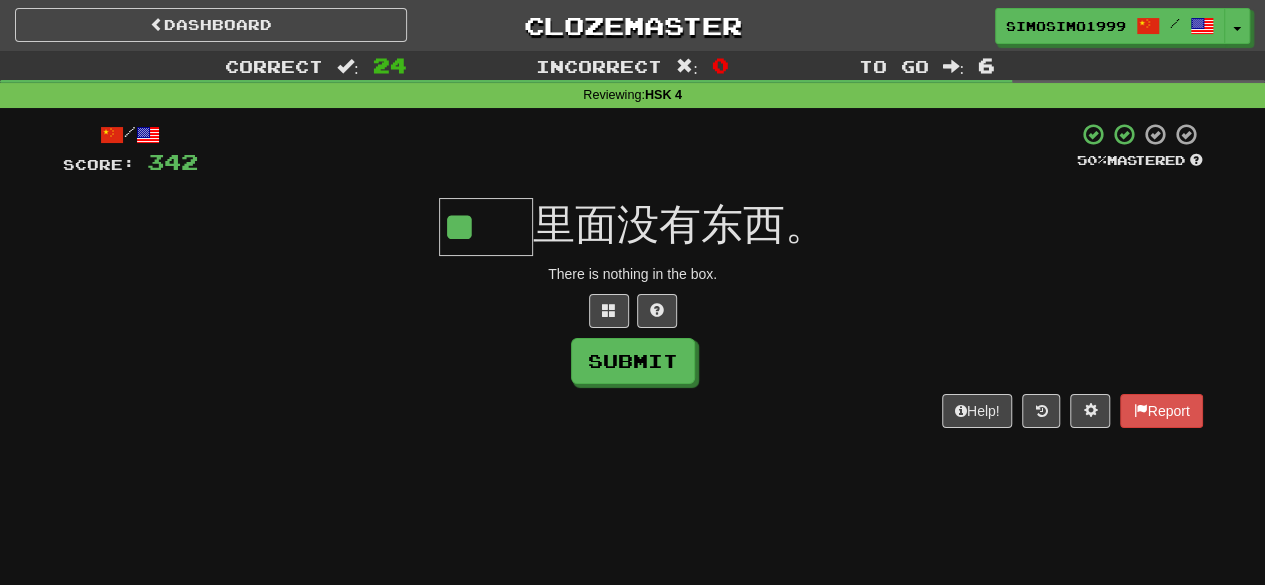 type on "**" 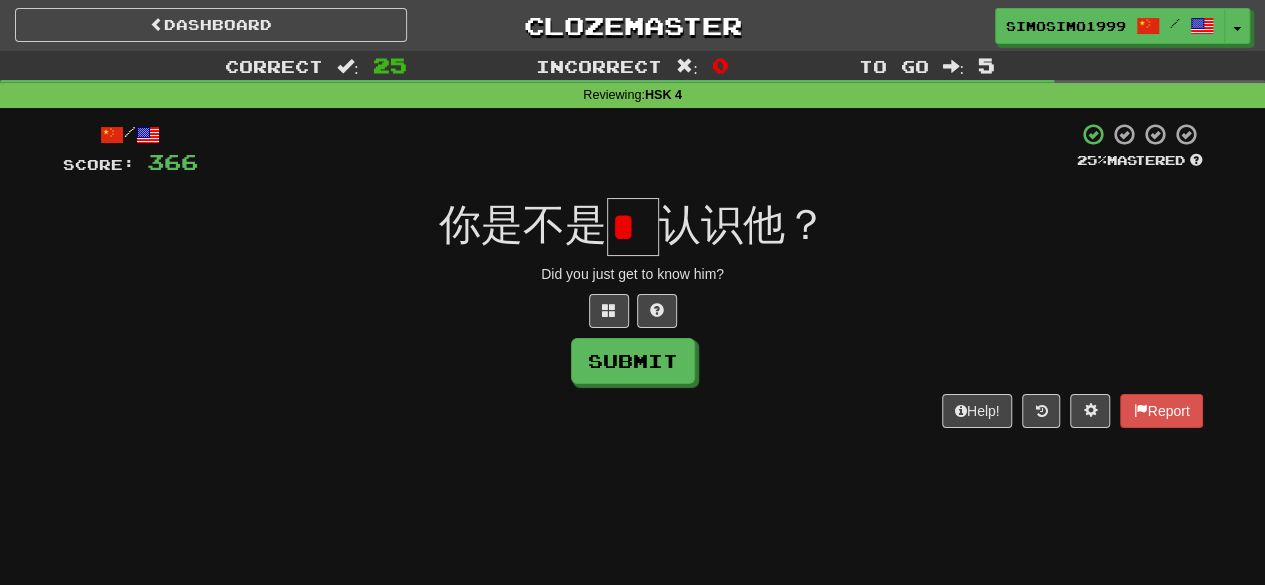 scroll, scrollTop: 0, scrollLeft: 0, axis: both 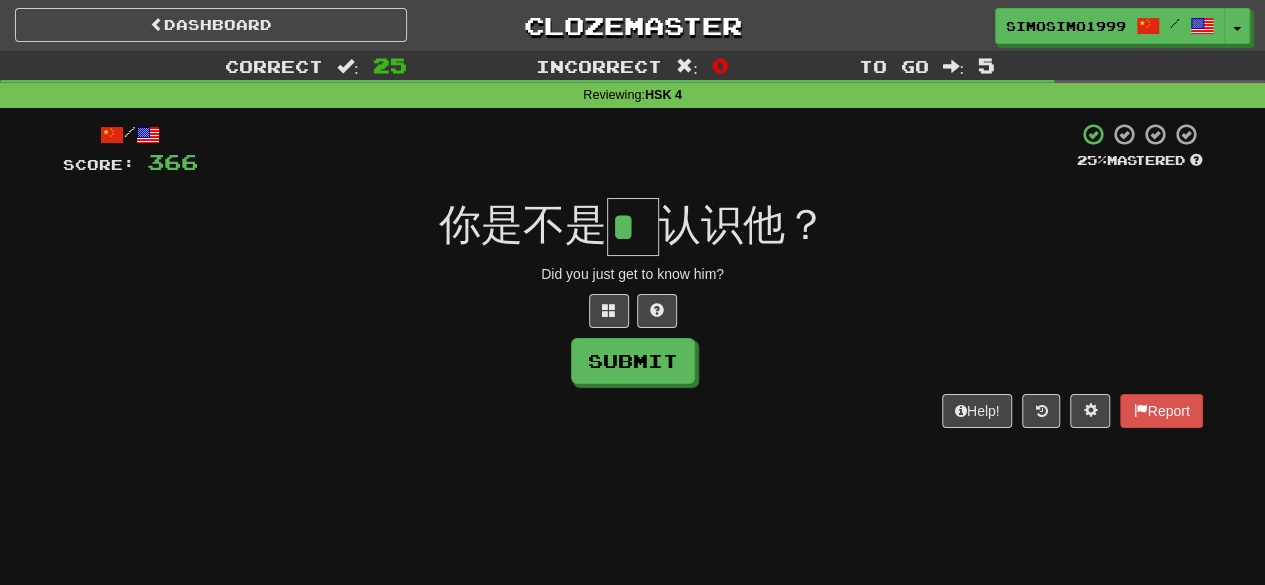 type on "*" 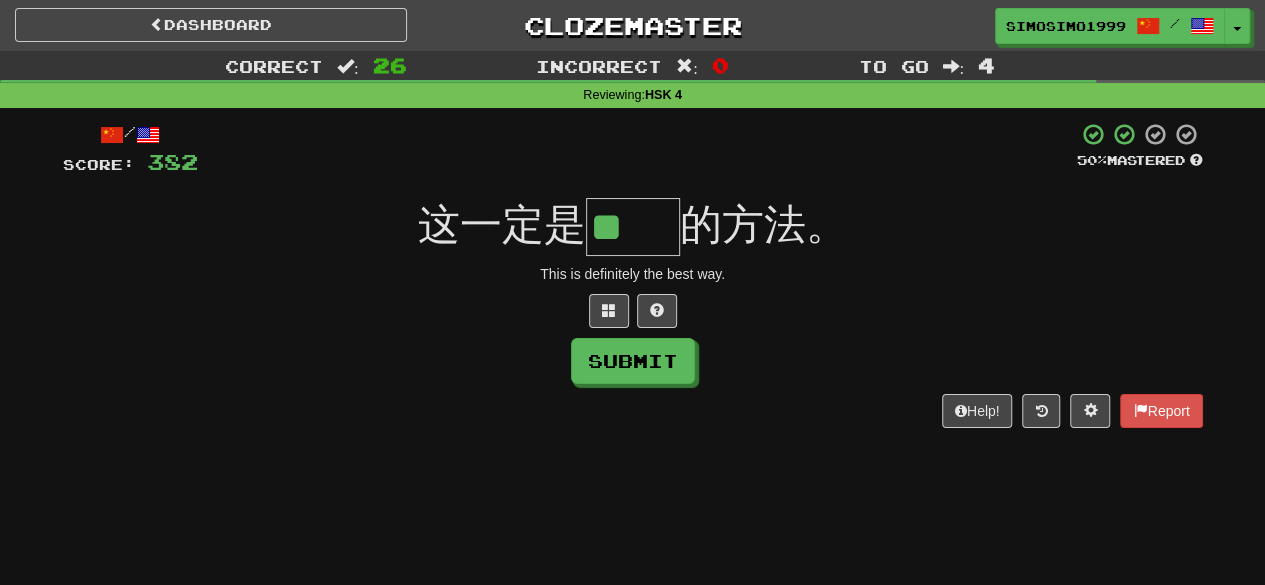 scroll, scrollTop: 0, scrollLeft: 0, axis: both 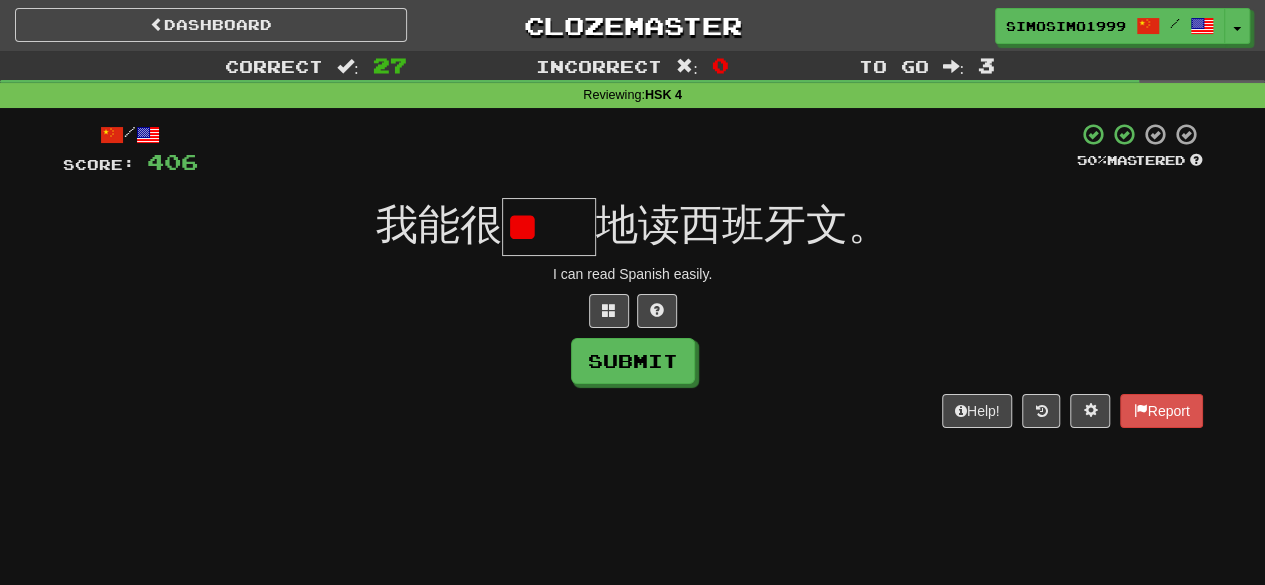 type on "*" 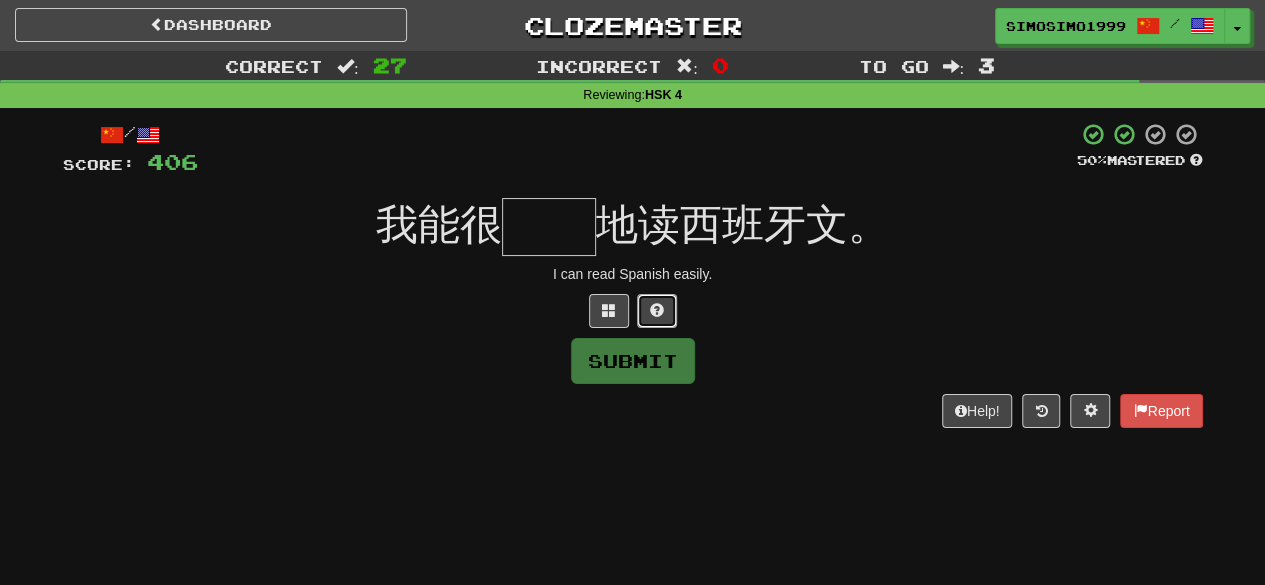 click at bounding box center [657, 311] 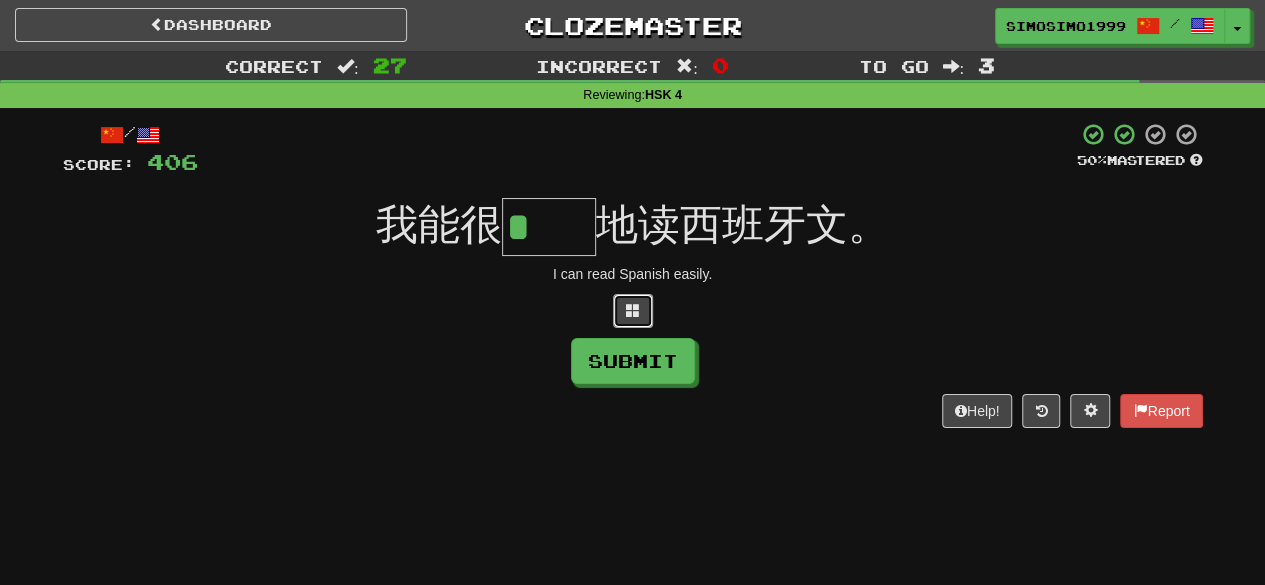 click at bounding box center [633, 311] 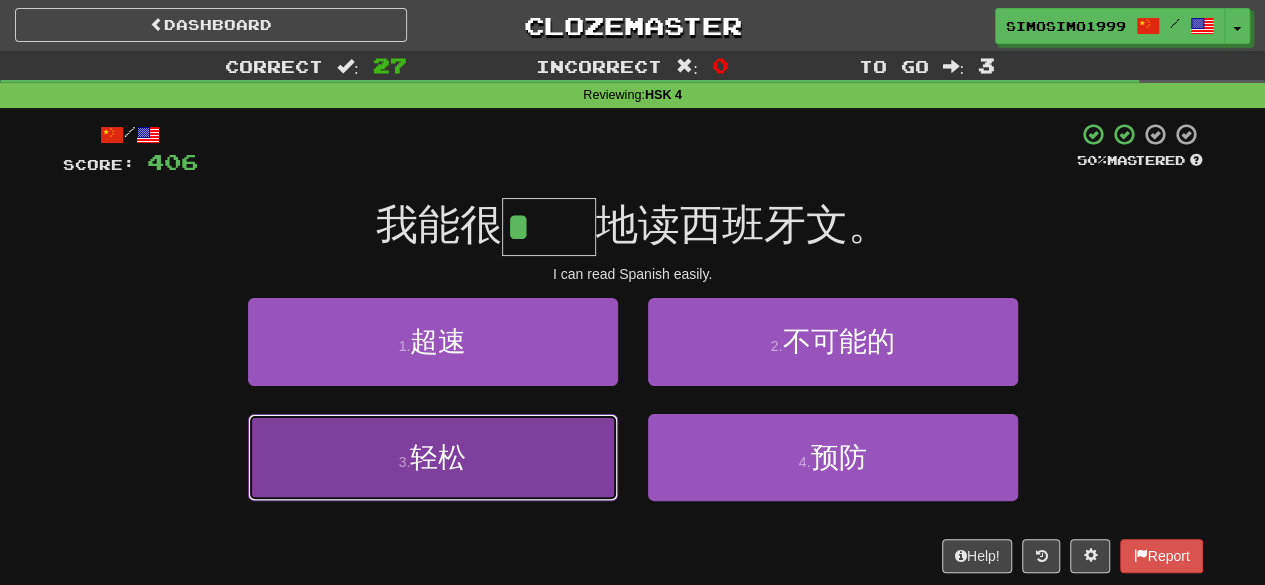 click on "3 .  轻松" at bounding box center (433, 457) 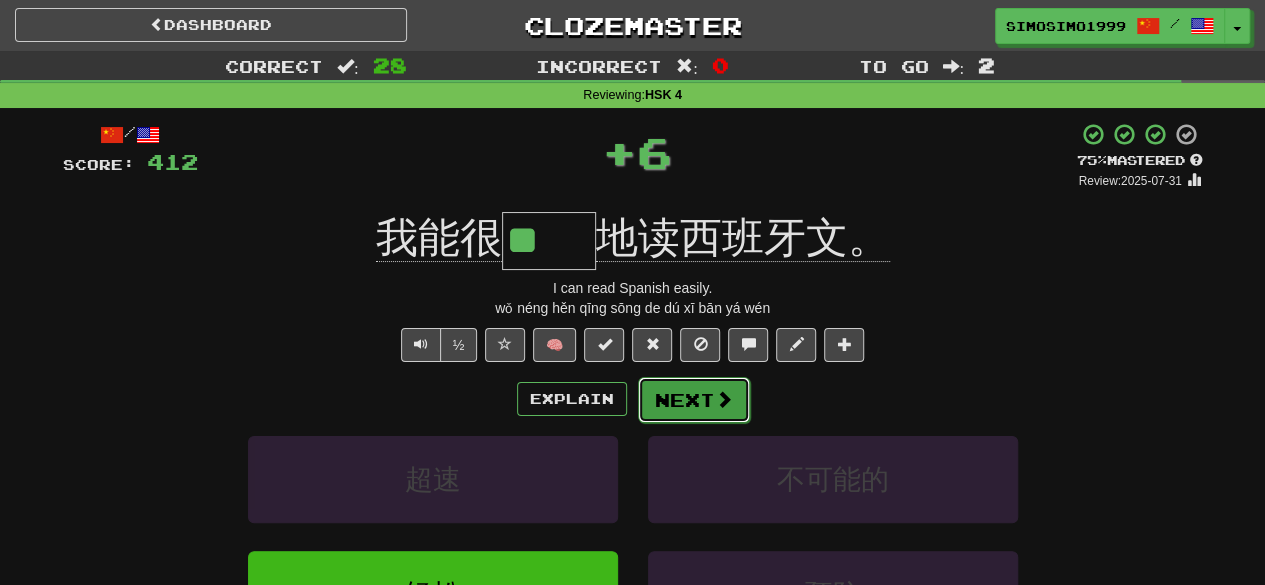 click on "Next" at bounding box center (694, 400) 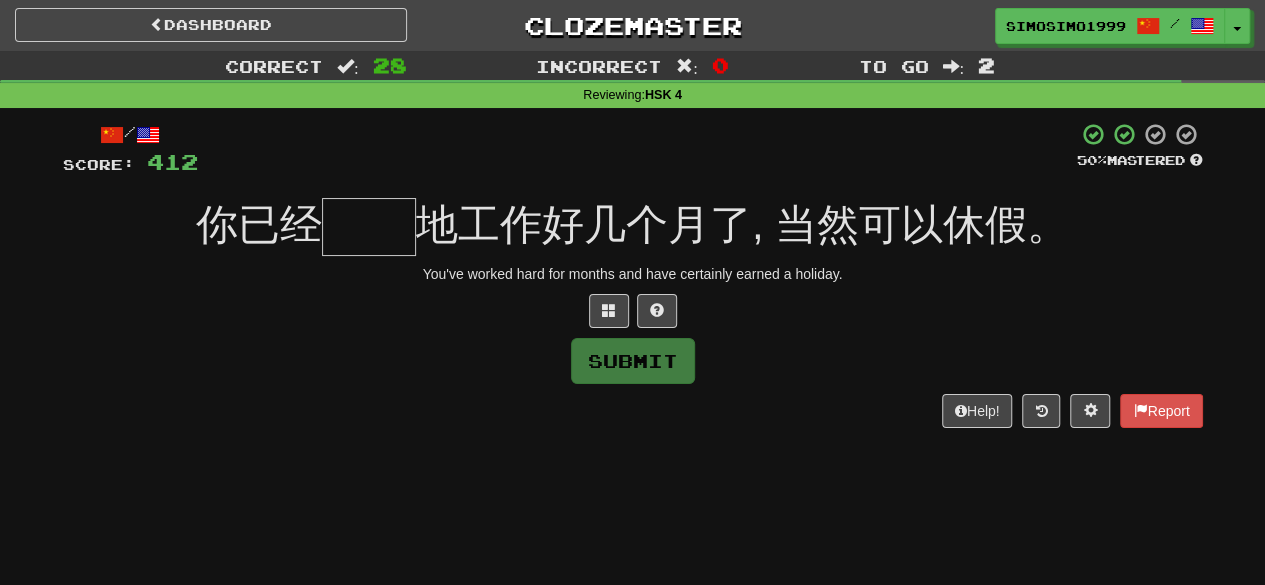 click at bounding box center [369, 227] 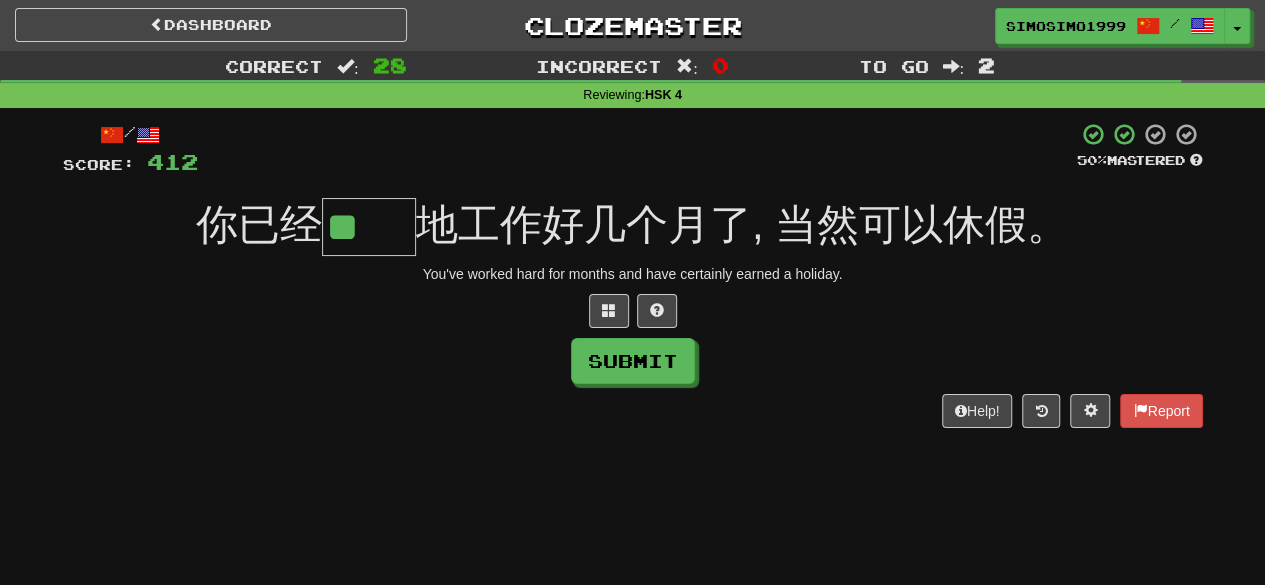 type on "**" 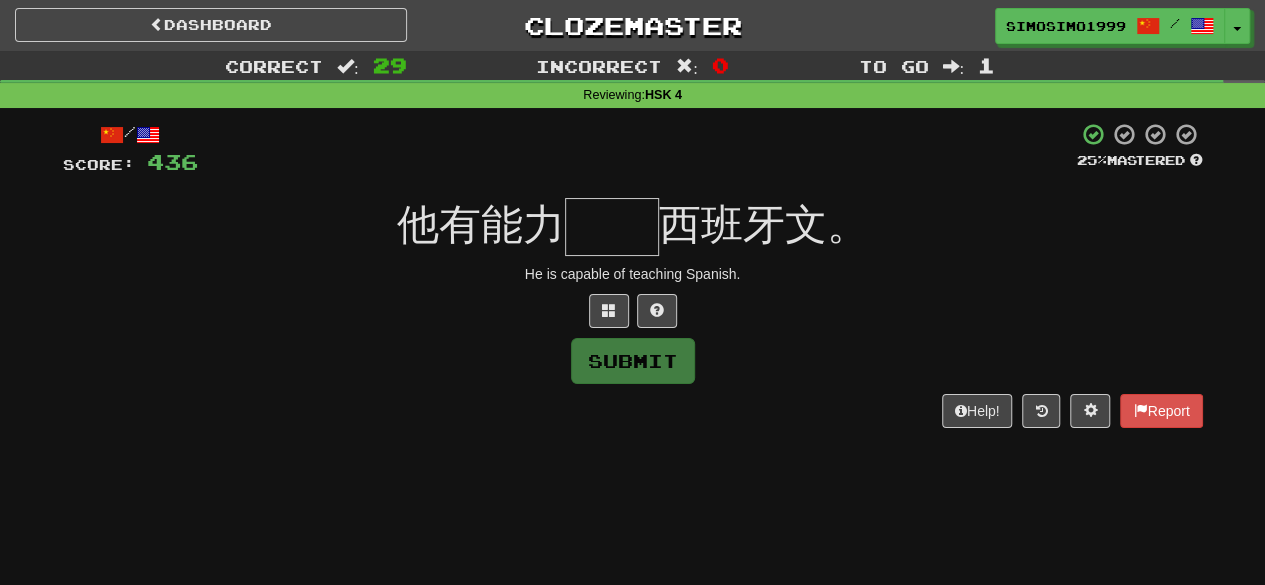 click at bounding box center [612, 227] 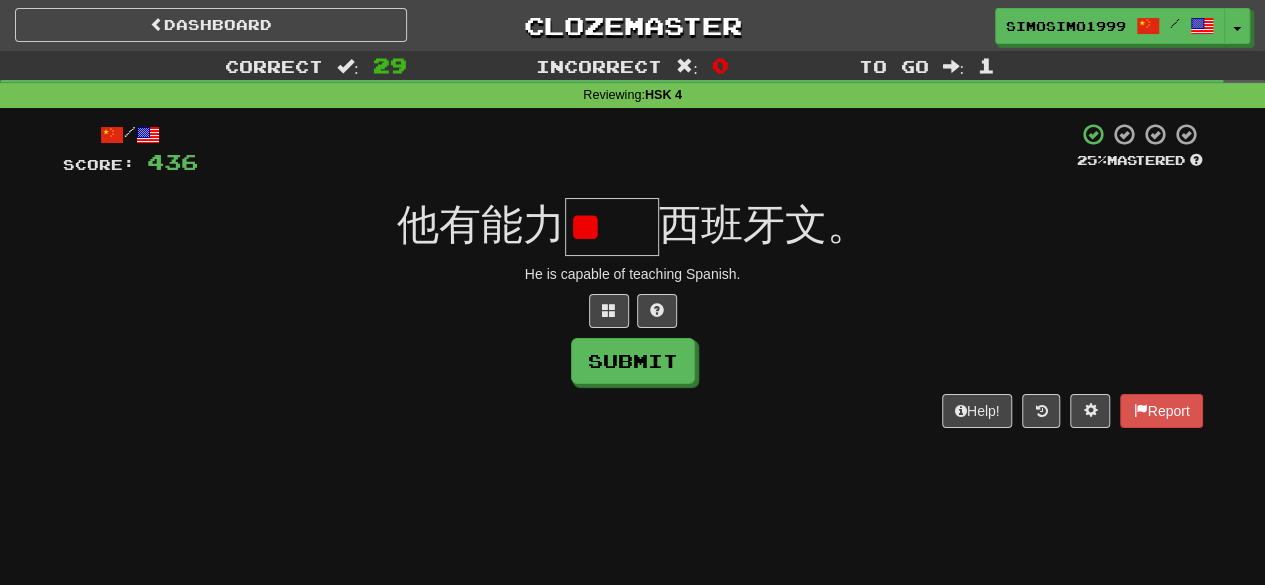 scroll, scrollTop: 0, scrollLeft: 0, axis: both 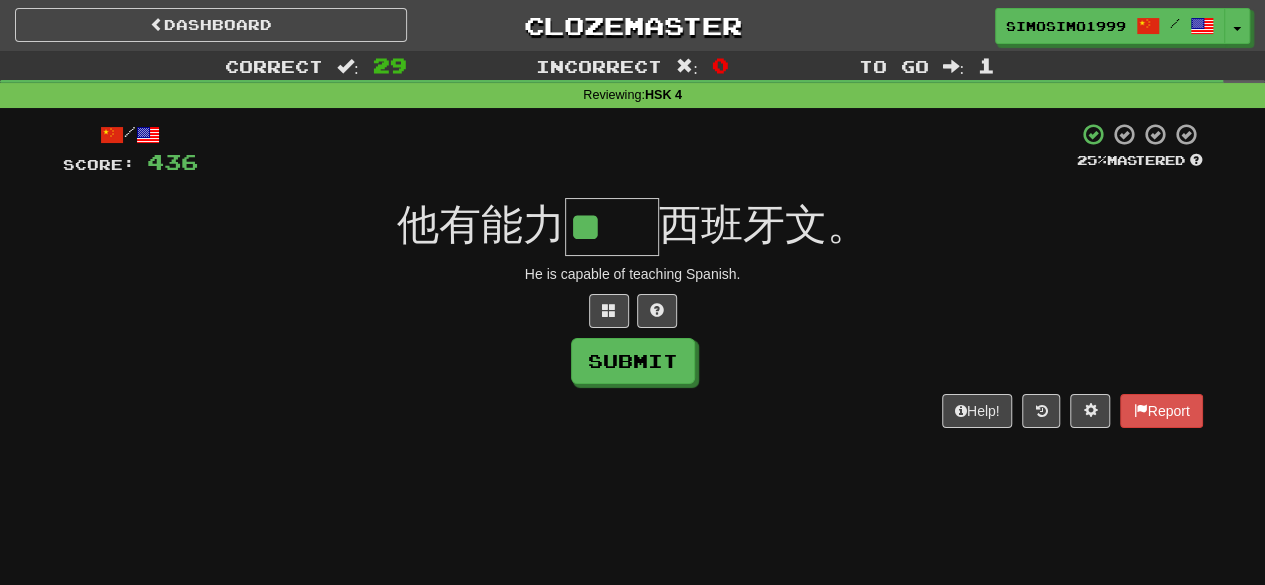 type on "**" 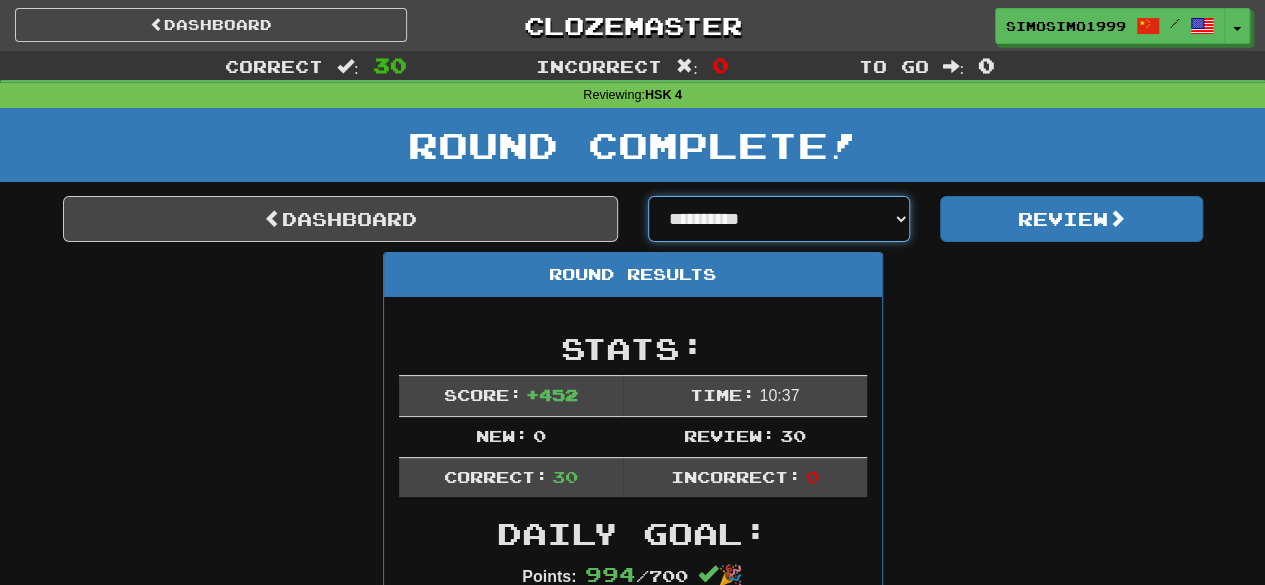 click on "**********" at bounding box center [779, 219] 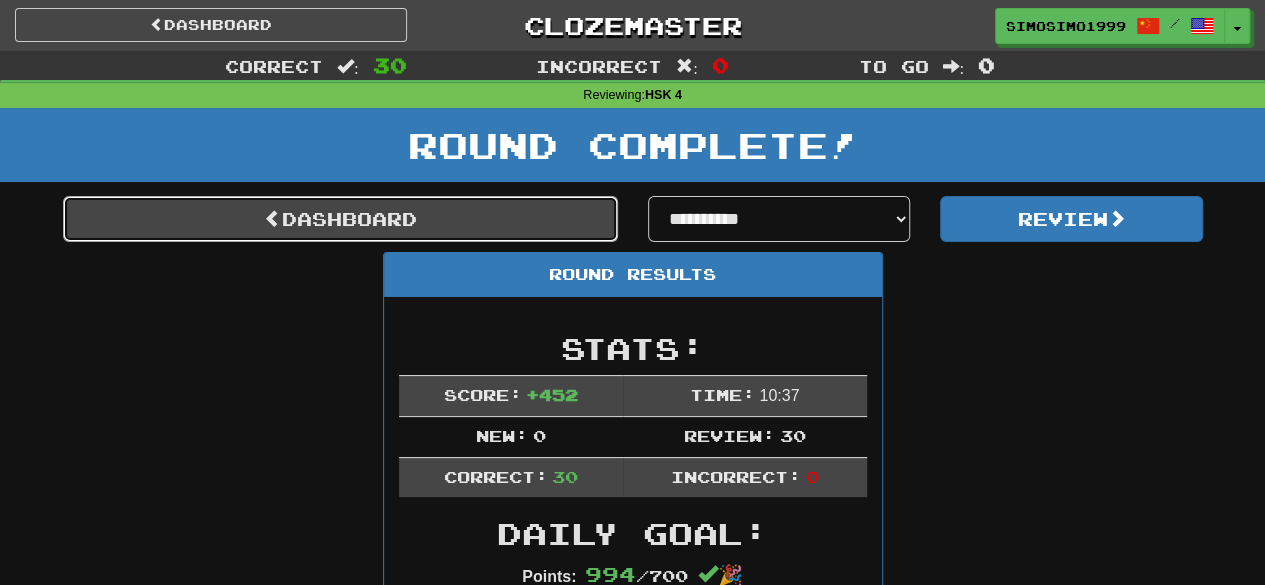 click on "Dashboard" at bounding box center [340, 219] 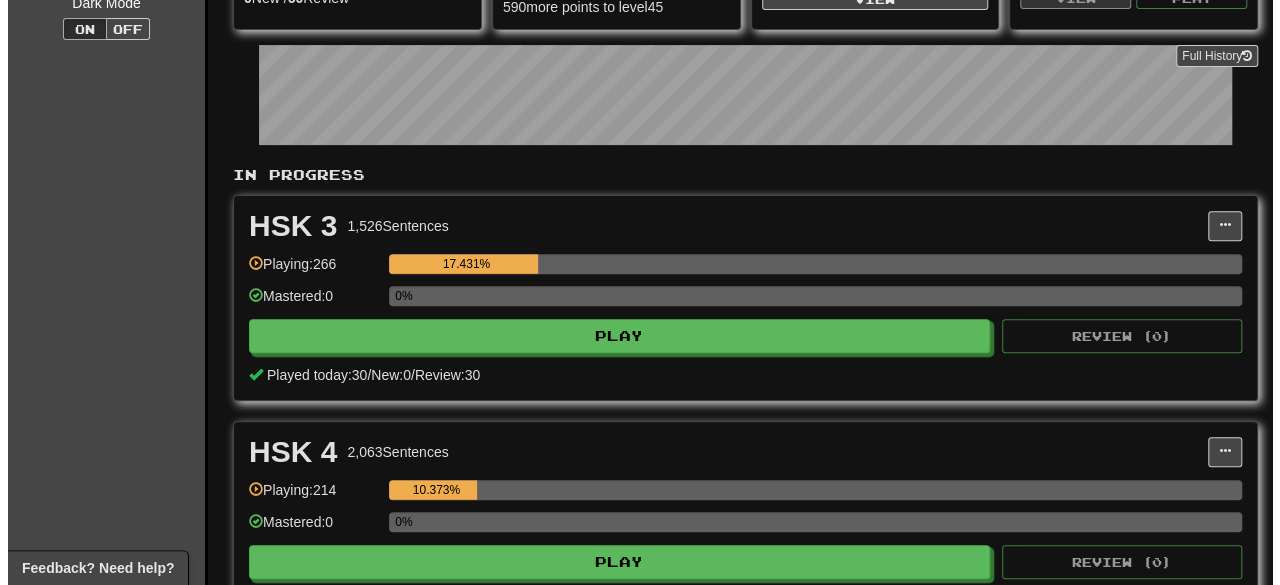 scroll, scrollTop: 400, scrollLeft: 0, axis: vertical 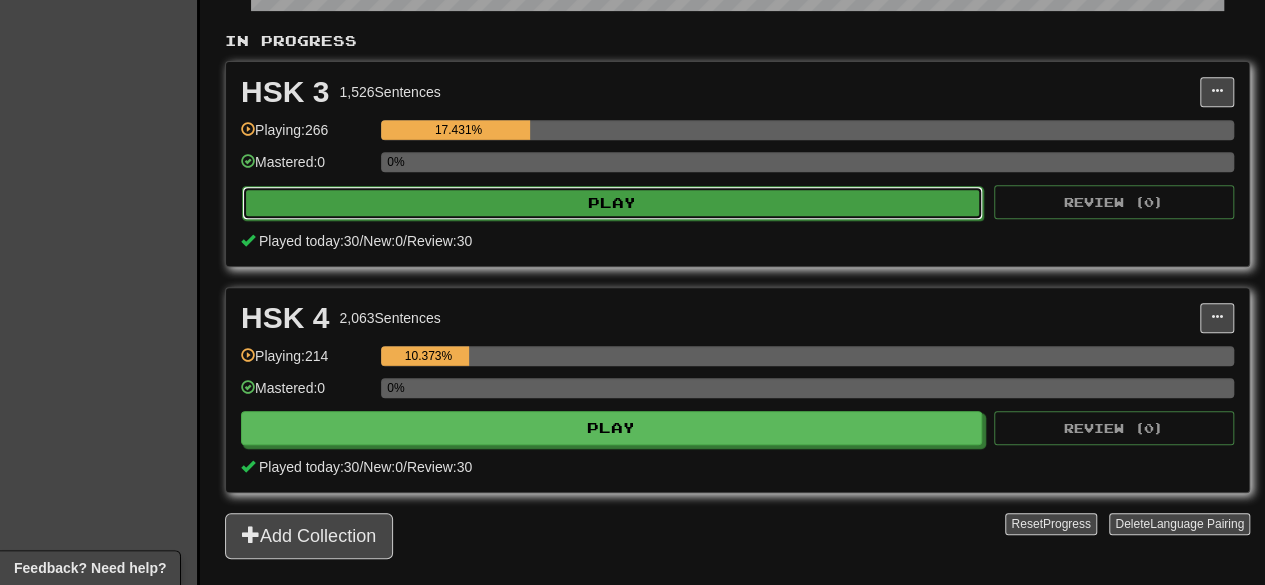 click on "Play" at bounding box center [612, 203] 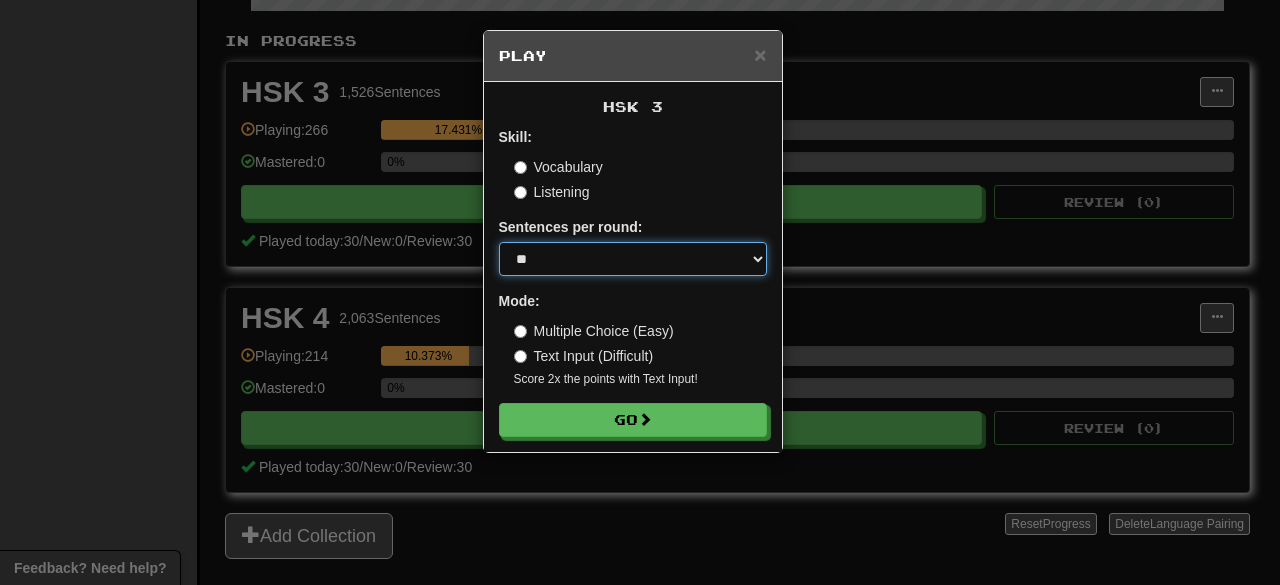 click on "* ** ** ** ** ** *** ********" at bounding box center [633, 259] 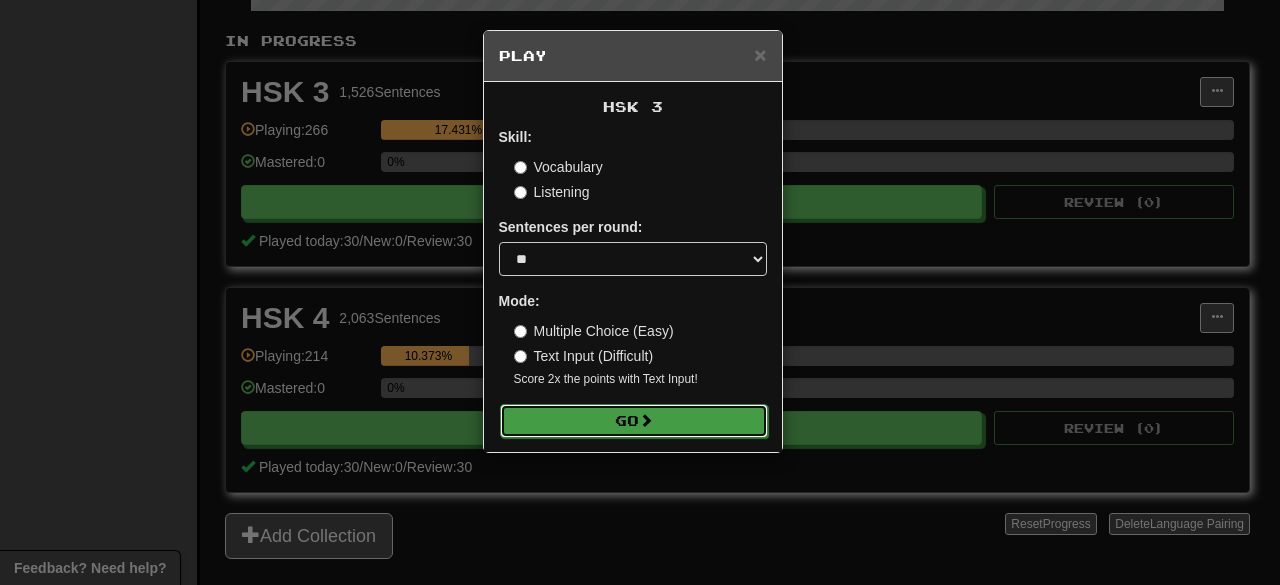 click on "Go" at bounding box center [634, 421] 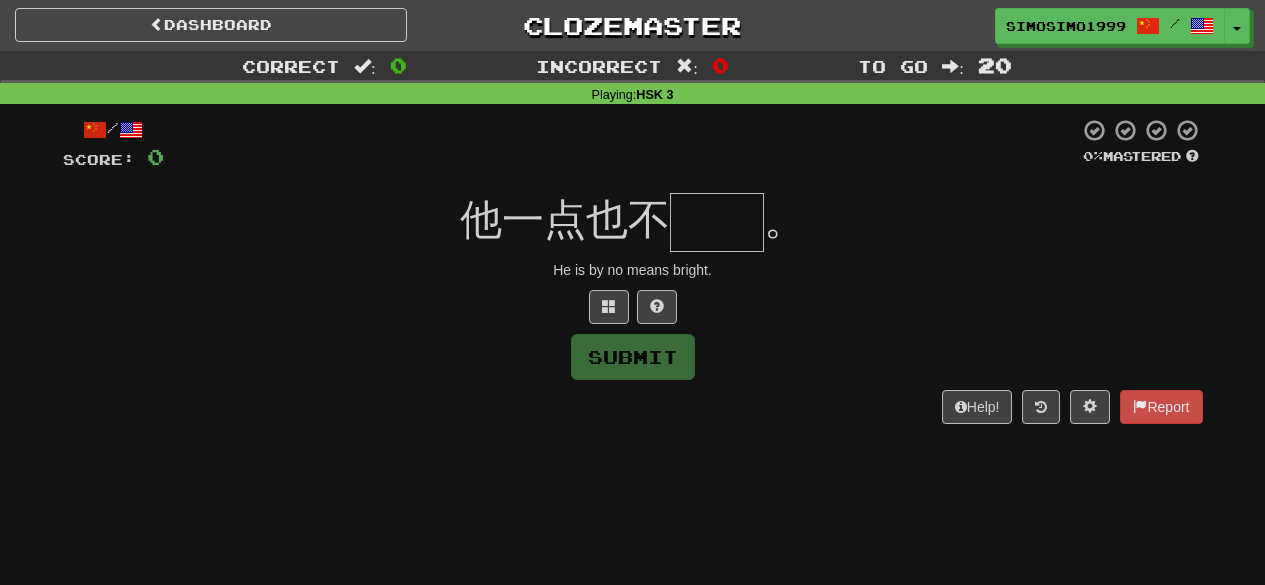 scroll, scrollTop: 0, scrollLeft: 0, axis: both 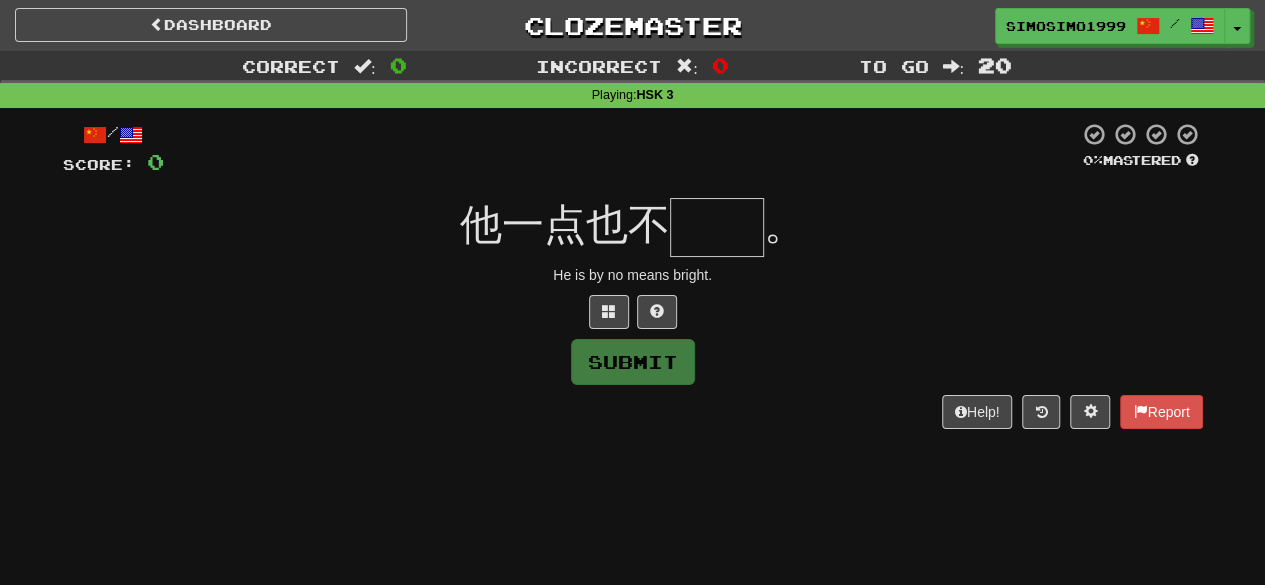 click at bounding box center (717, 227) 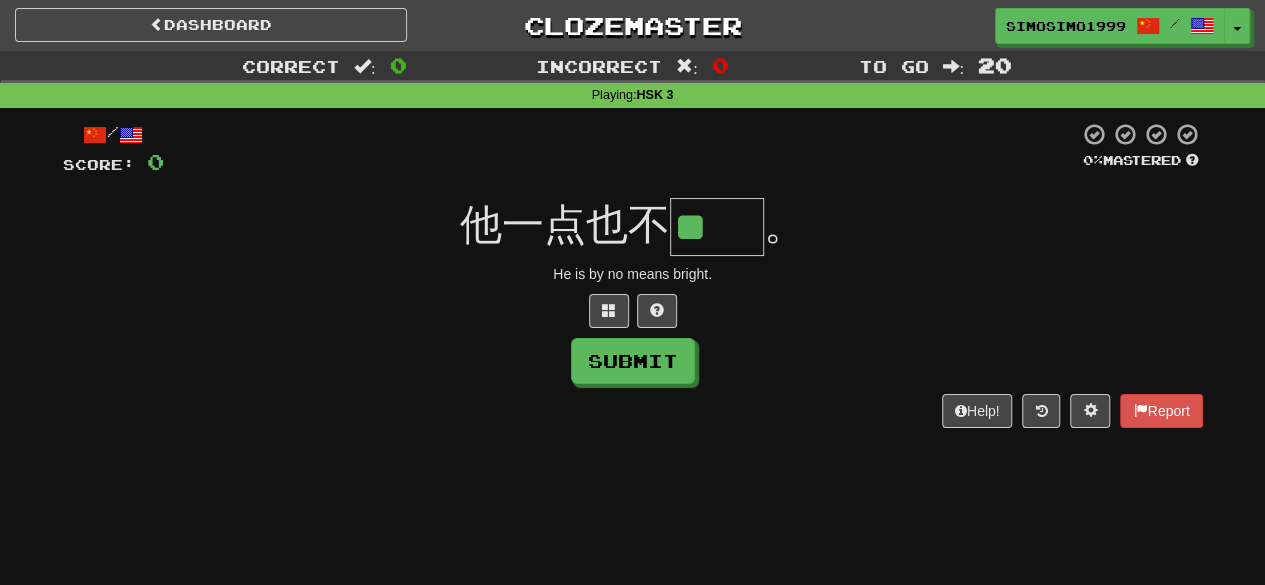 scroll, scrollTop: 0, scrollLeft: 0, axis: both 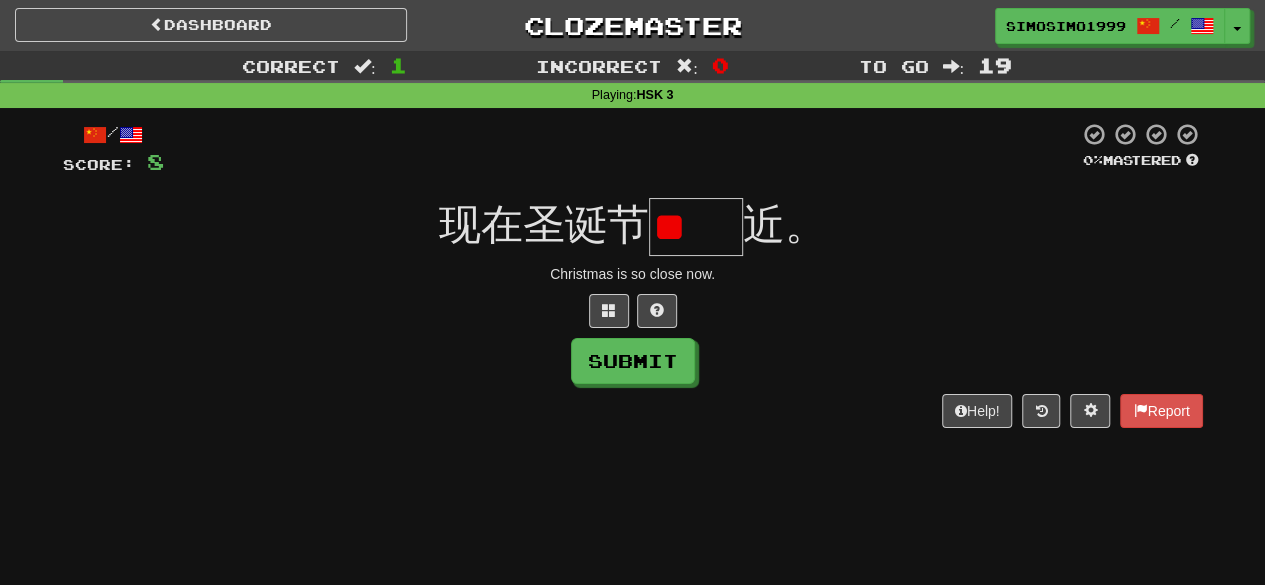 type on "*" 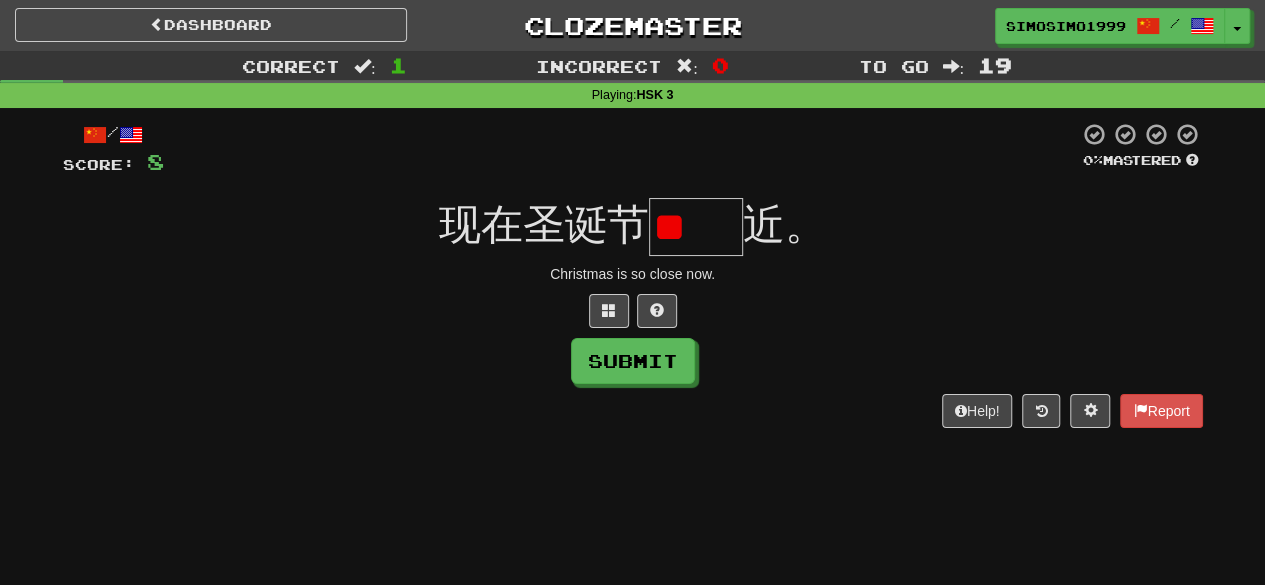 scroll, scrollTop: 0, scrollLeft: 0, axis: both 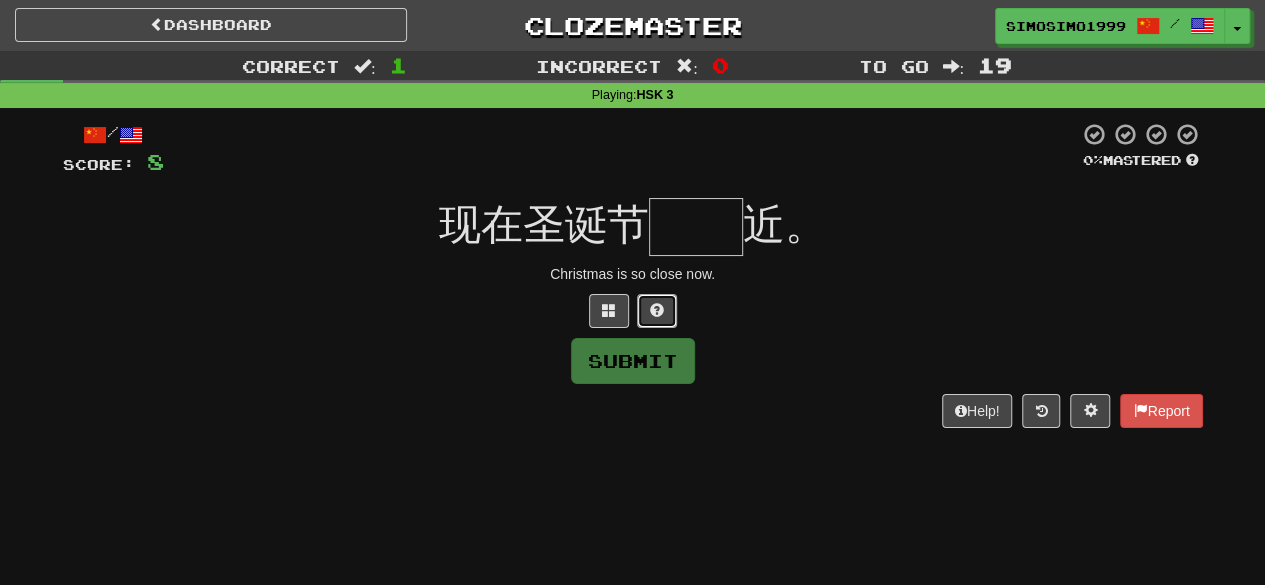 click at bounding box center (657, 310) 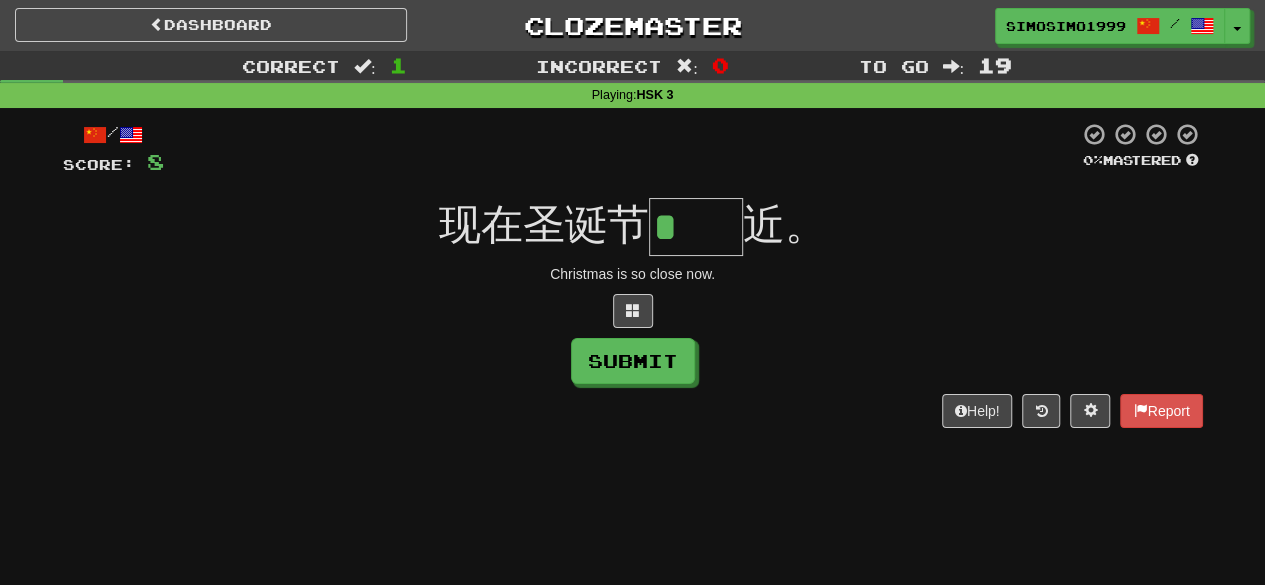 click on "*" at bounding box center (696, 227) 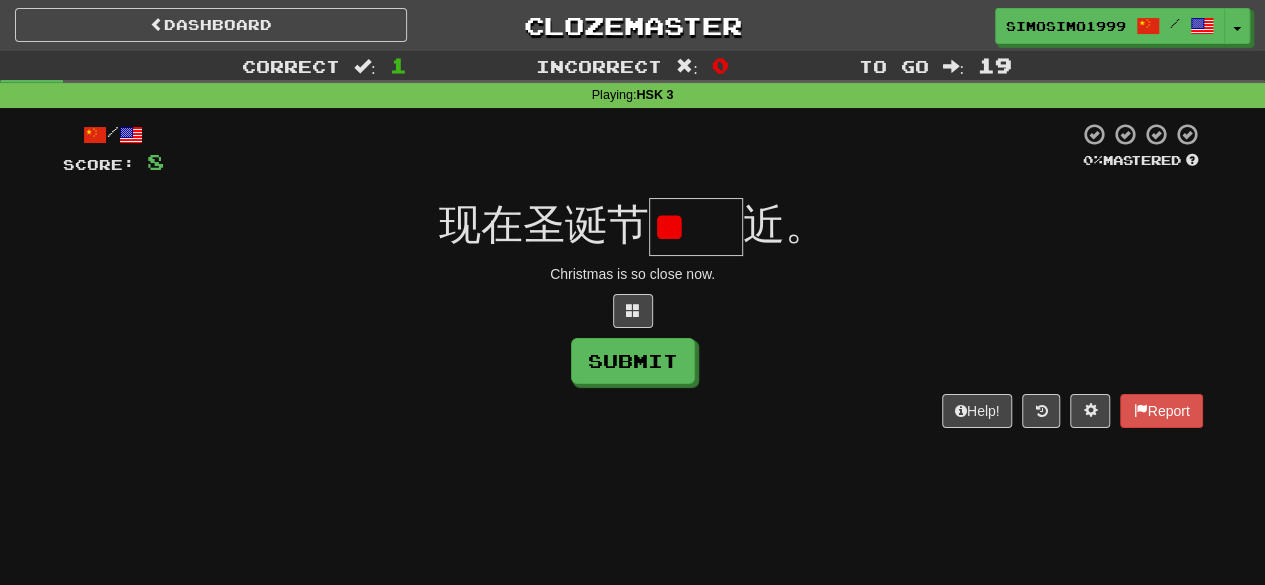 scroll, scrollTop: 0, scrollLeft: 0, axis: both 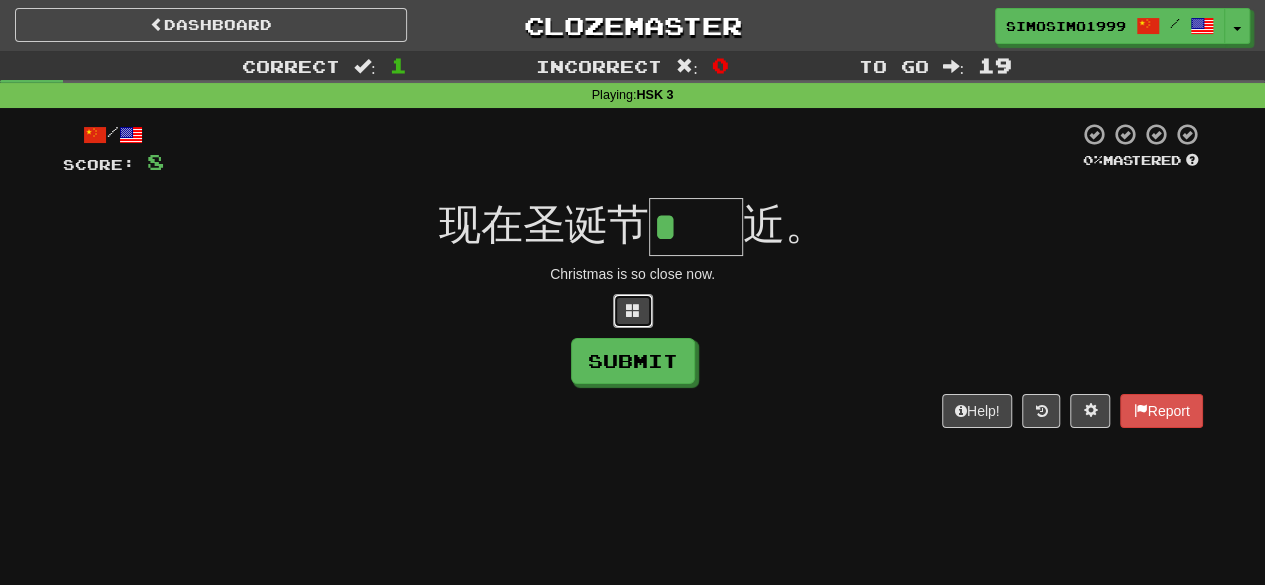 click at bounding box center [633, 311] 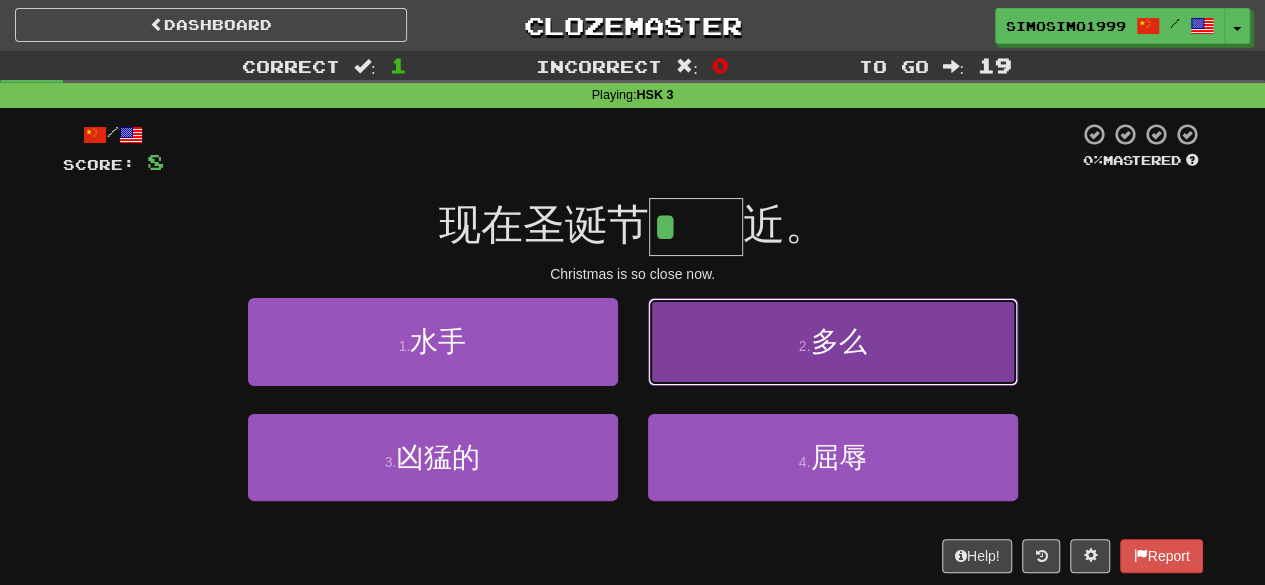 click on "2 .  多么" at bounding box center [833, 341] 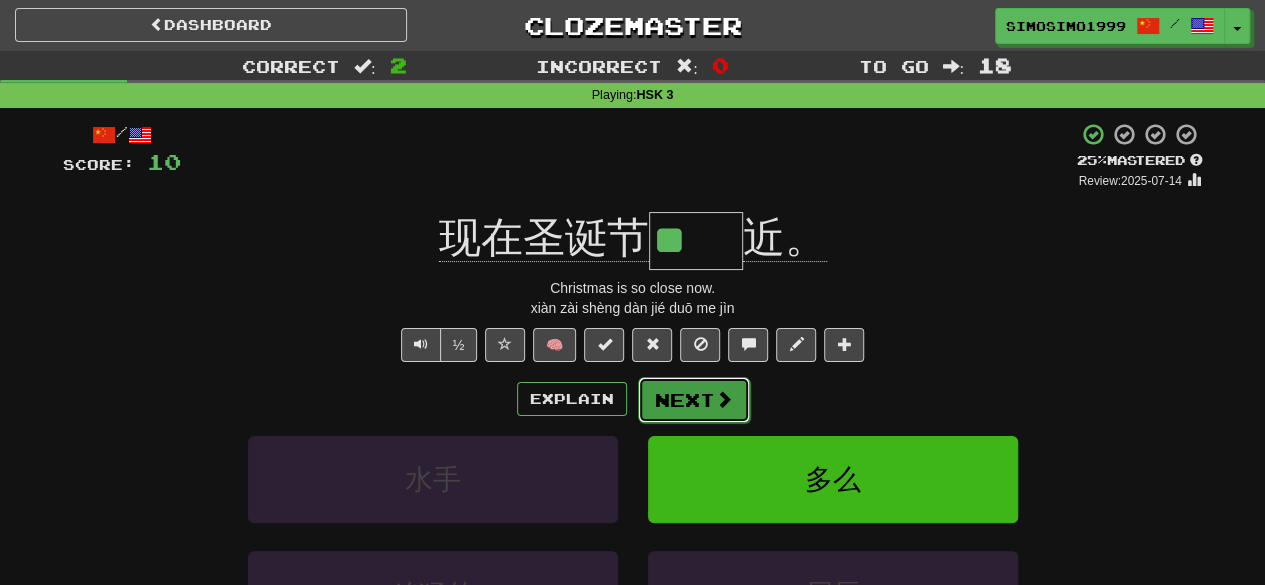 click on "Next" at bounding box center (694, 400) 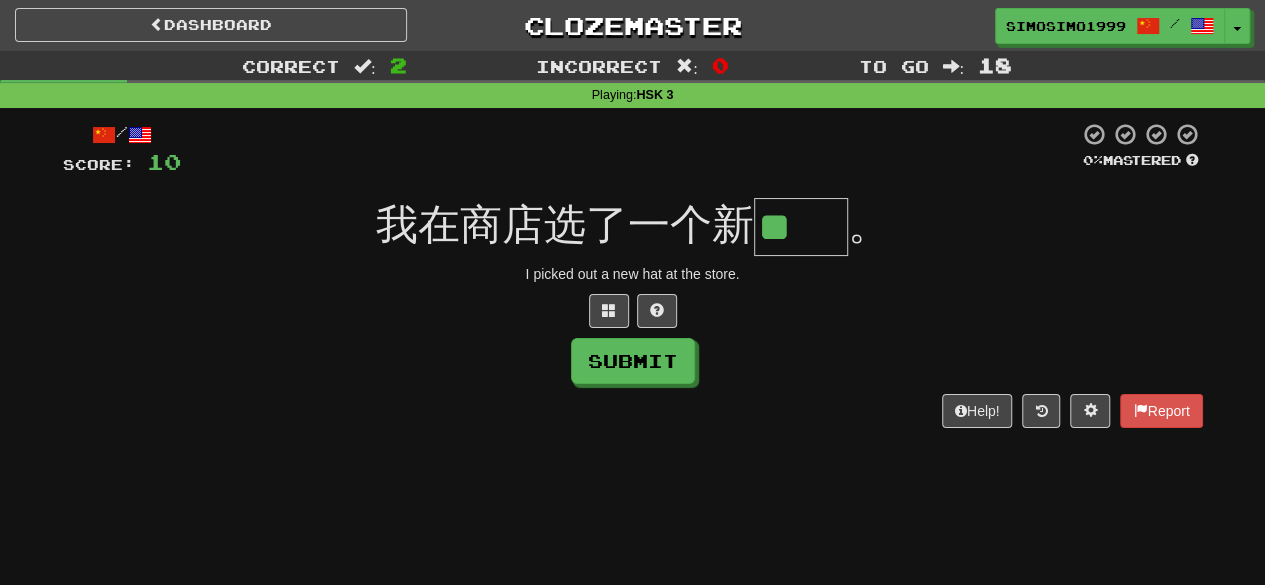 scroll, scrollTop: 0, scrollLeft: 0, axis: both 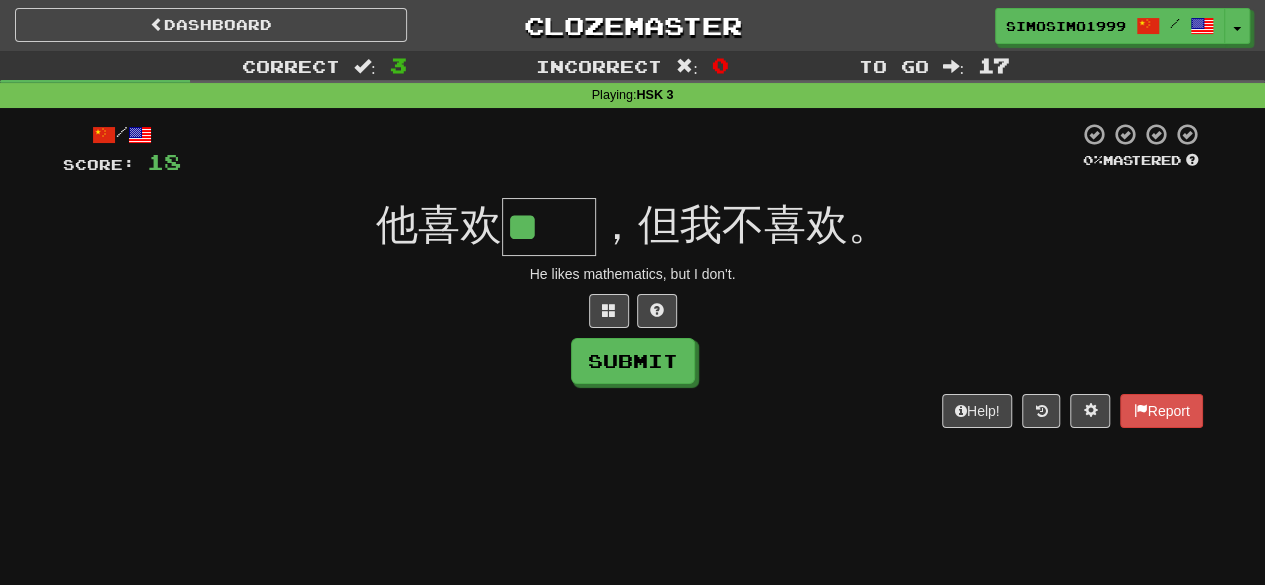 type on "**" 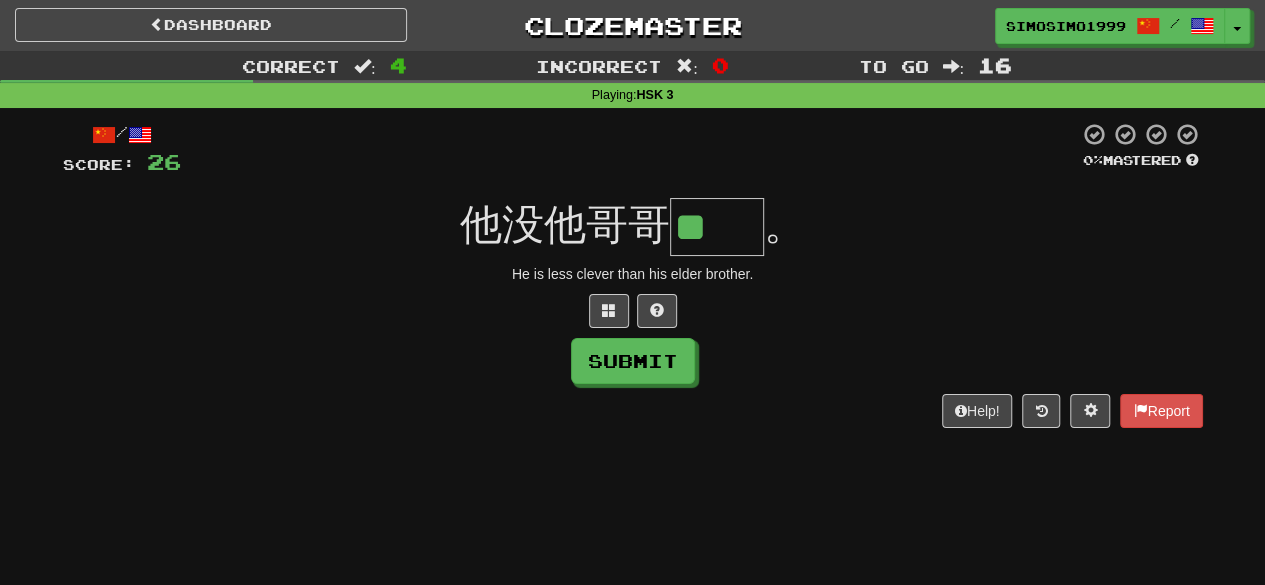 scroll, scrollTop: 0, scrollLeft: 0, axis: both 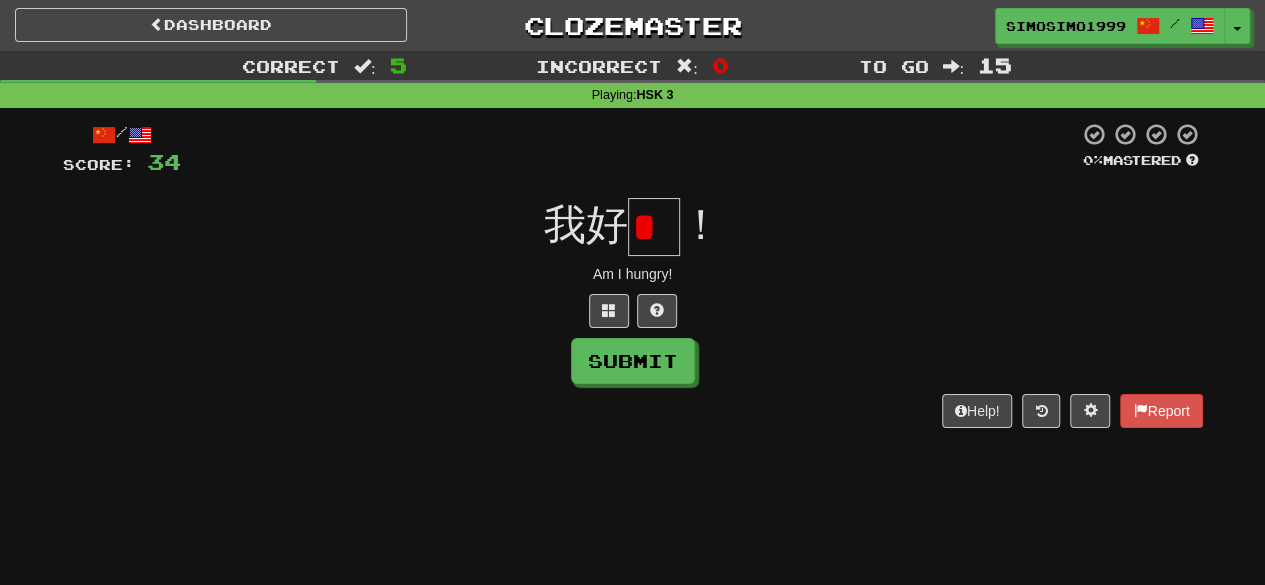 type on "*" 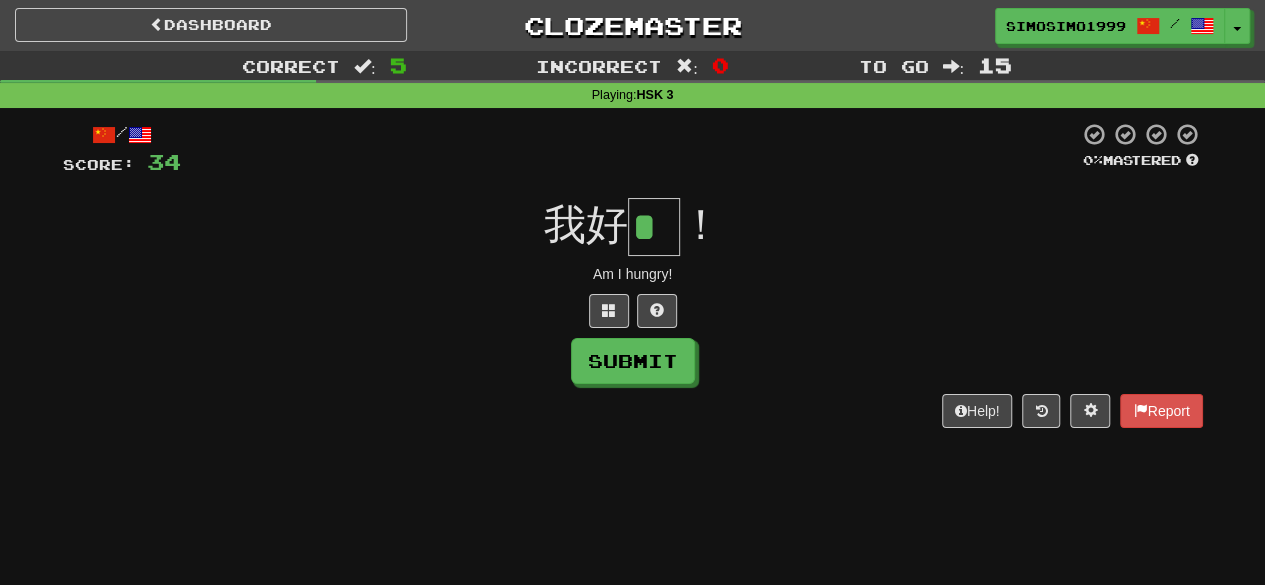 type on "*" 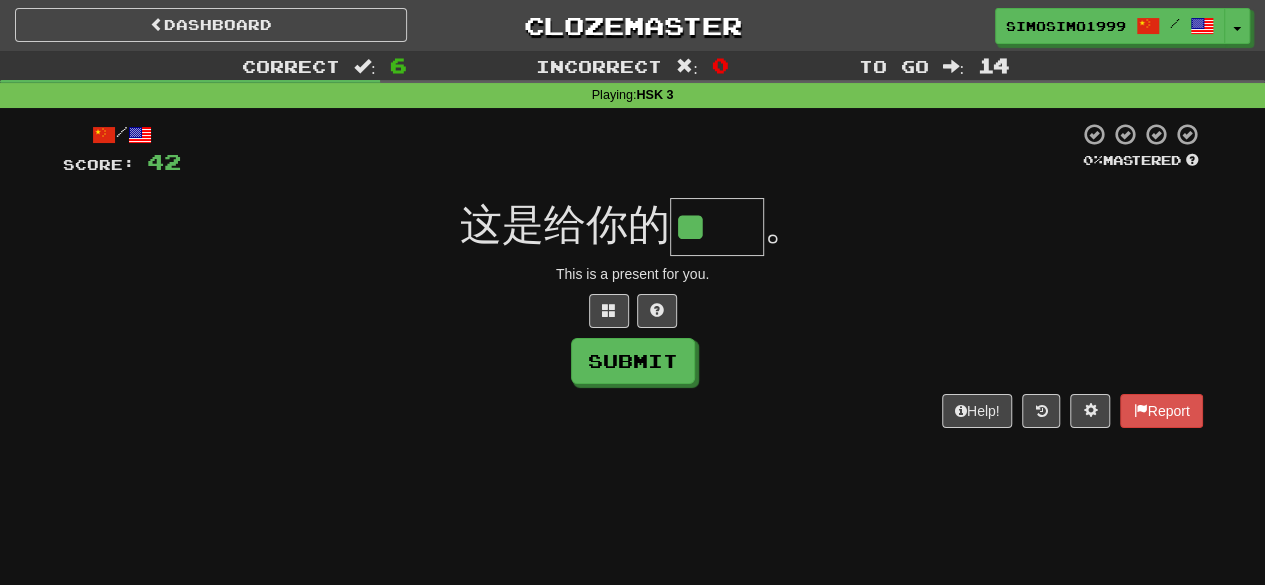 type on "**" 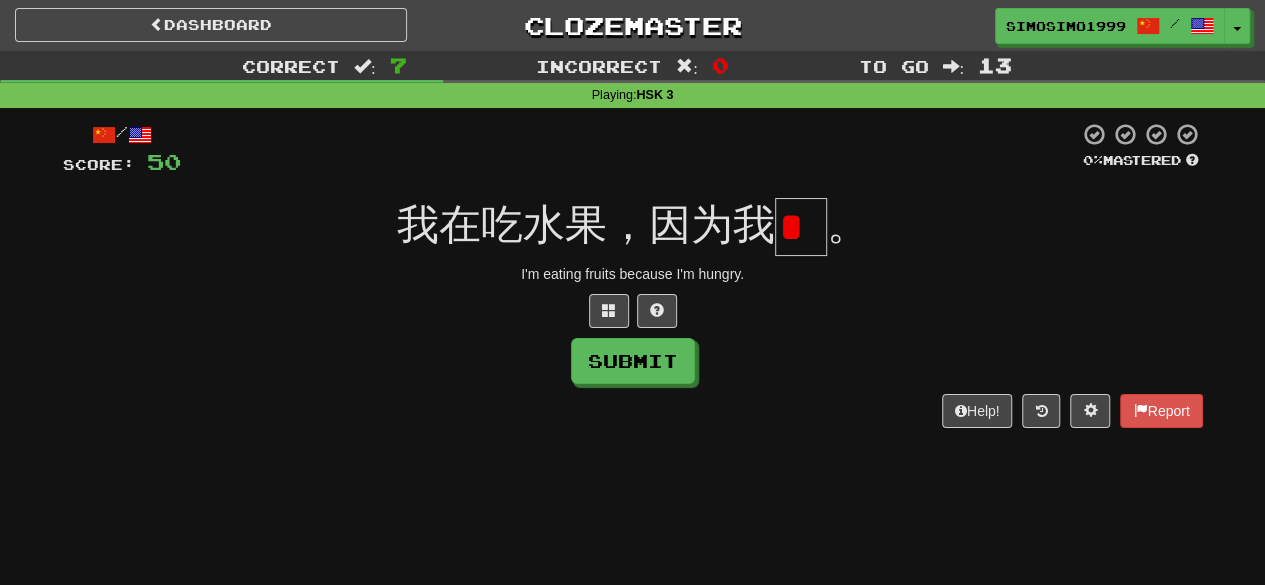 type on "*" 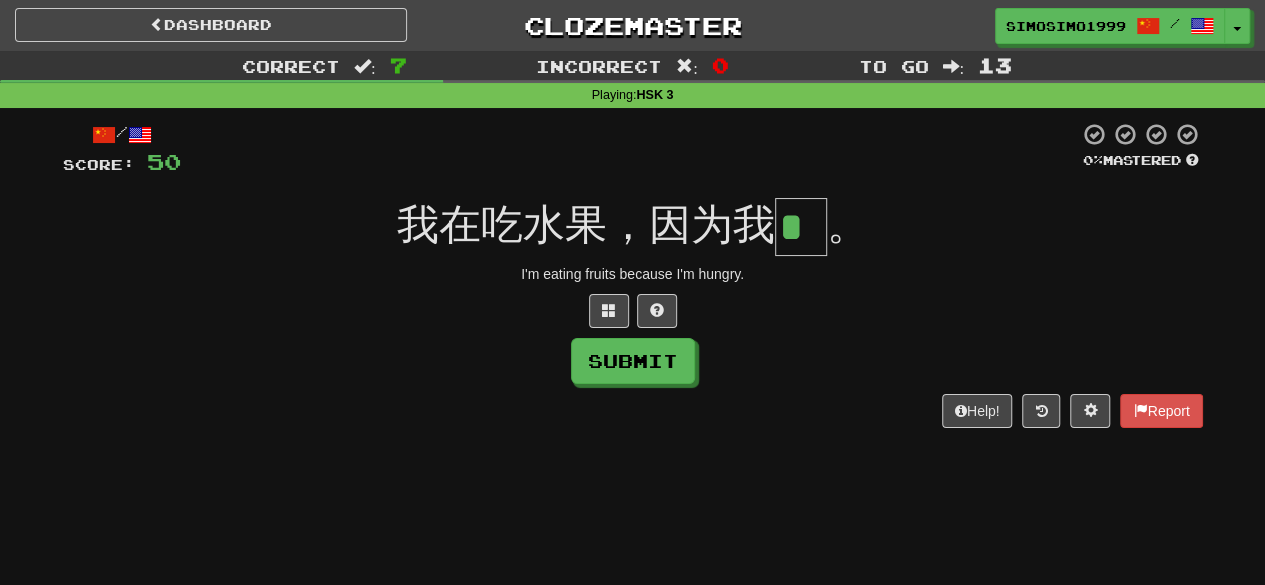 type on "*" 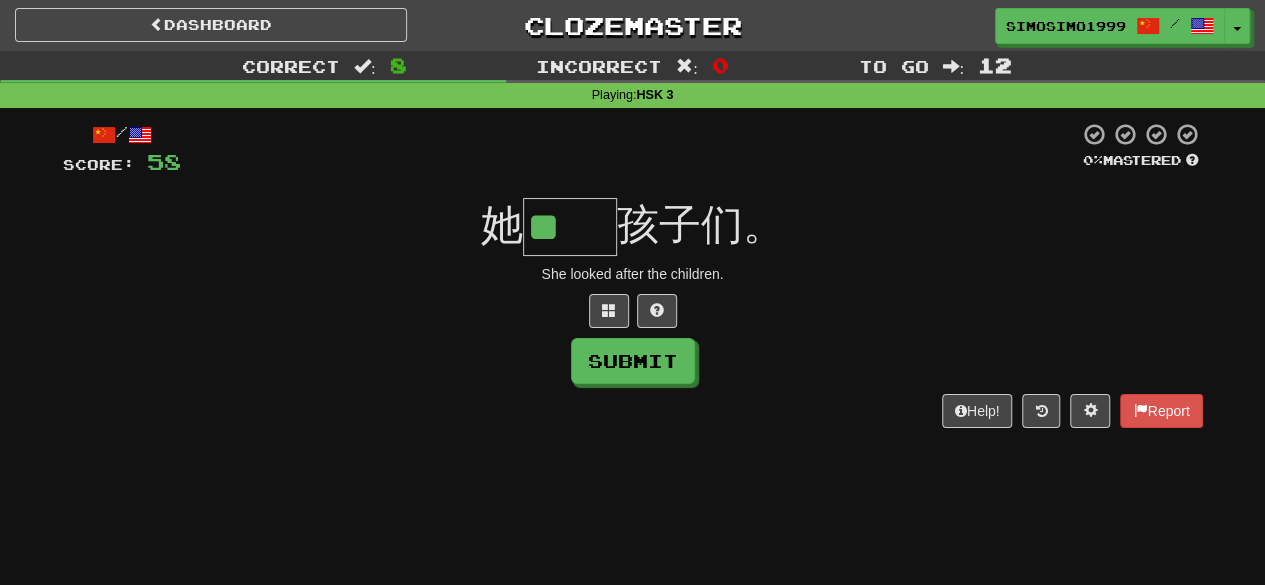 scroll, scrollTop: 0, scrollLeft: 0, axis: both 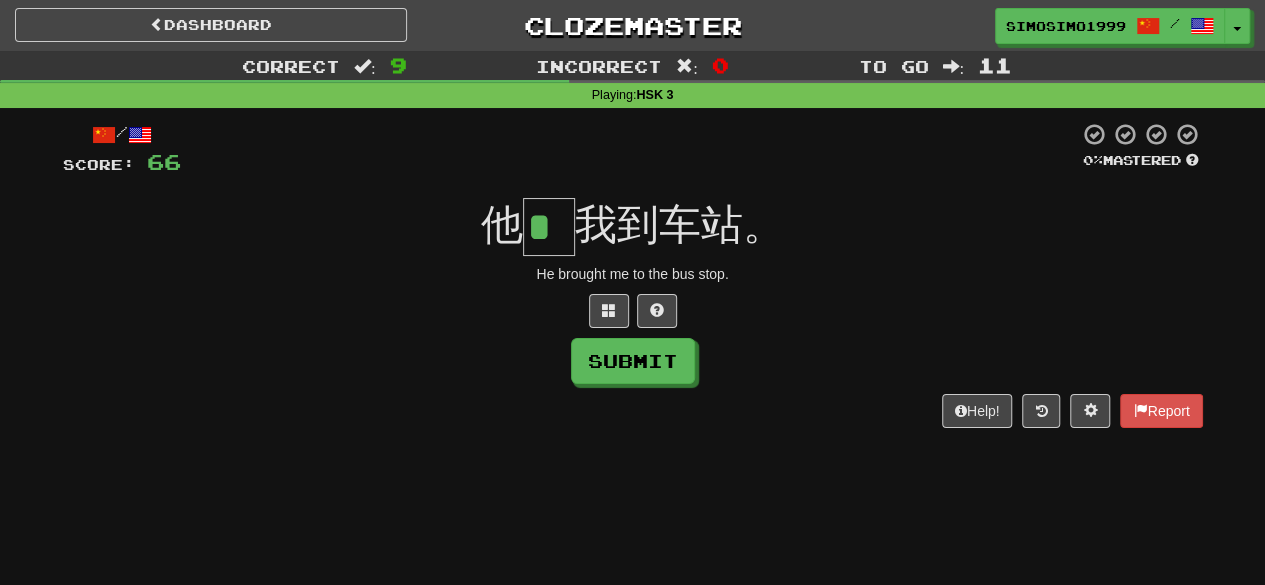 type on "*" 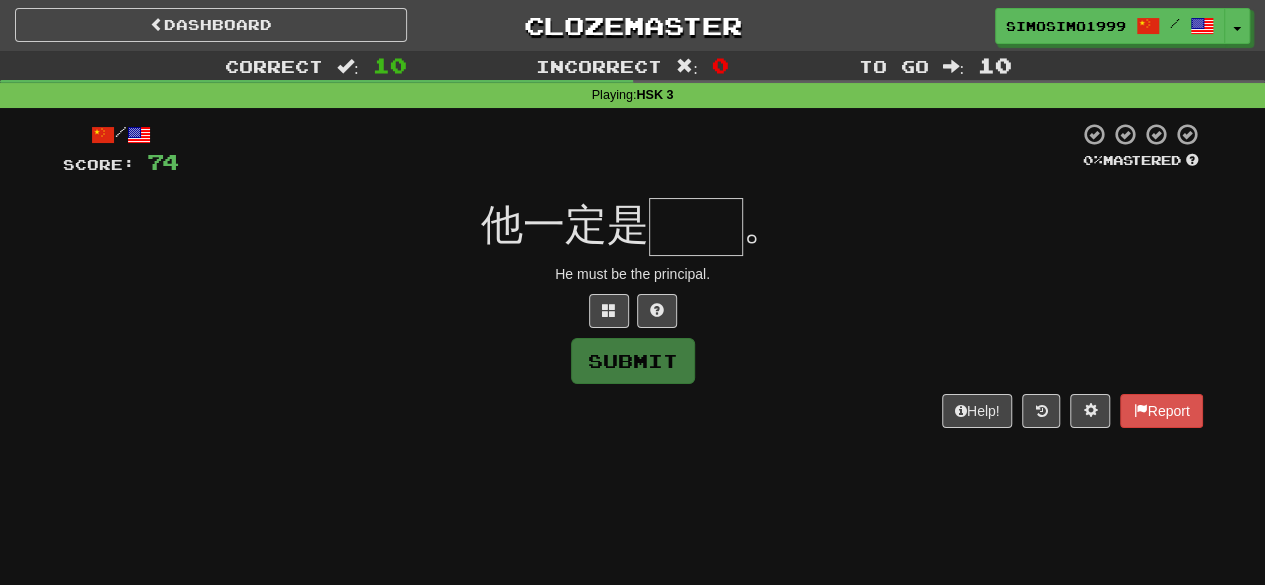 click at bounding box center (696, 227) 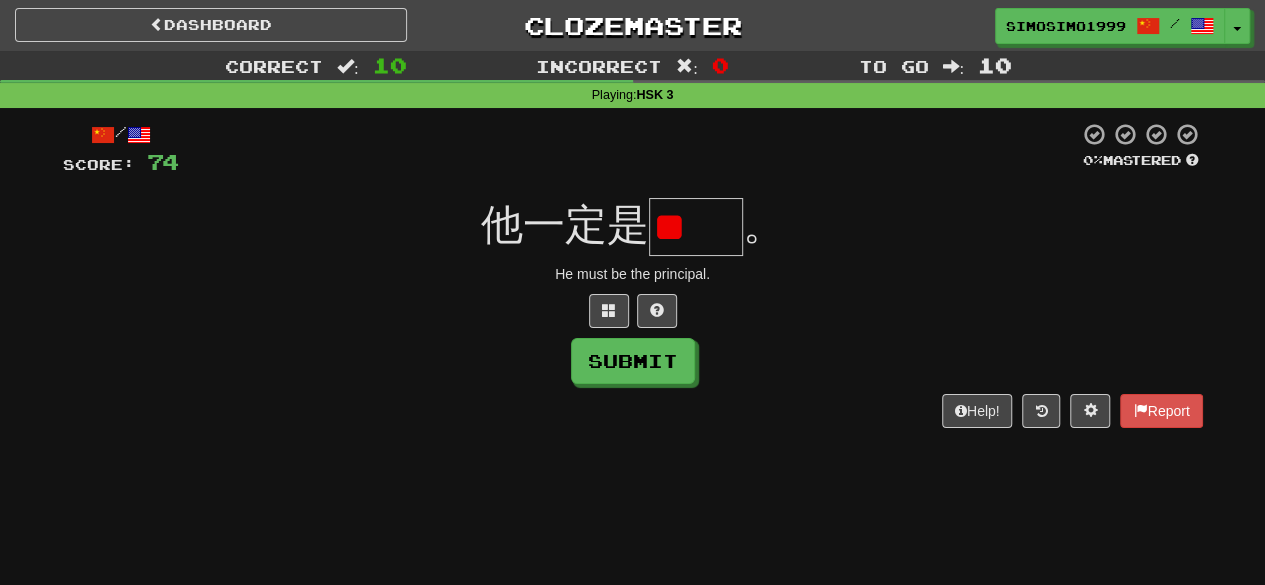 scroll, scrollTop: 0, scrollLeft: 0, axis: both 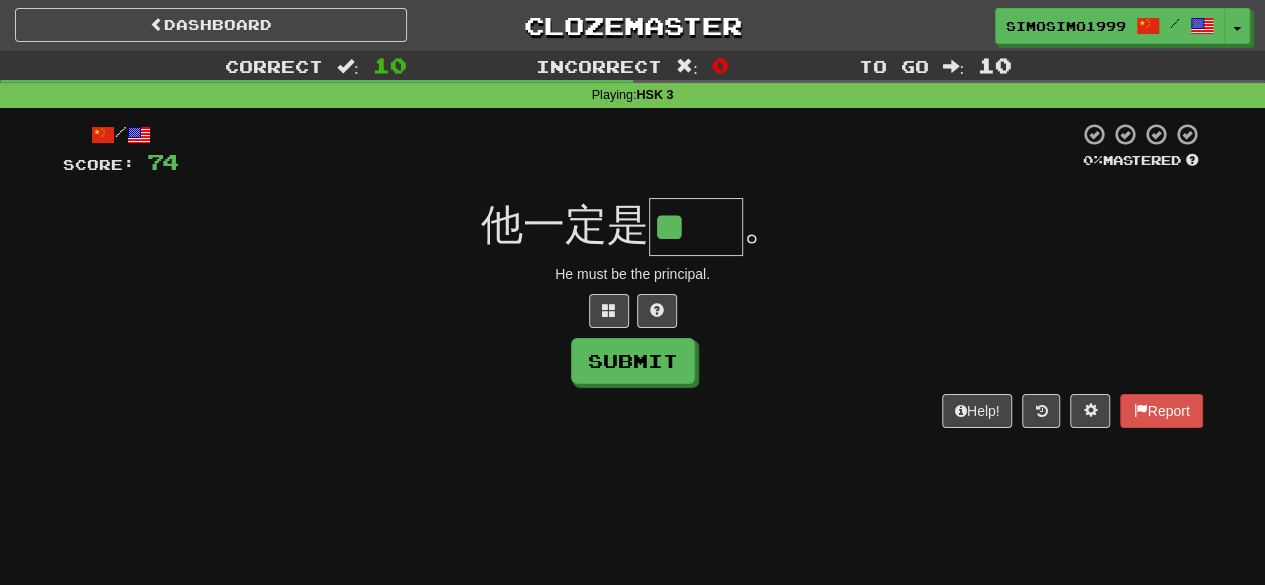 type on "**" 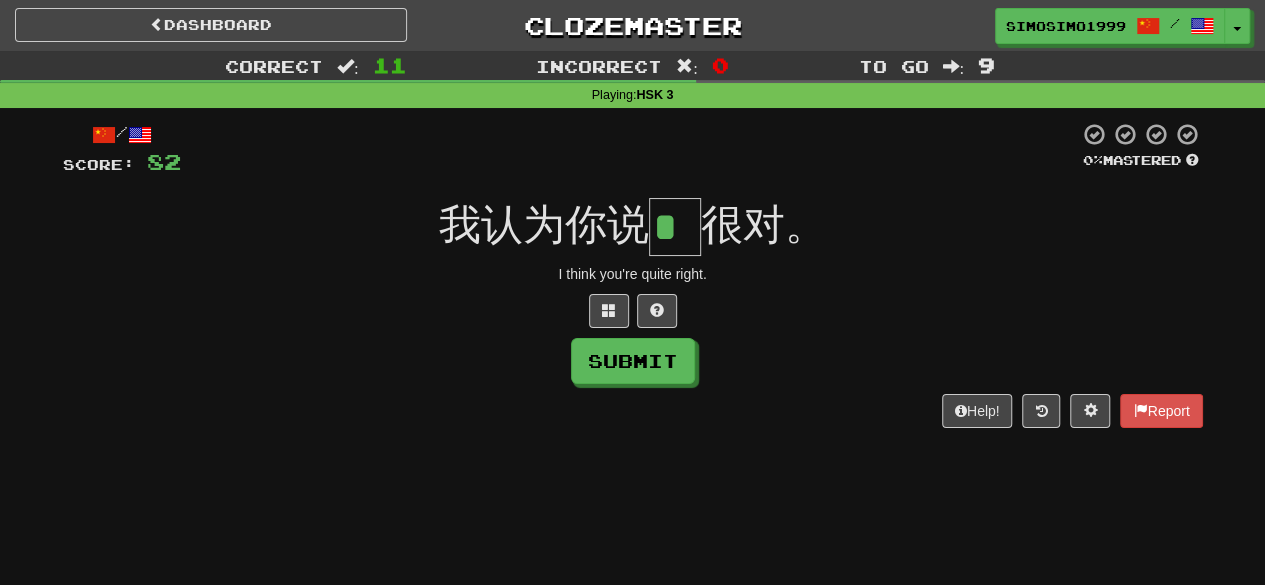 scroll, scrollTop: 0, scrollLeft: 0, axis: both 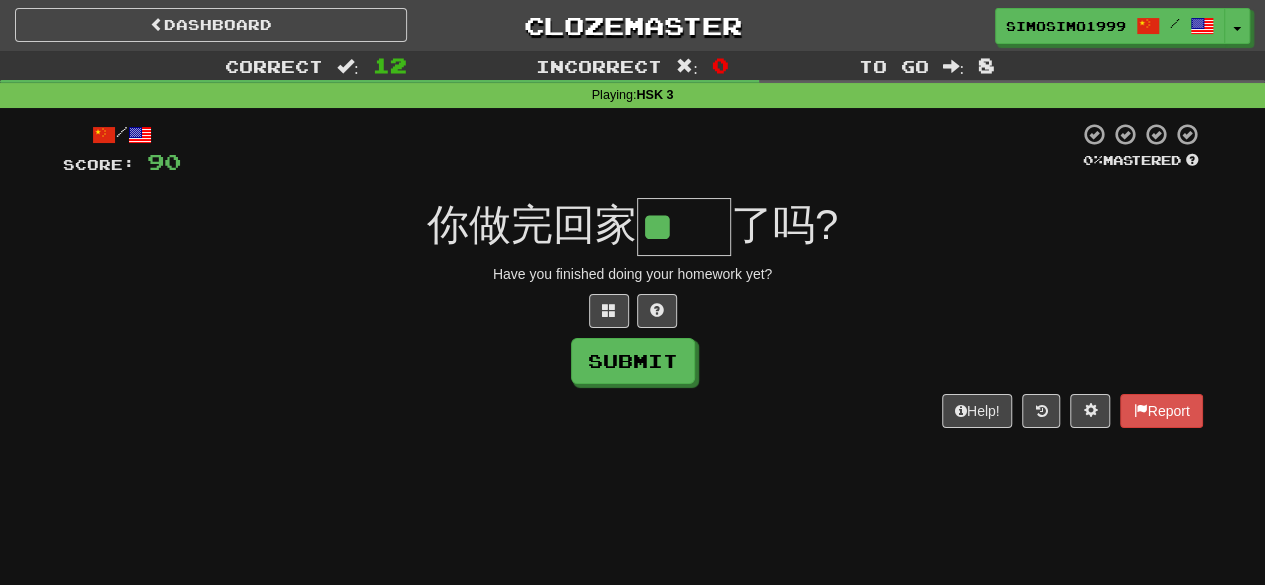 type on "**" 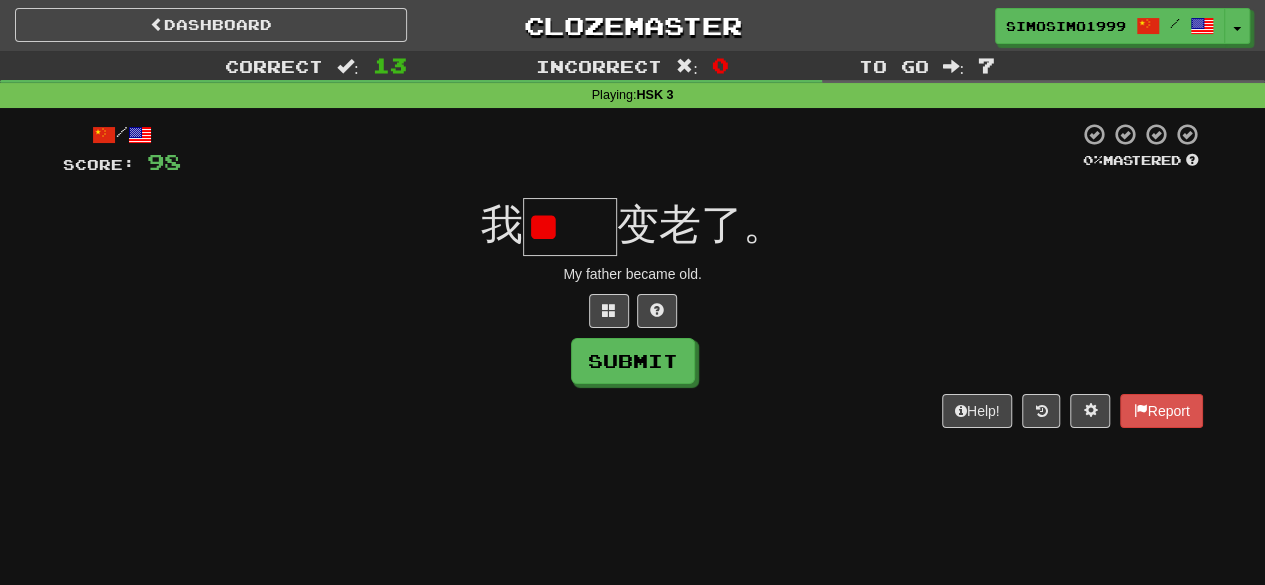 scroll, scrollTop: 0, scrollLeft: 0, axis: both 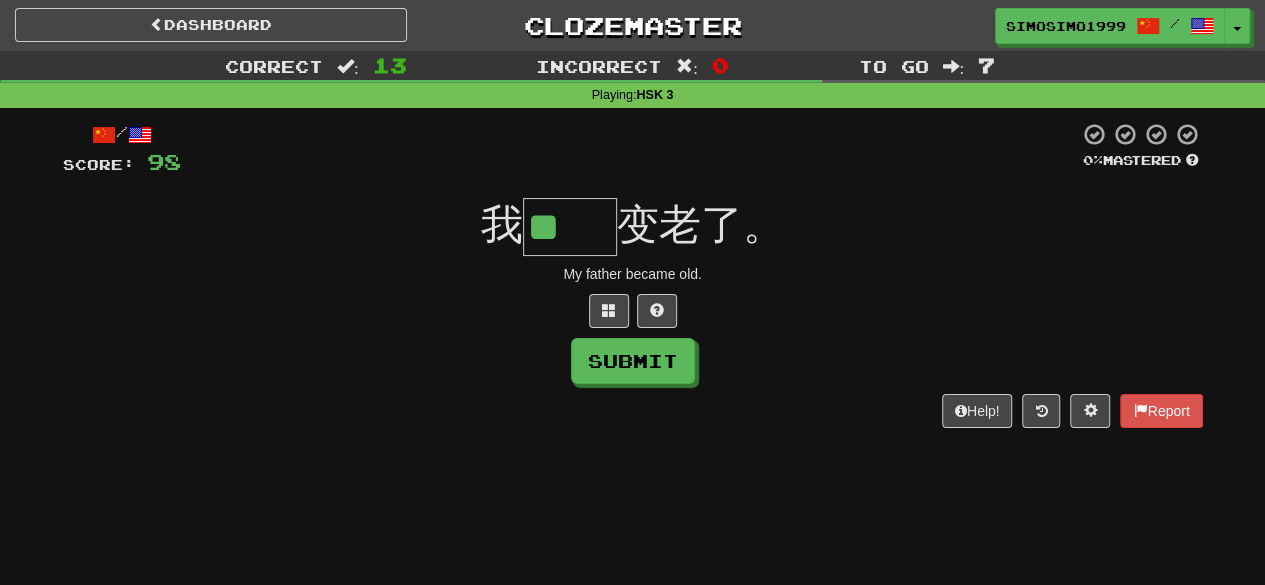 type on "**" 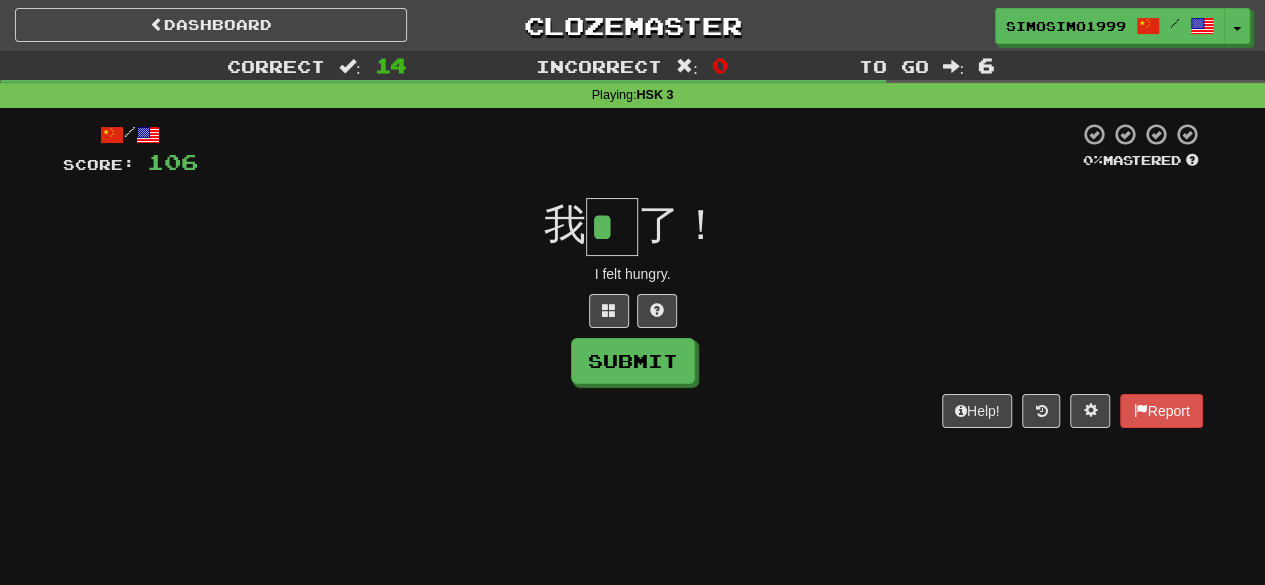 type on "*" 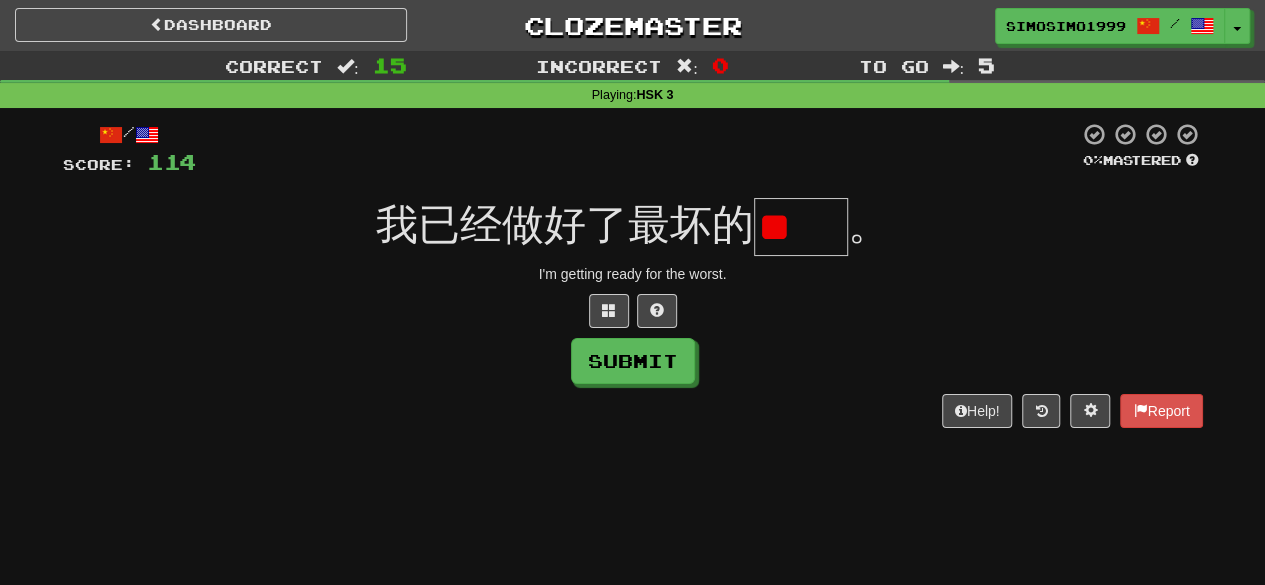scroll, scrollTop: 0, scrollLeft: 0, axis: both 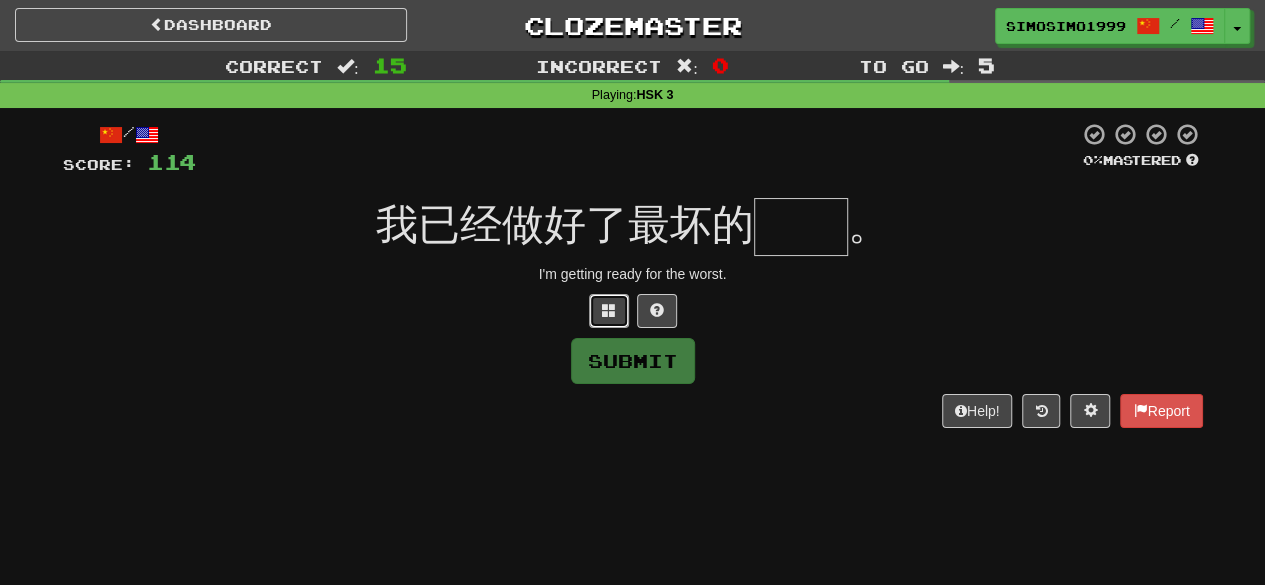 click at bounding box center (609, 311) 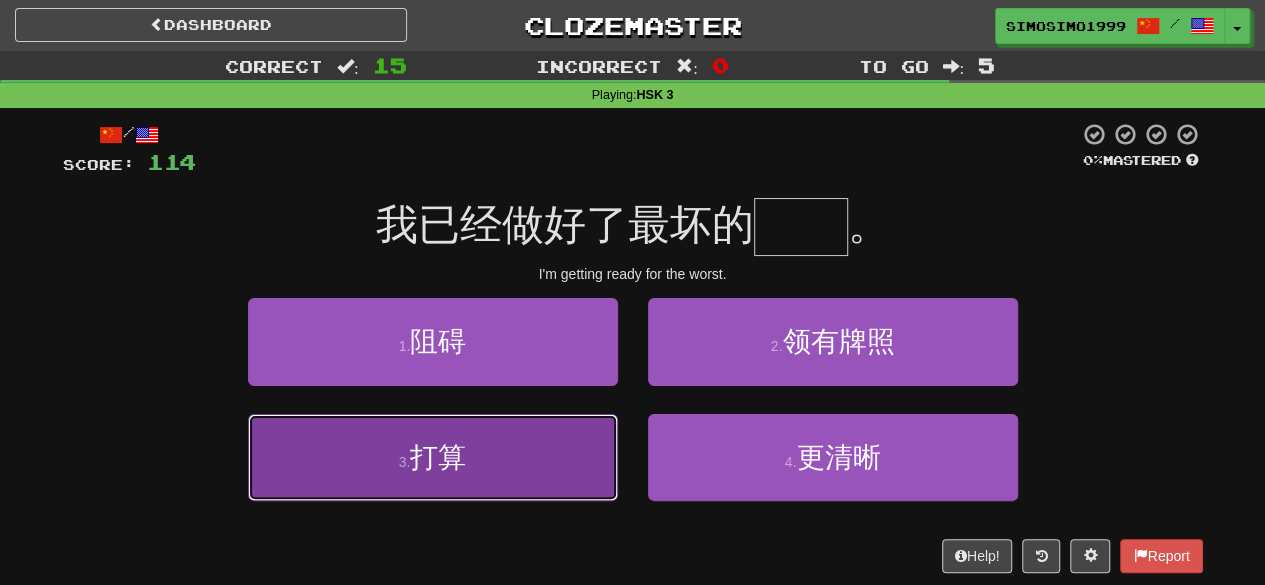 click on "3 .  打算" at bounding box center (433, 457) 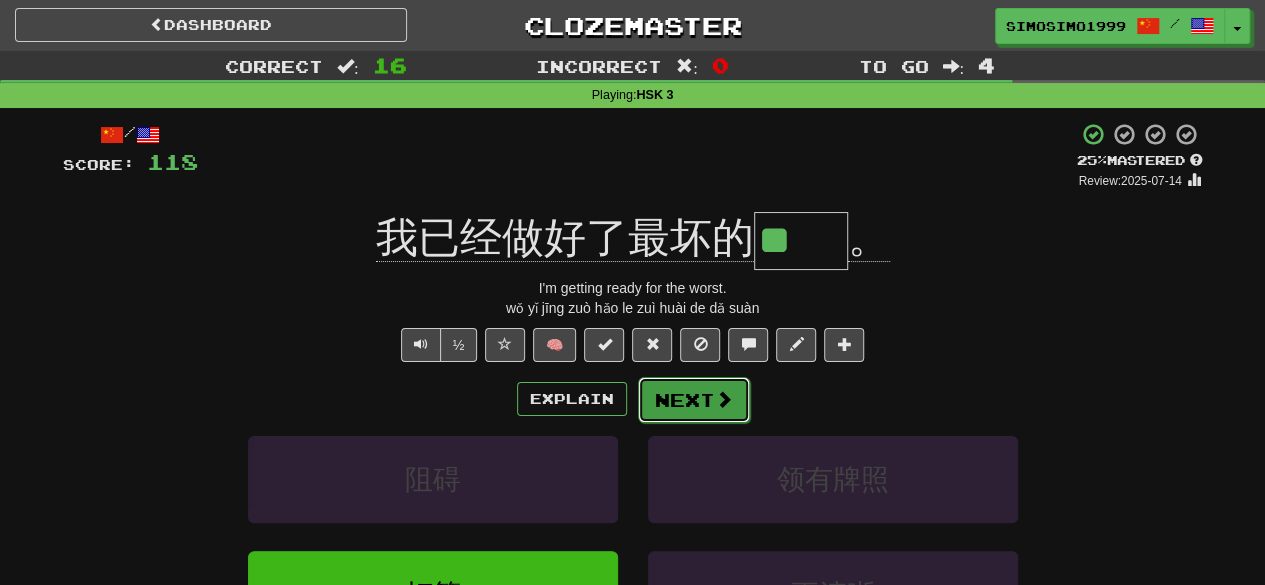 click on "Next" at bounding box center (694, 400) 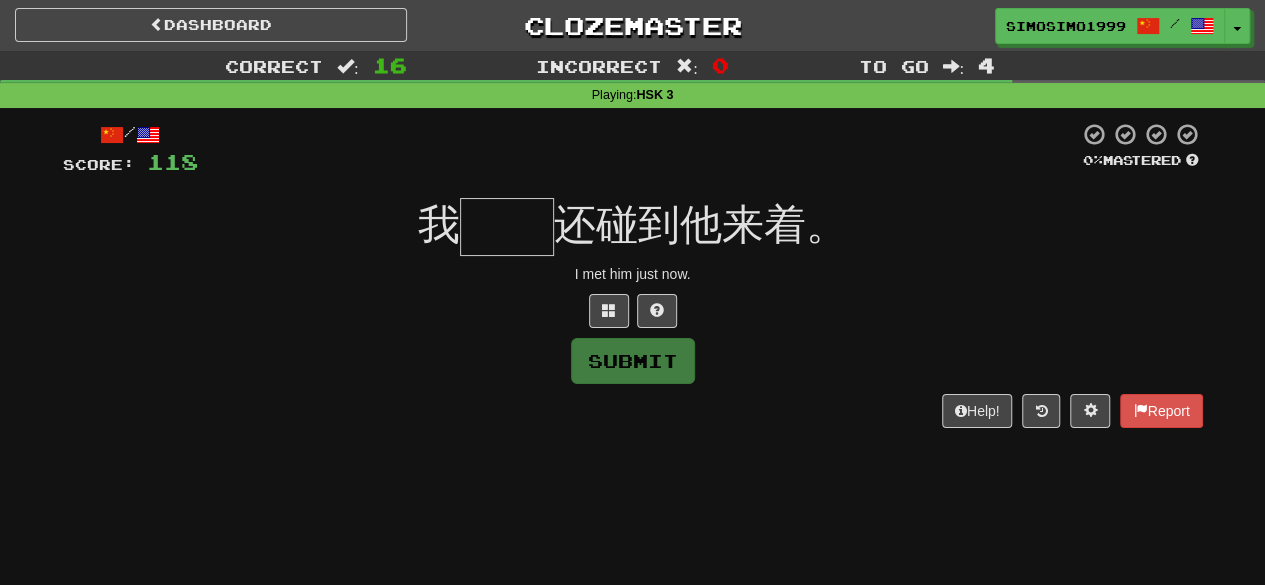 click at bounding box center (507, 227) 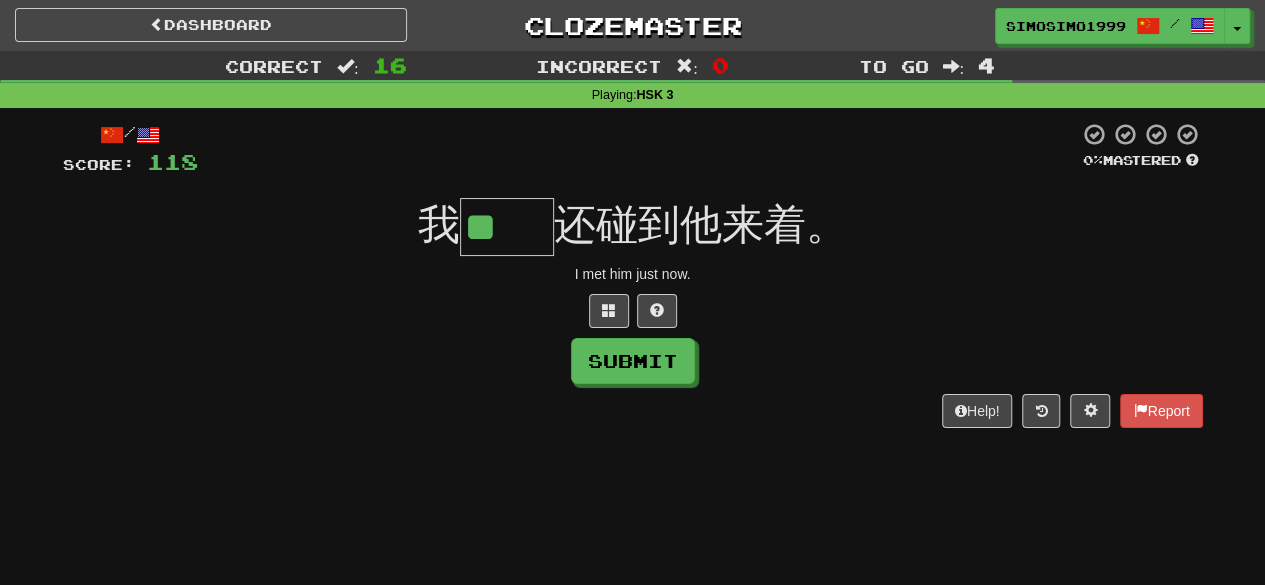 scroll, scrollTop: 0, scrollLeft: 0, axis: both 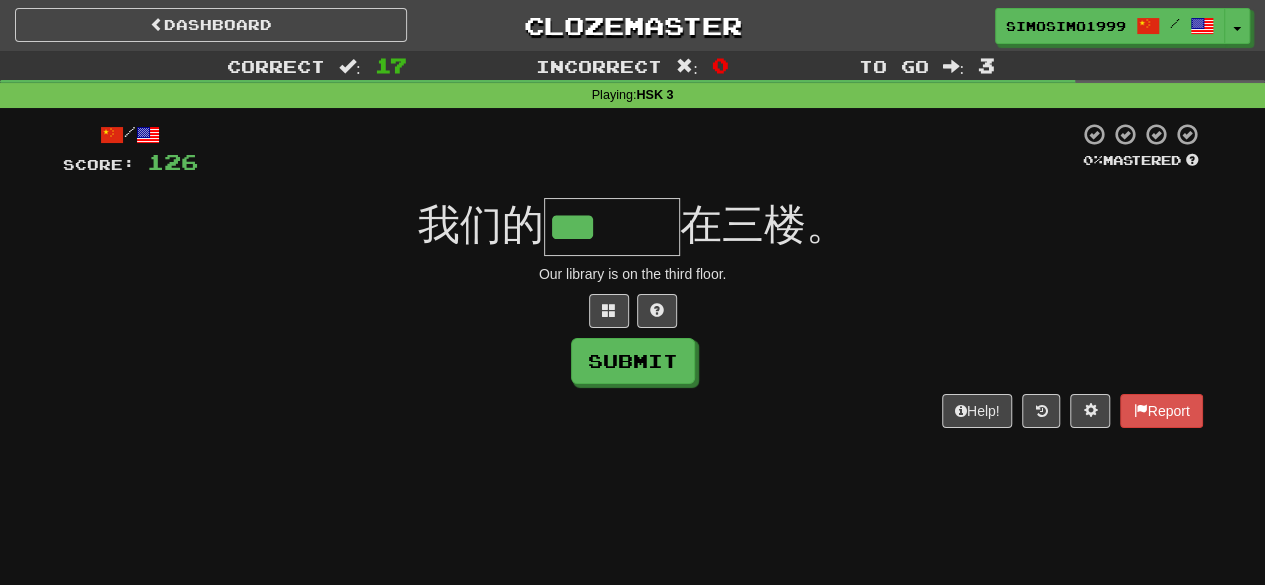 type on "***" 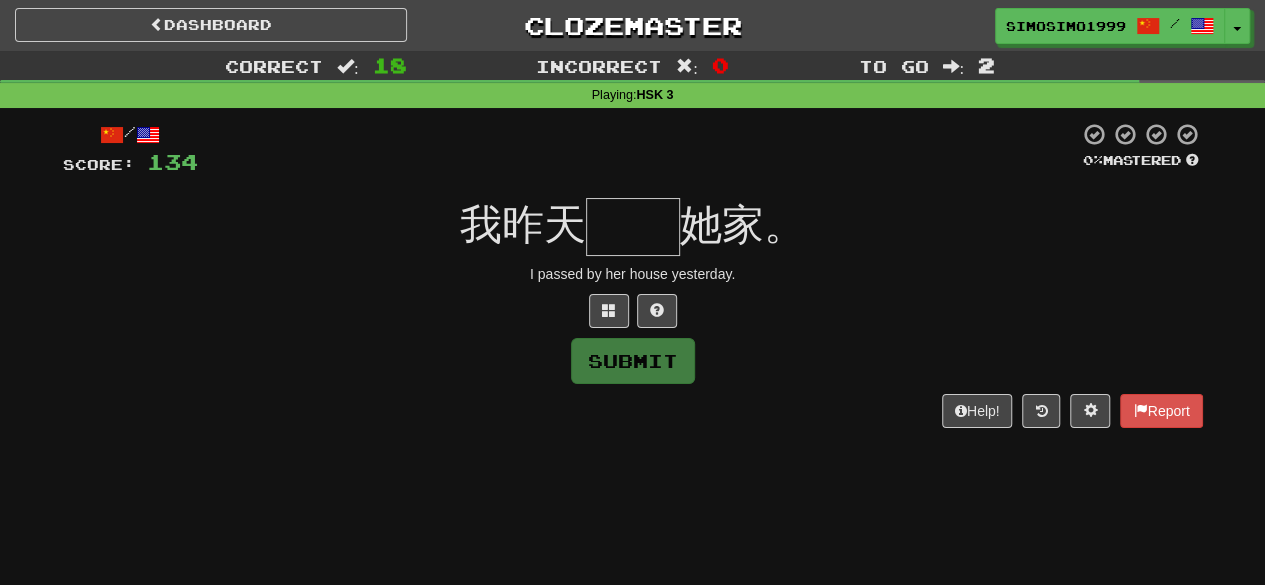 click at bounding box center (633, 227) 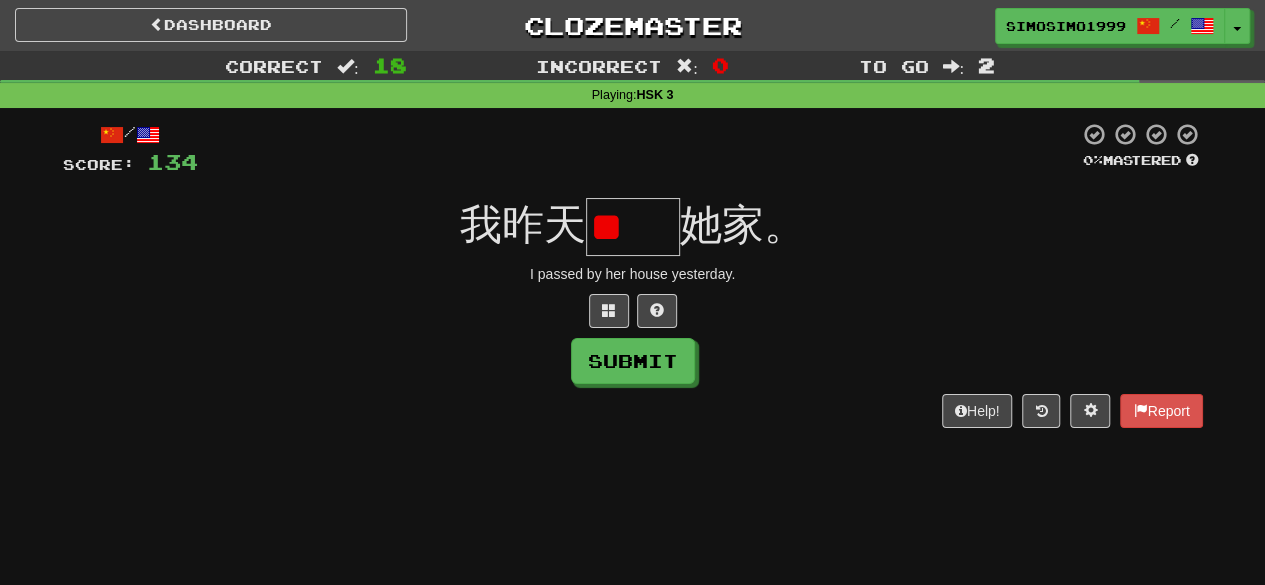scroll, scrollTop: 0, scrollLeft: 0, axis: both 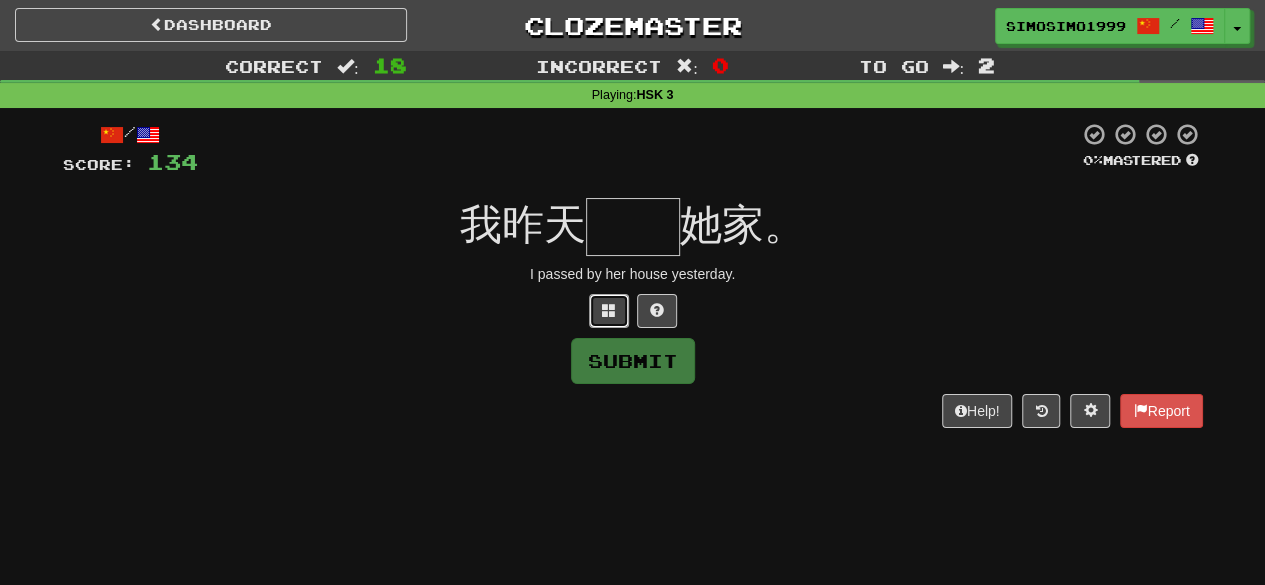 click at bounding box center (609, 311) 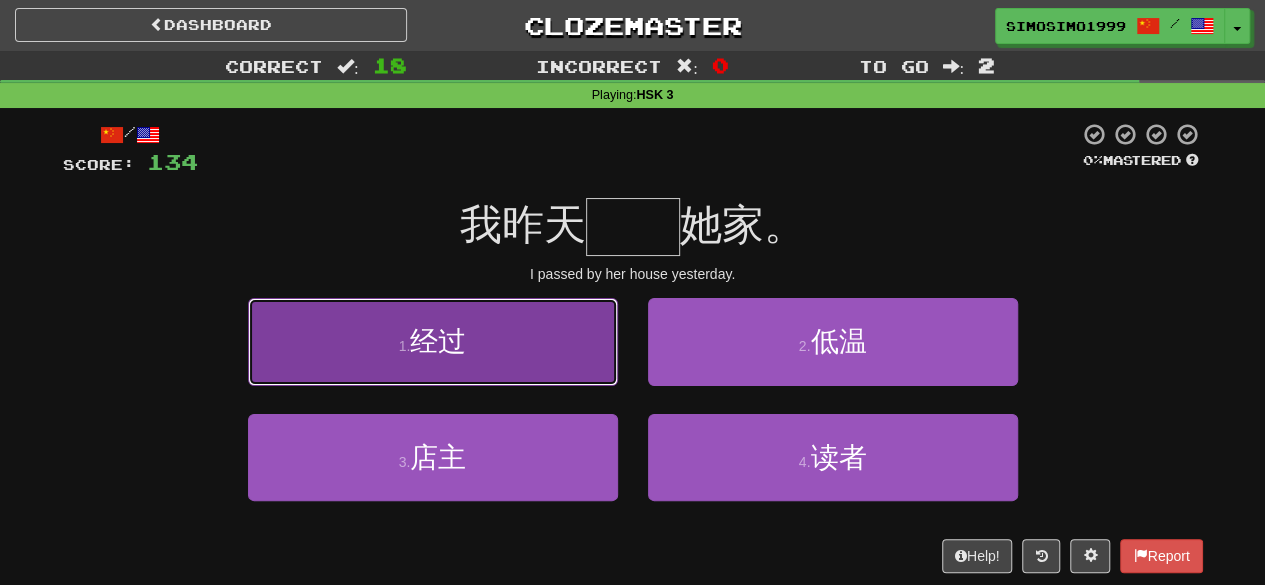 click on "1 .  经过" at bounding box center [433, 341] 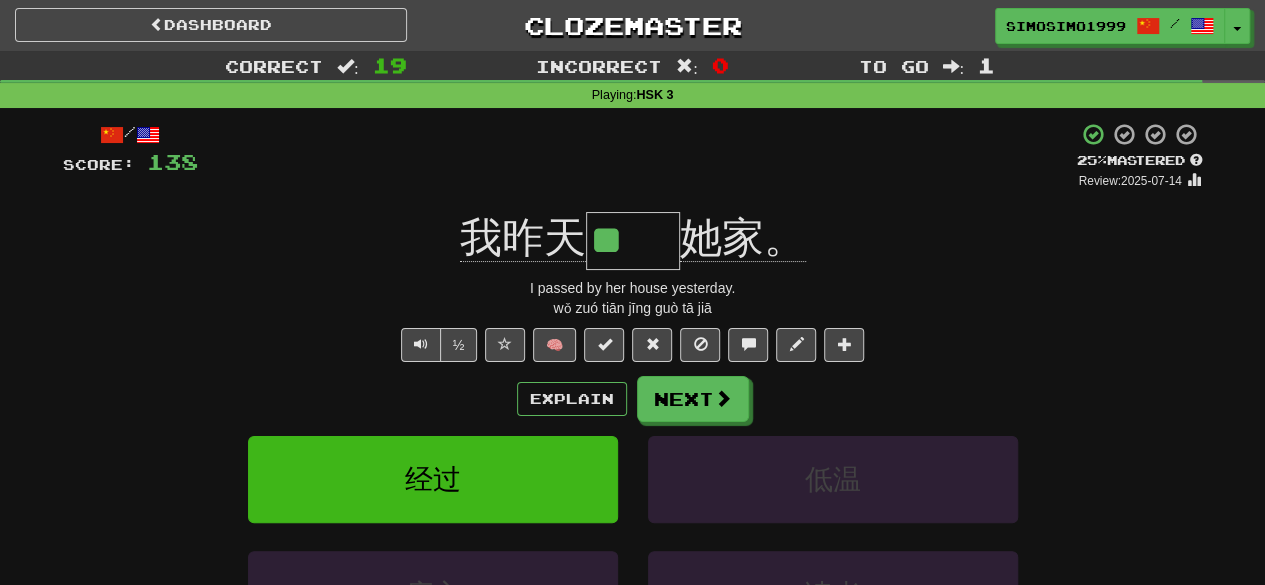 click on "我昨天" 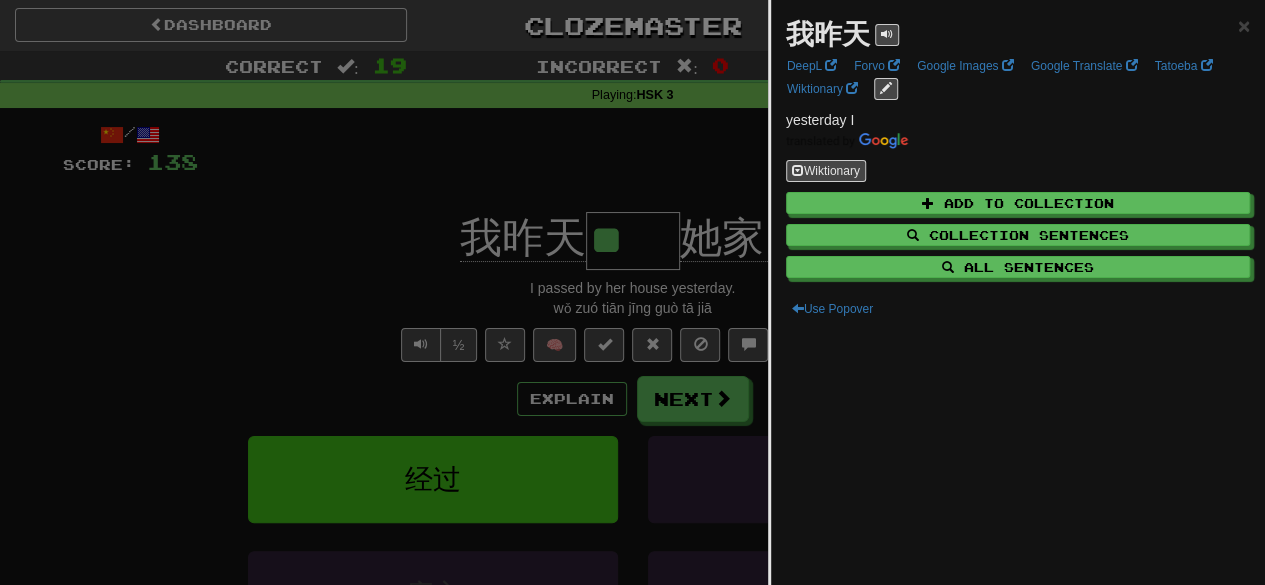 click at bounding box center (632, 292) 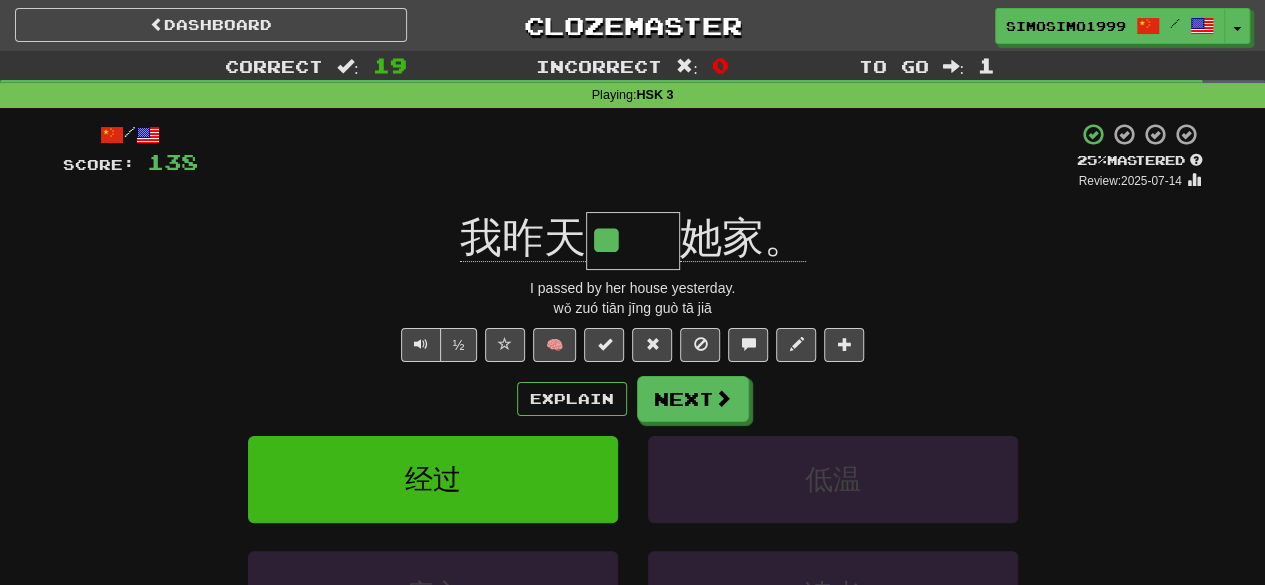 click on "**" at bounding box center [633, 241] 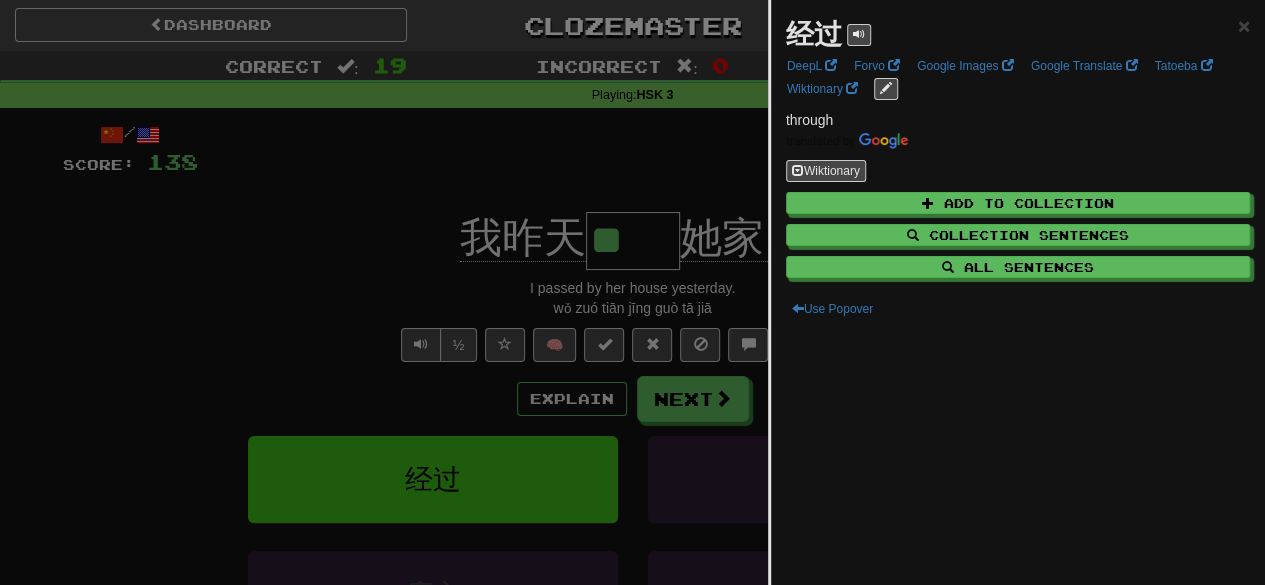click at bounding box center [632, 292] 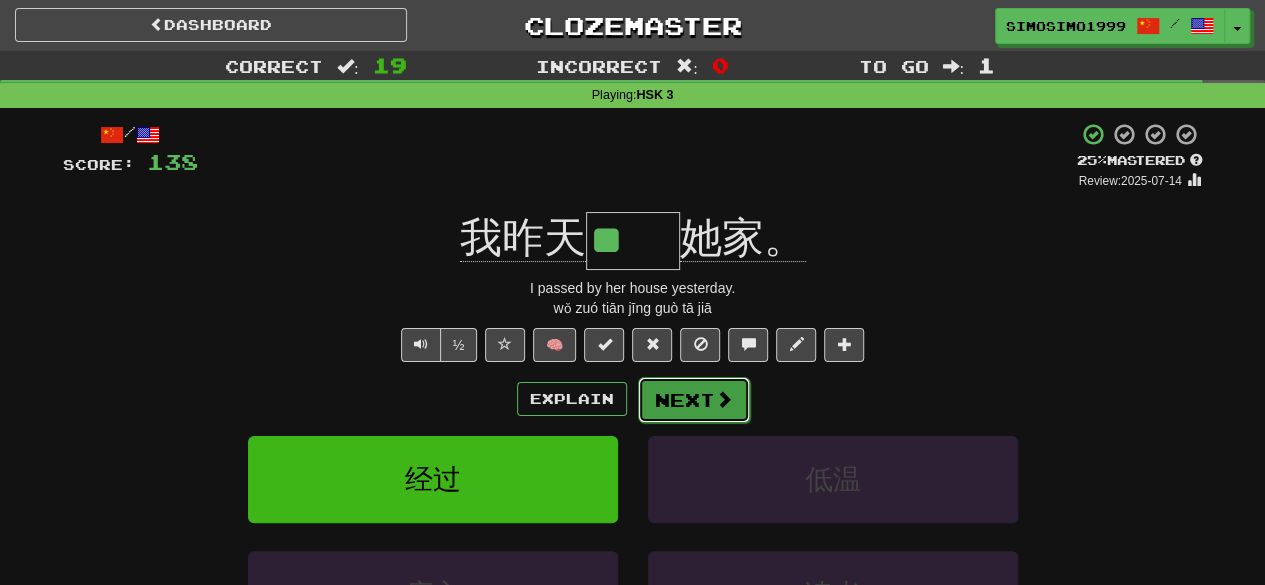 click on "Next" at bounding box center [694, 400] 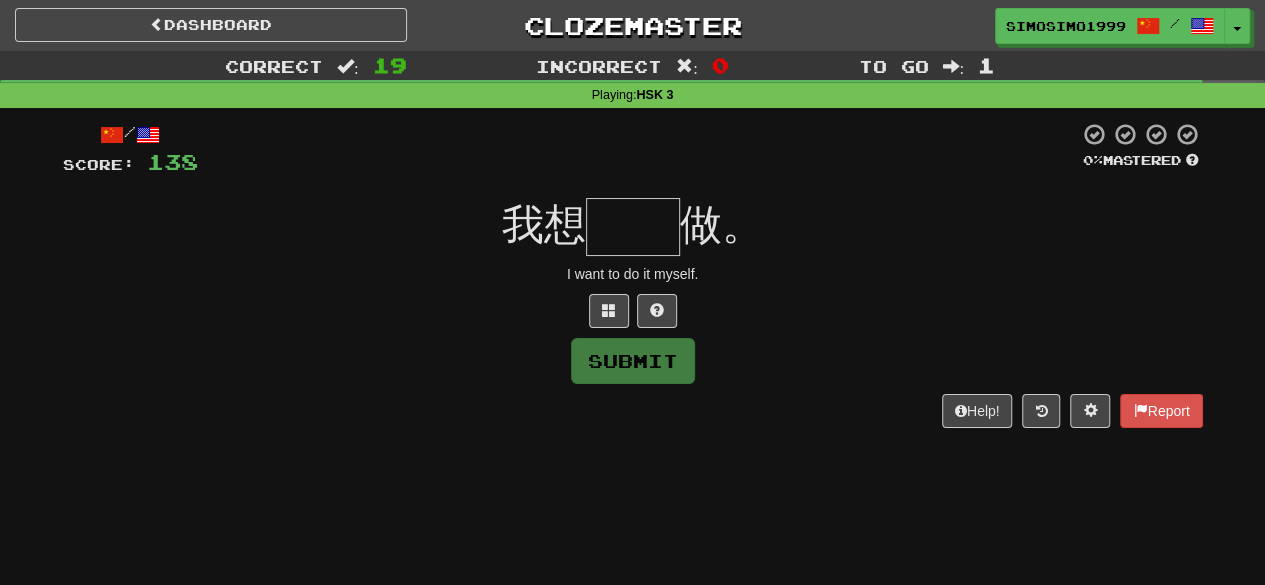 click at bounding box center (633, 227) 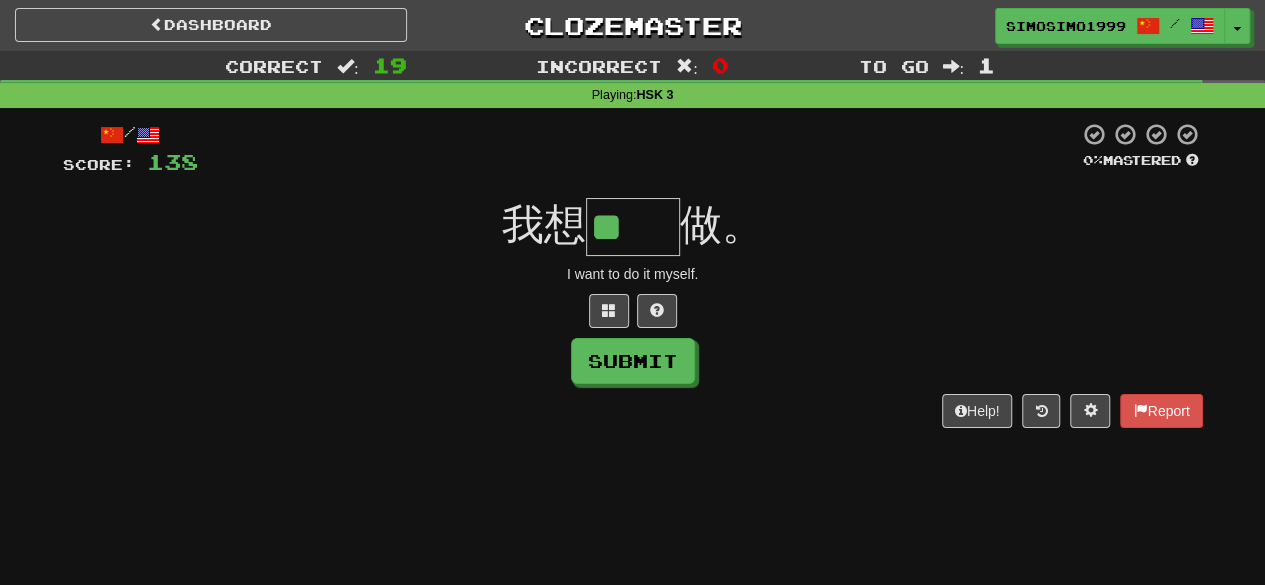 type on "**" 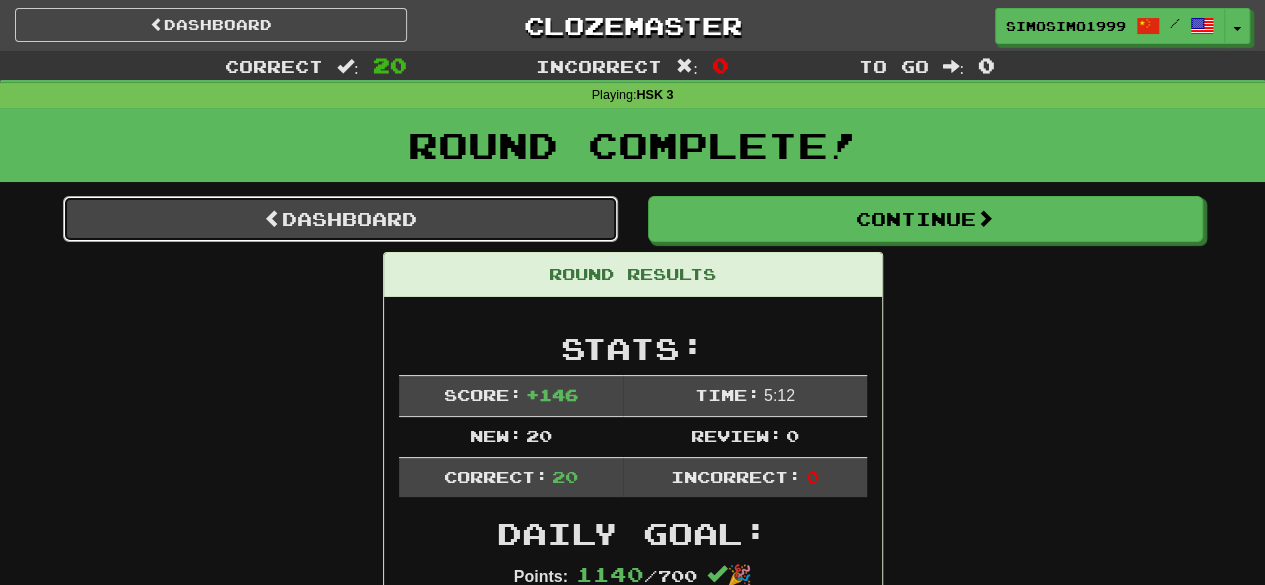 click on "Dashboard" at bounding box center [340, 219] 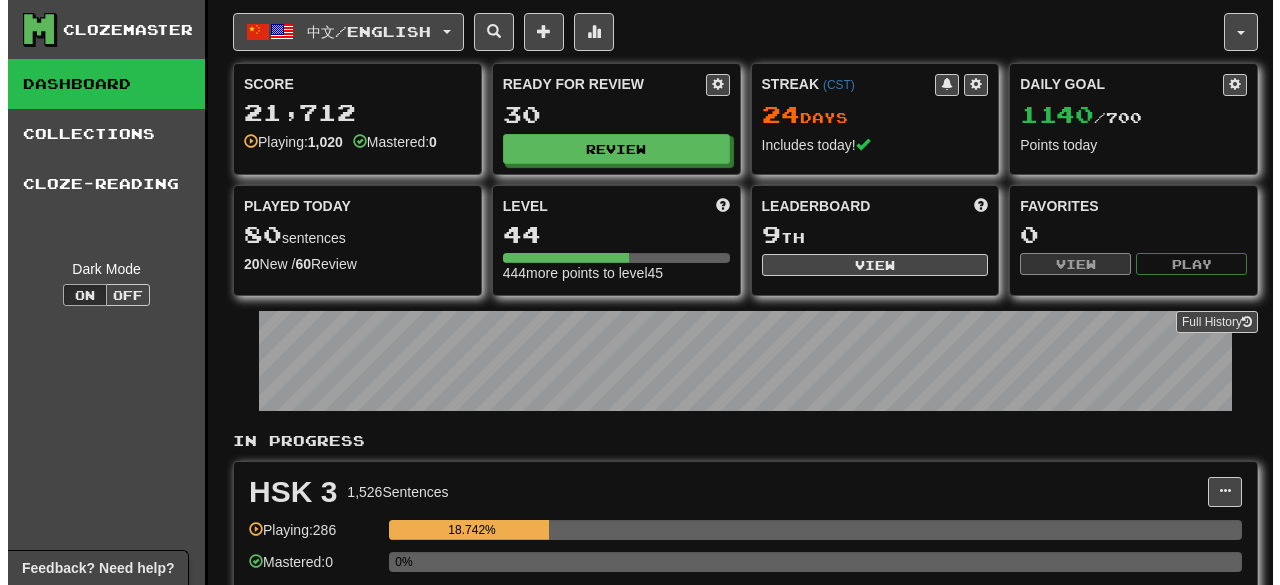 scroll, scrollTop: 400, scrollLeft: 0, axis: vertical 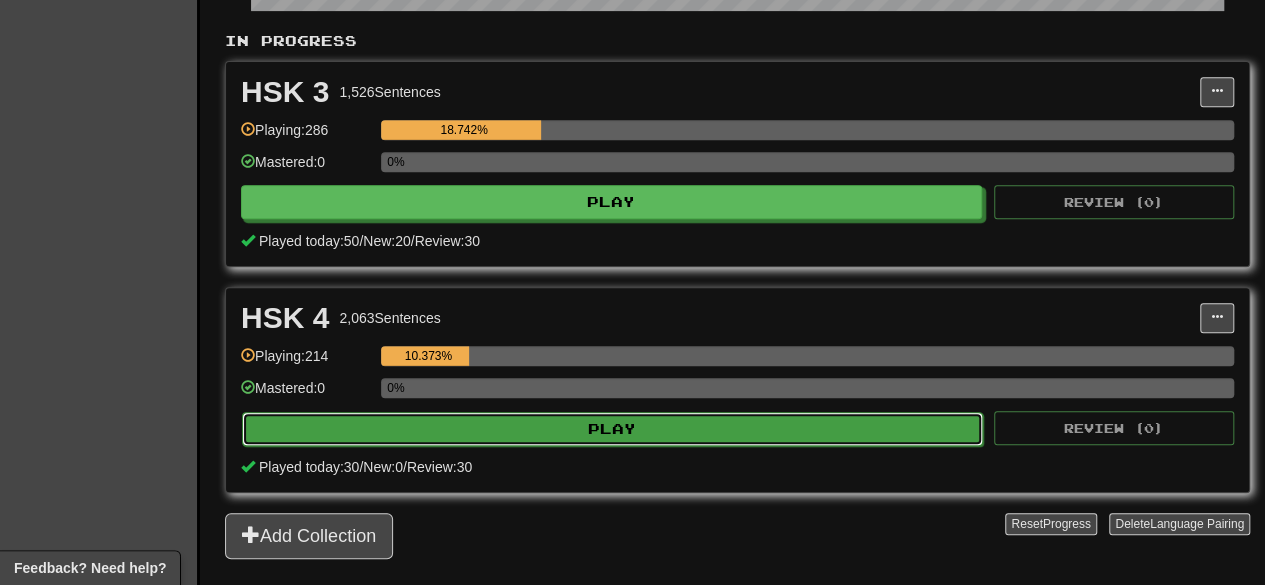 click on "Play" at bounding box center [612, 429] 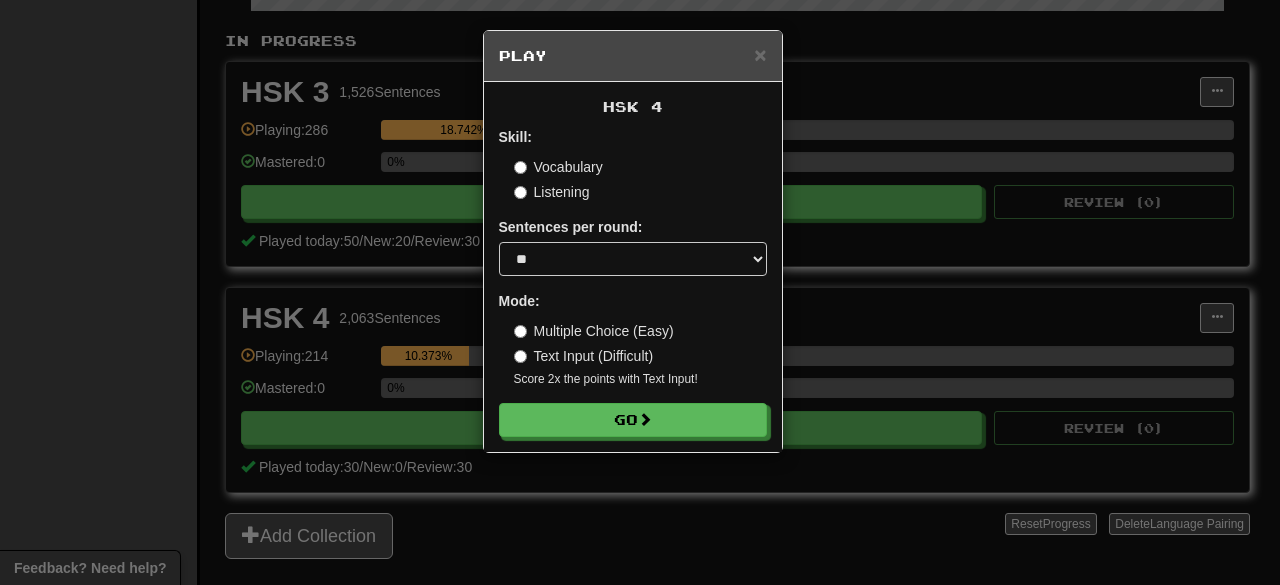 scroll, scrollTop: 0, scrollLeft: 0, axis: both 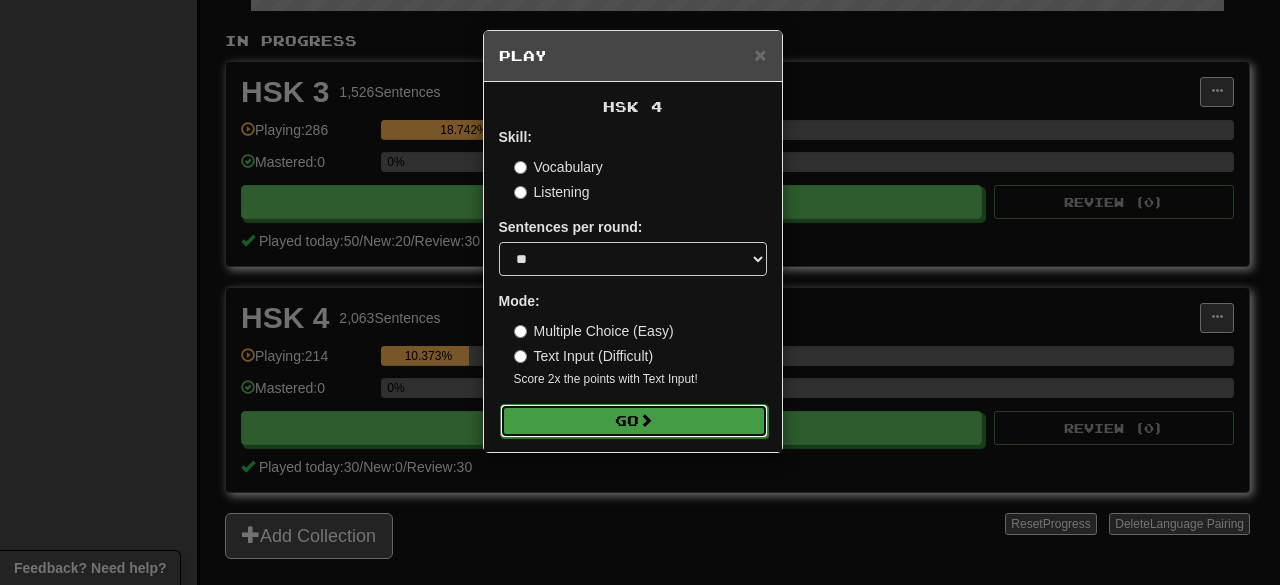 click on "Go" at bounding box center [634, 421] 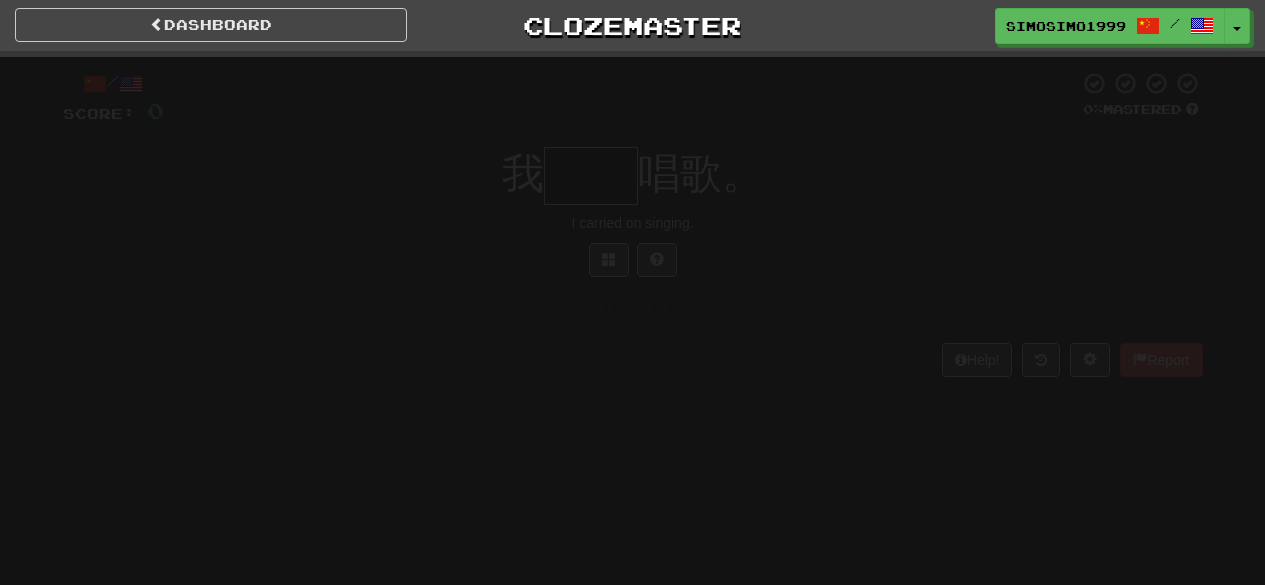 scroll, scrollTop: 0, scrollLeft: 0, axis: both 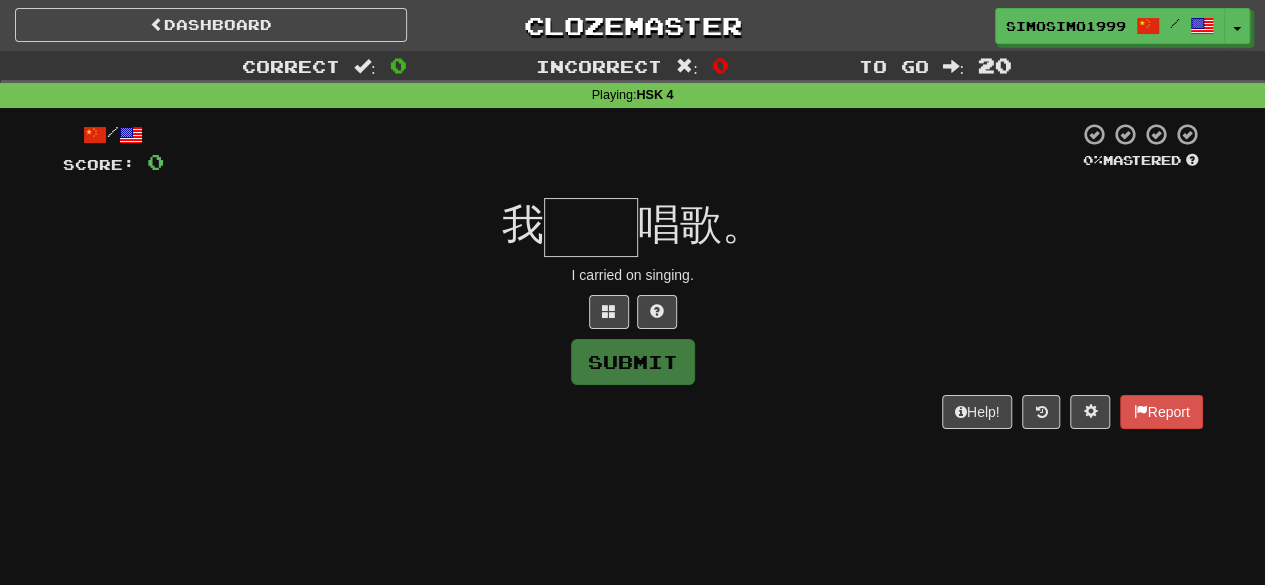 click at bounding box center (591, 227) 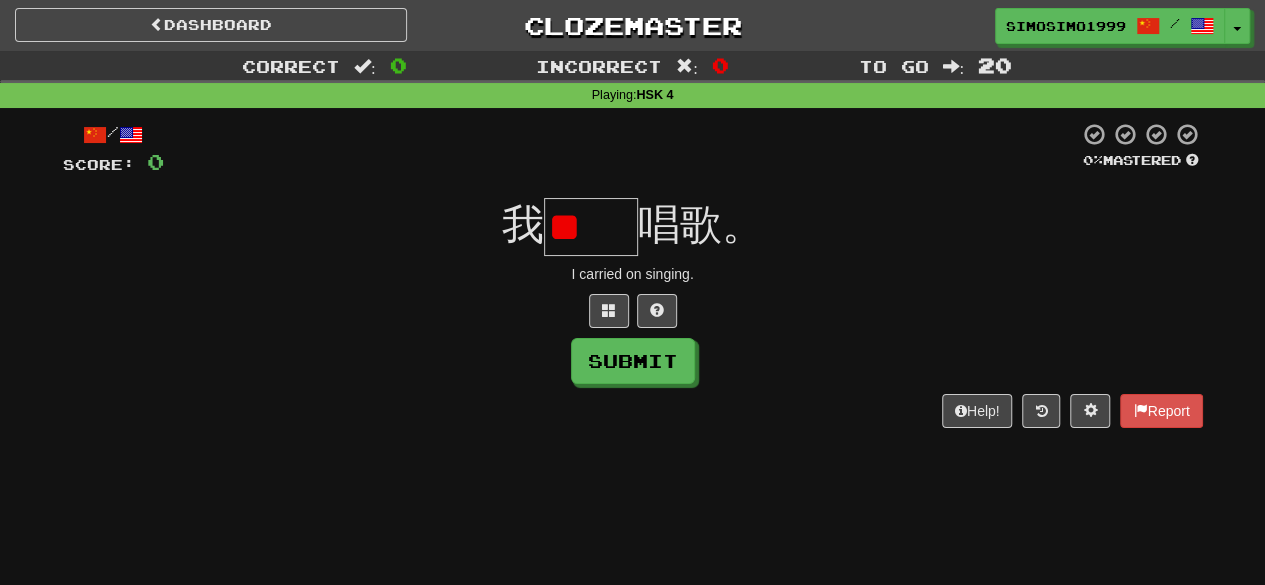 scroll, scrollTop: 0, scrollLeft: 0, axis: both 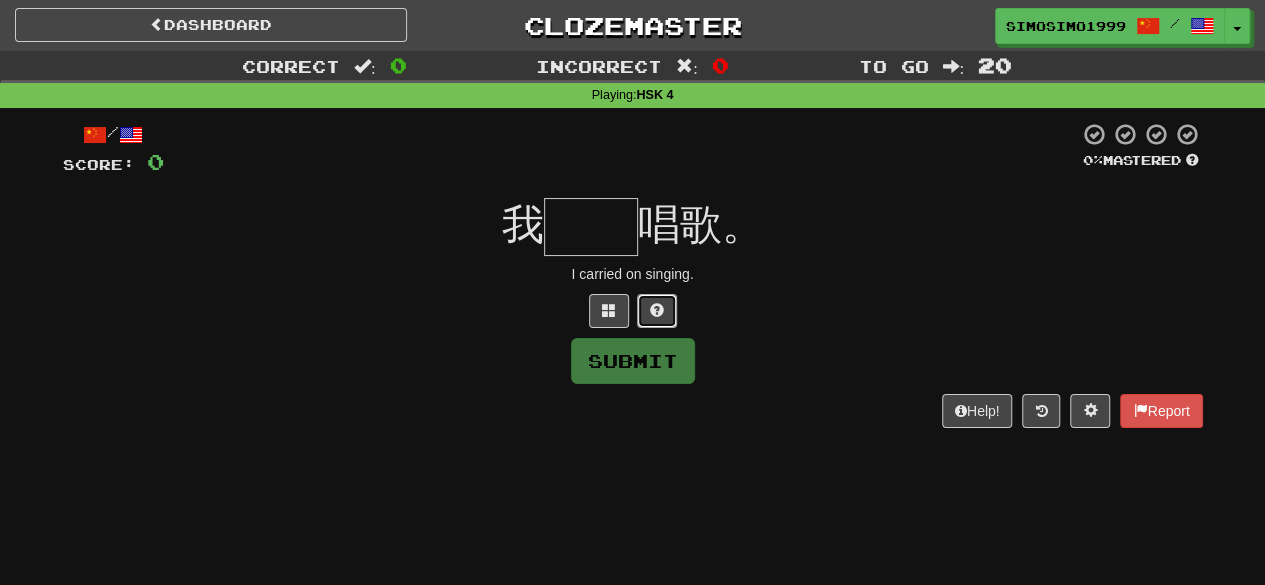 click at bounding box center (657, 311) 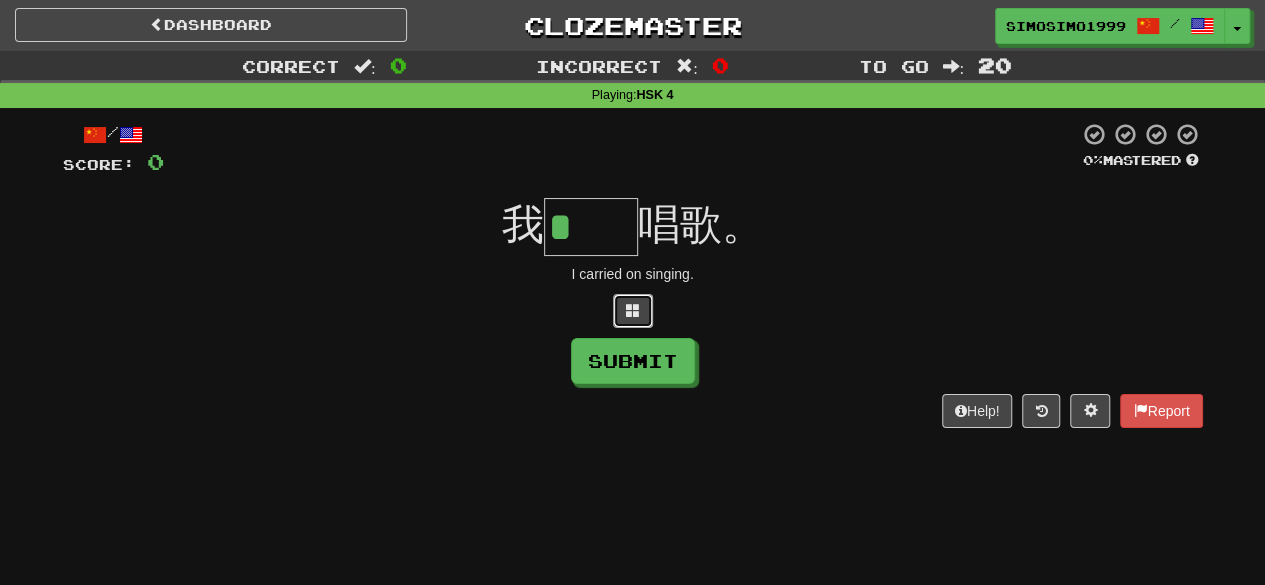 click at bounding box center (633, 311) 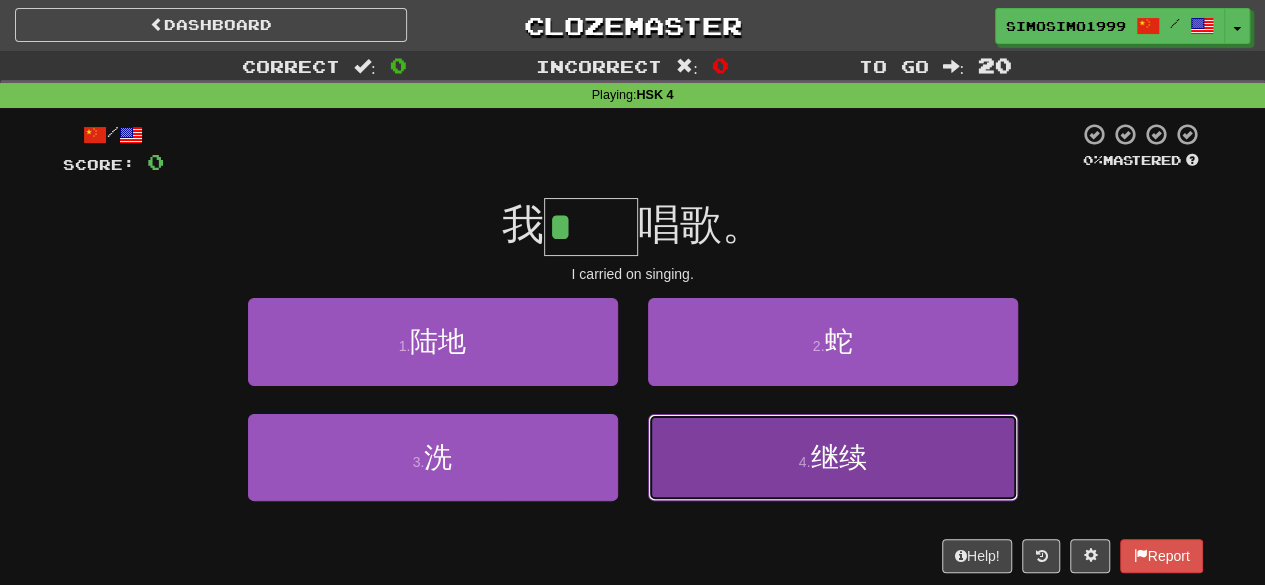 click on "4 .  继续" at bounding box center (833, 457) 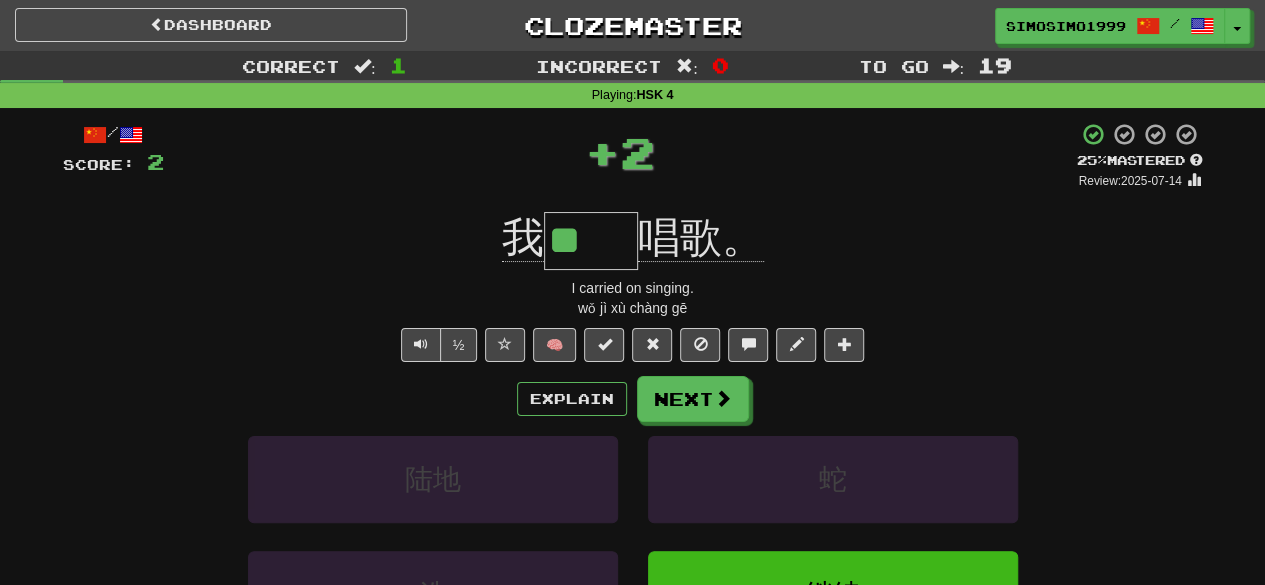 drag, startPoint x: 555, startPoint y: 235, endPoint x: 620, endPoint y: 237, distance: 65.03076 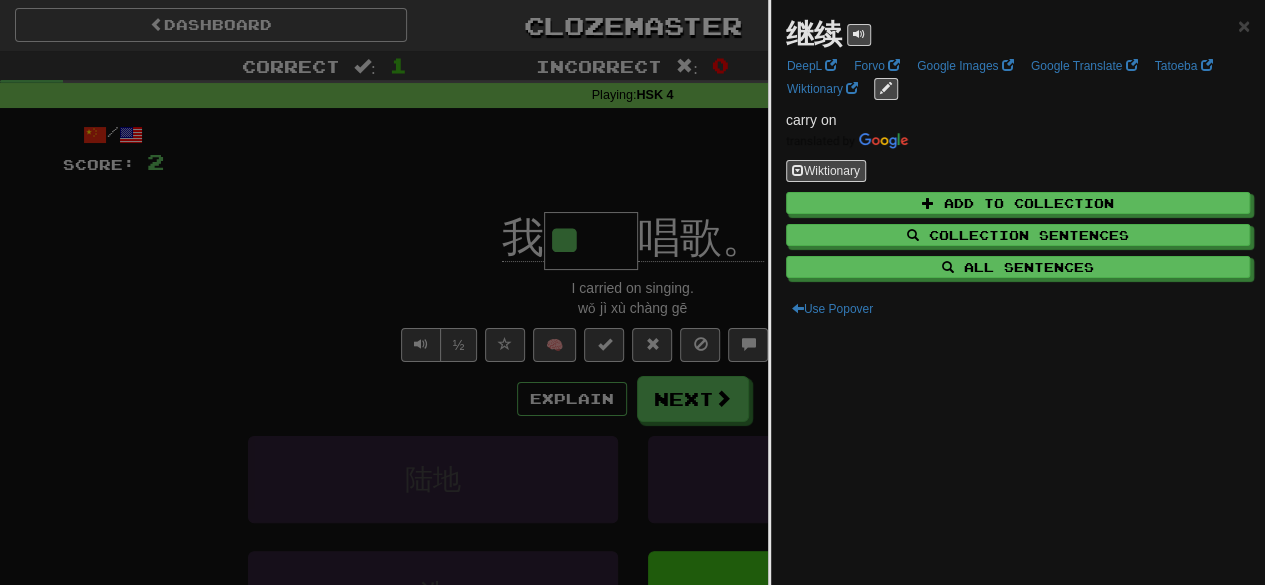 click at bounding box center [632, 292] 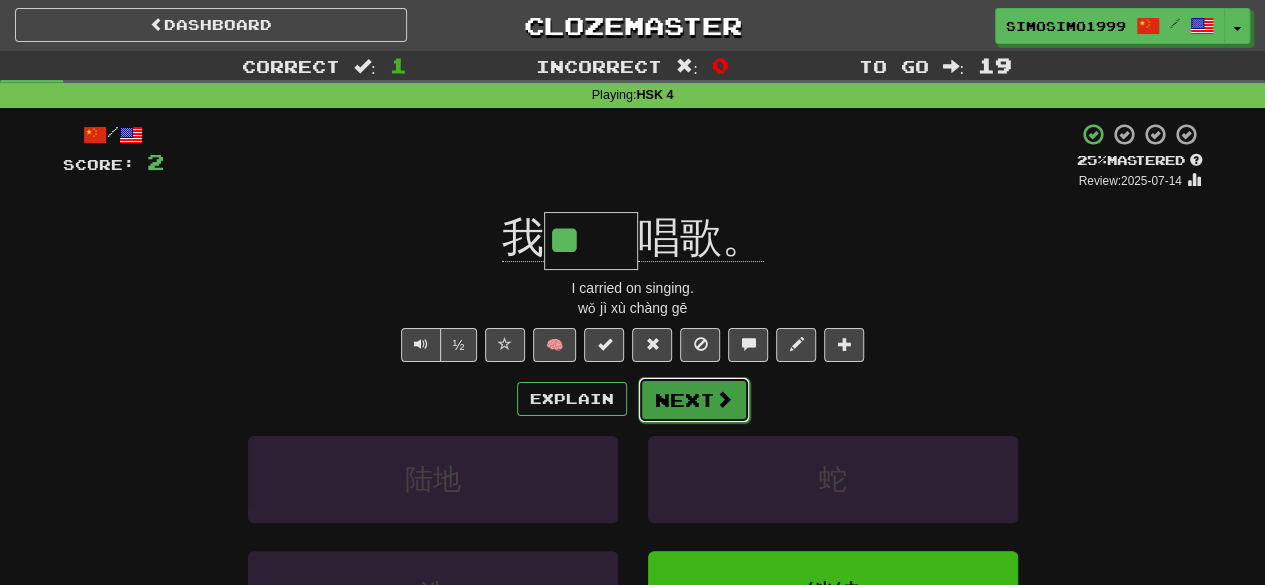 click on "Next" at bounding box center (694, 400) 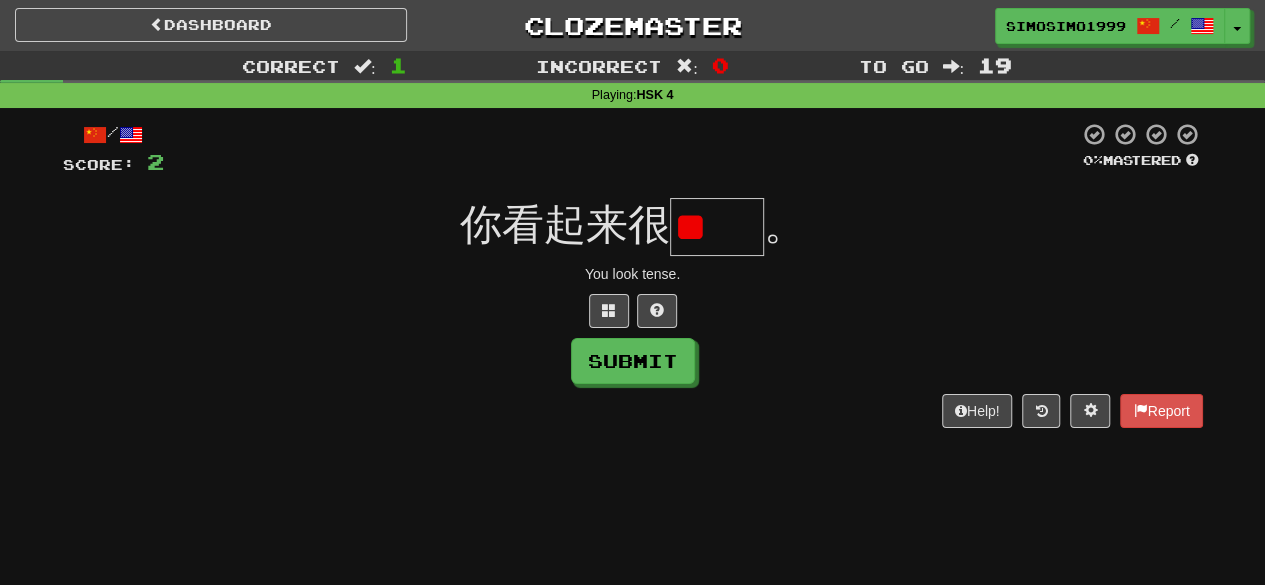 scroll, scrollTop: 0, scrollLeft: 0, axis: both 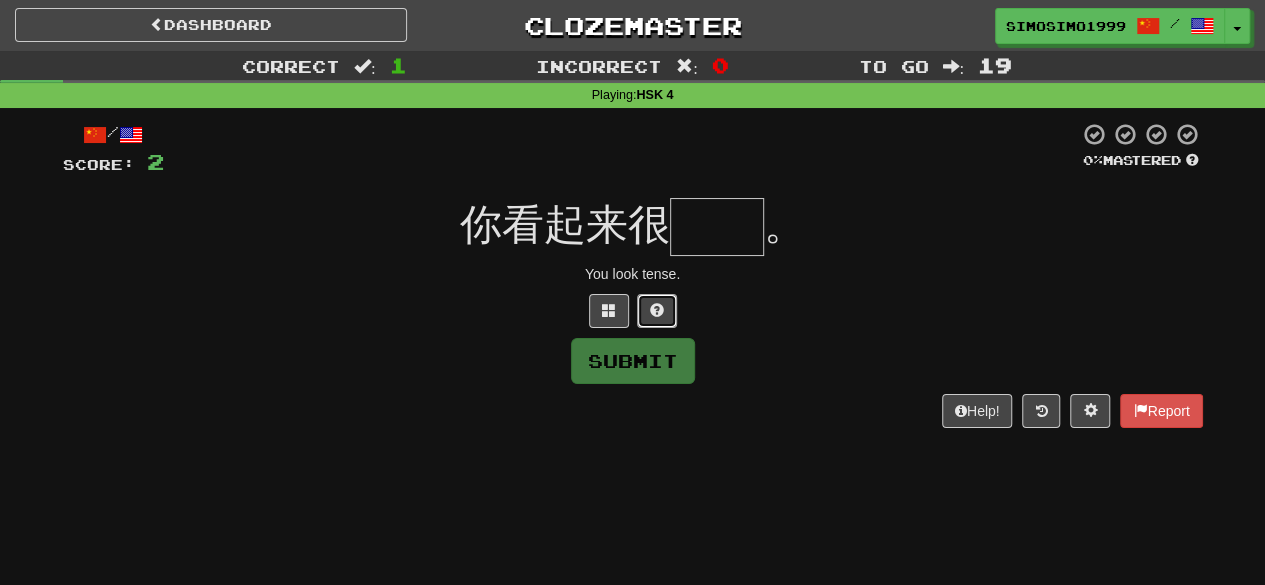 click at bounding box center [657, 311] 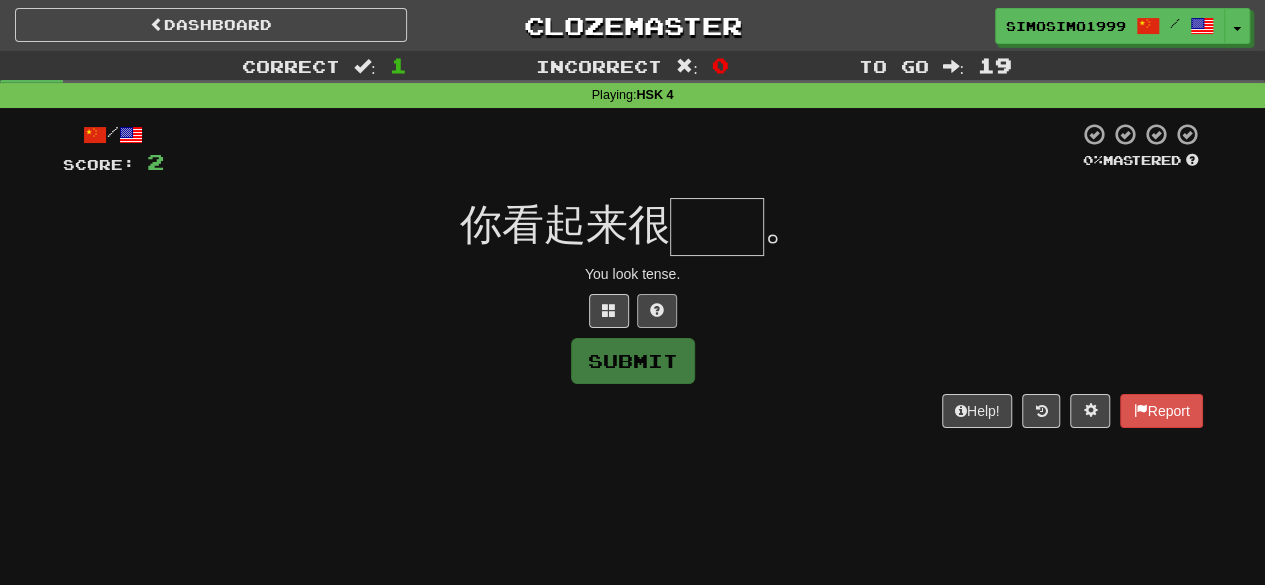 type on "*" 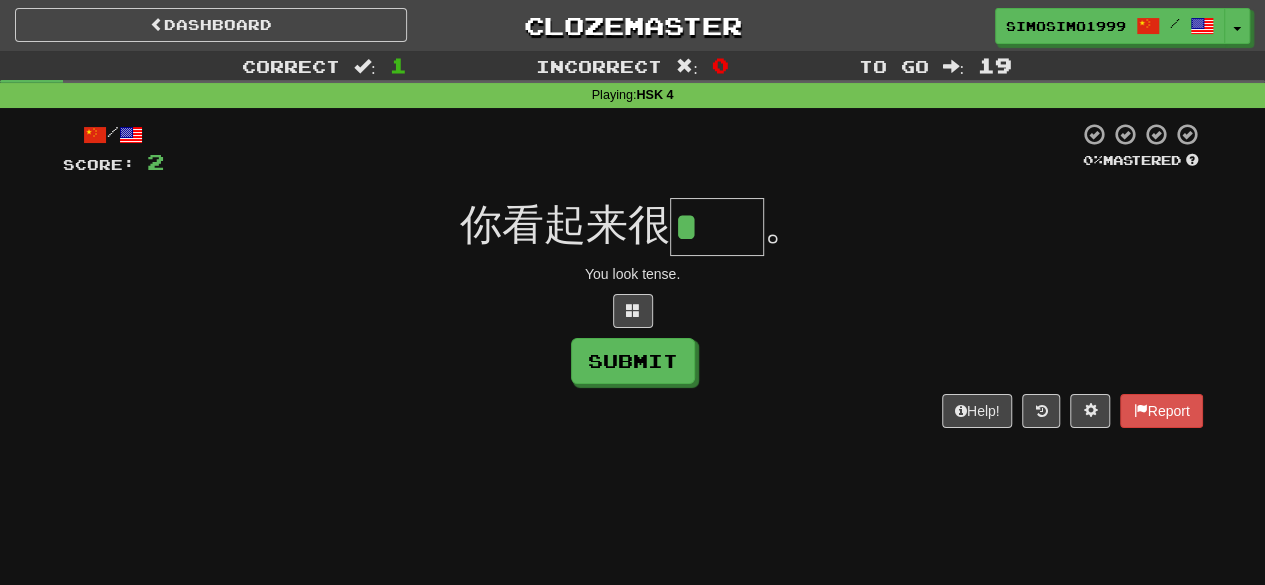 click on "*" at bounding box center (717, 227) 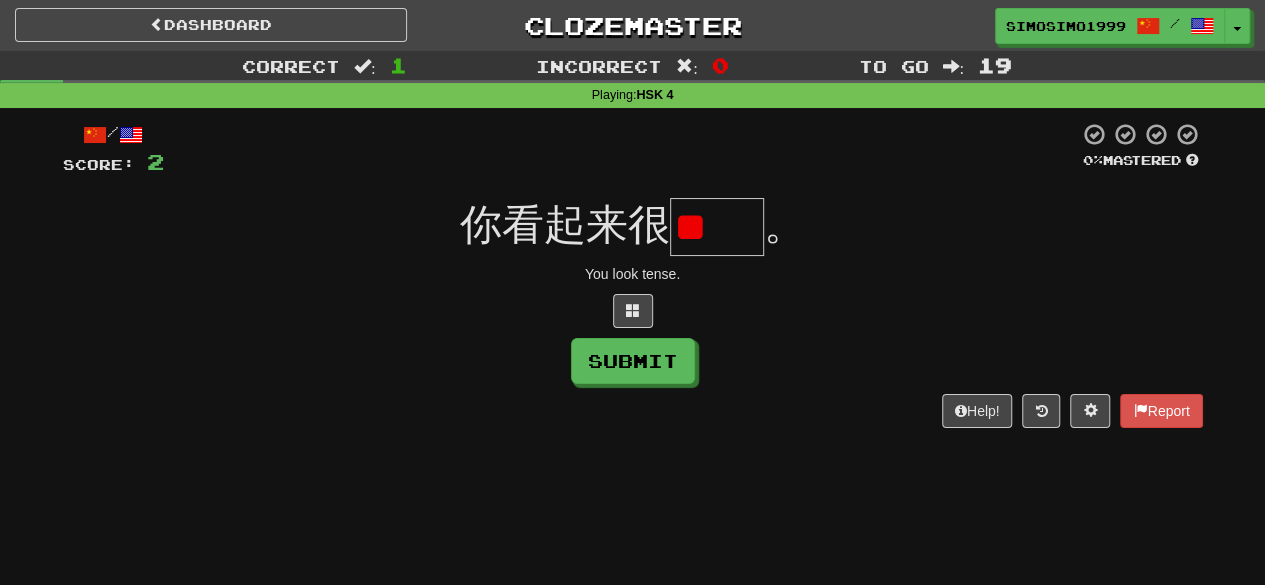 scroll, scrollTop: 0, scrollLeft: 0, axis: both 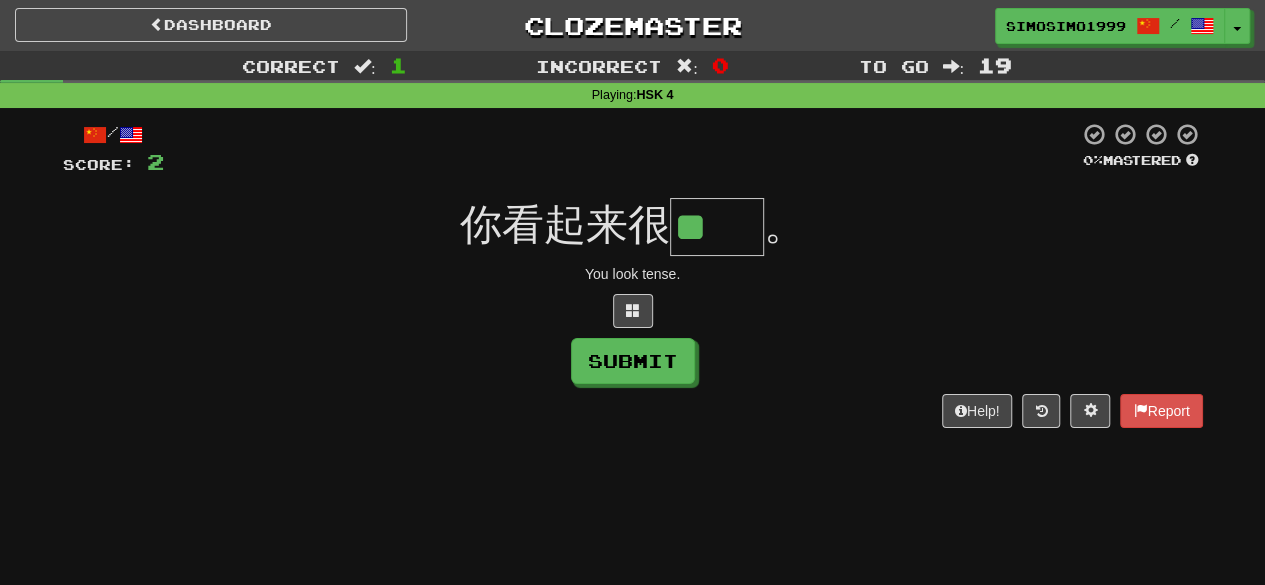 type on "**" 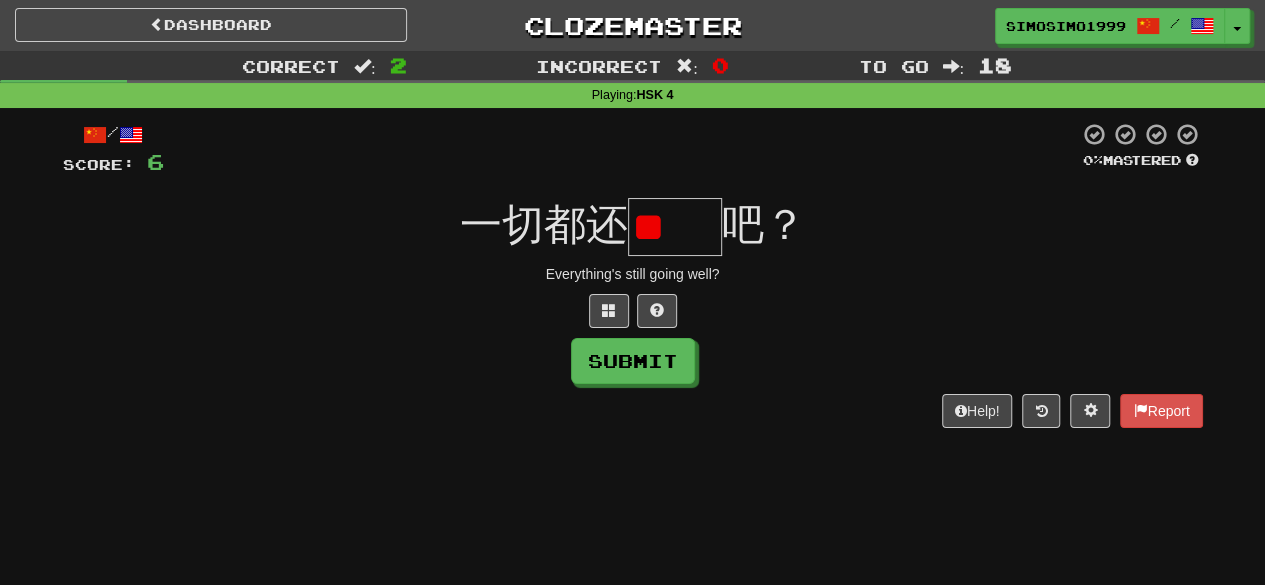 scroll, scrollTop: 0, scrollLeft: 0, axis: both 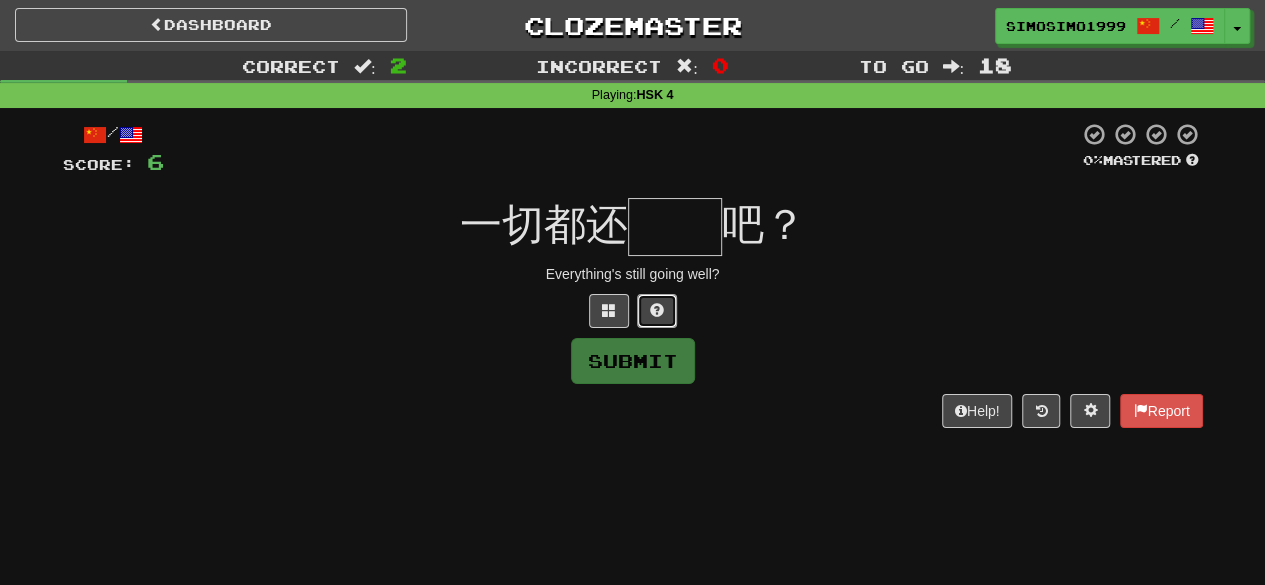 click at bounding box center [657, 310] 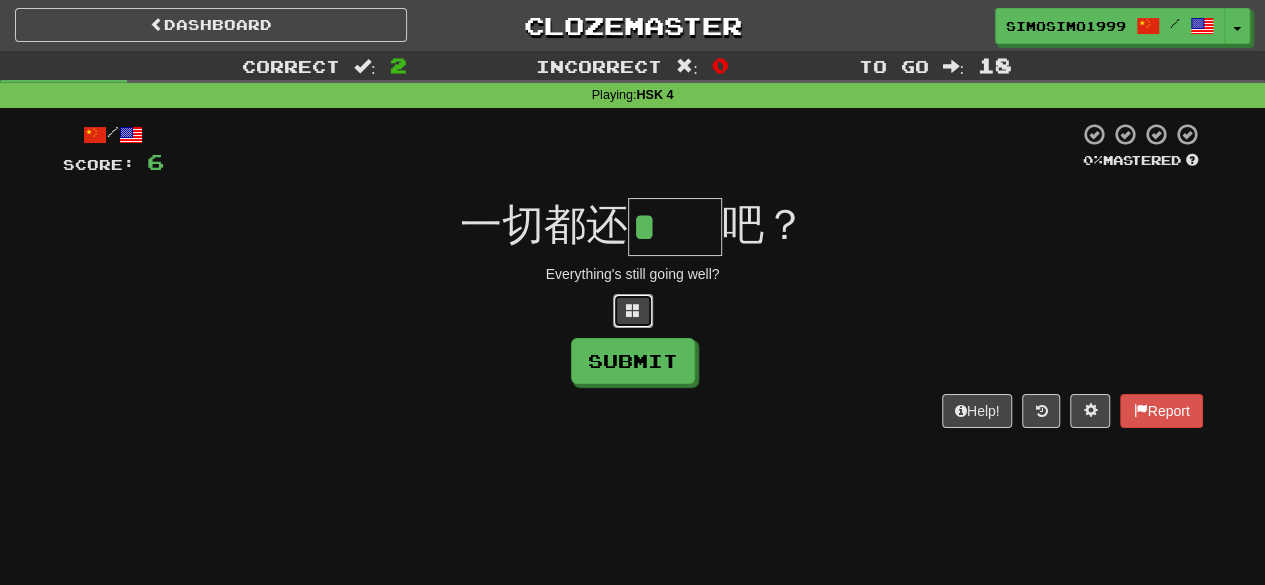 click at bounding box center (633, 310) 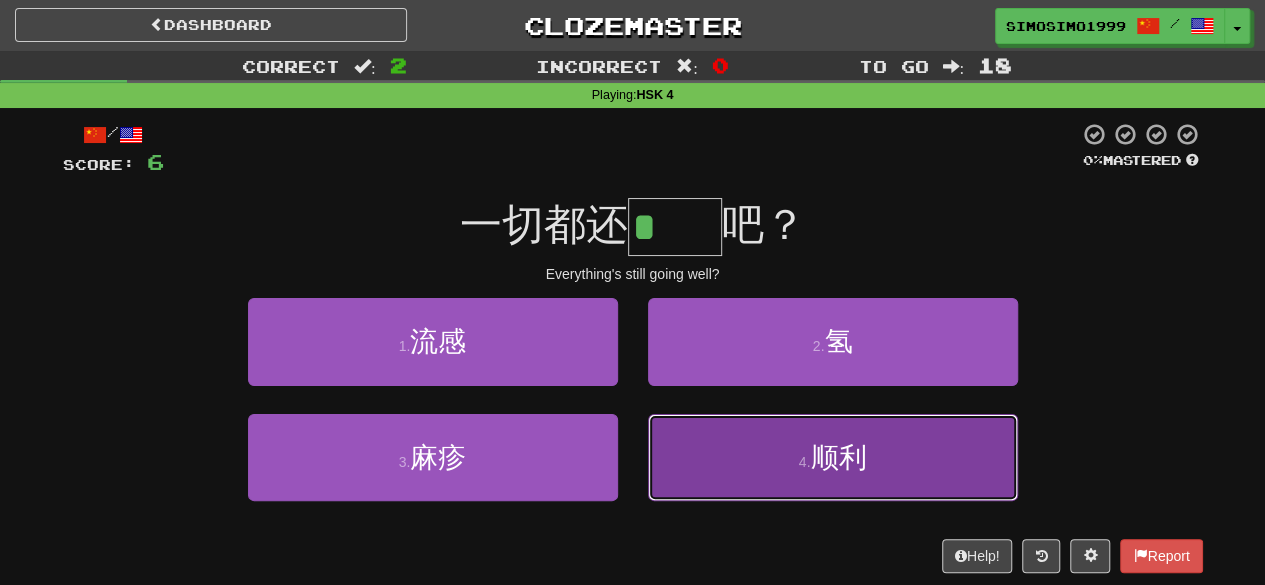 click on "4 .  顺利" at bounding box center [833, 457] 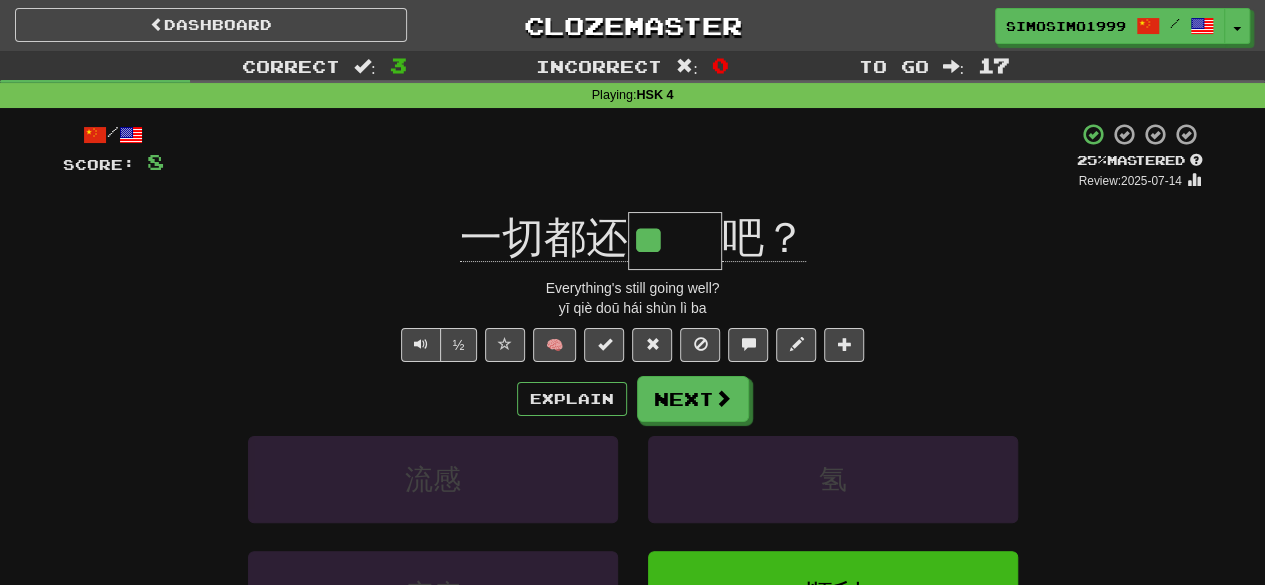 drag, startPoint x: 637, startPoint y: 247, endPoint x: 714, endPoint y: 255, distance: 77.41447 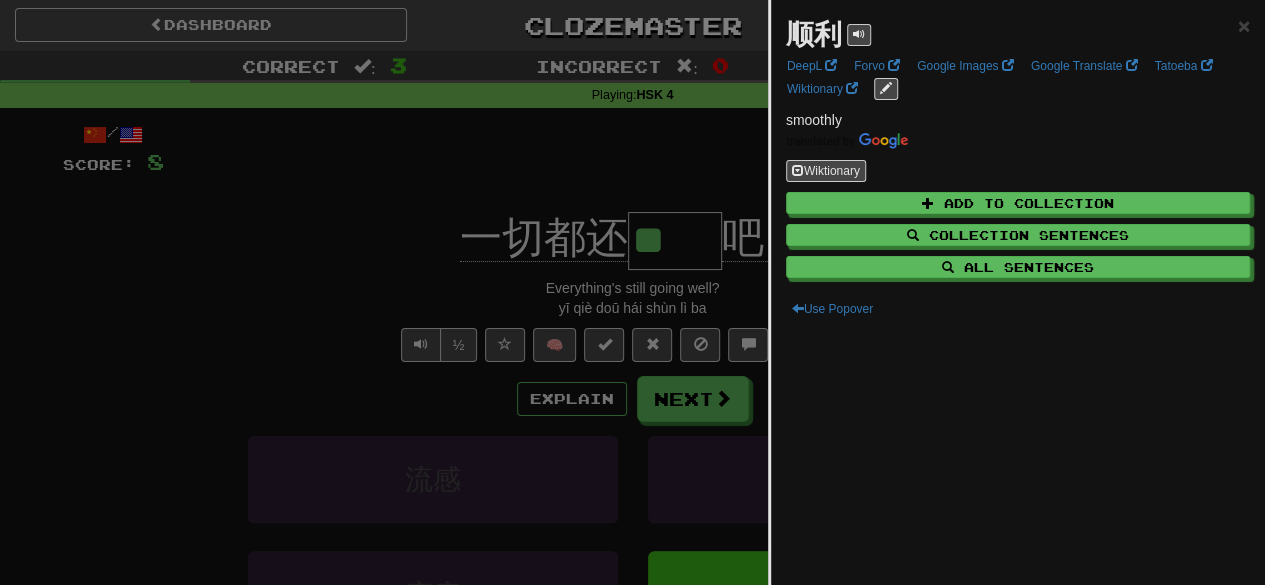 click at bounding box center (632, 292) 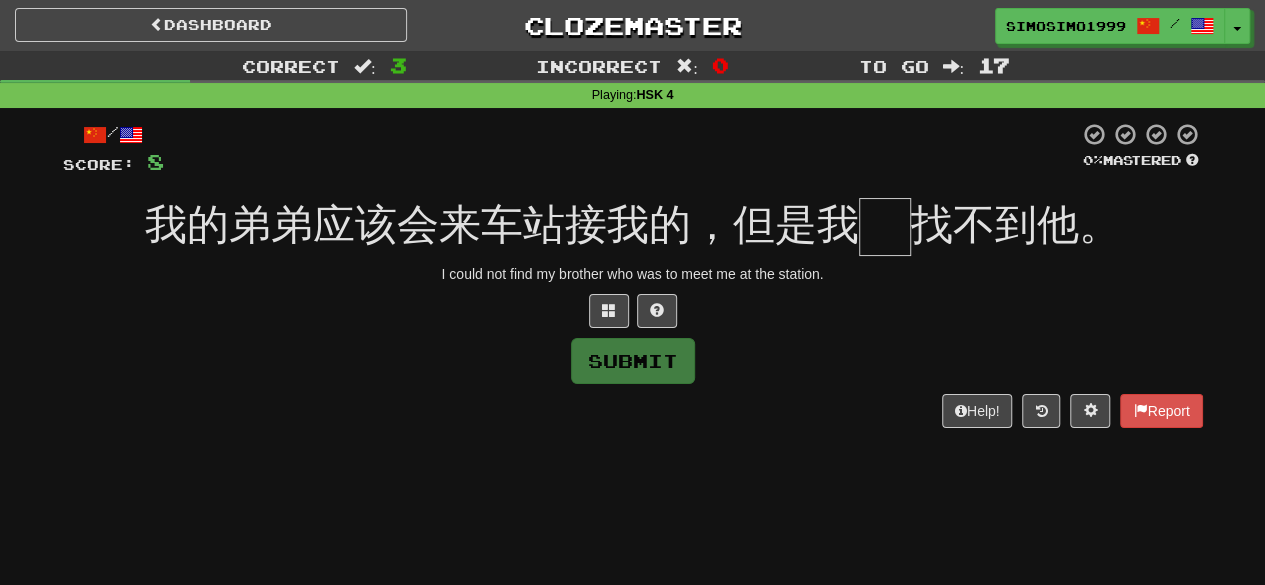 click at bounding box center (885, 227) 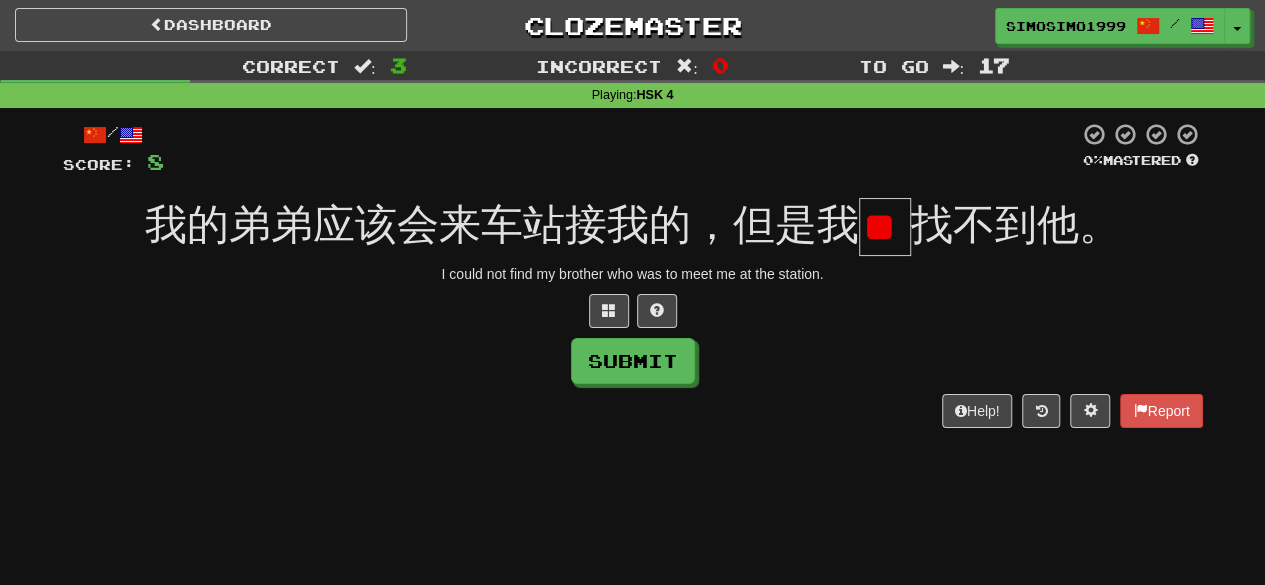 scroll, scrollTop: 0, scrollLeft: 14, axis: horizontal 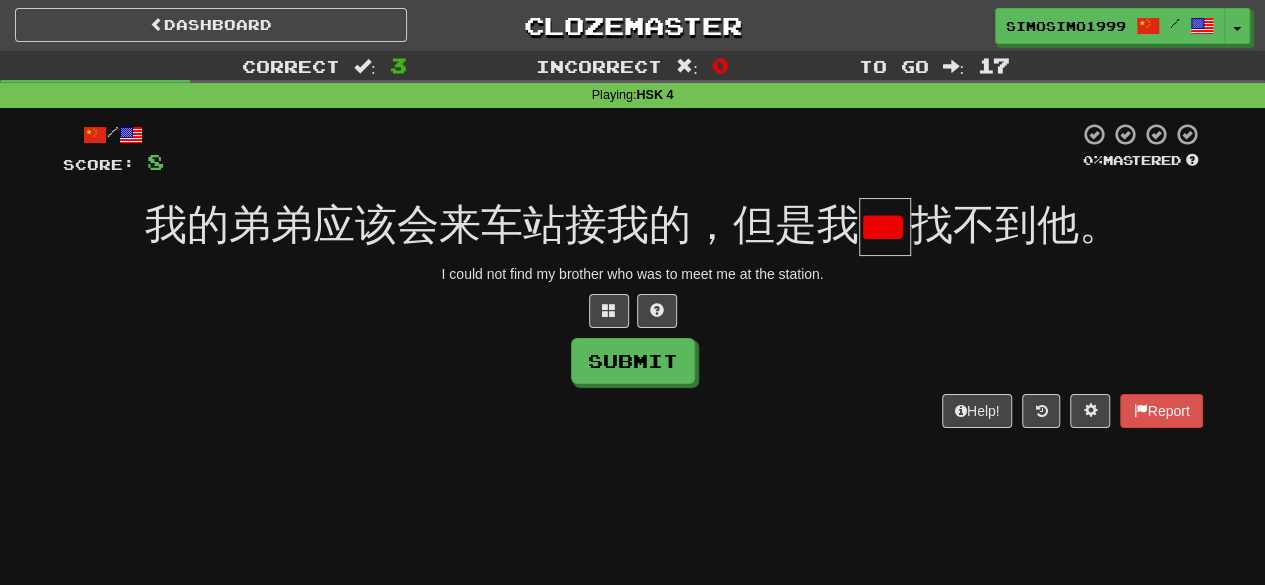 type on "*" 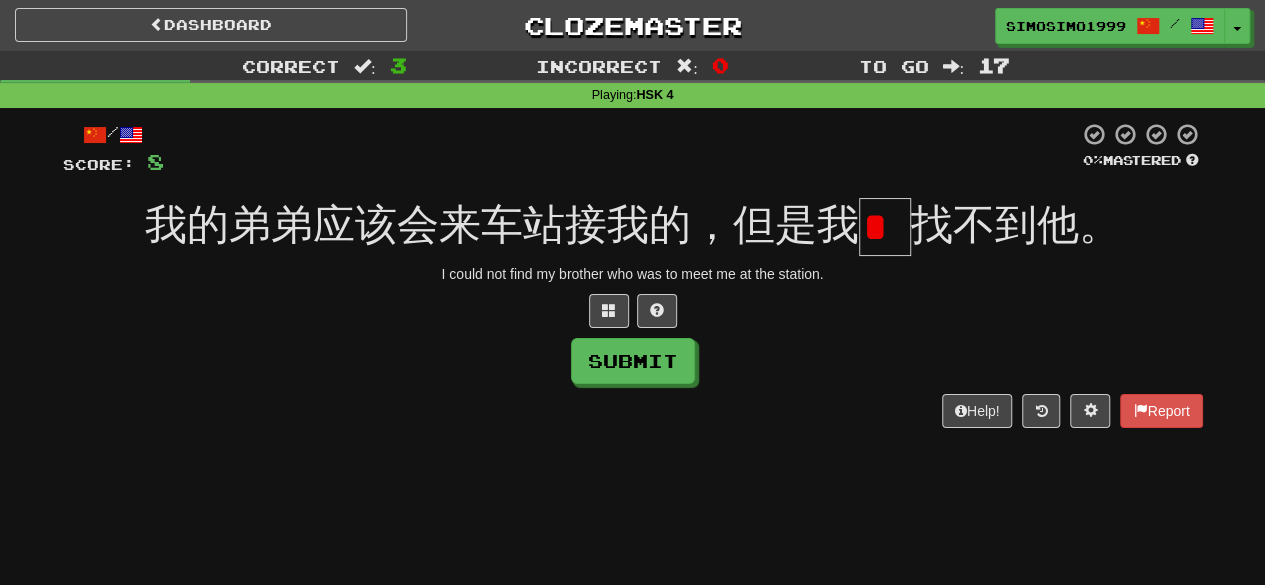 scroll, scrollTop: 0, scrollLeft: 0, axis: both 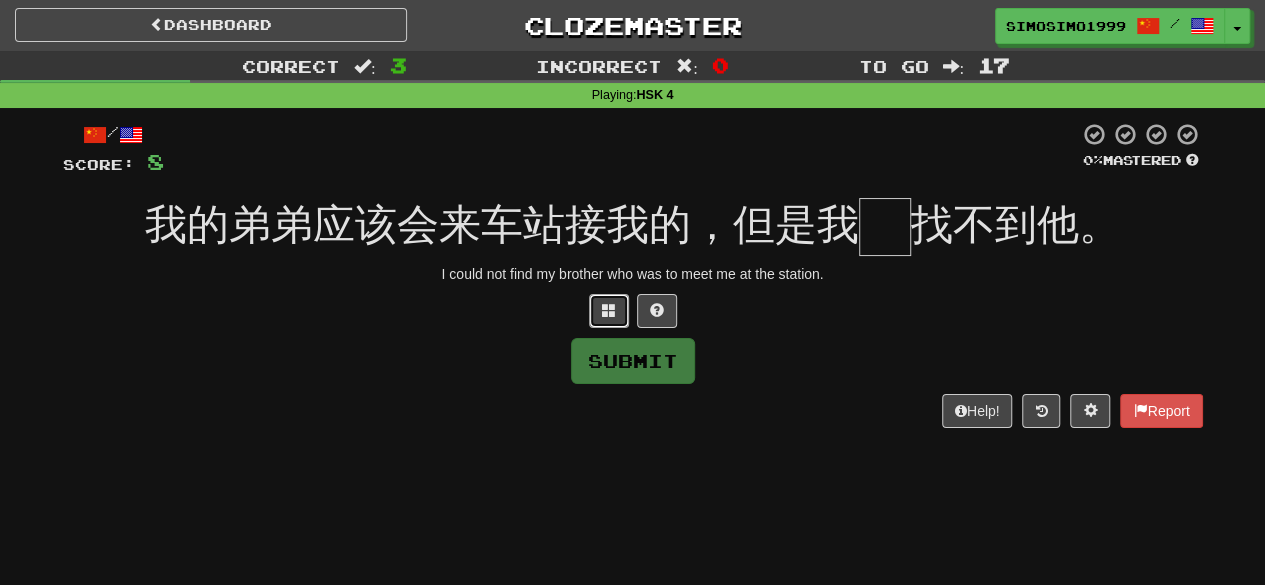 click at bounding box center [609, 311] 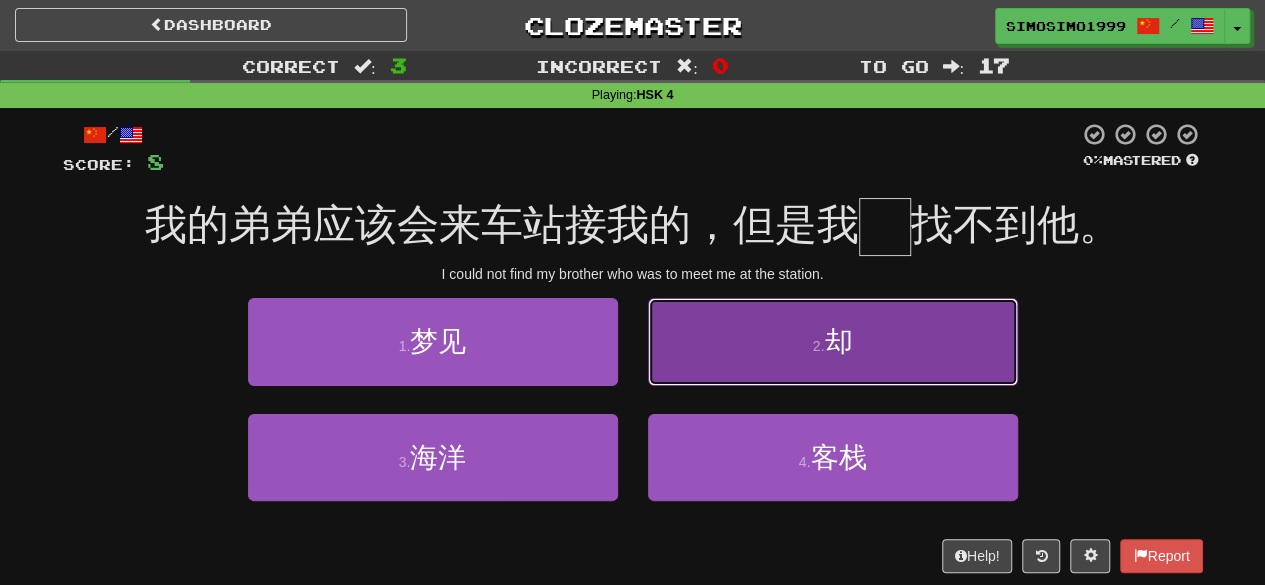 click on "却" at bounding box center [838, 341] 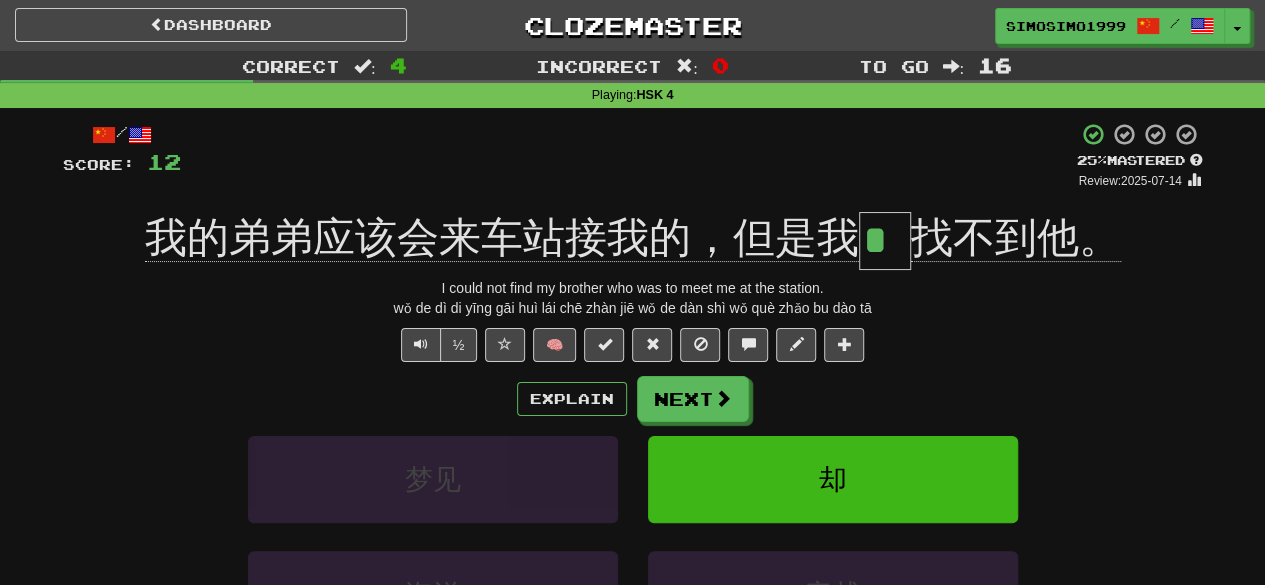 drag, startPoint x: 865, startPoint y: 251, endPoint x: 900, endPoint y: 253, distance: 35.057095 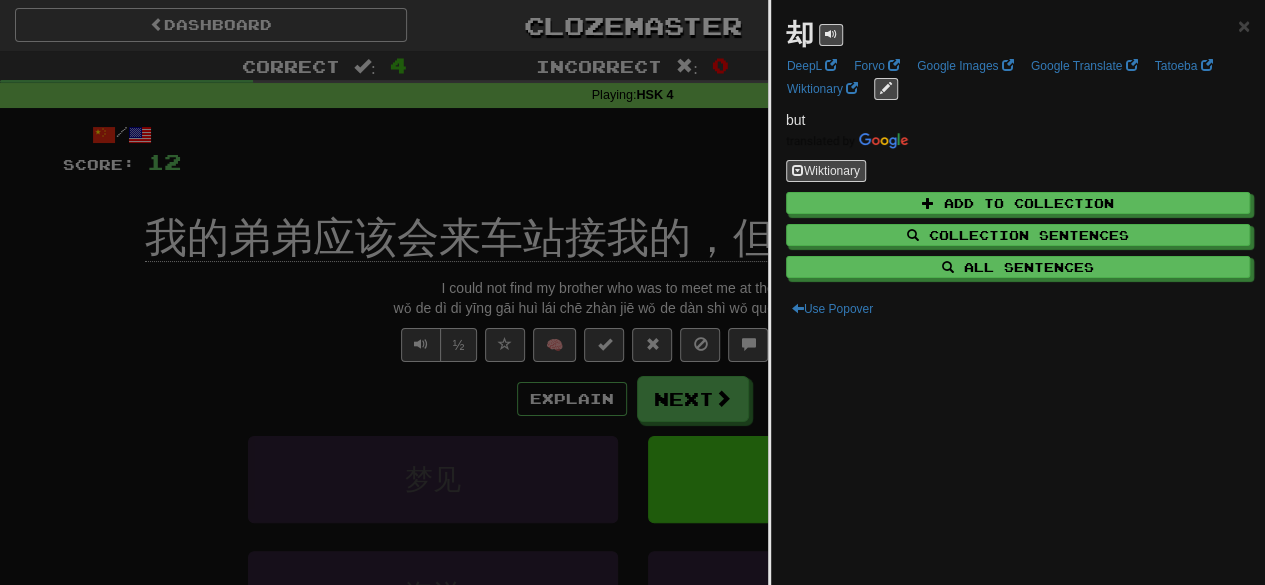 click at bounding box center (632, 292) 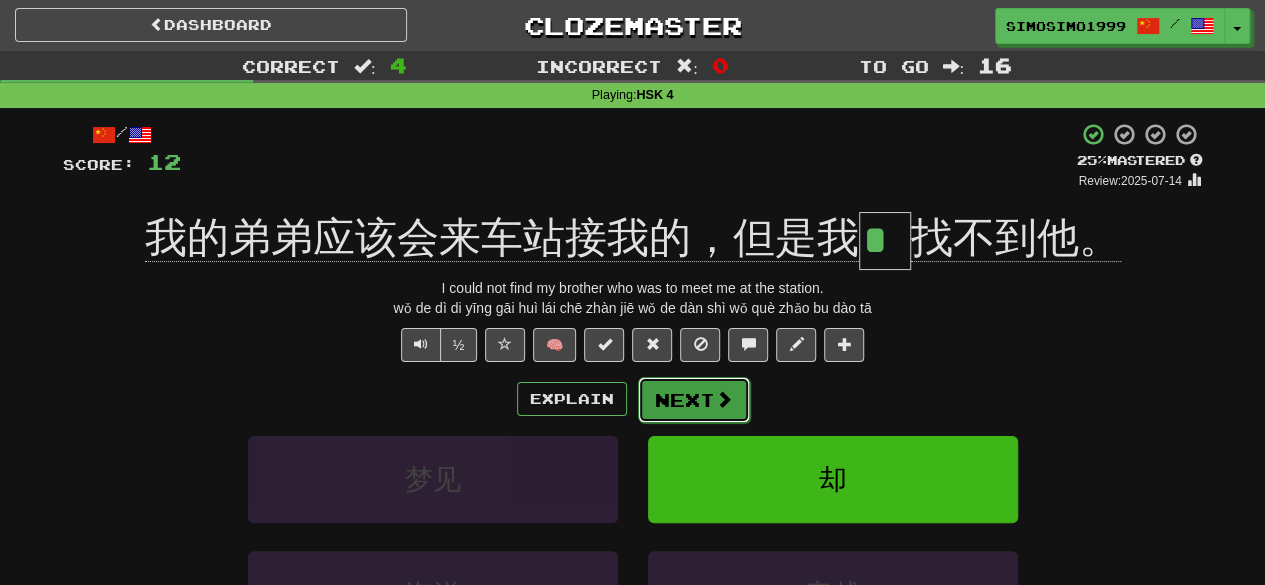 click at bounding box center (724, 399) 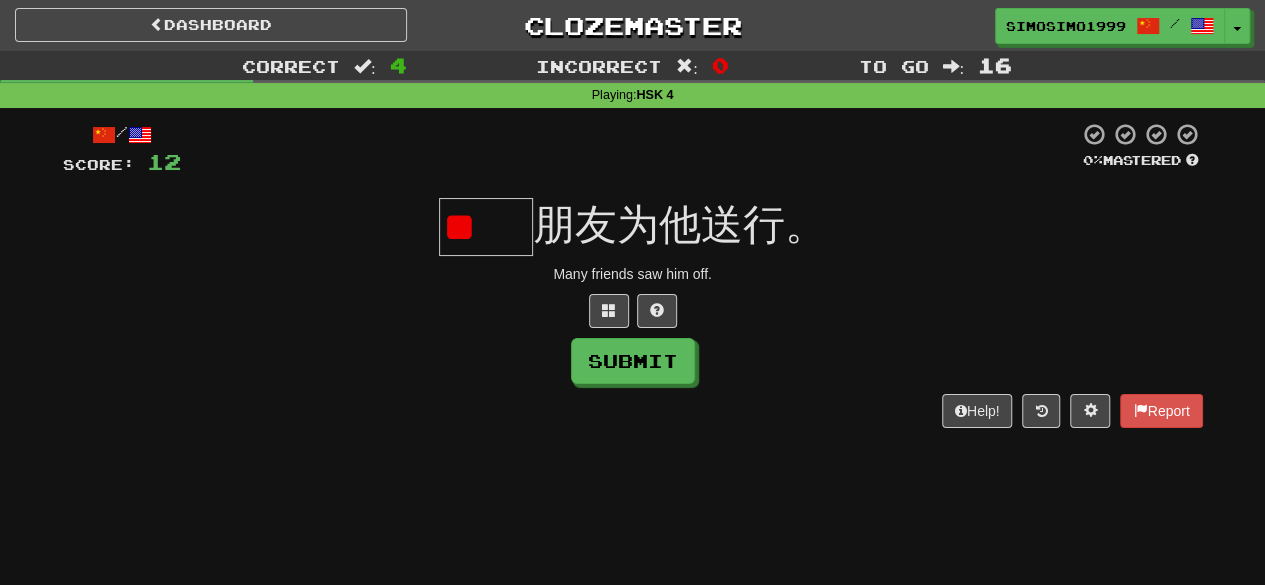 scroll, scrollTop: 0, scrollLeft: 0, axis: both 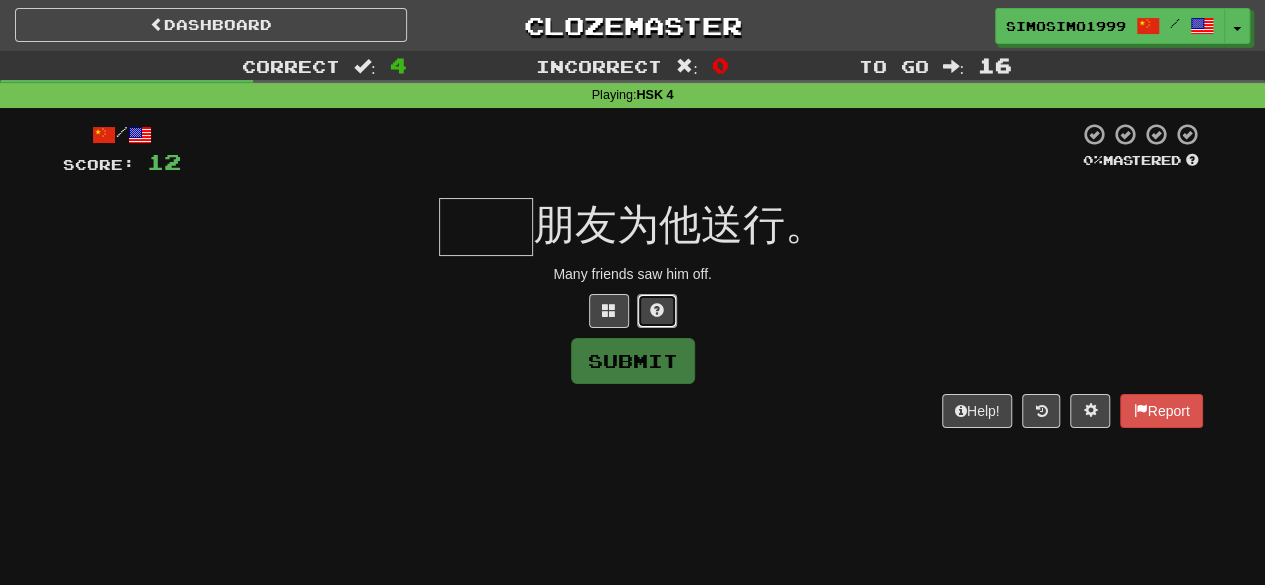 click at bounding box center (657, 311) 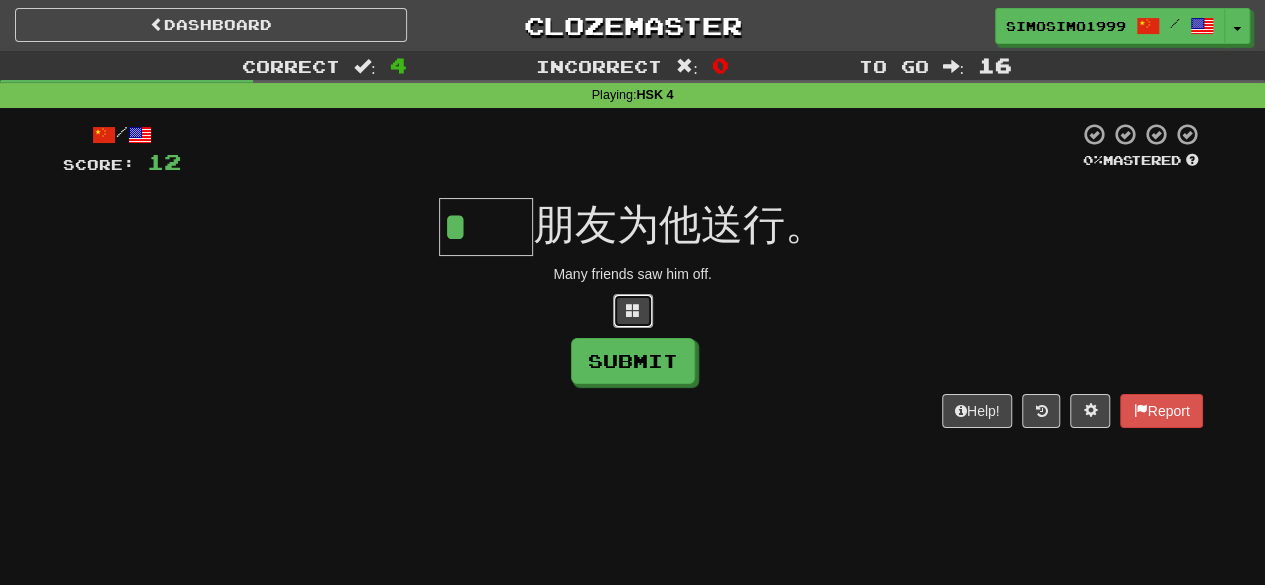 click at bounding box center [633, 310] 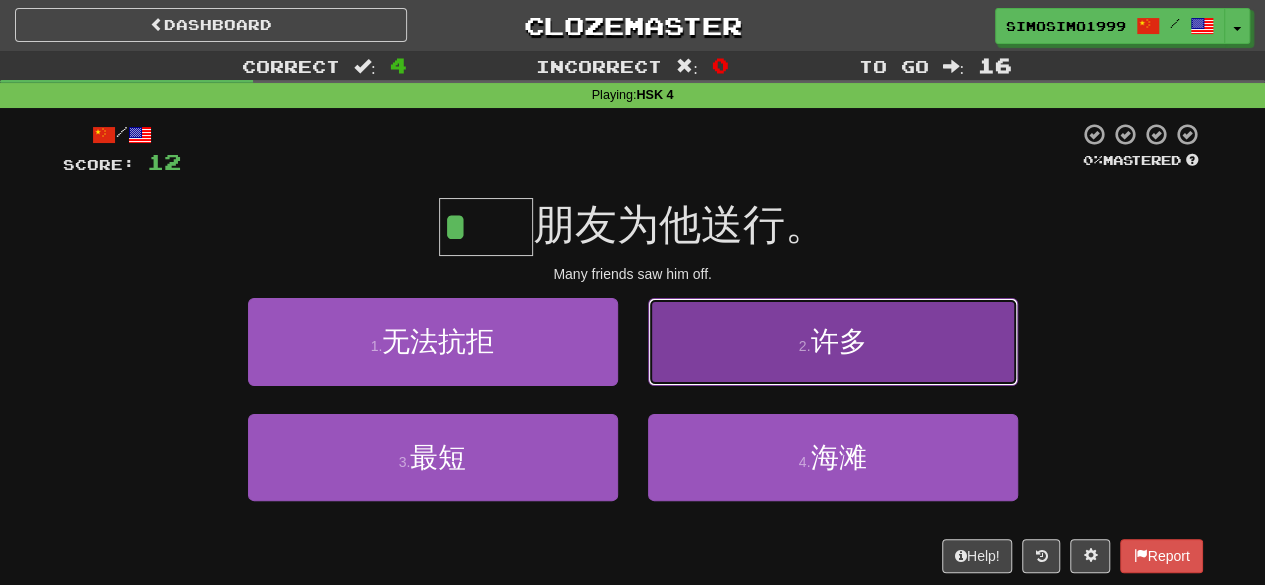 click on "2 .  许多" at bounding box center [833, 341] 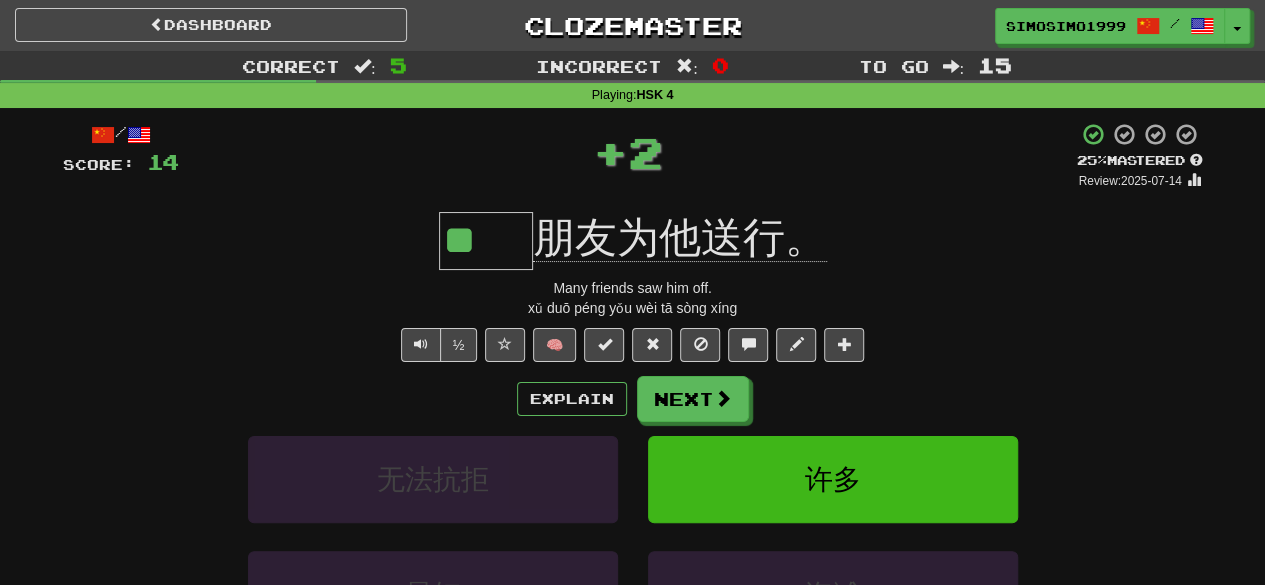 drag, startPoint x: 445, startPoint y: 237, endPoint x: 508, endPoint y: 249, distance: 64.132675 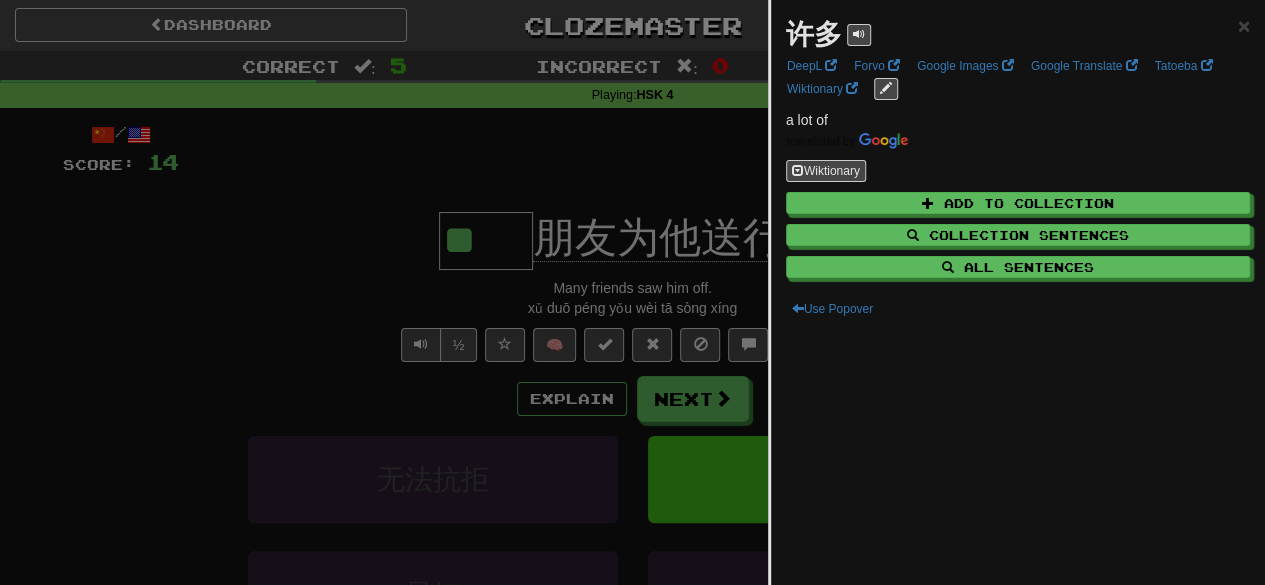 click at bounding box center (632, 292) 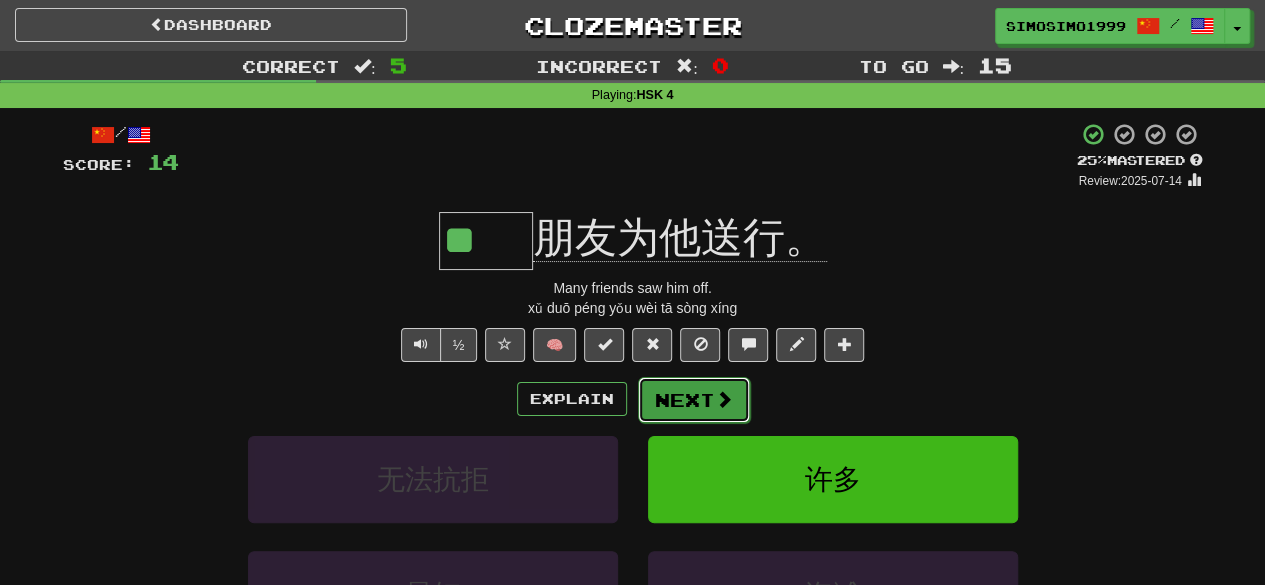 click at bounding box center (724, 399) 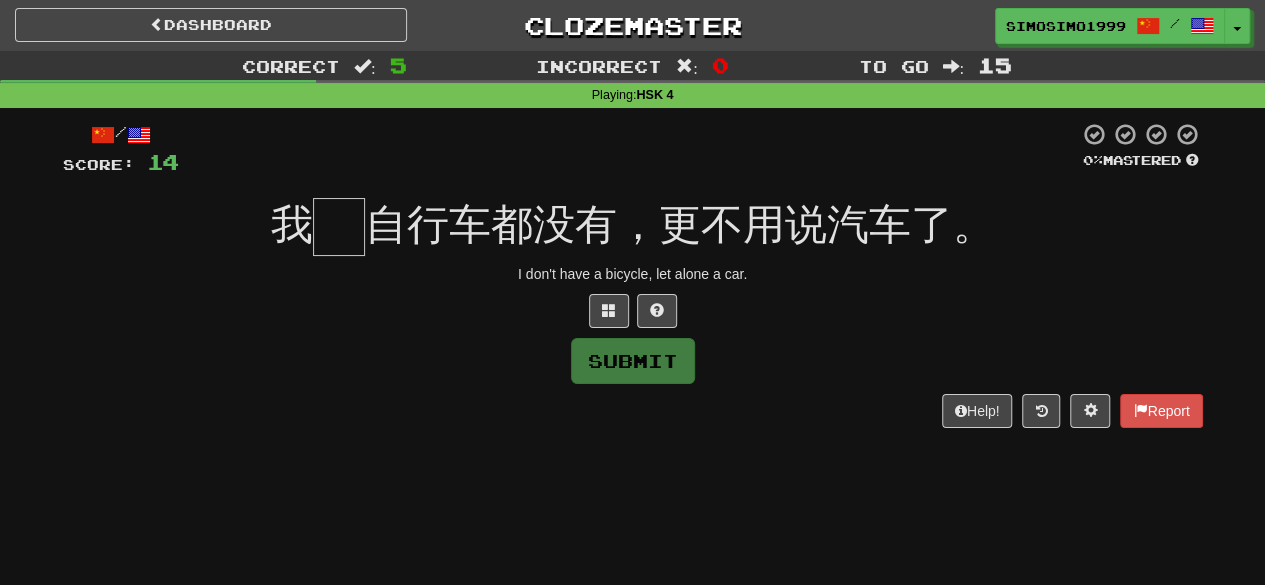 click at bounding box center [339, 227] 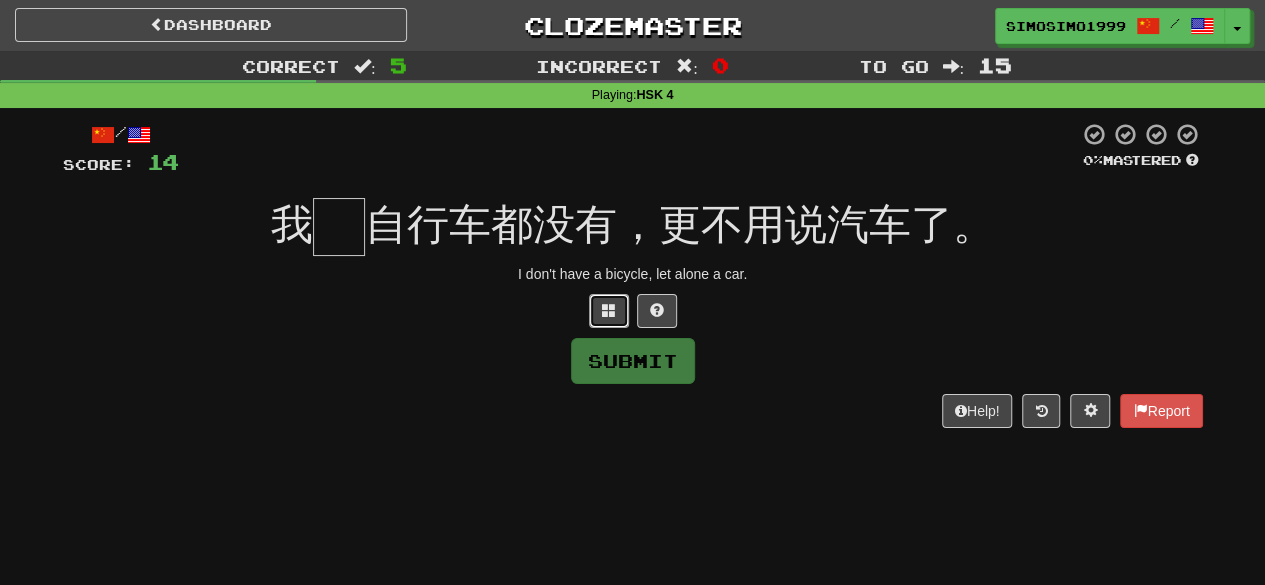 click at bounding box center (609, 311) 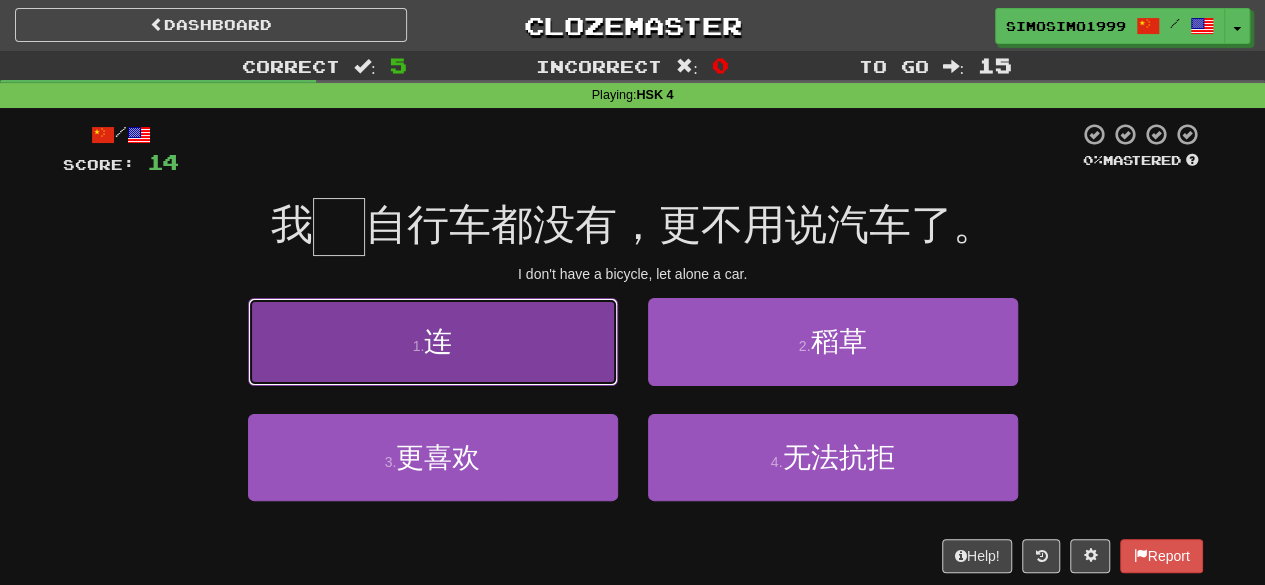 click on "1 .  连" at bounding box center [433, 341] 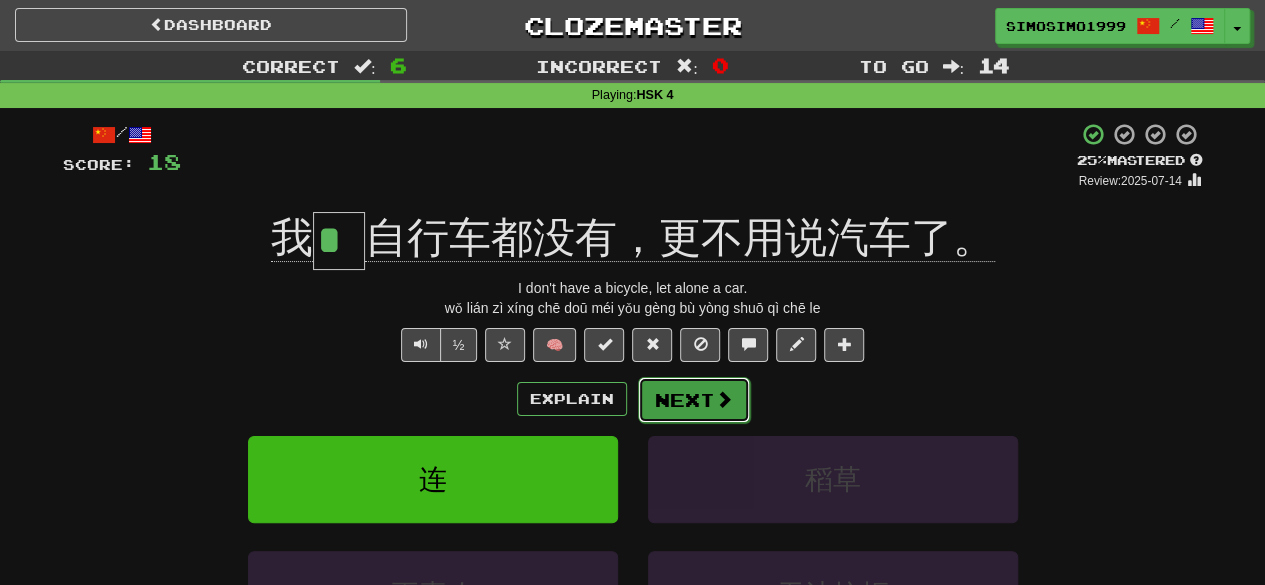 click on "Next" at bounding box center [694, 400] 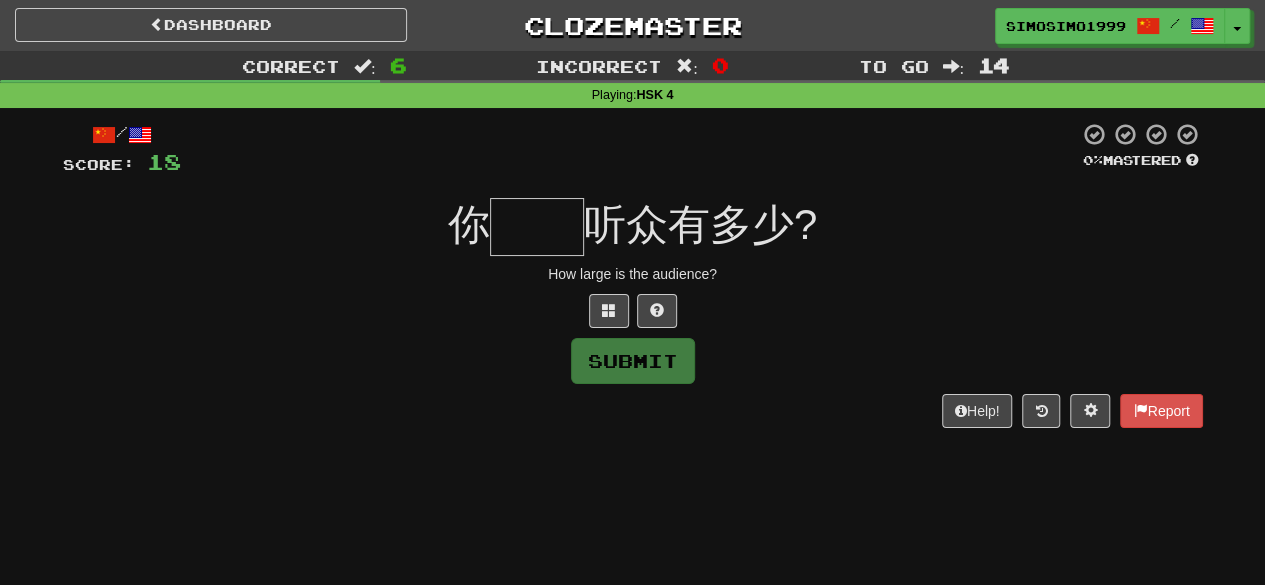 click at bounding box center [537, 227] 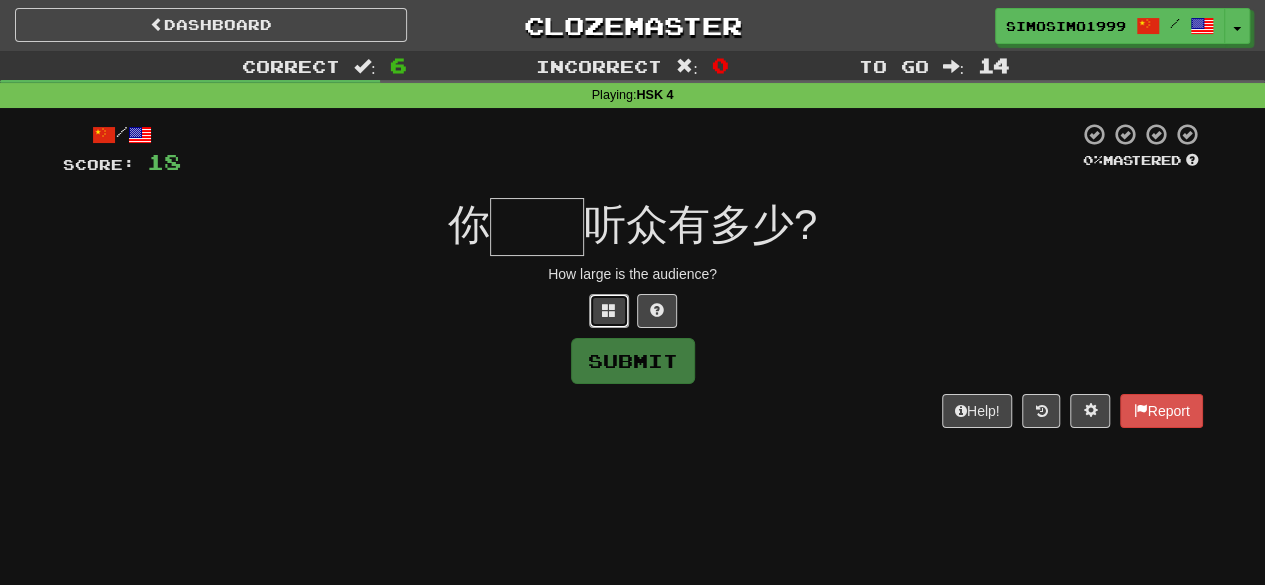 click at bounding box center [609, 310] 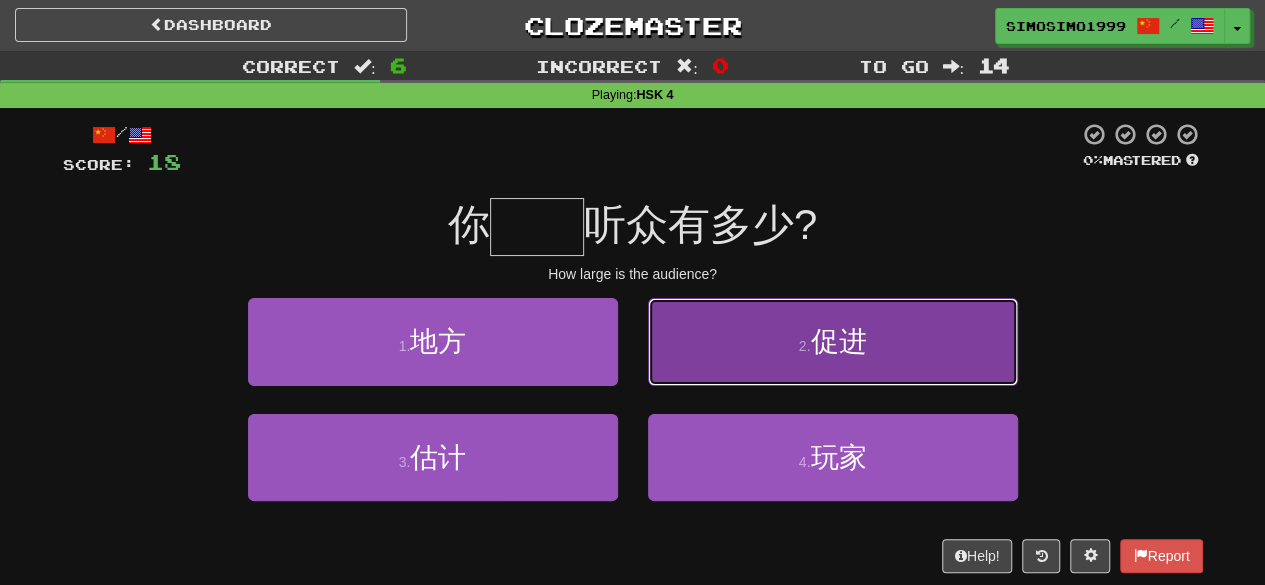click on "2 .  促进" at bounding box center [833, 341] 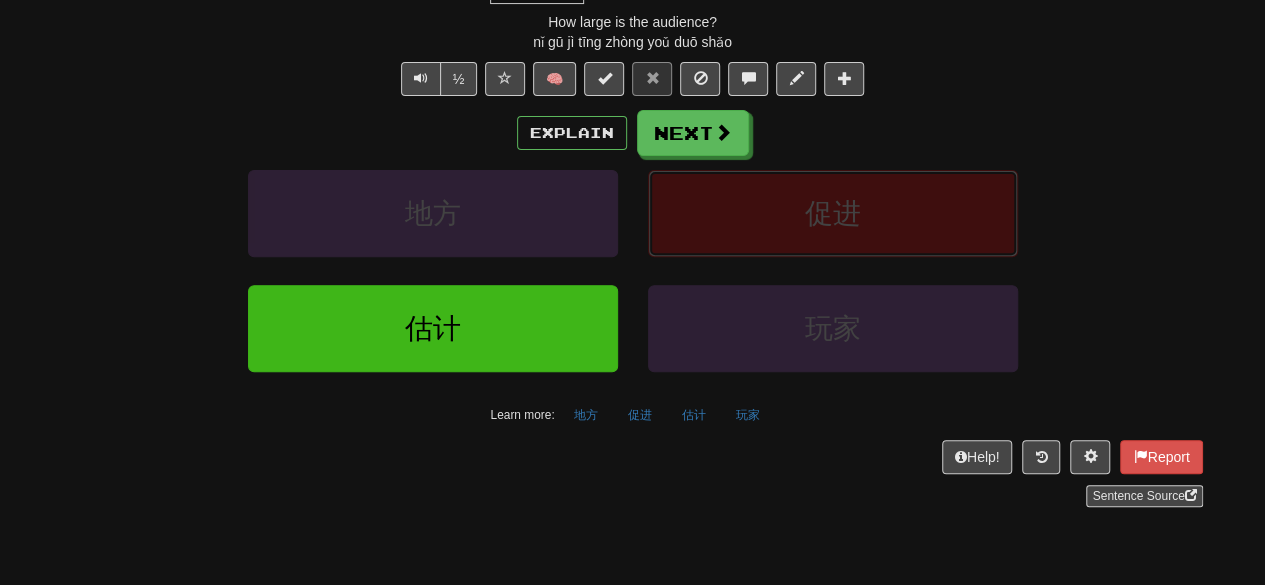 scroll, scrollTop: 133, scrollLeft: 0, axis: vertical 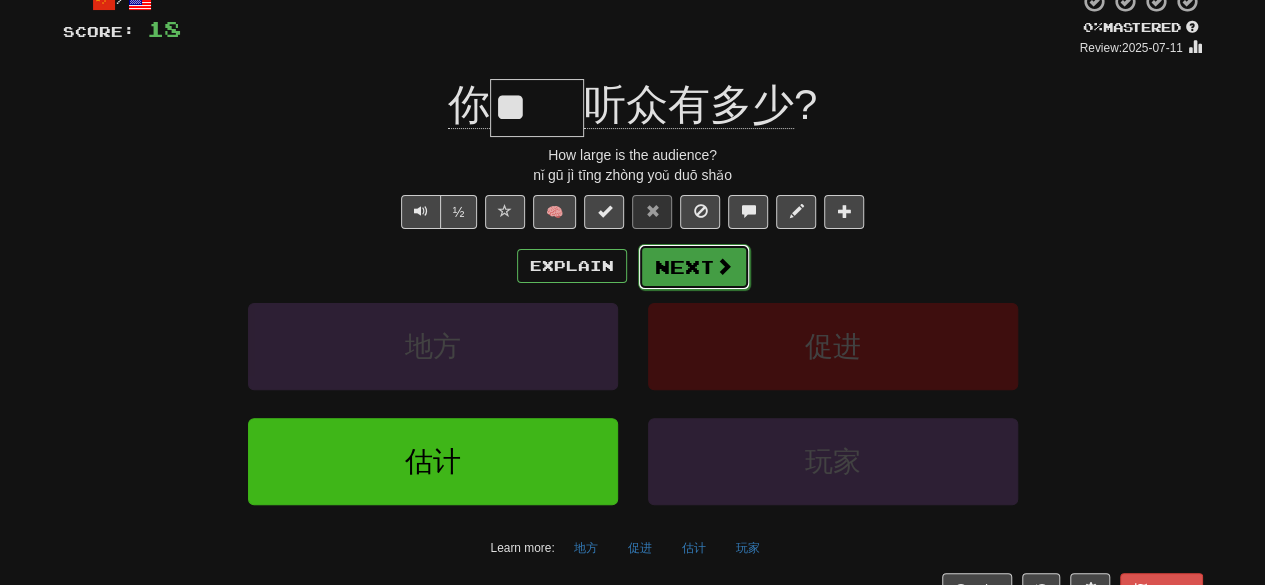 click at bounding box center (724, 266) 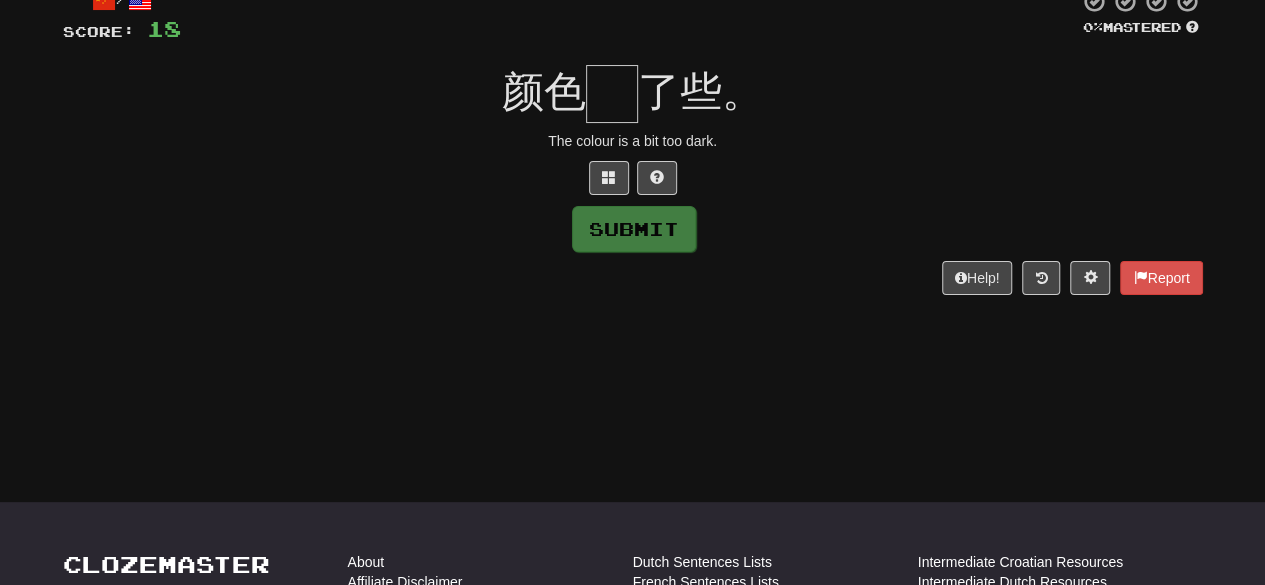 scroll, scrollTop: 0, scrollLeft: 0, axis: both 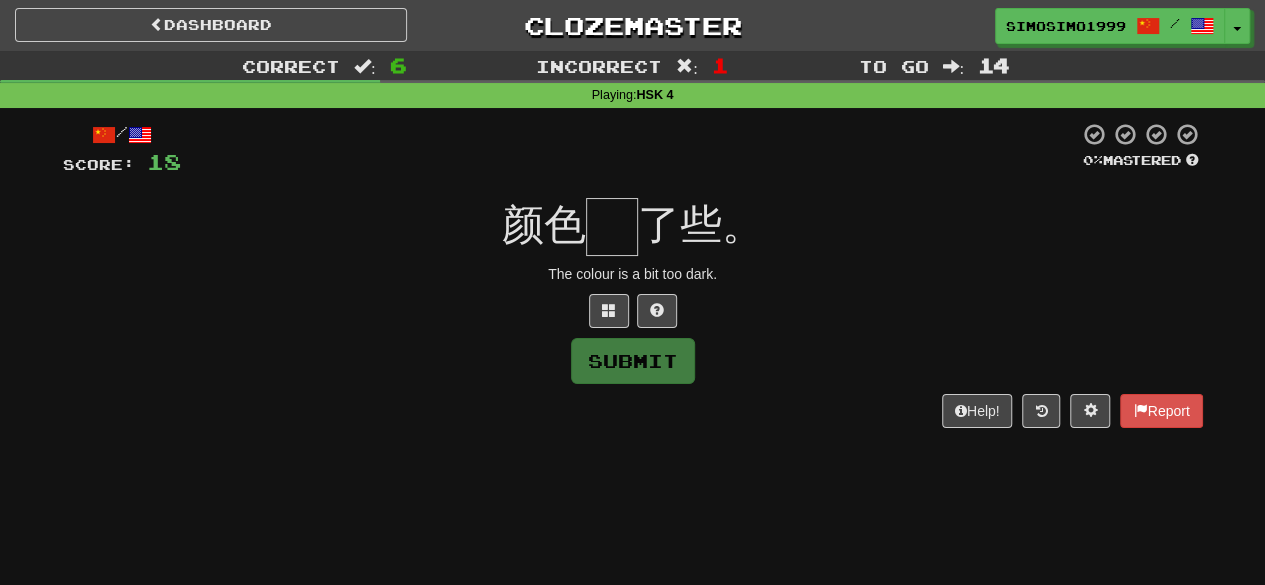 click at bounding box center (612, 227) 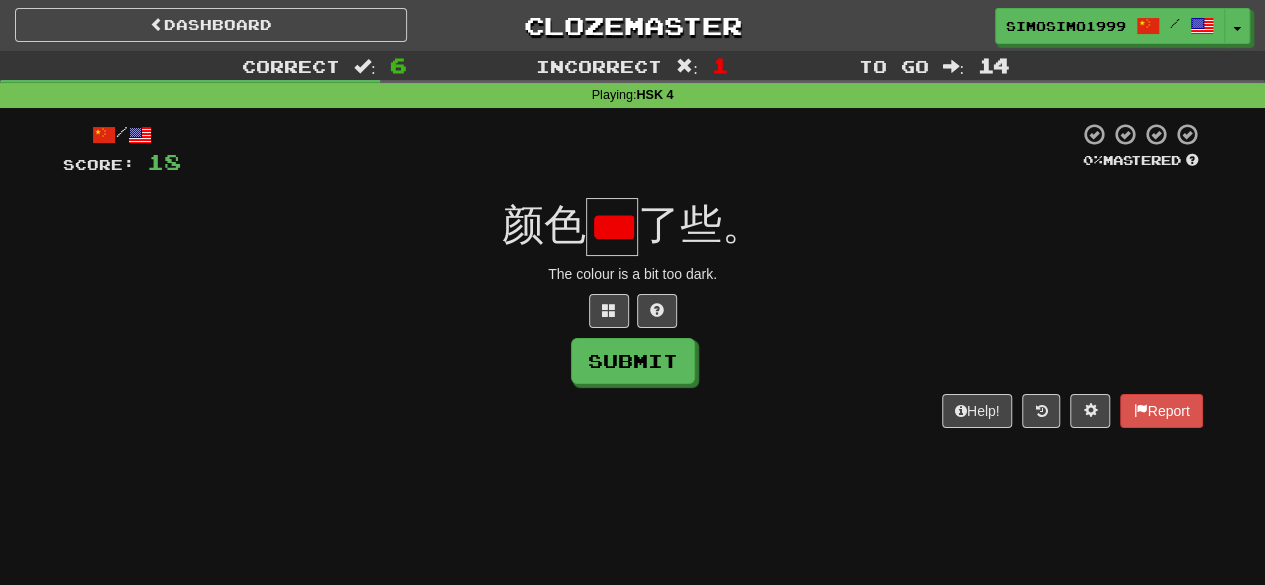 scroll, scrollTop: 0, scrollLeft: 23, axis: horizontal 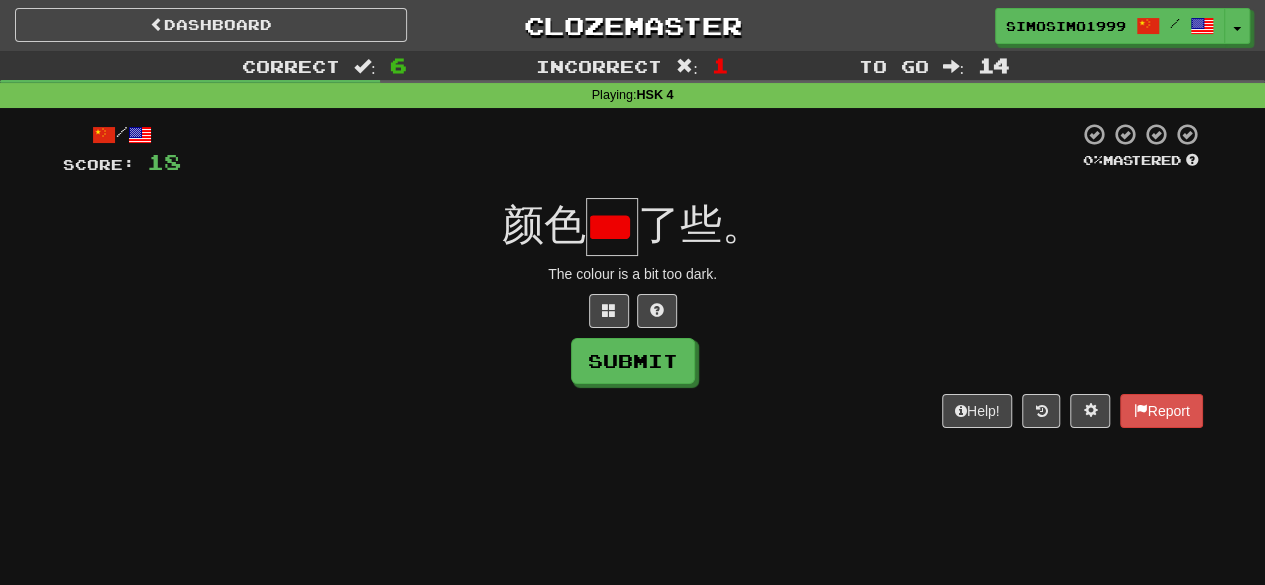 type on "*" 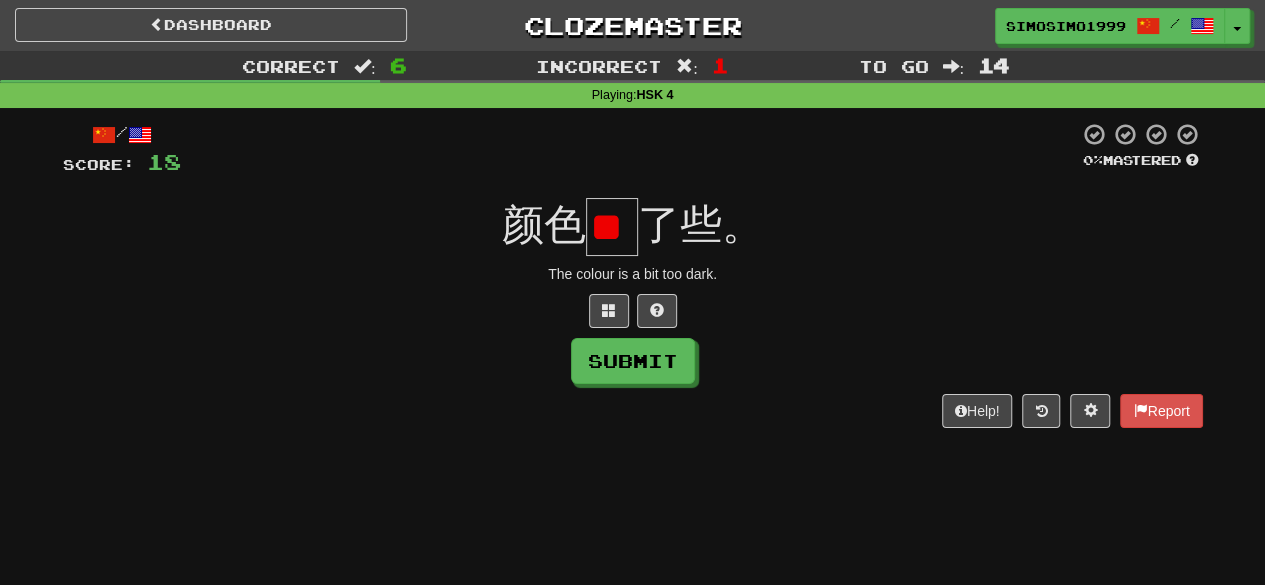 scroll, scrollTop: 0, scrollLeft: 2, axis: horizontal 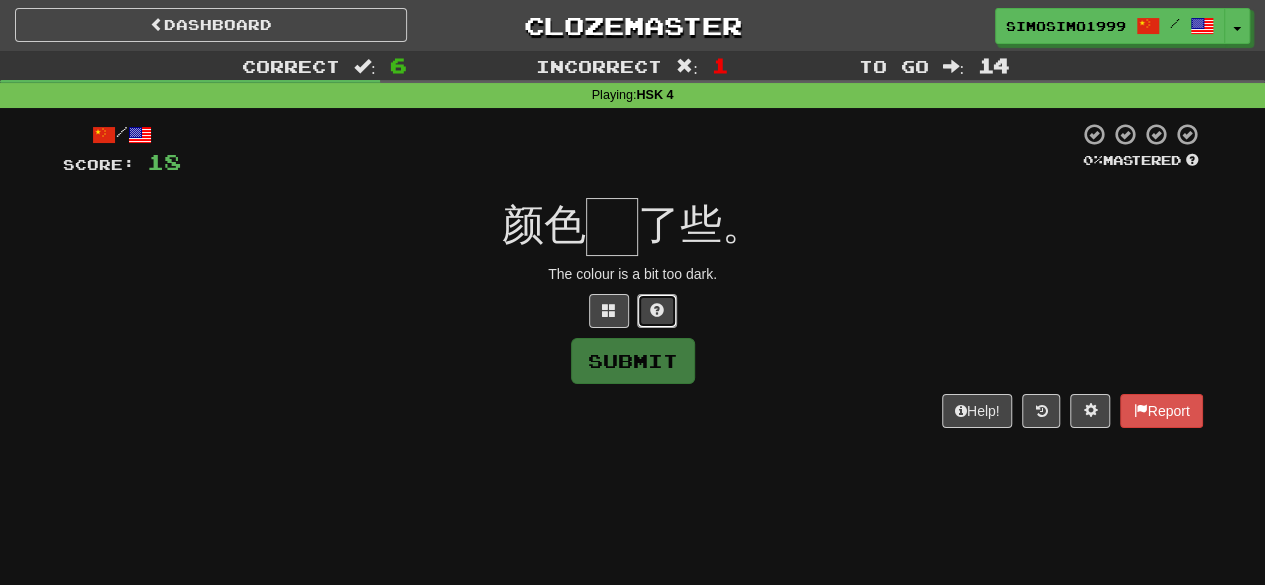 click at bounding box center (657, 310) 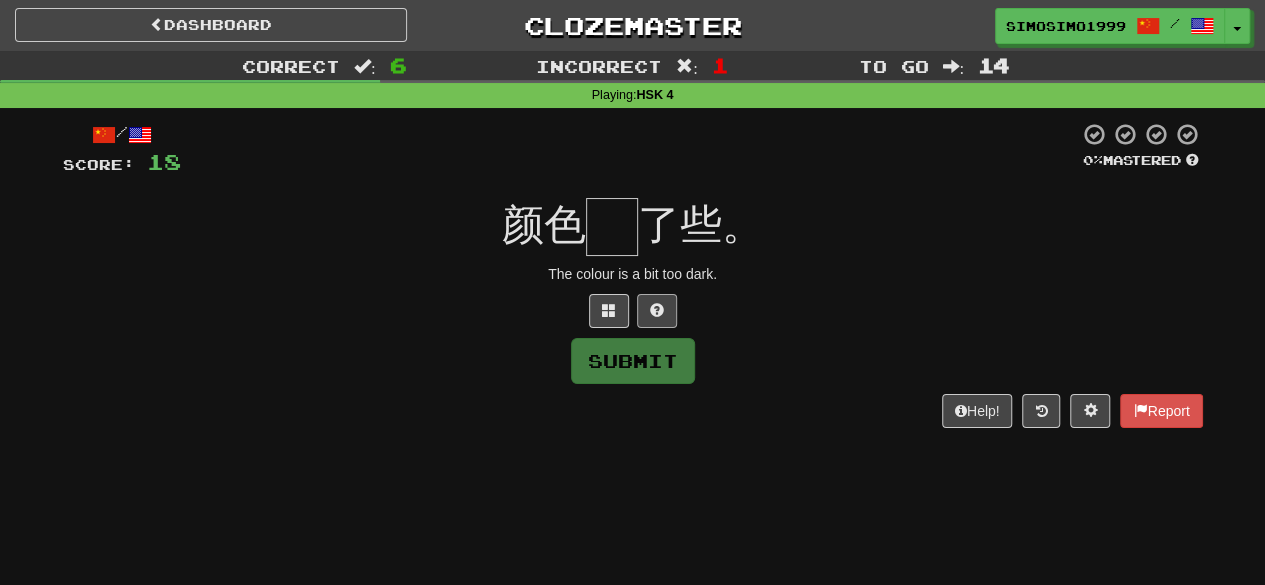 type on "*" 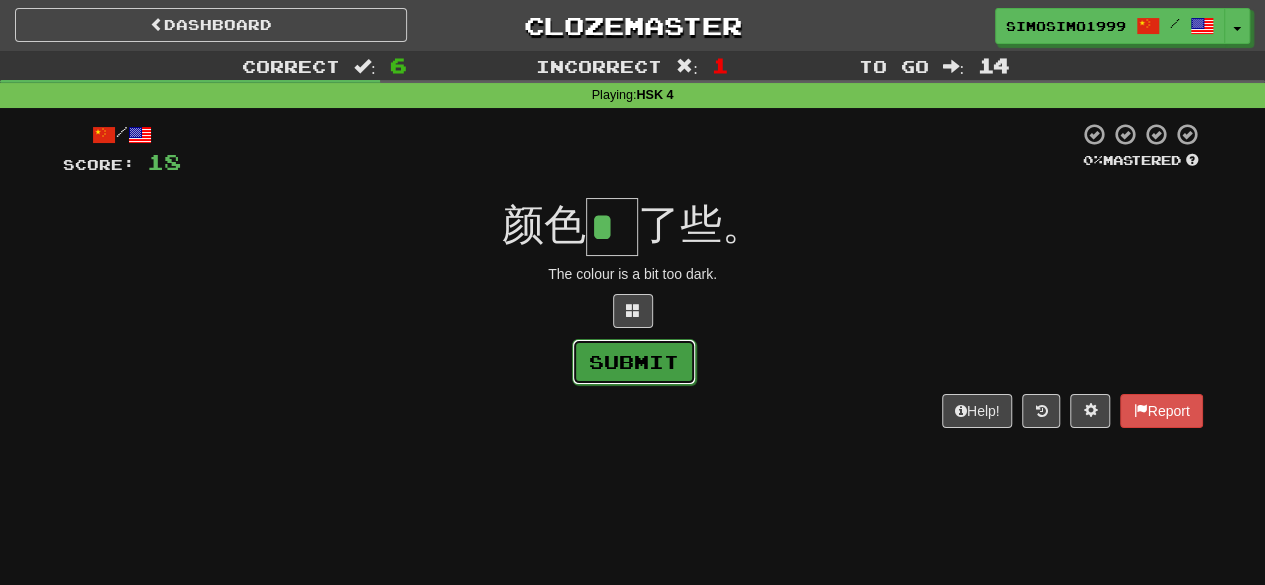 click on "Submit" at bounding box center [634, 362] 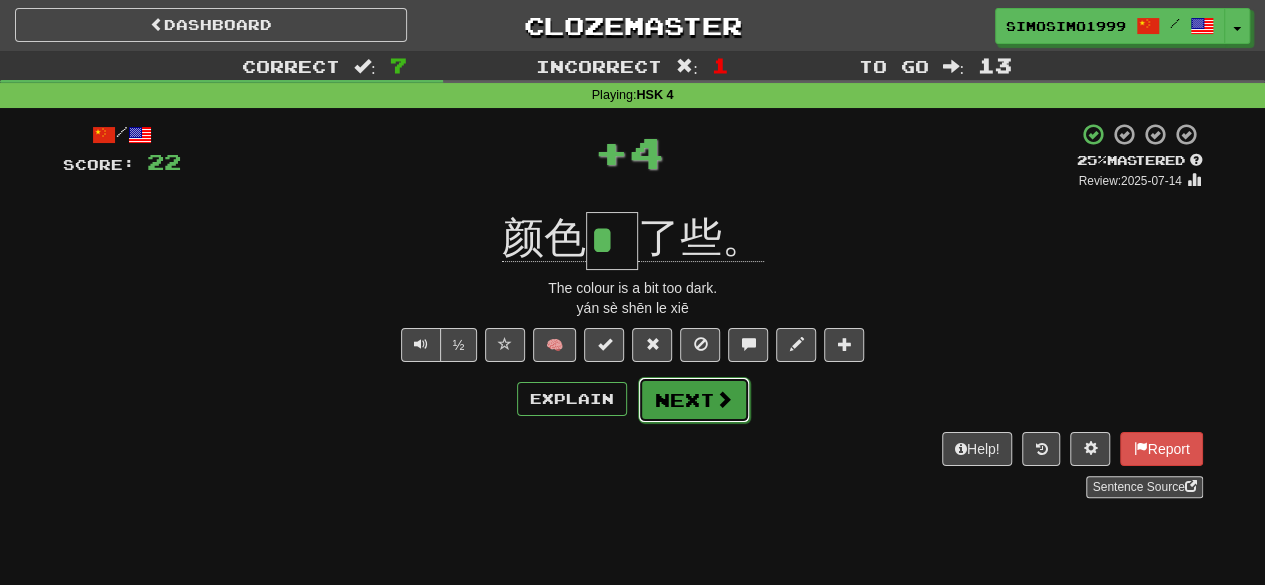 click on "Next" at bounding box center [694, 400] 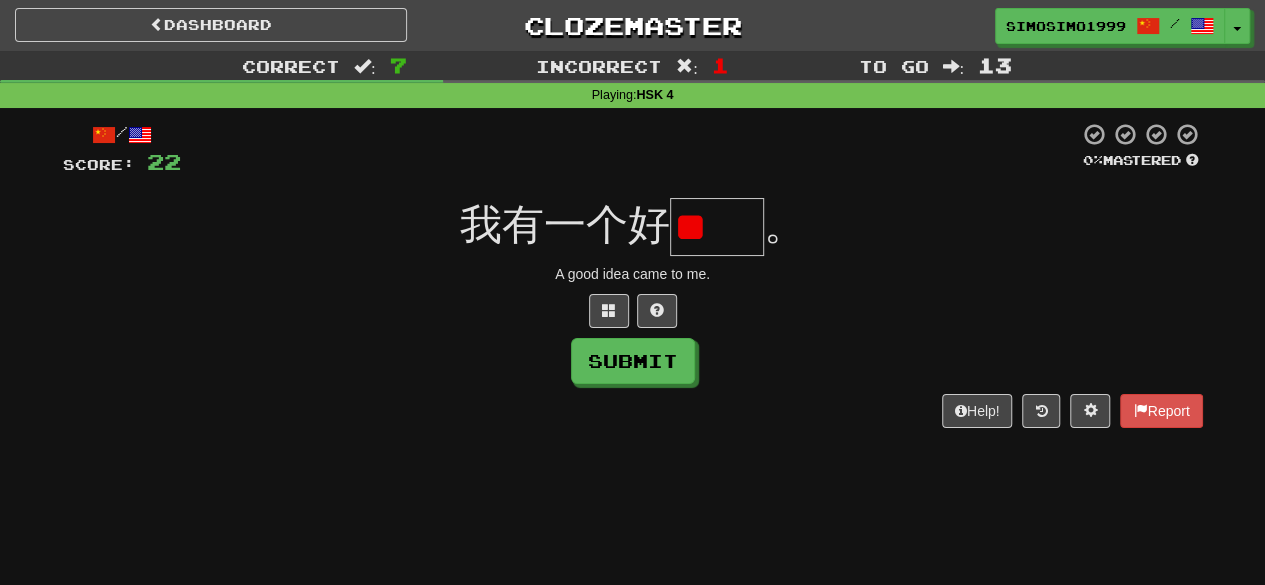 scroll, scrollTop: 0, scrollLeft: 0, axis: both 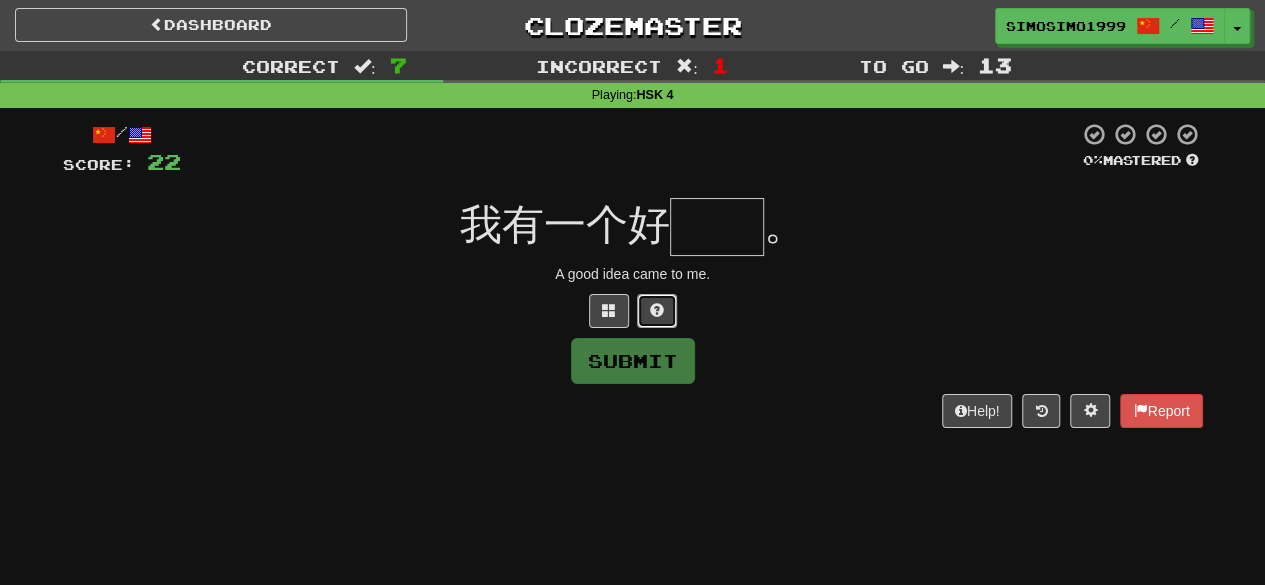 click at bounding box center (657, 310) 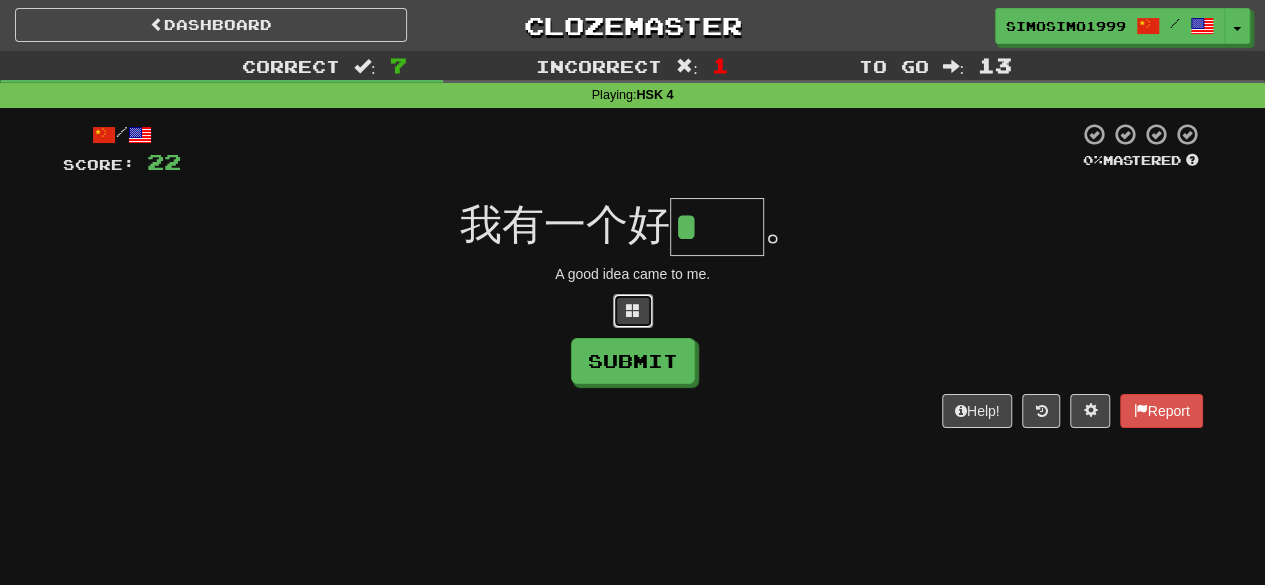 click at bounding box center (633, 311) 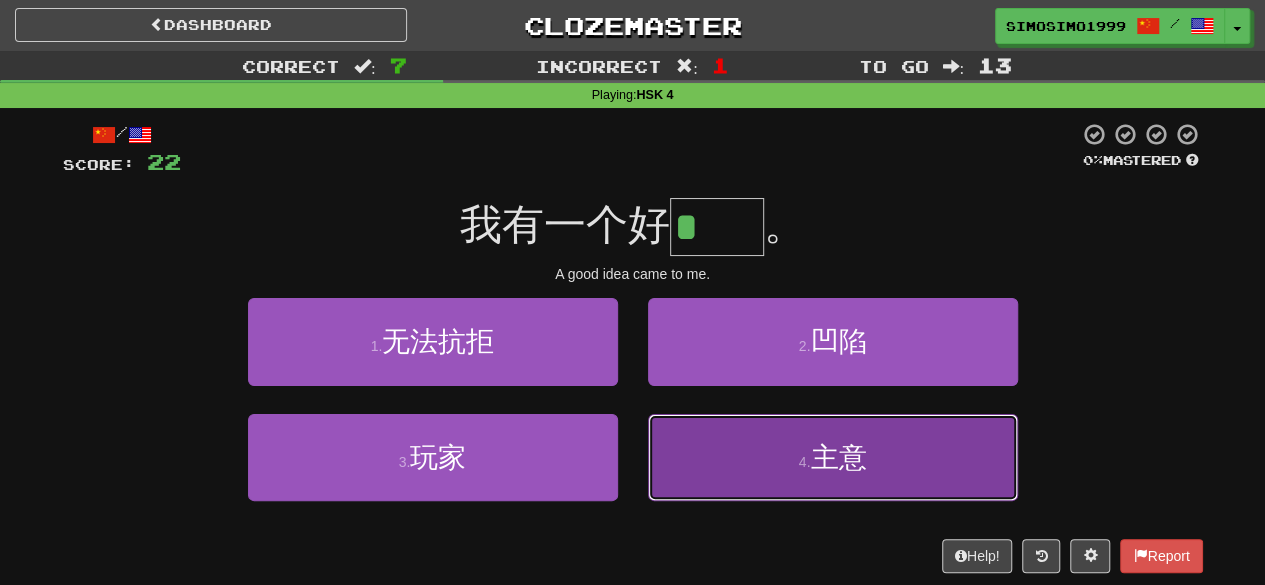 click on "4 .  主意" at bounding box center [833, 457] 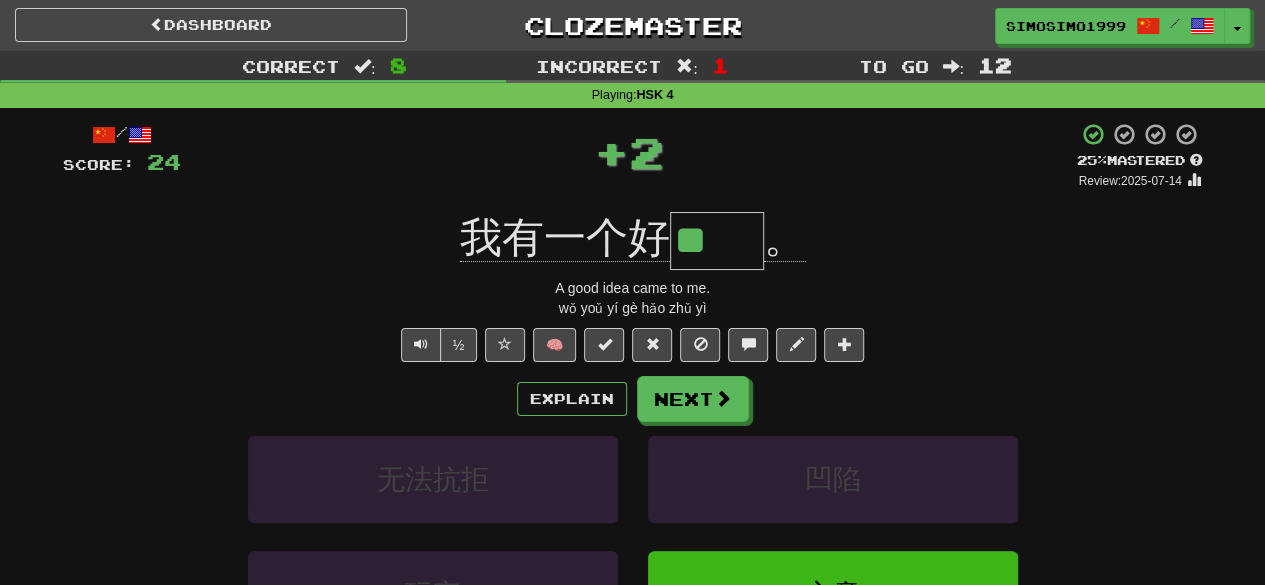 drag, startPoint x: 682, startPoint y: 249, endPoint x: 744, endPoint y: 255, distance: 62.289646 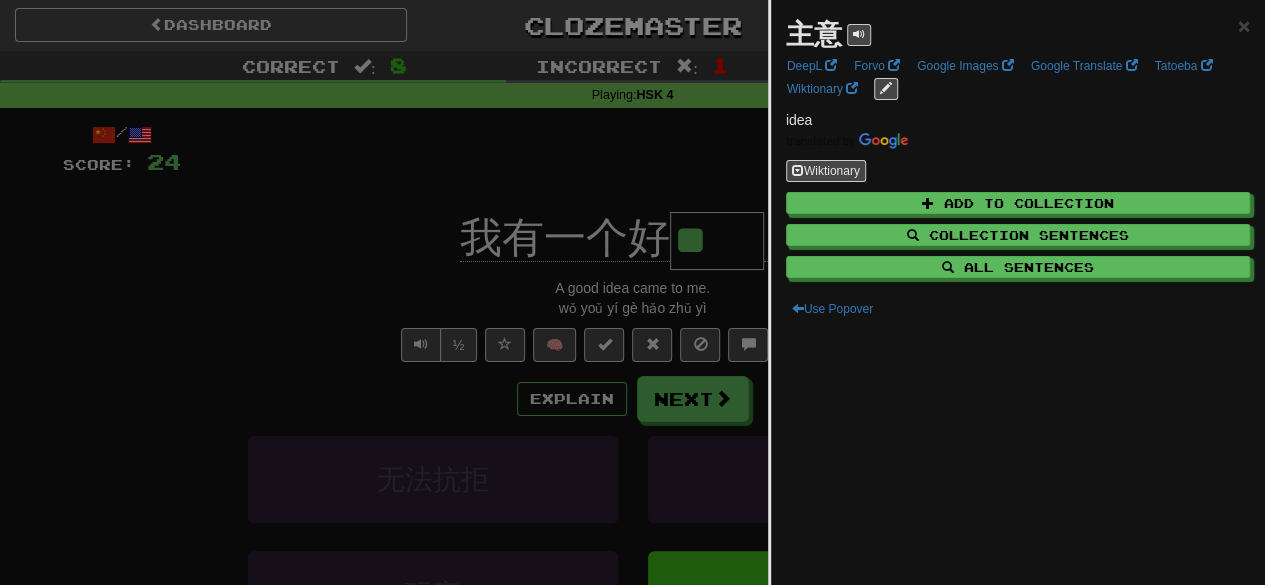 click at bounding box center [632, 292] 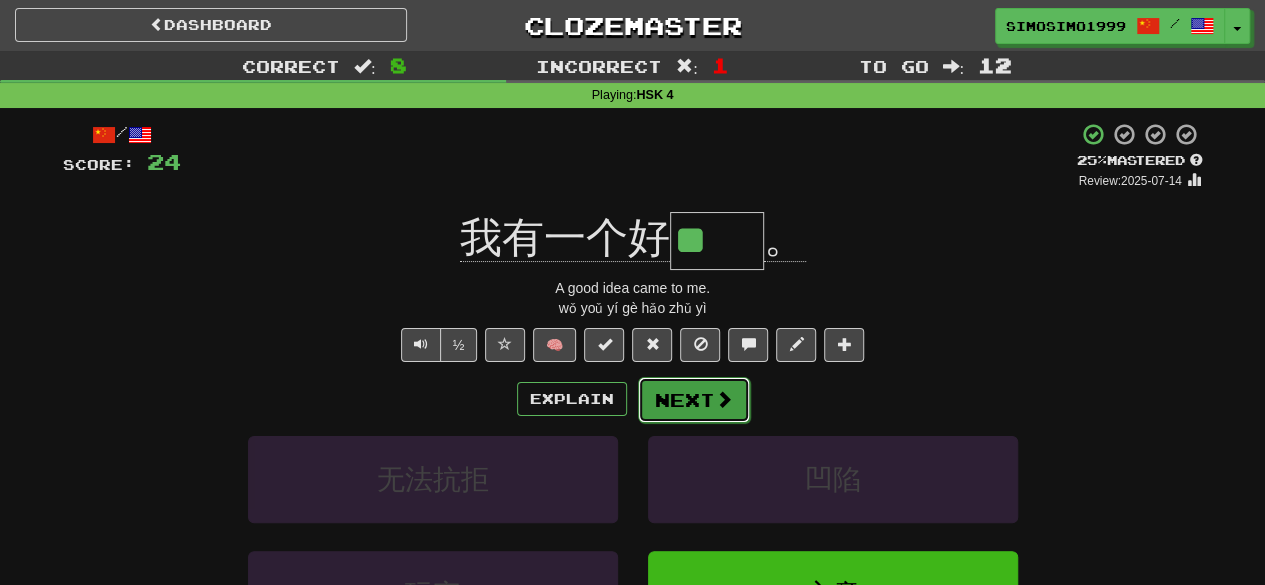 click on "Next" at bounding box center (694, 400) 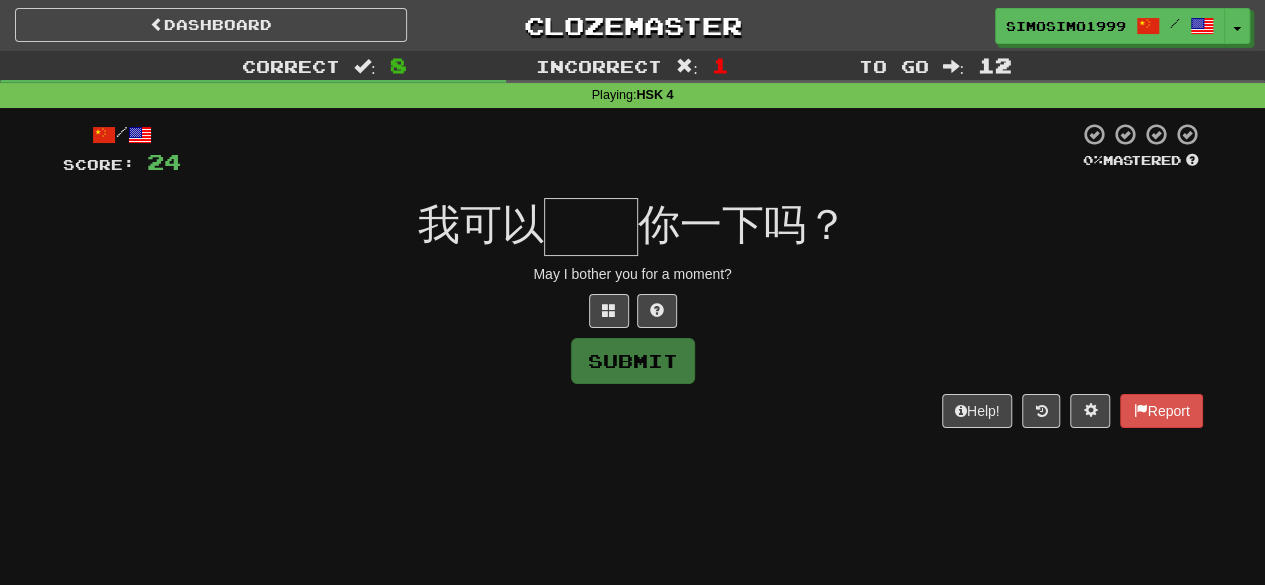 click at bounding box center [591, 227] 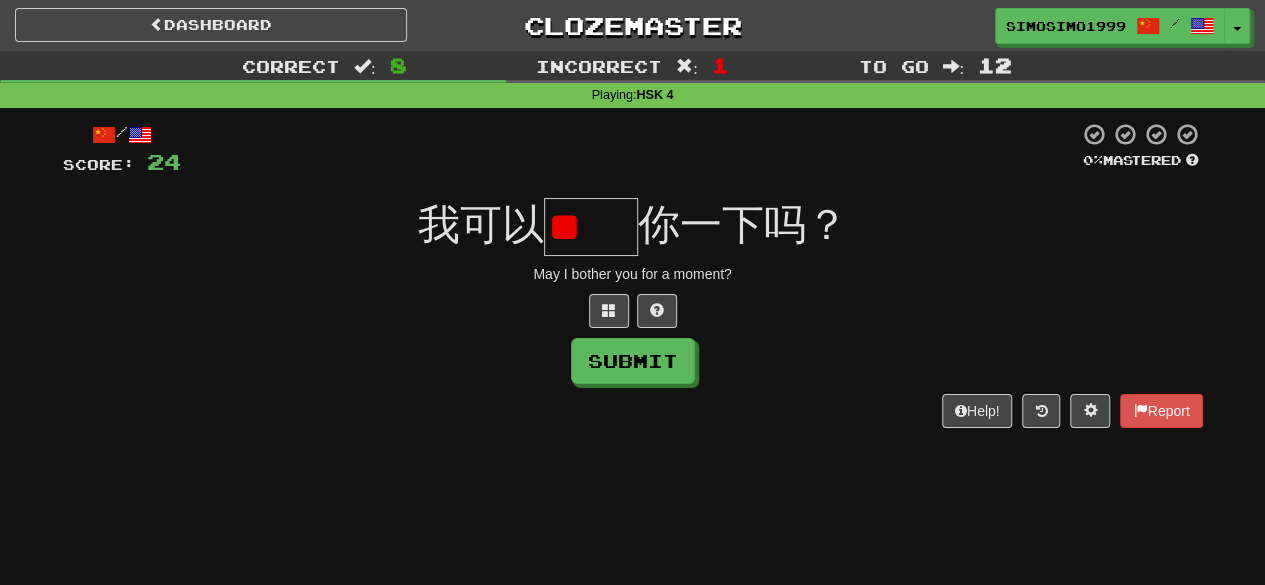 scroll, scrollTop: 0, scrollLeft: 0, axis: both 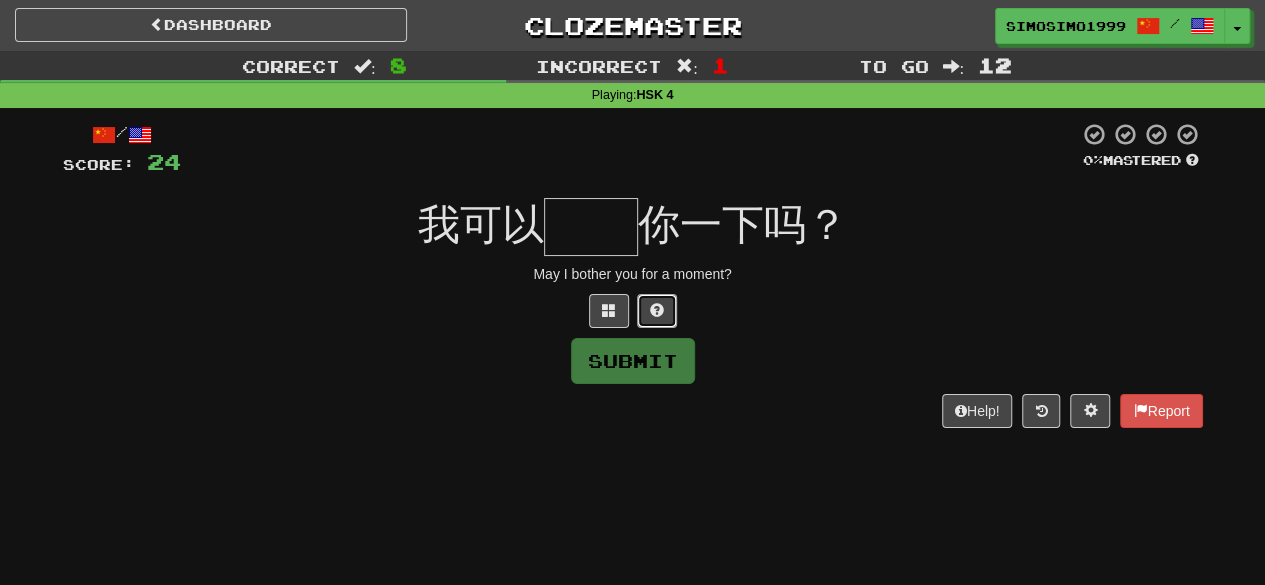 click at bounding box center (657, 311) 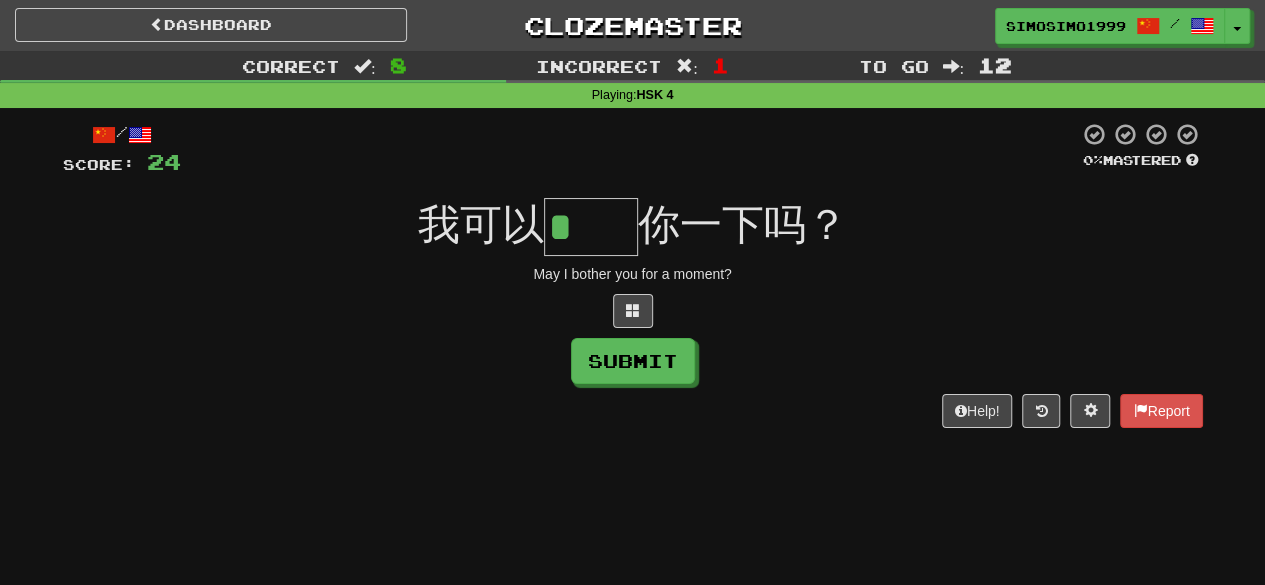 click on "*" at bounding box center (591, 227) 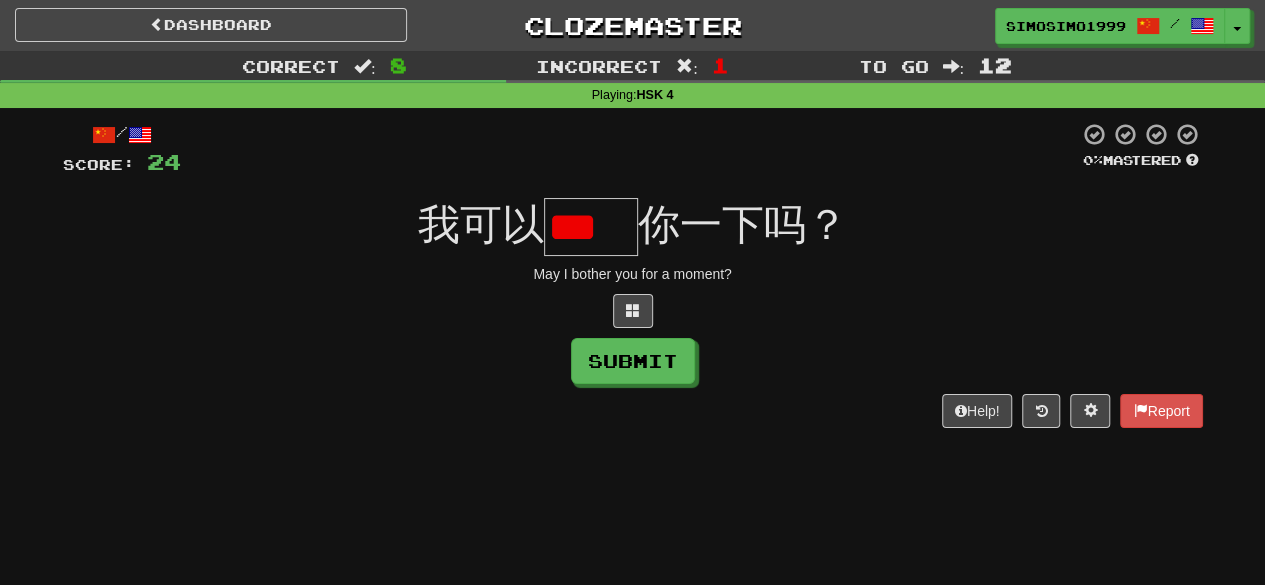 scroll, scrollTop: 0, scrollLeft: 0, axis: both 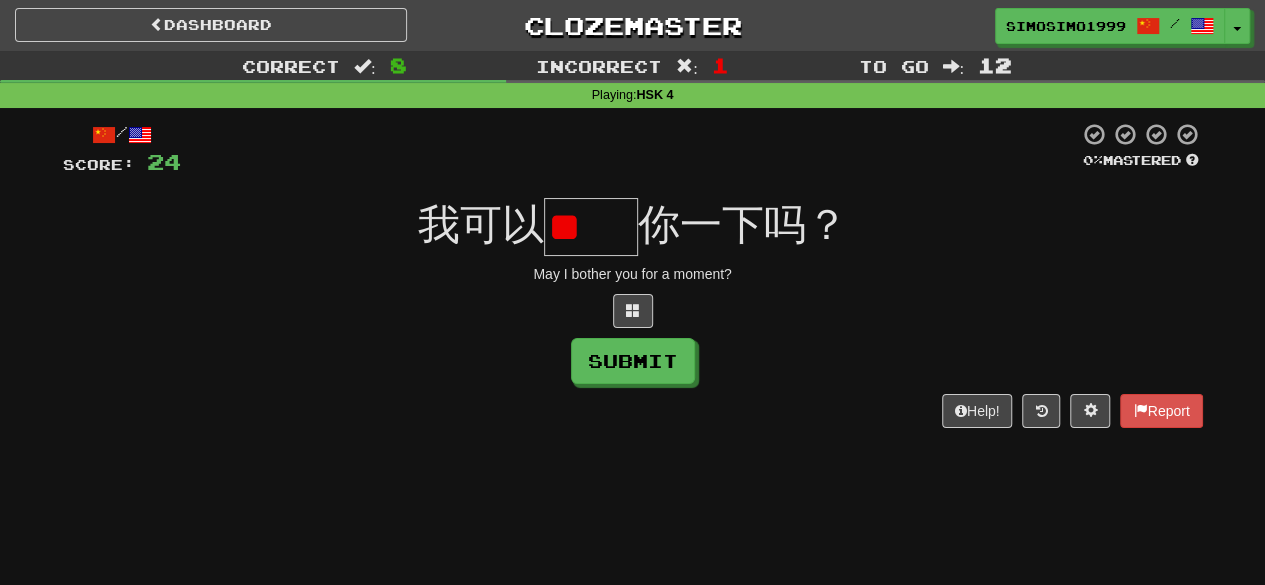 type on "*" 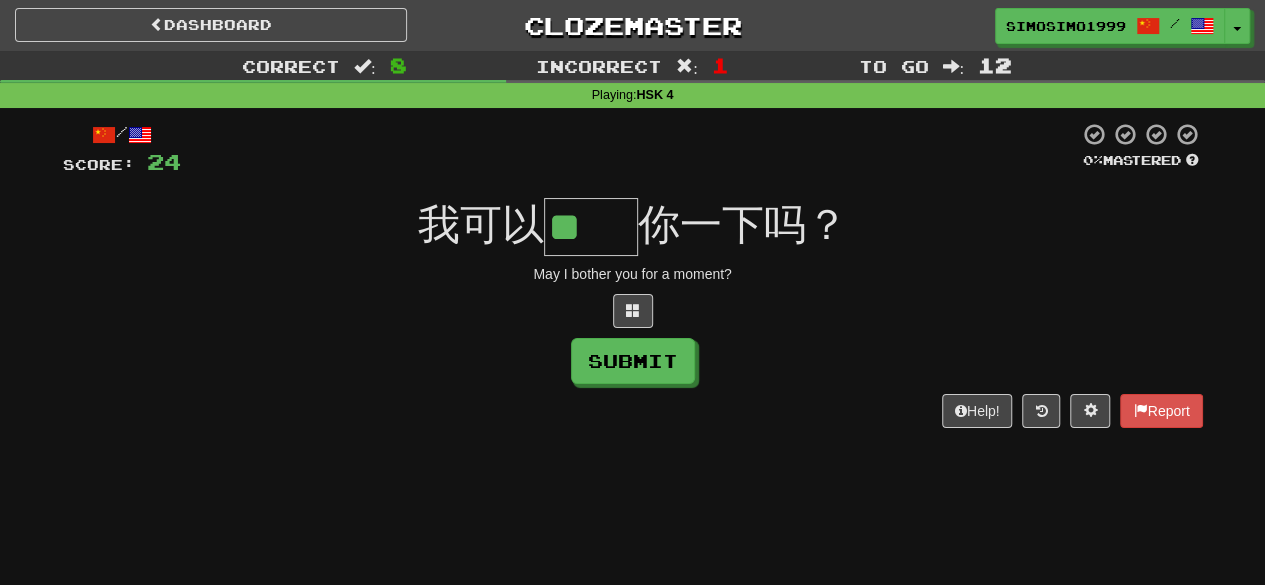 type on "**" 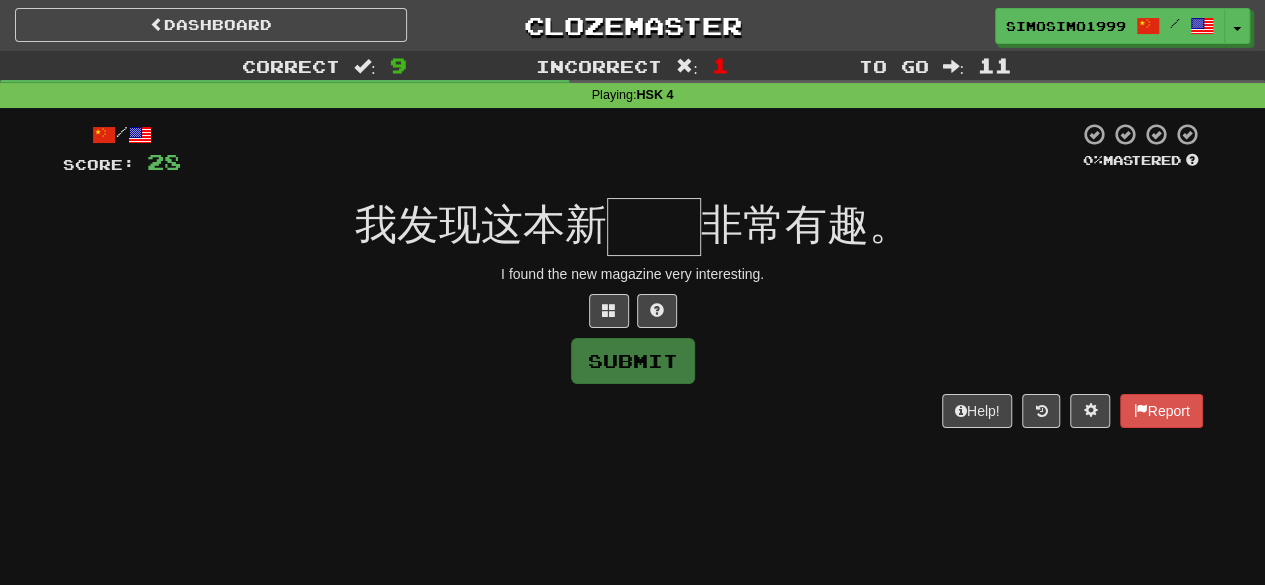 click at bounding box center [654, 227] 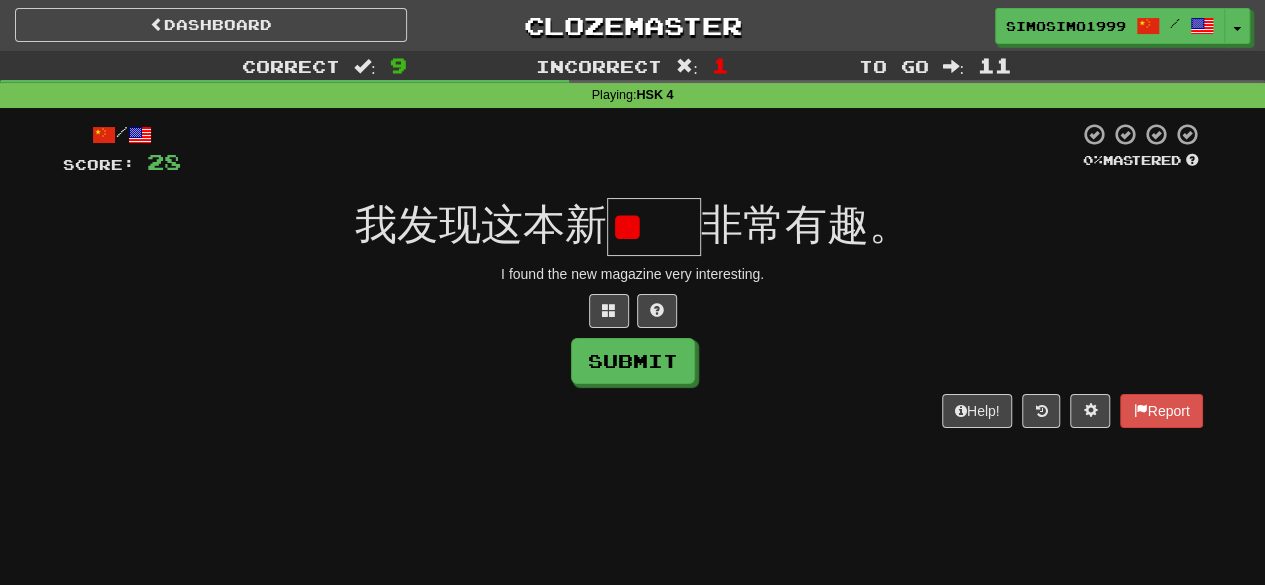 scroll, scrollTop: 0, scrollLeft: 0, axis: both 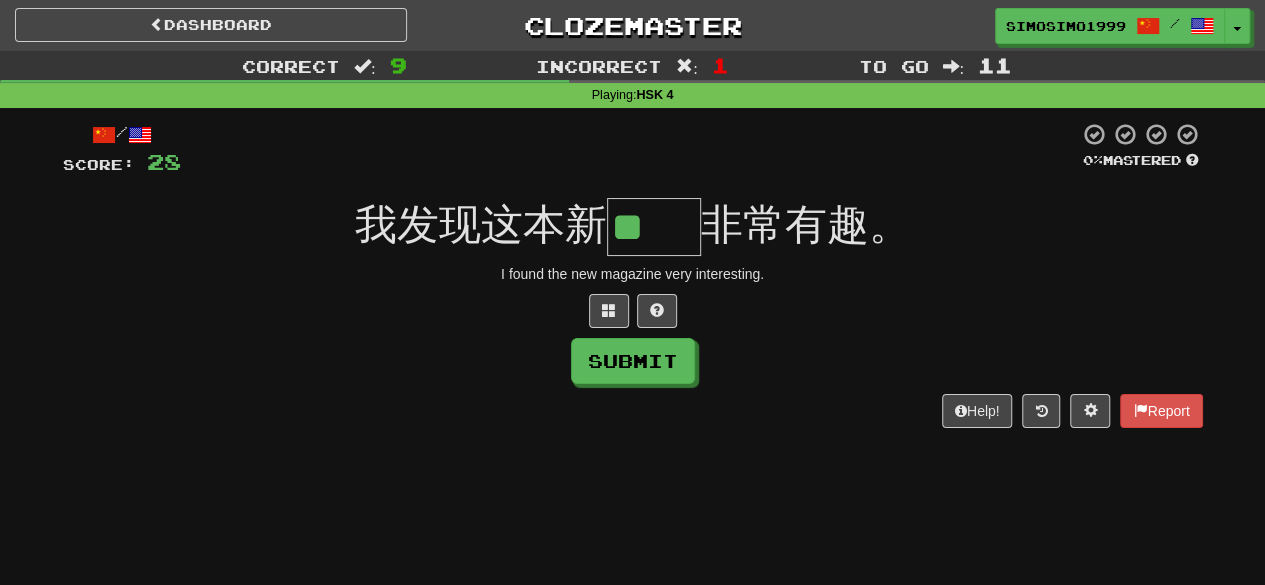 type on "**" 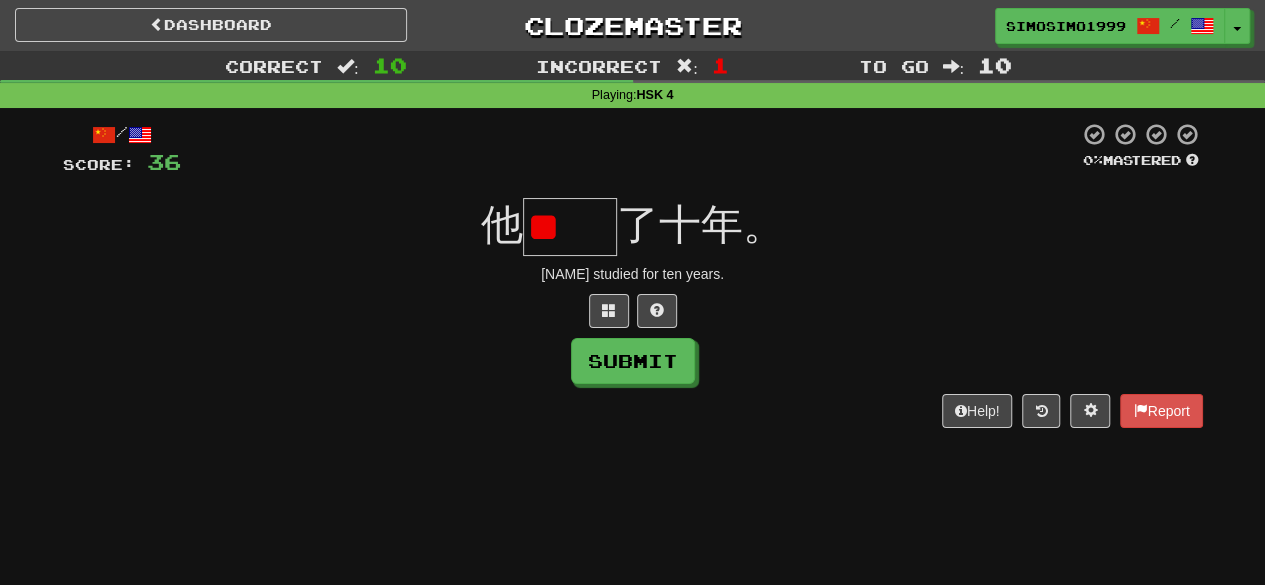 scroll, scrollTop: 0, scrollLeft: 0, axis: both 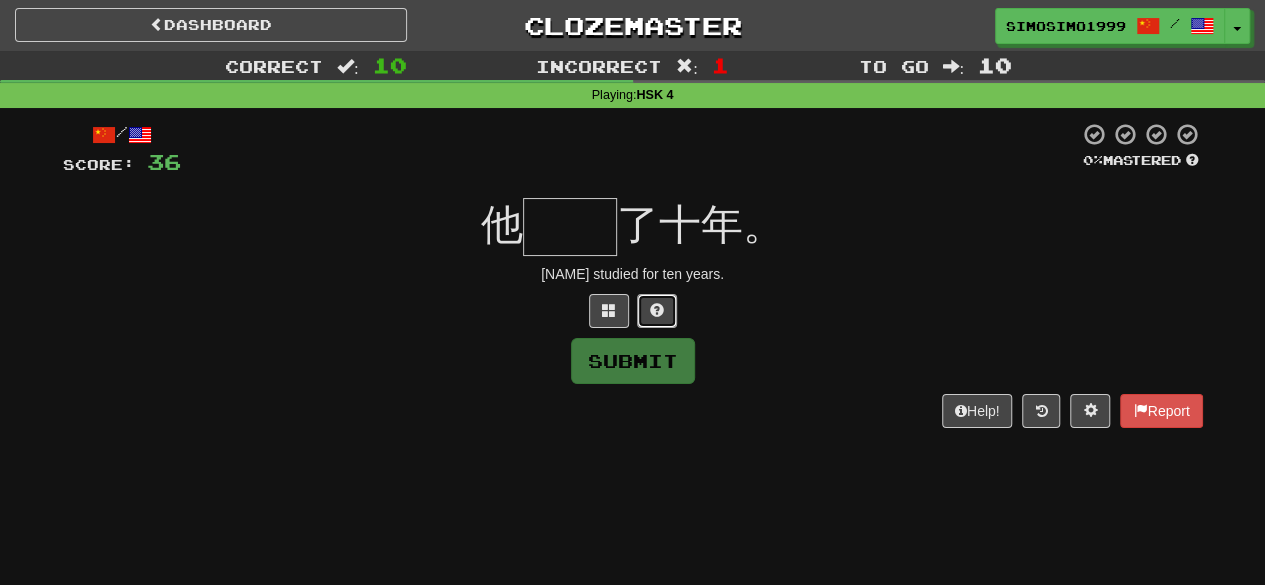 click at bounding box center (657, 310) 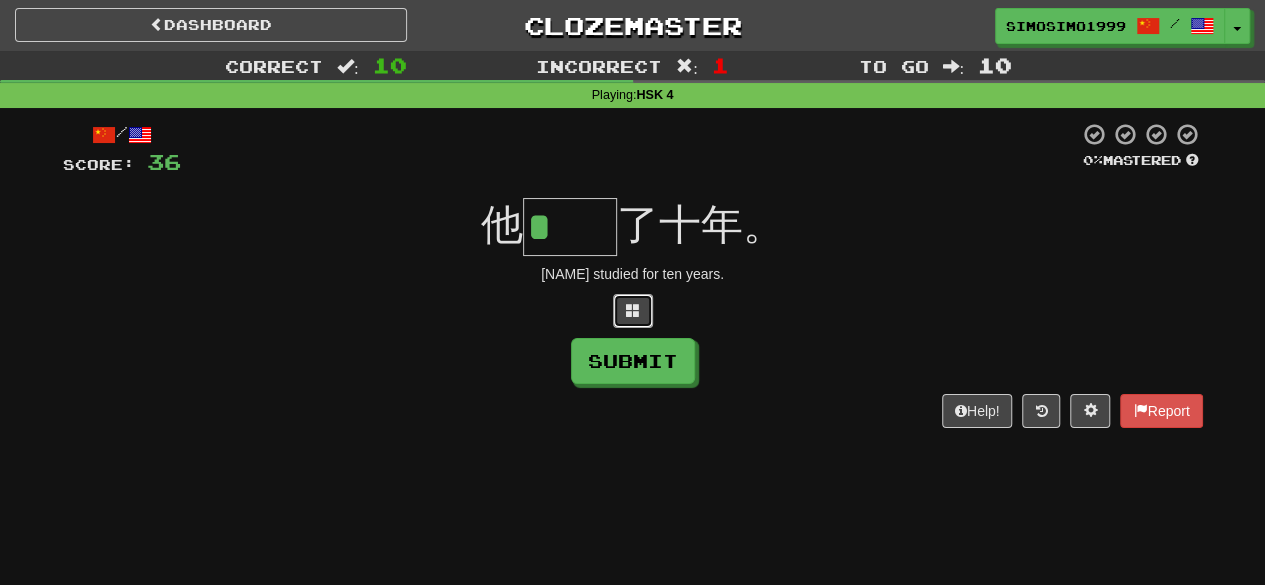 click at bounding box center [633, 311] 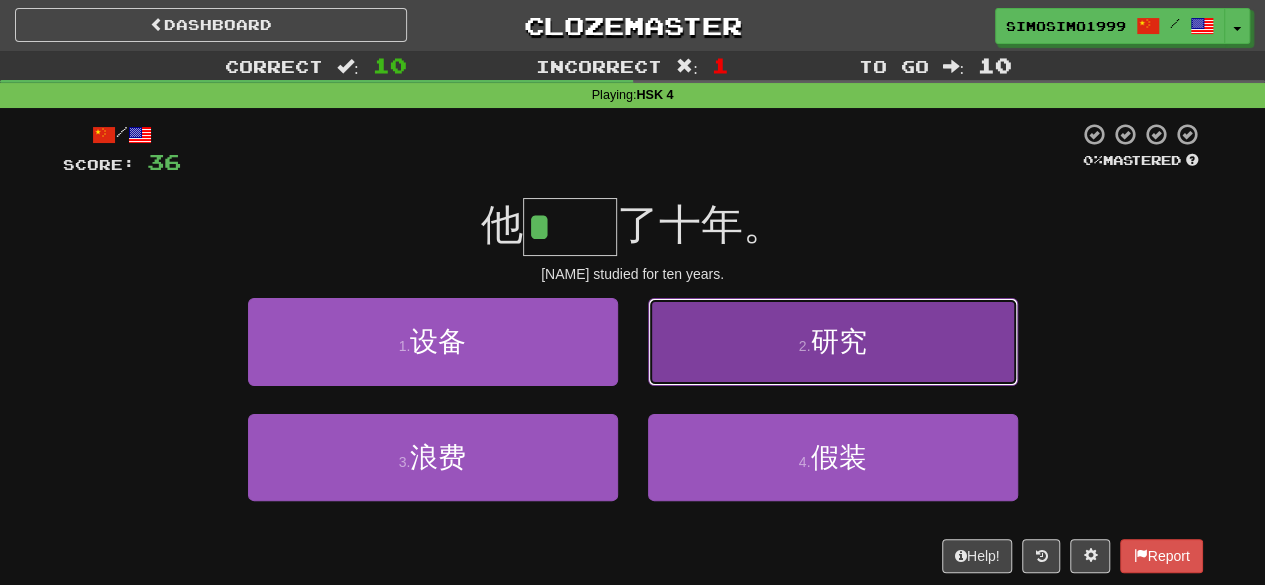 click on "2 .  研究" at bounding box center [833, 341] 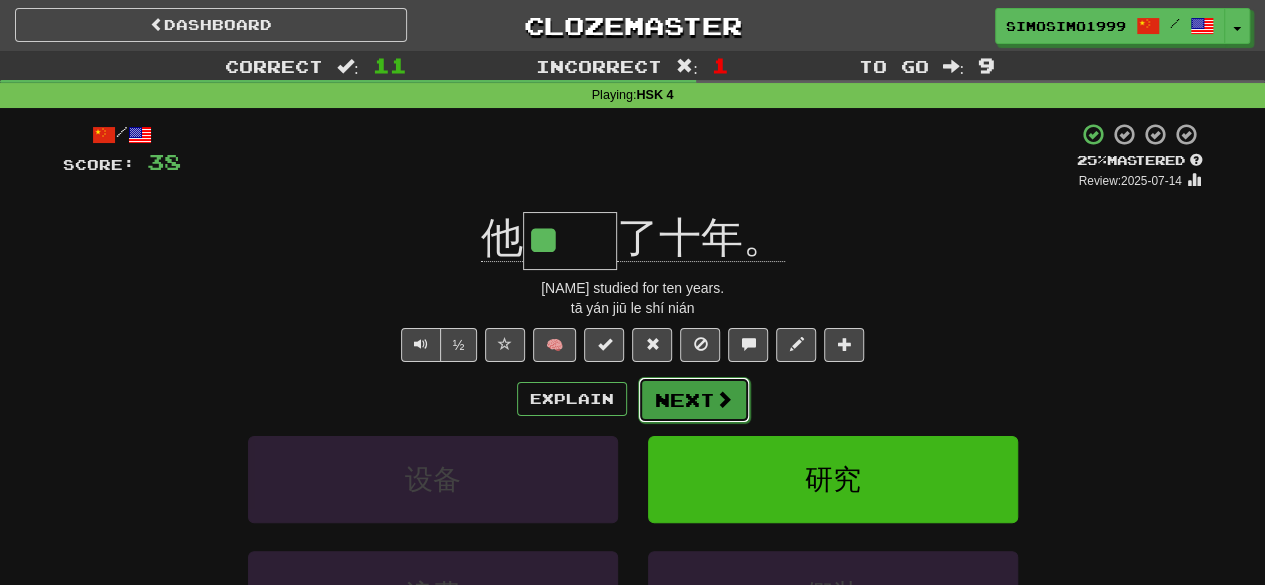 click on "Next" at bounding box center [694, 400] 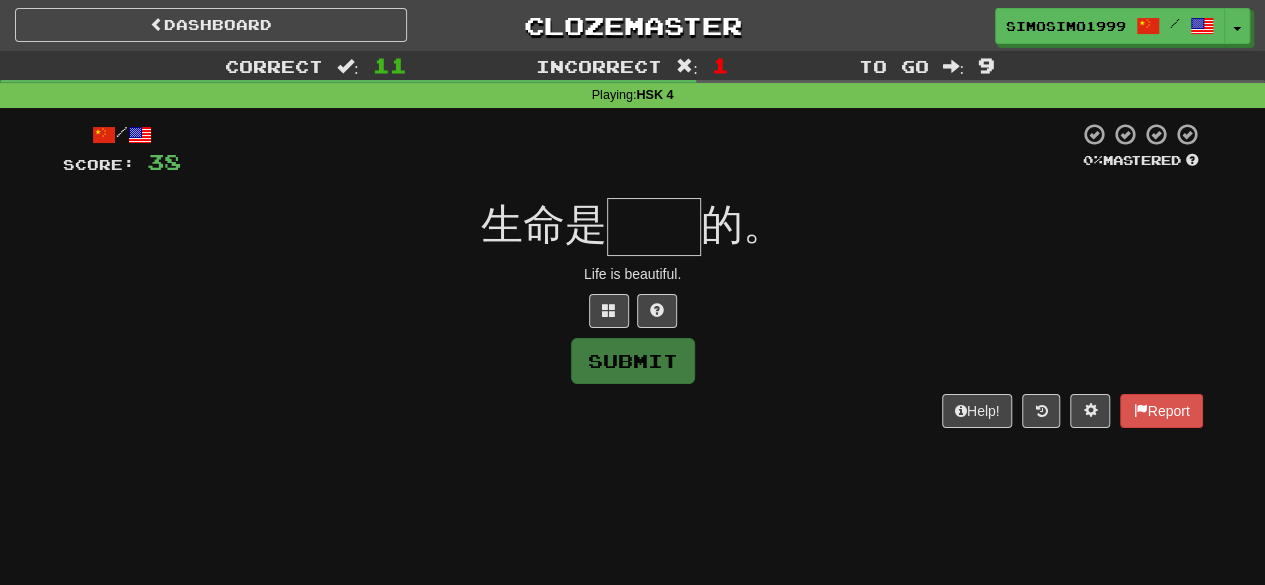 click at bounding box center [654, 227] 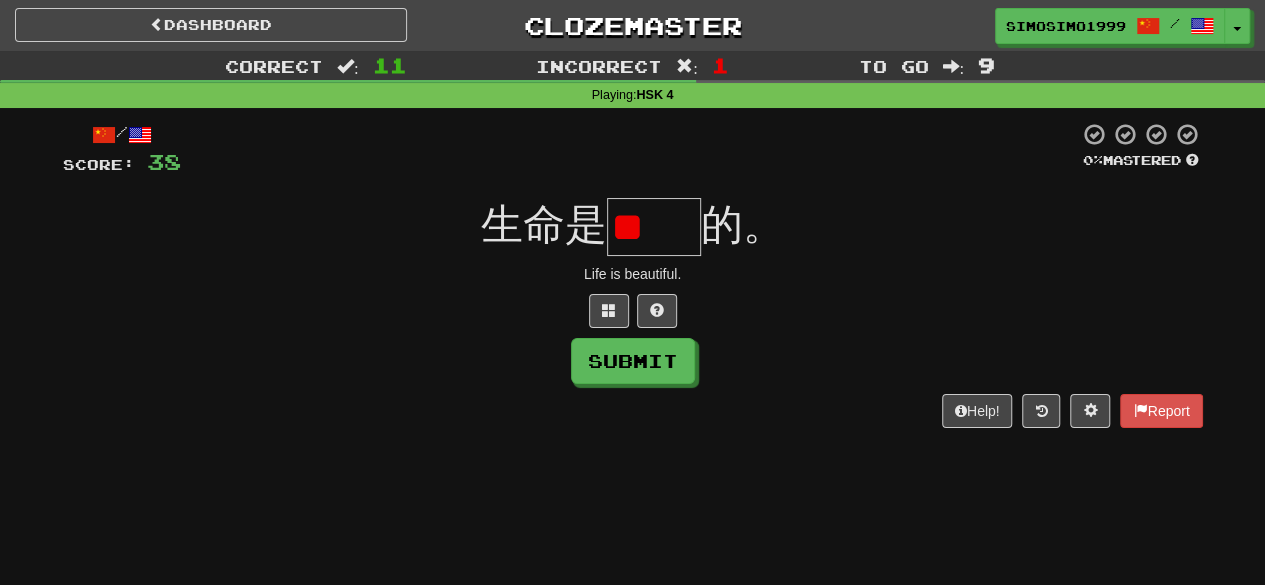 scroll, scrollTop: 0, scrollLeft: 0, axis: both 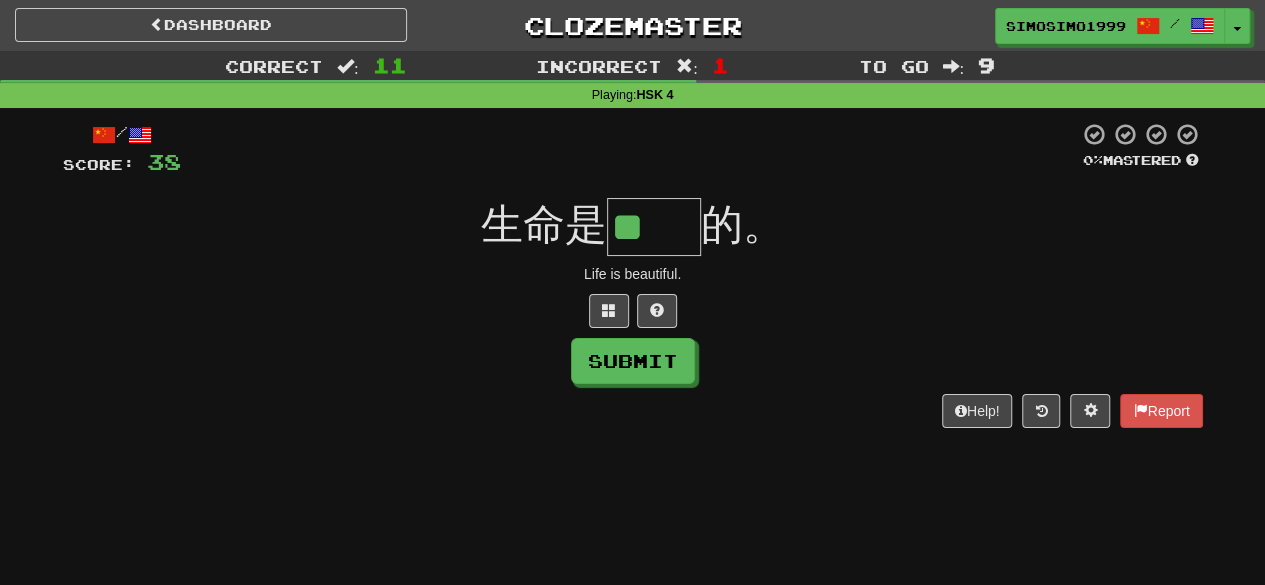 type on "**" 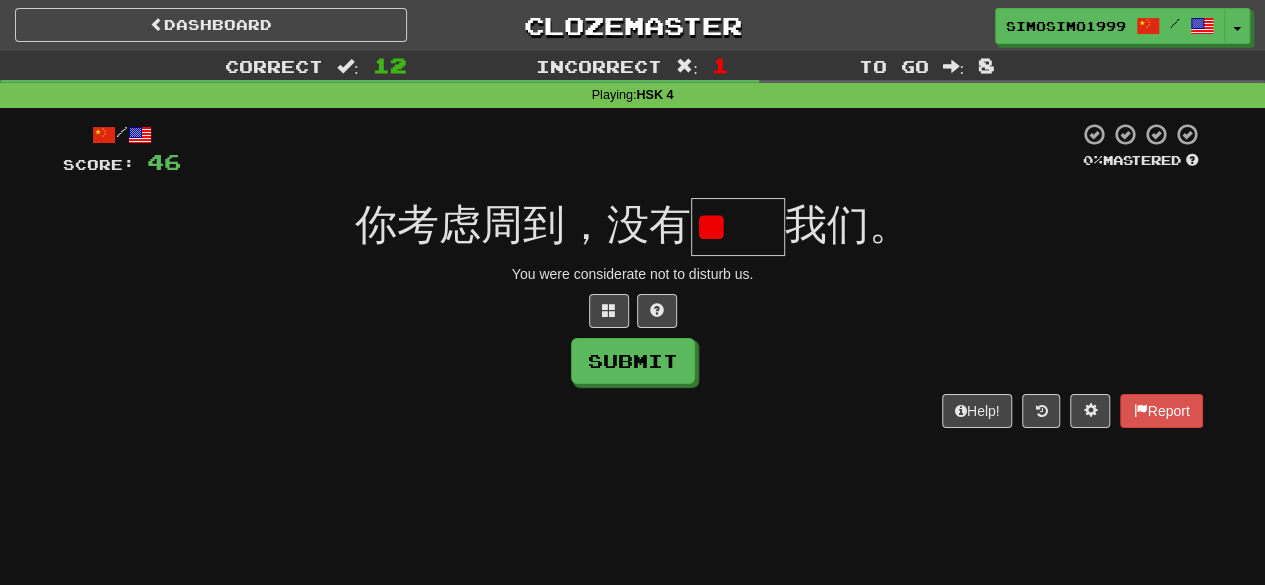 scroll, scrollTop: 0, scrollLeft: 0, axis: both 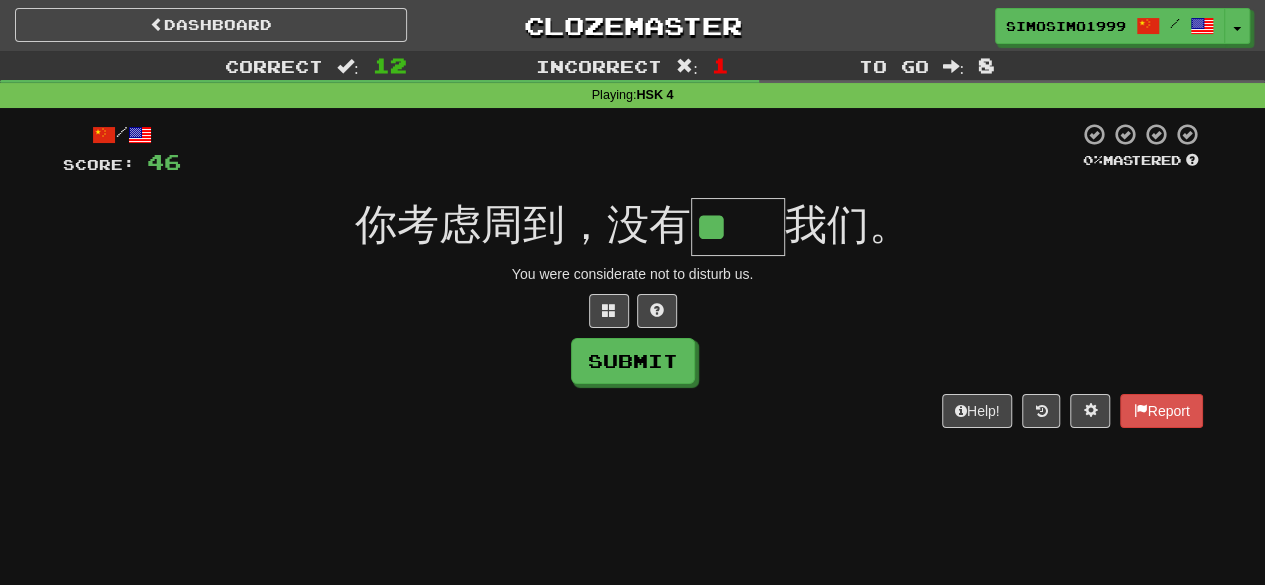 type on "**" 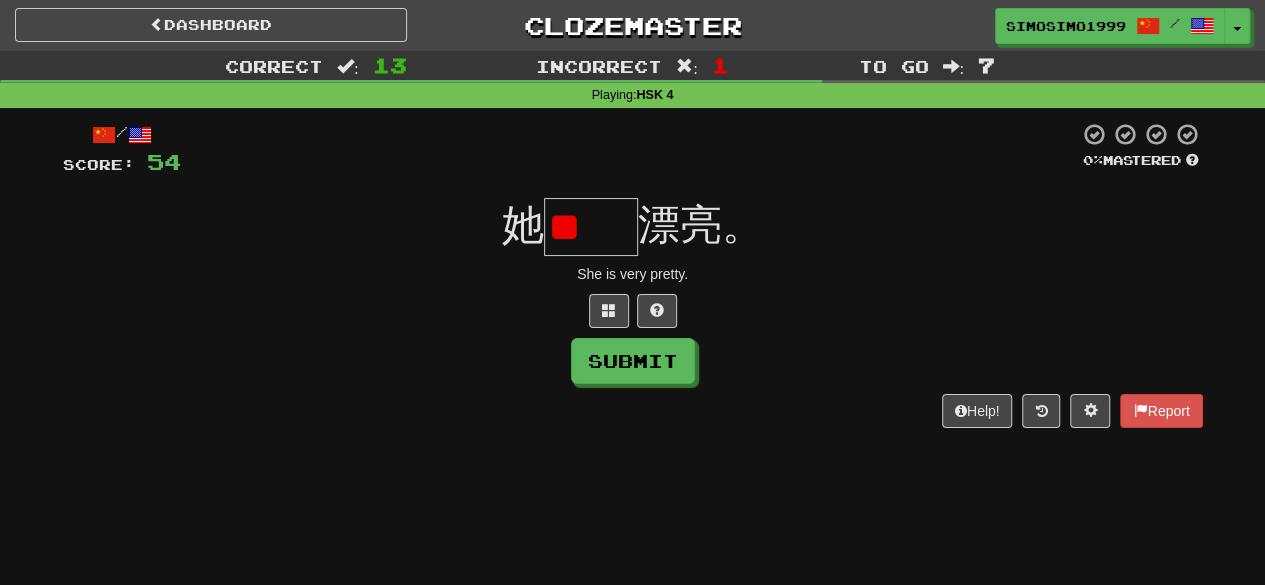scroll, scrollTop: 0, scrollLeft: 0, axis: both 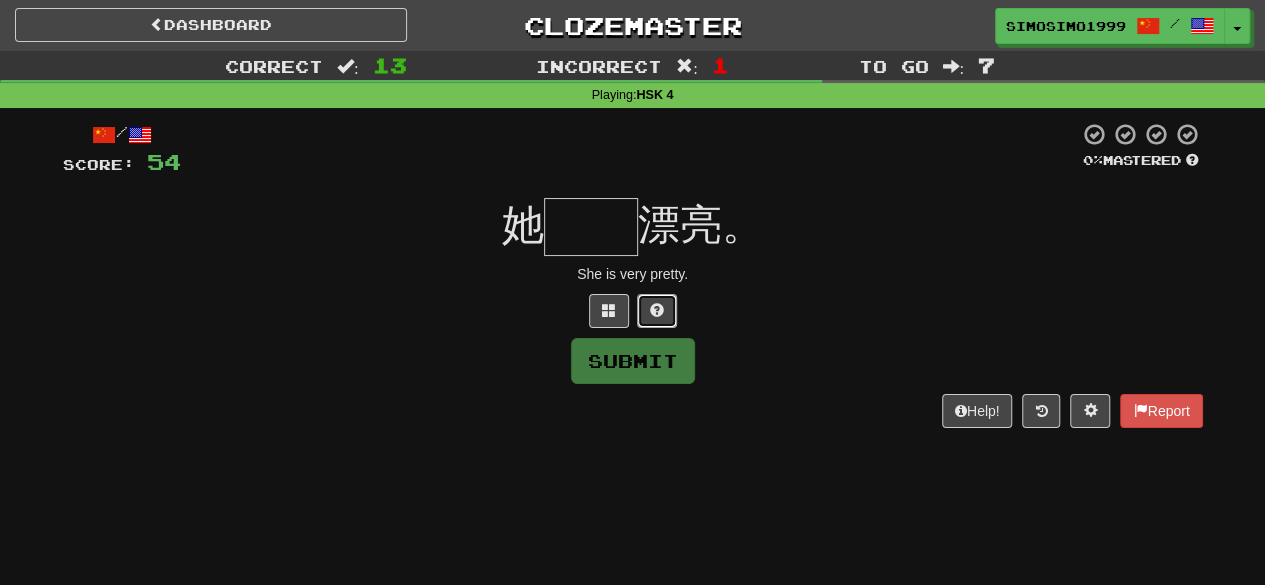 click at bounding box center (657, 310) 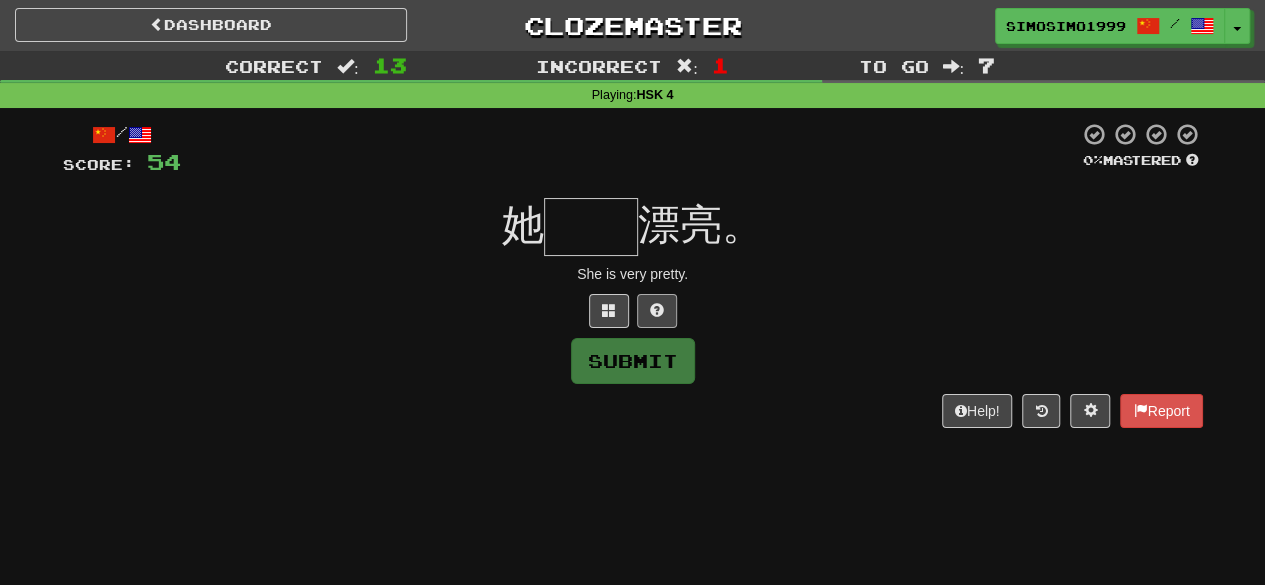 type on "*" 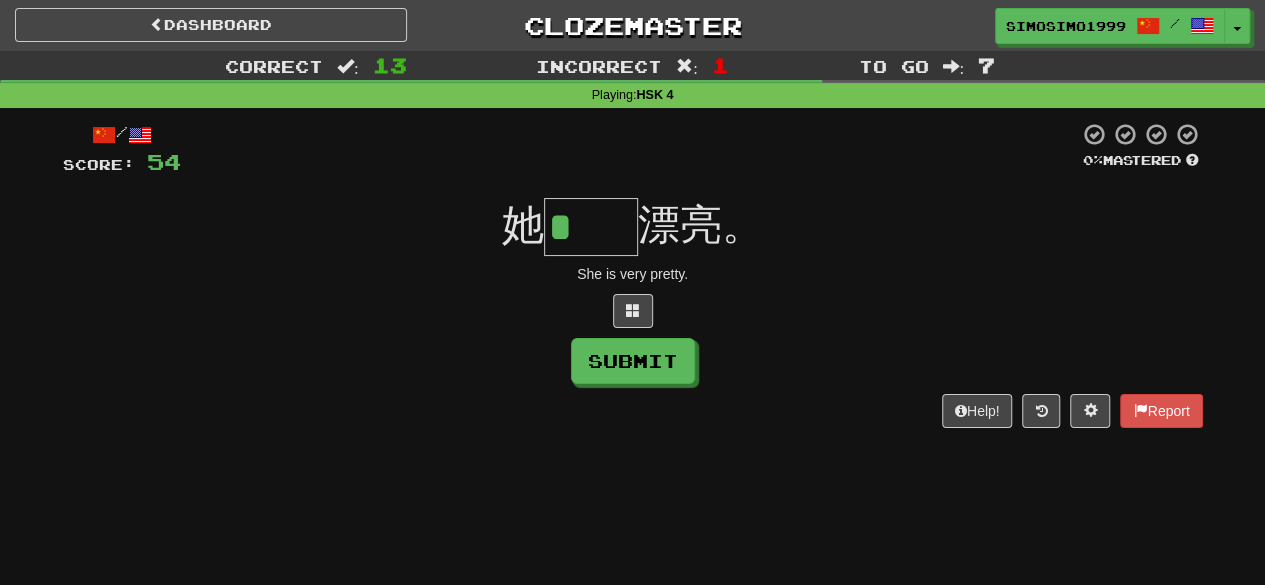 click on "*" at bounding box center (591, 227) 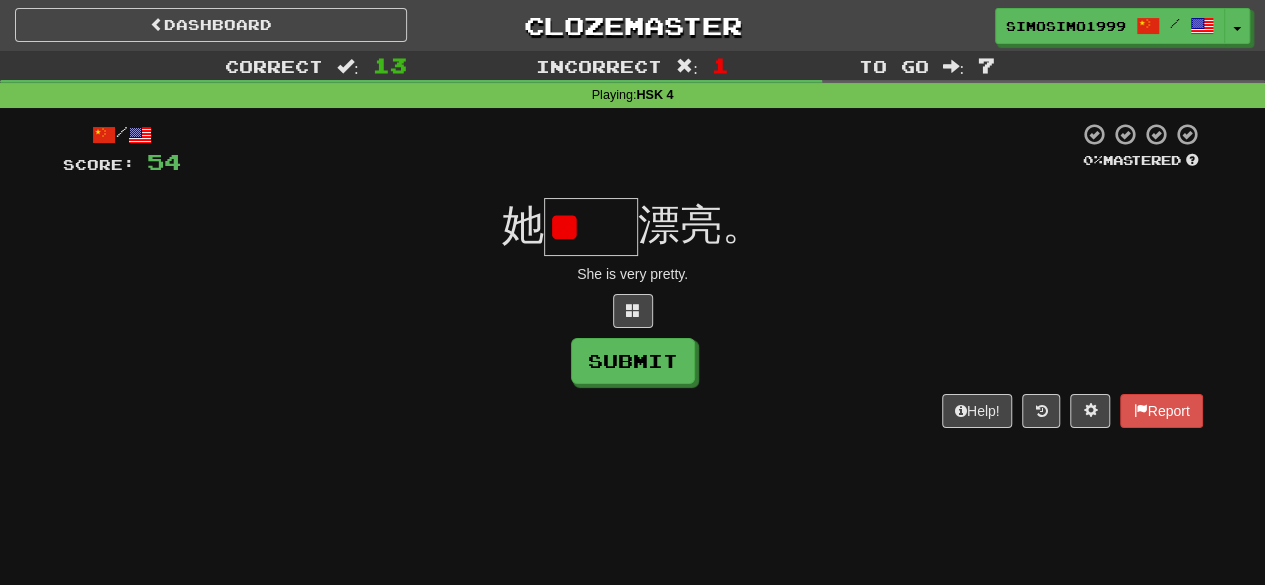 scroll, scrollTop: 0, scrollLeft: 0, axis: both 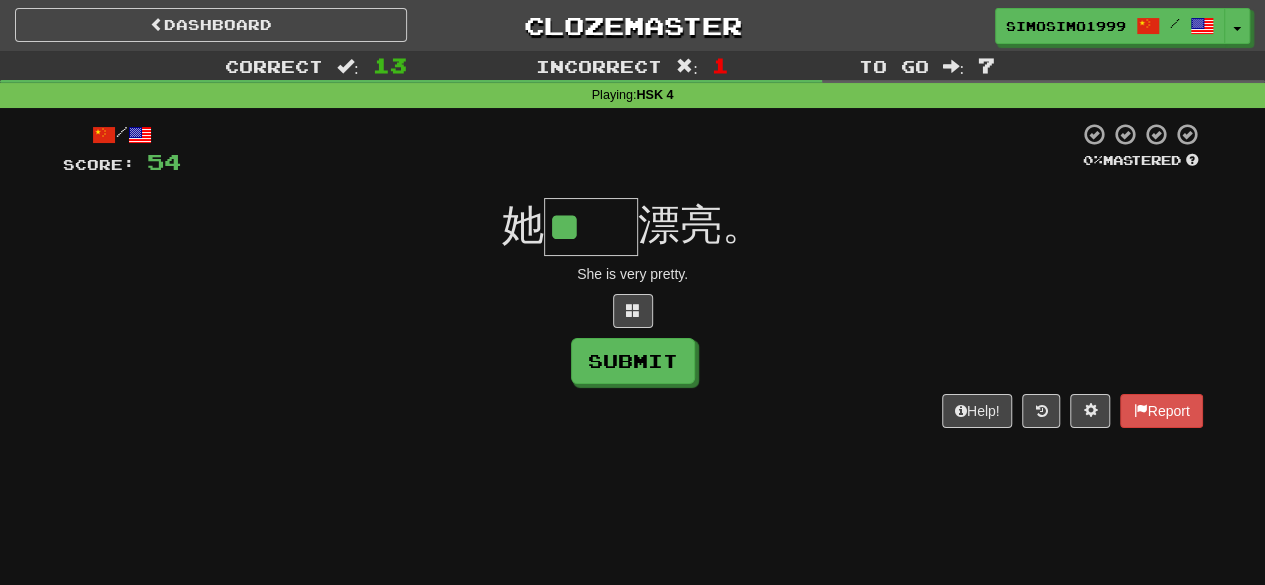 type on "**" 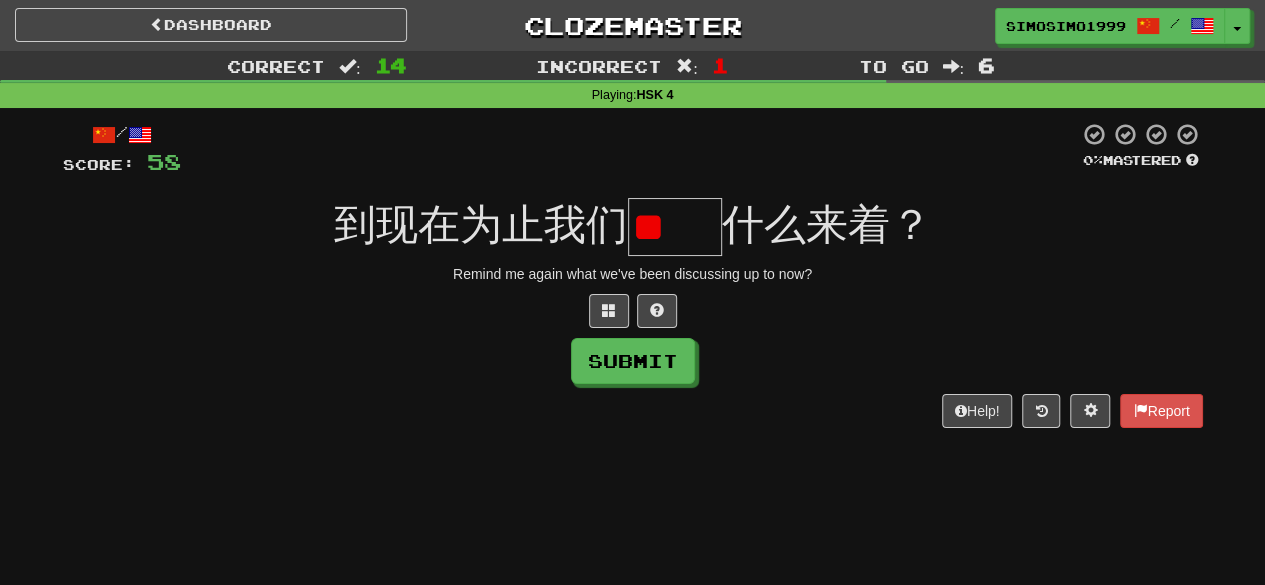 scroll, scrollTop: 0, scrollLeft: 0, axis: both 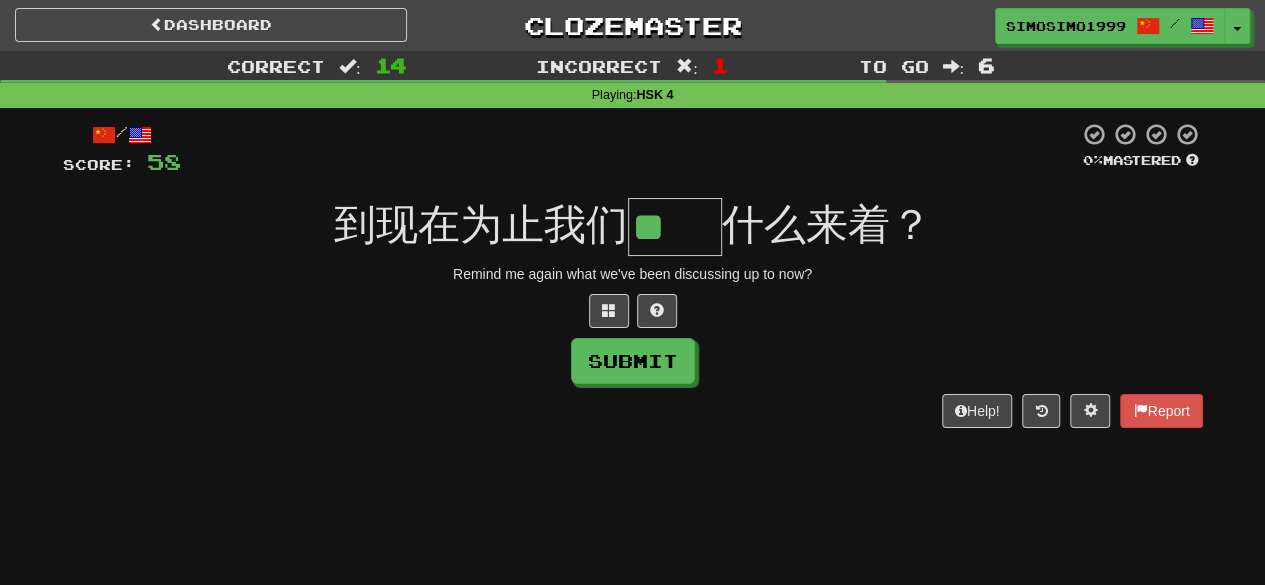 type on "**" 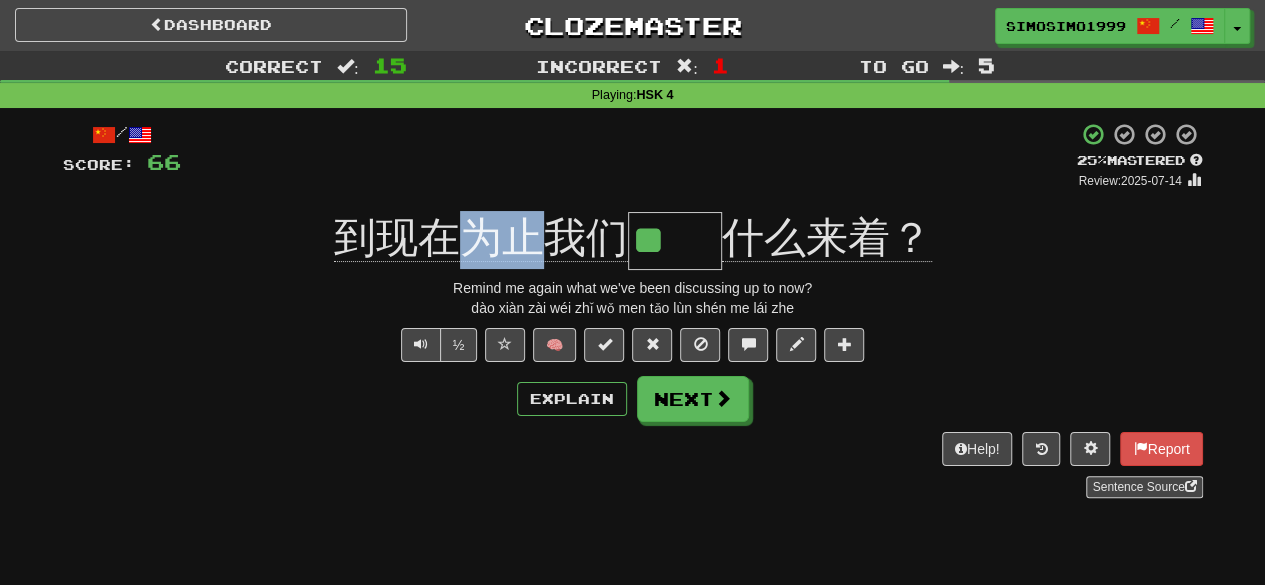 drag, startPoint x: 474, startPoint y: 235, endPoint x: 528, endPoint y: 245, distance: 54.91812 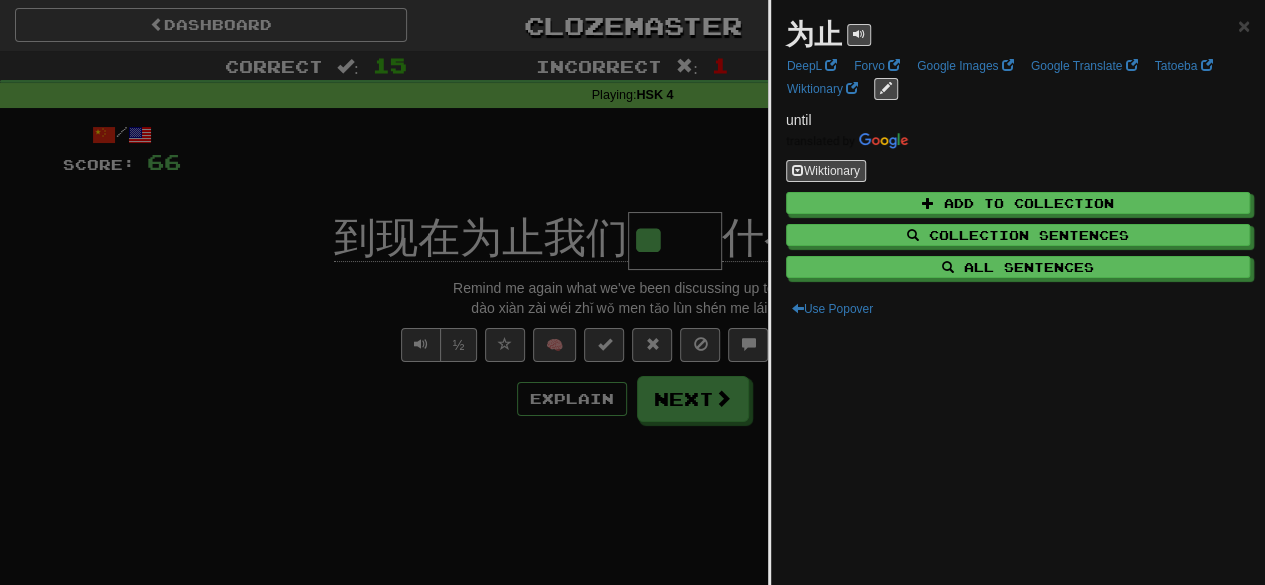 click at bounding box center [632, 292] 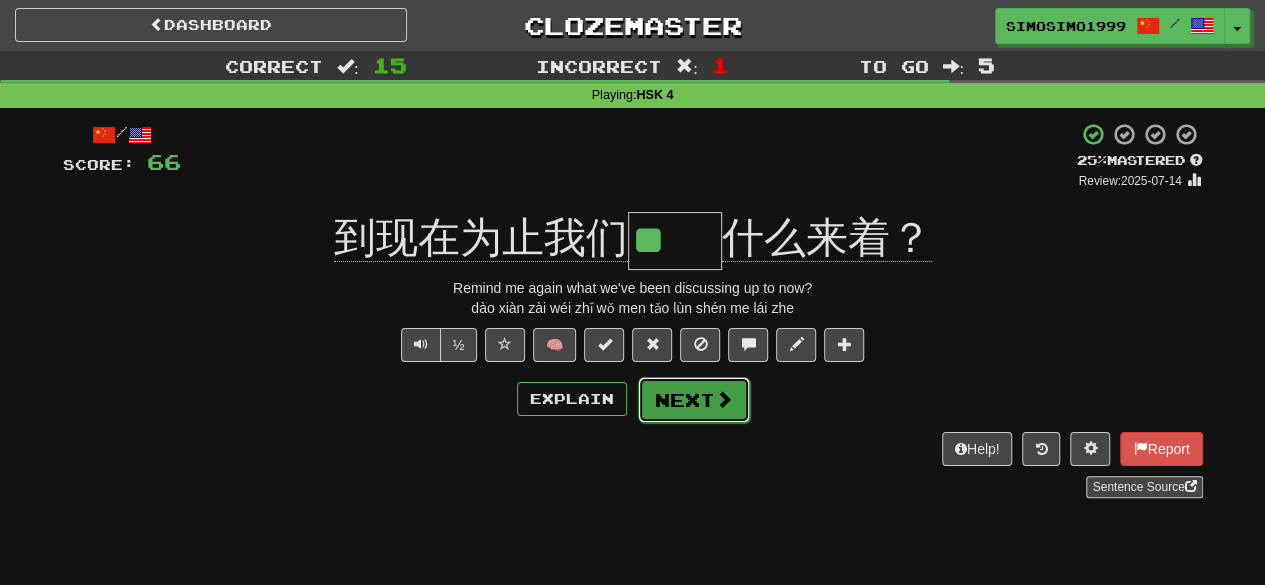 click at bounding box center (724, 399) 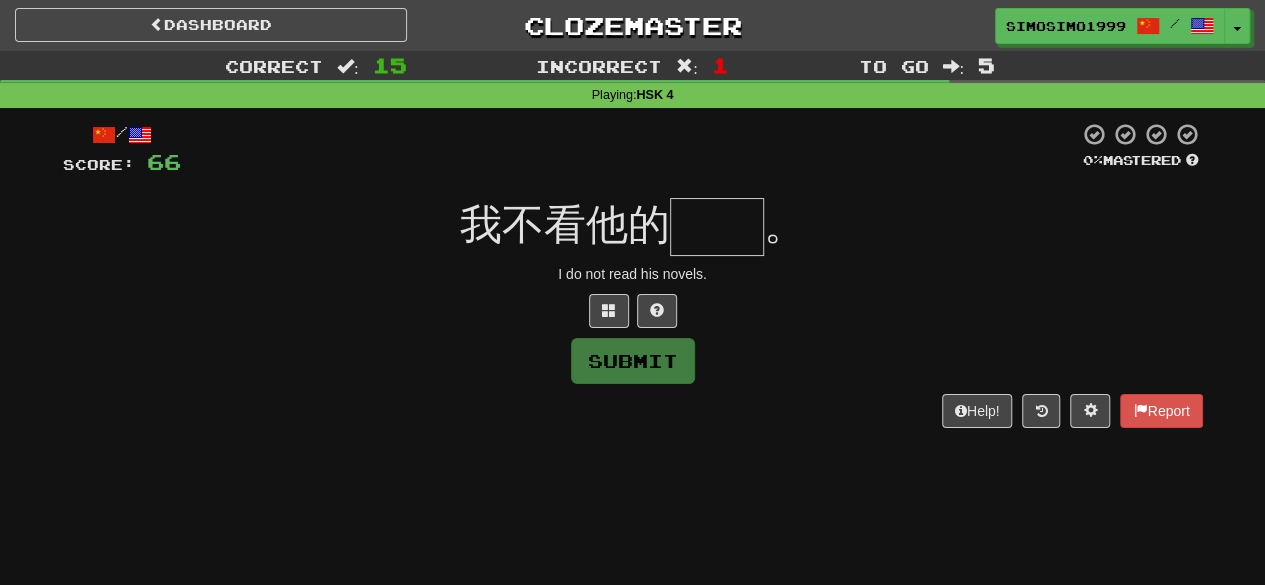 click at bounding box center (717, 227) 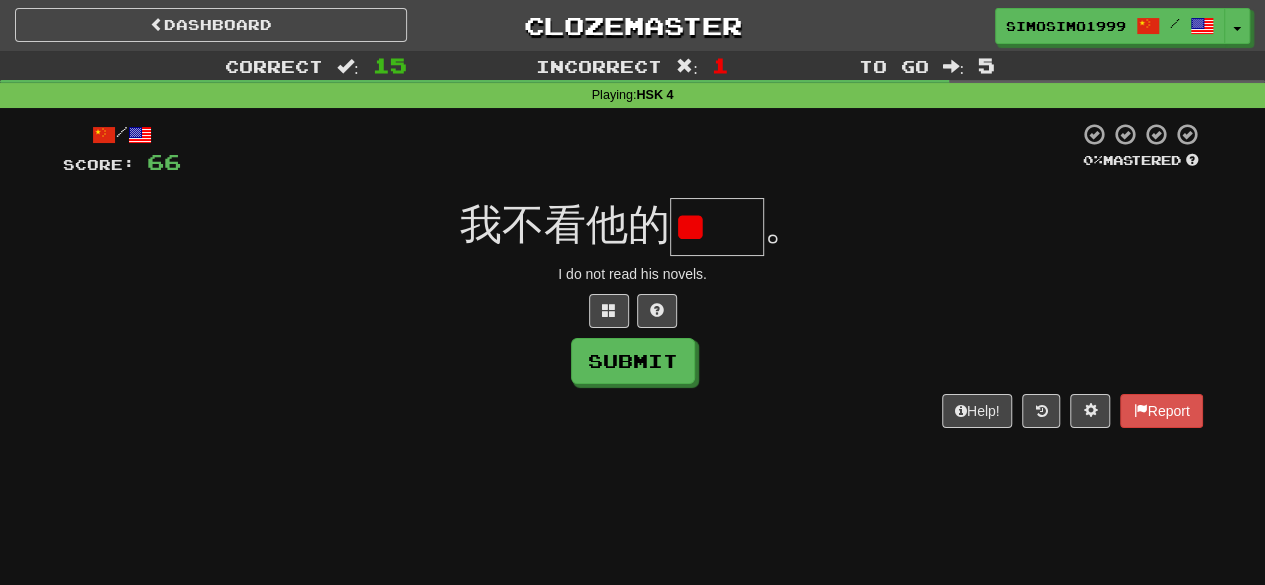 scroll, scrollTop: 0, scrollLeft: 0, axis: both 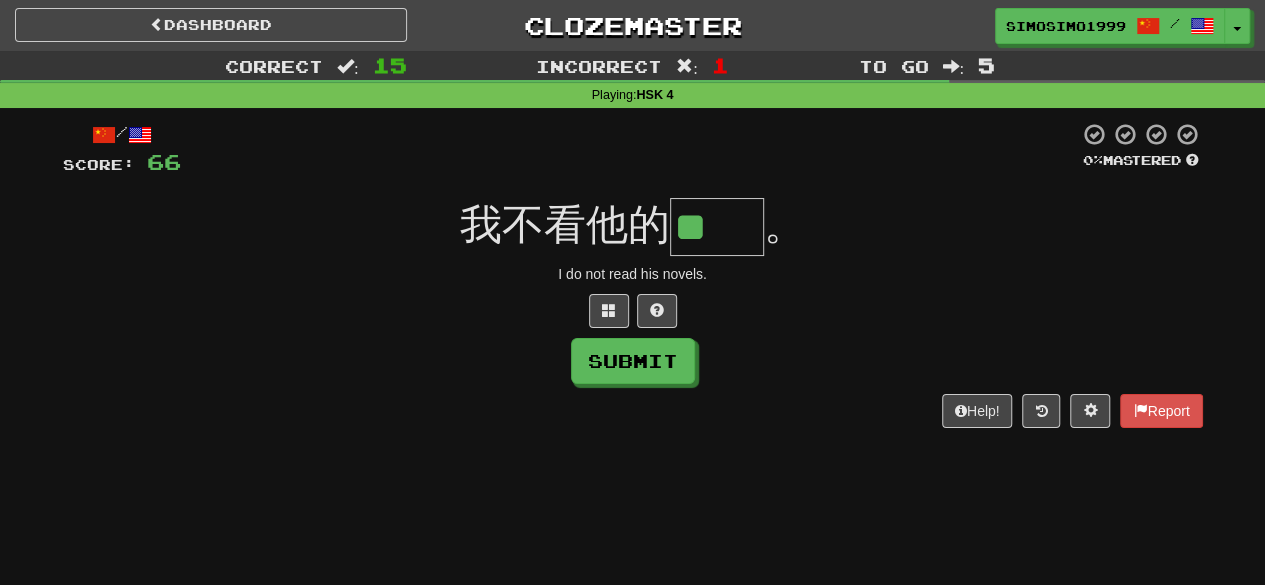 type on "**" 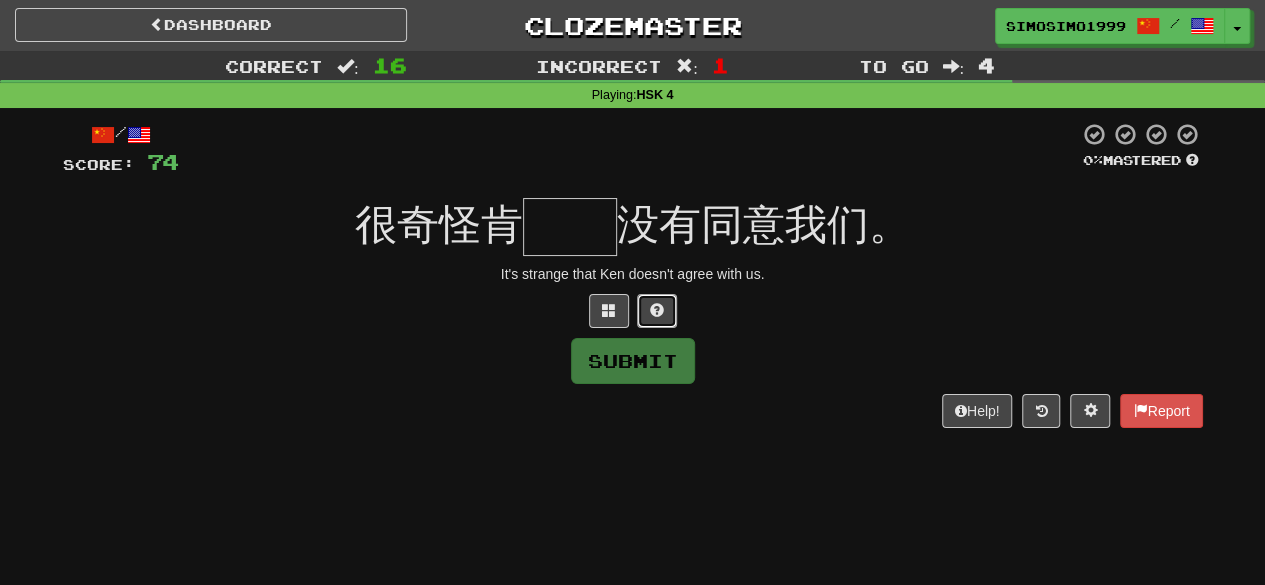 click at bounding box center (657, 311) 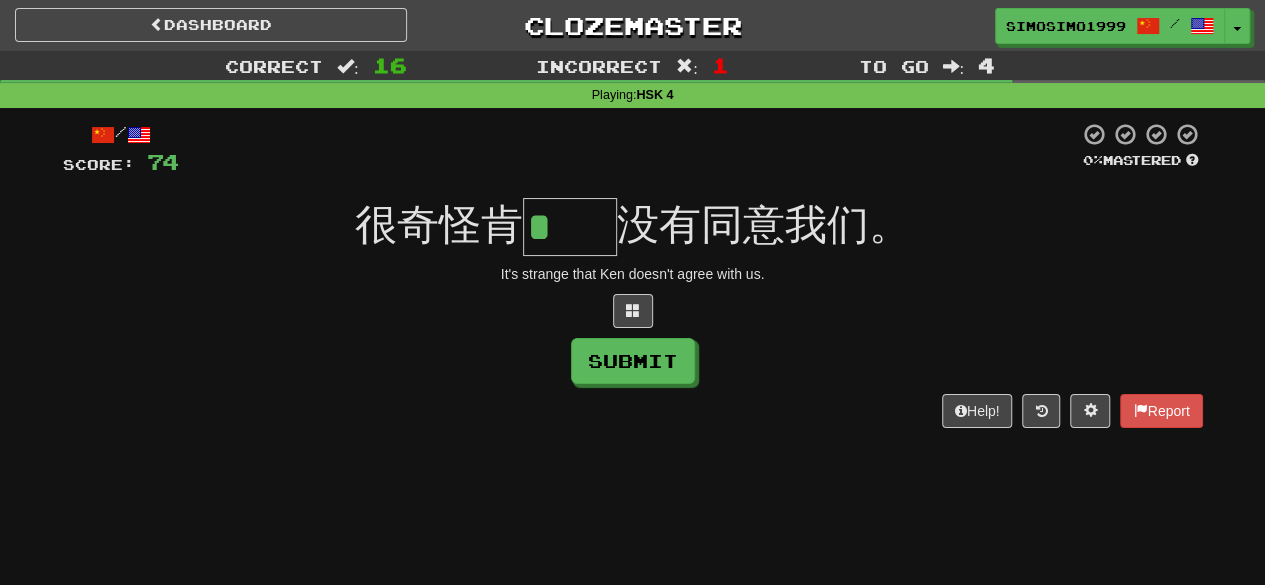 click on "*" at bounding box center (570, 227) 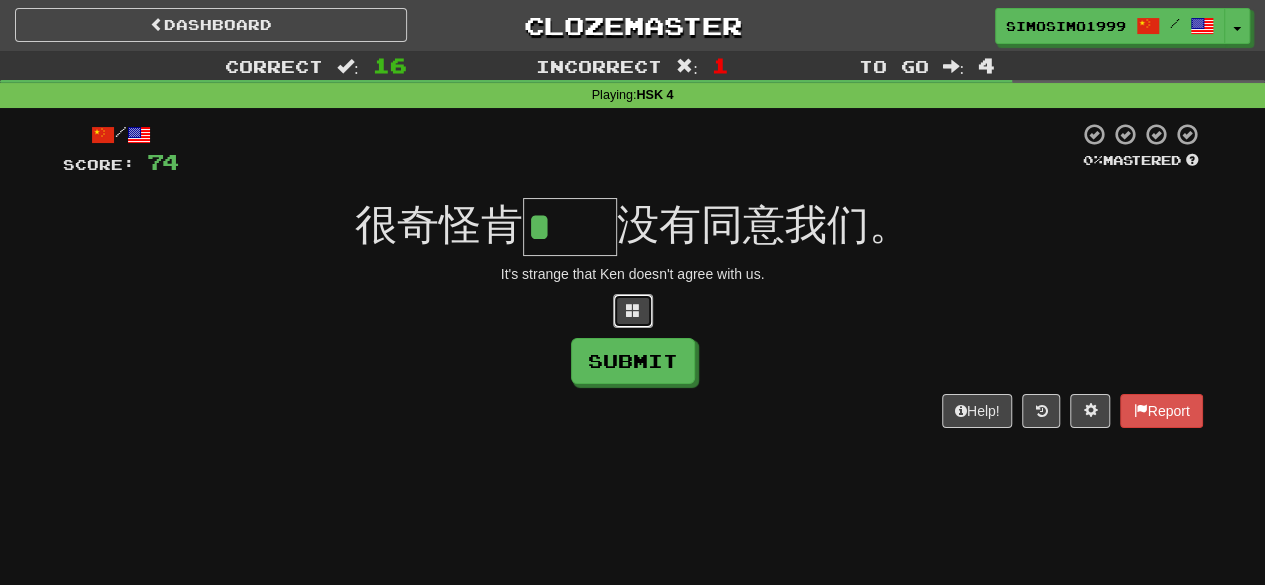click at bounding box center (633, 311) 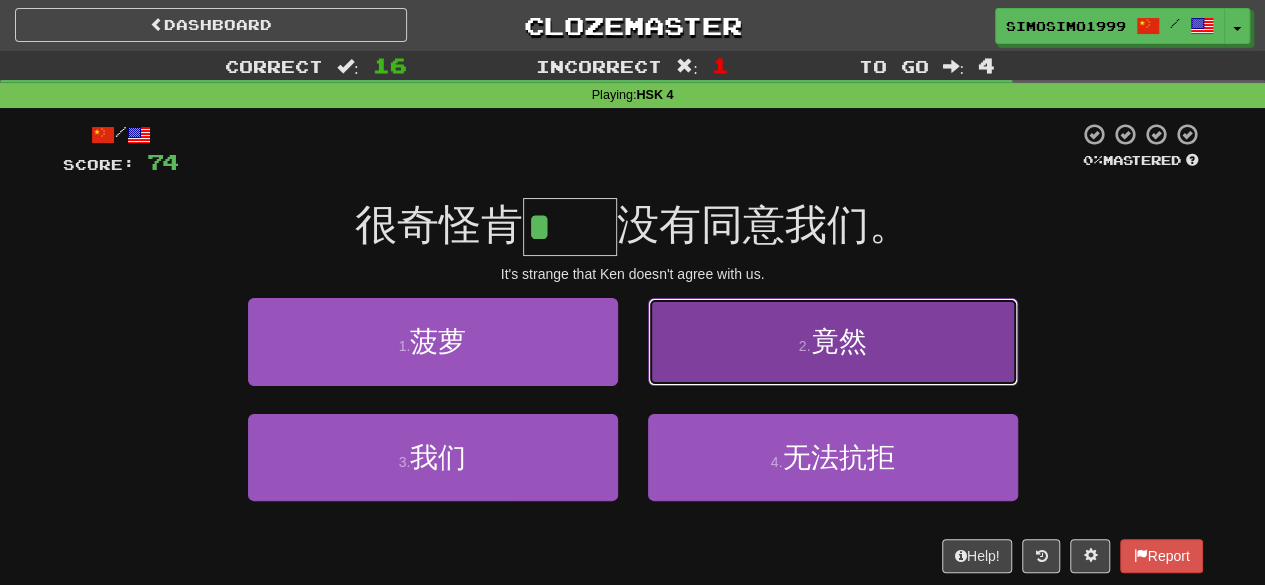 click on "2 .  竟然" at bounding box center (833, 341) 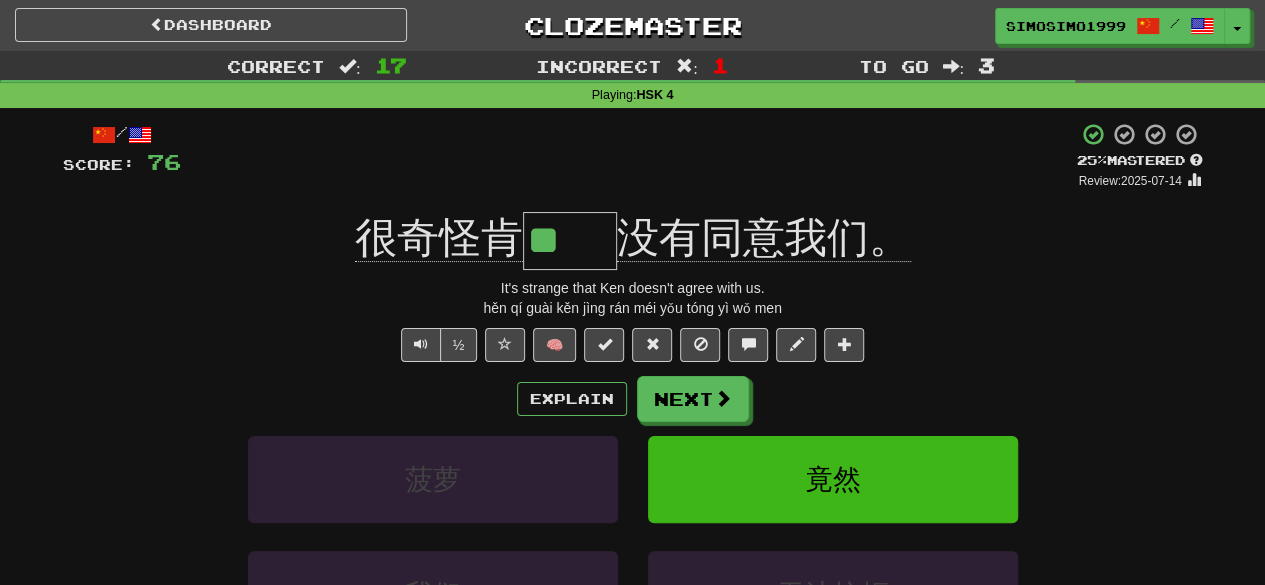 drag, startPoint x: 532, startPoint y: 238, endPoint x: 617, endPoint y: 225, distance: 85.98837 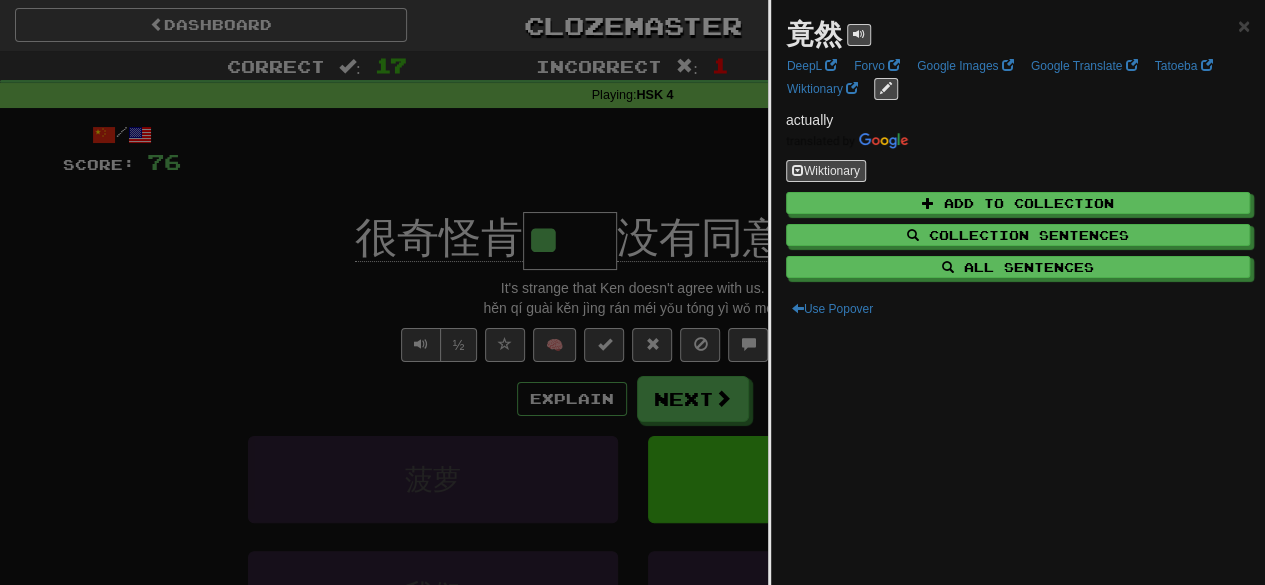 click at bounding box center (632, 292) 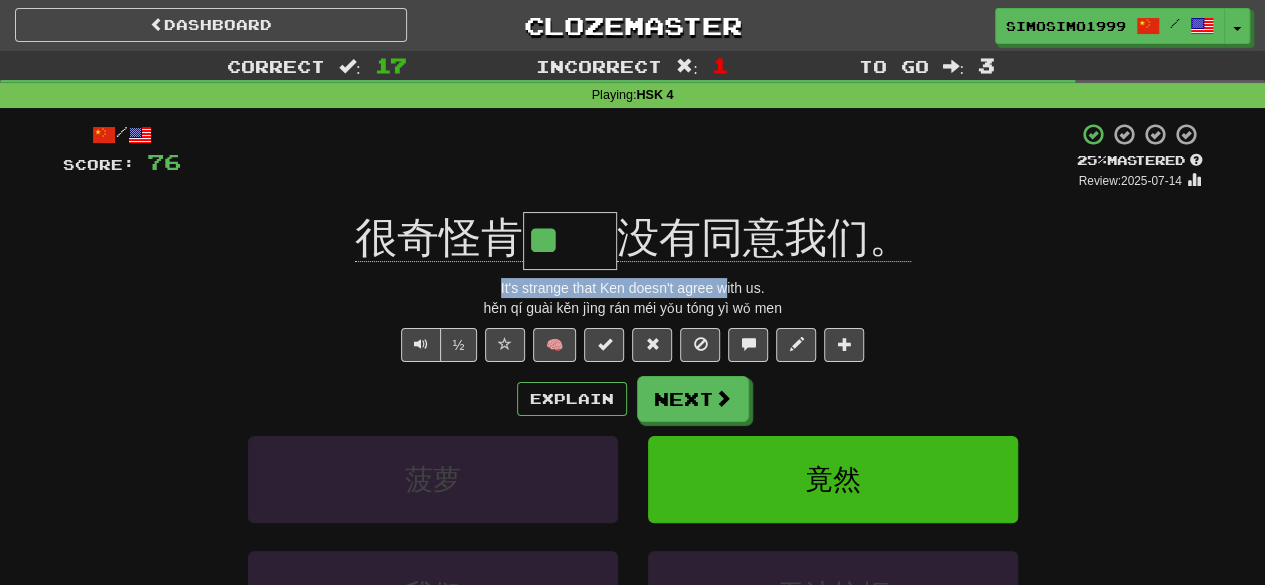 drag, startPoint x: 483, startPoint y: 275, endPoint x: 736, endPoint y: 287, distance: 253.28442 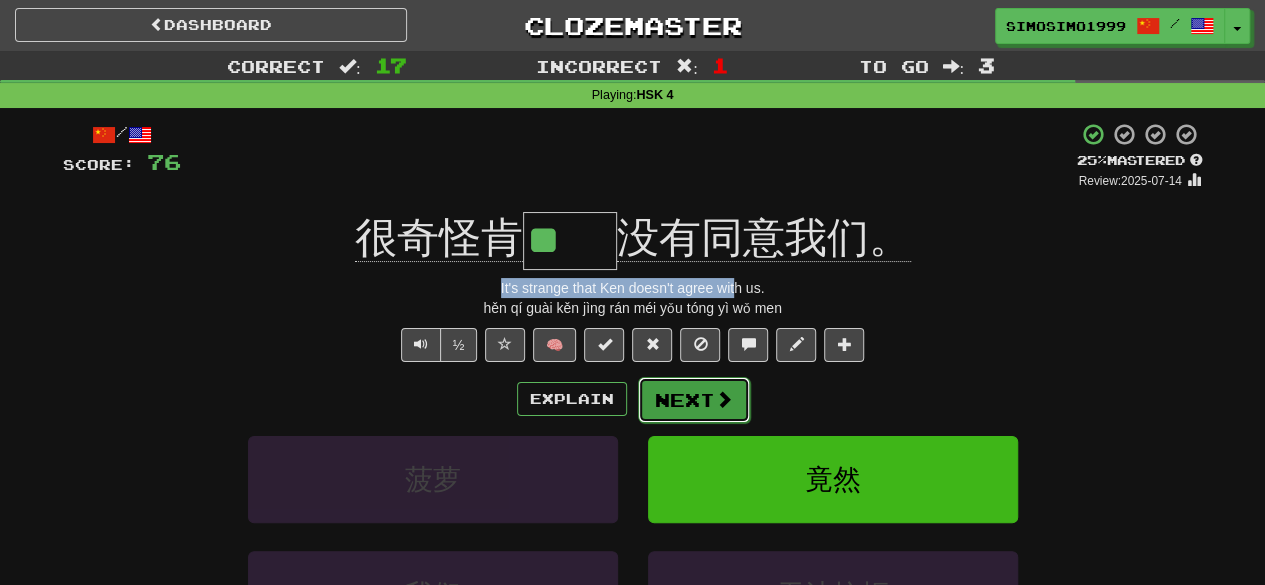 click on "Next" at bounding box center (694, 400) 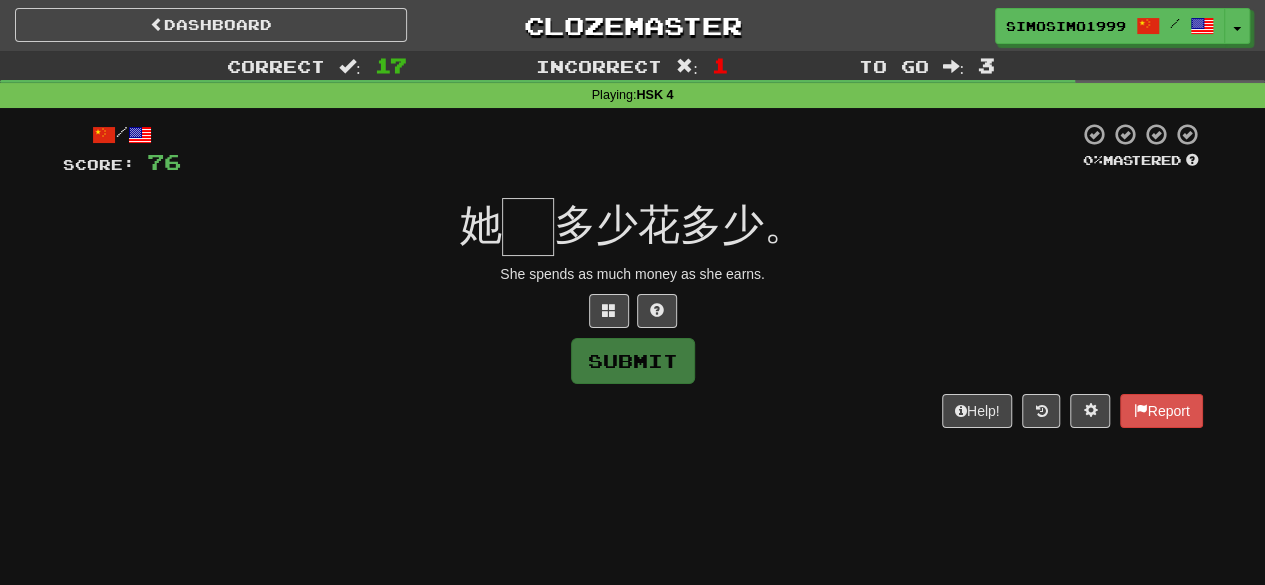click at bounding box center (528, 227) 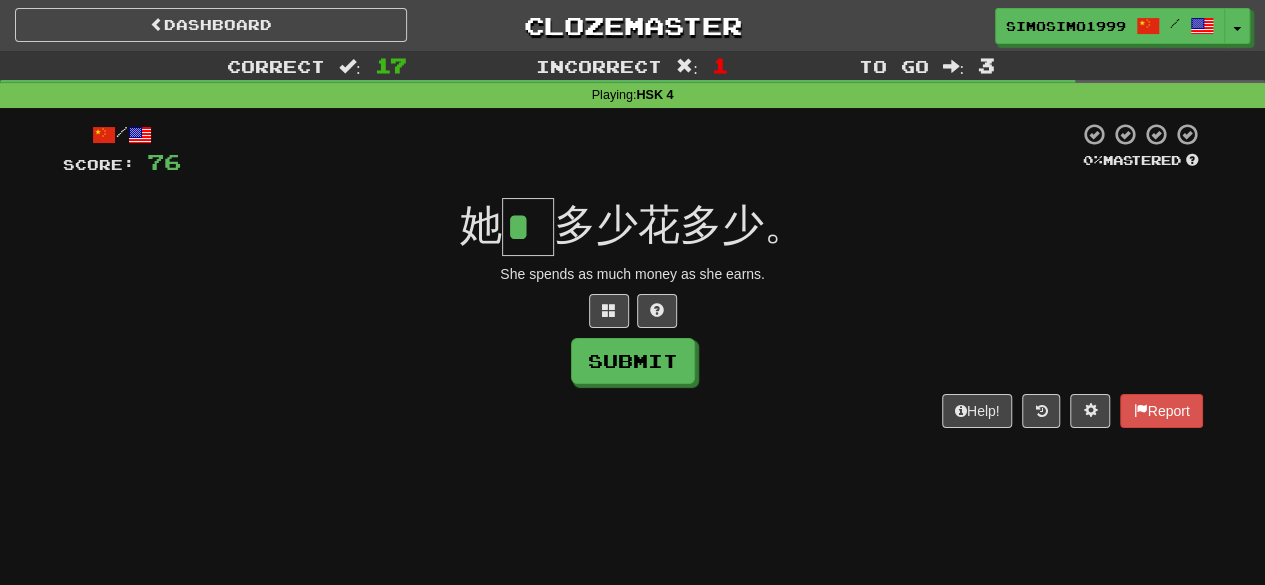 scroll, scrollTop: 0, scrollLeft: 0, axis: both 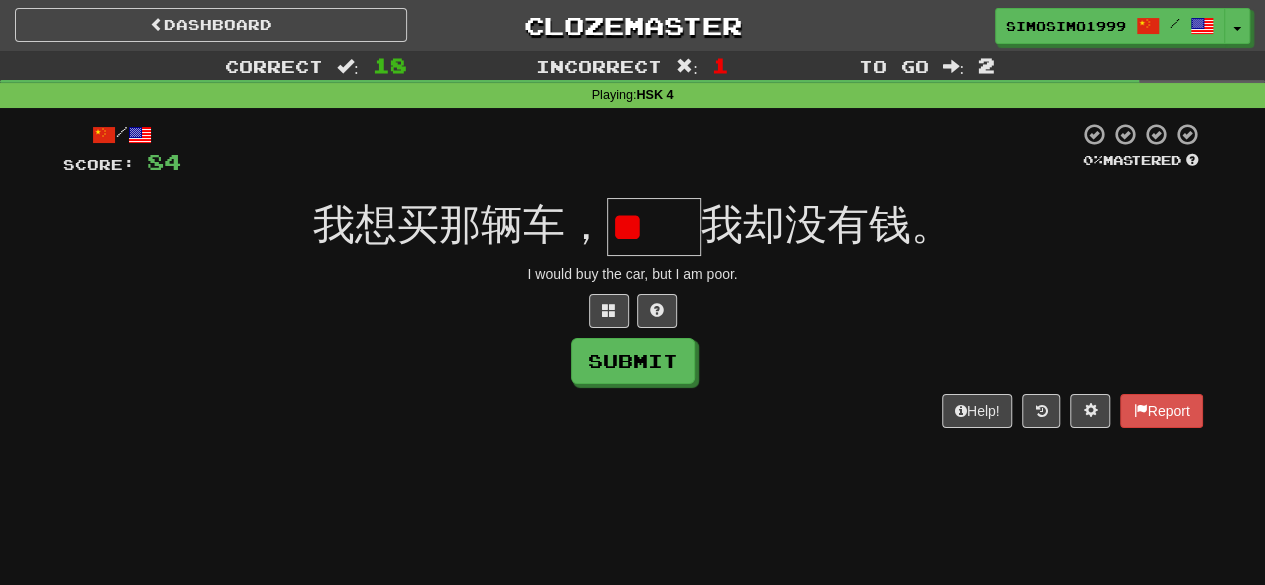 type on "*" 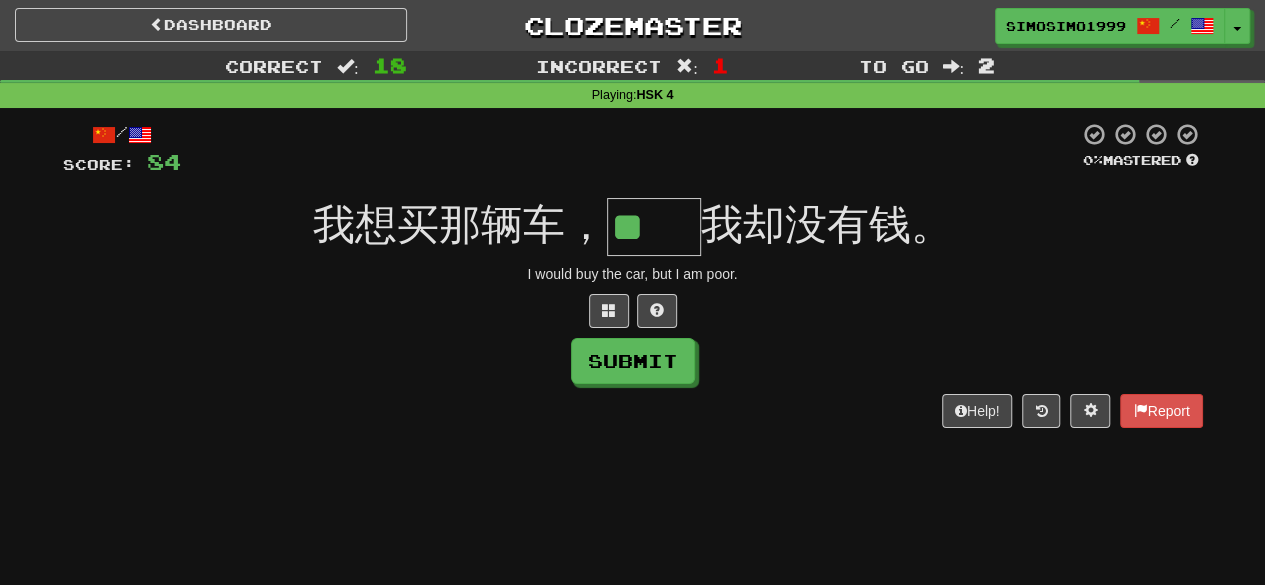 scroll, scrollTop: 0, scrollLeft: 0, axis: both 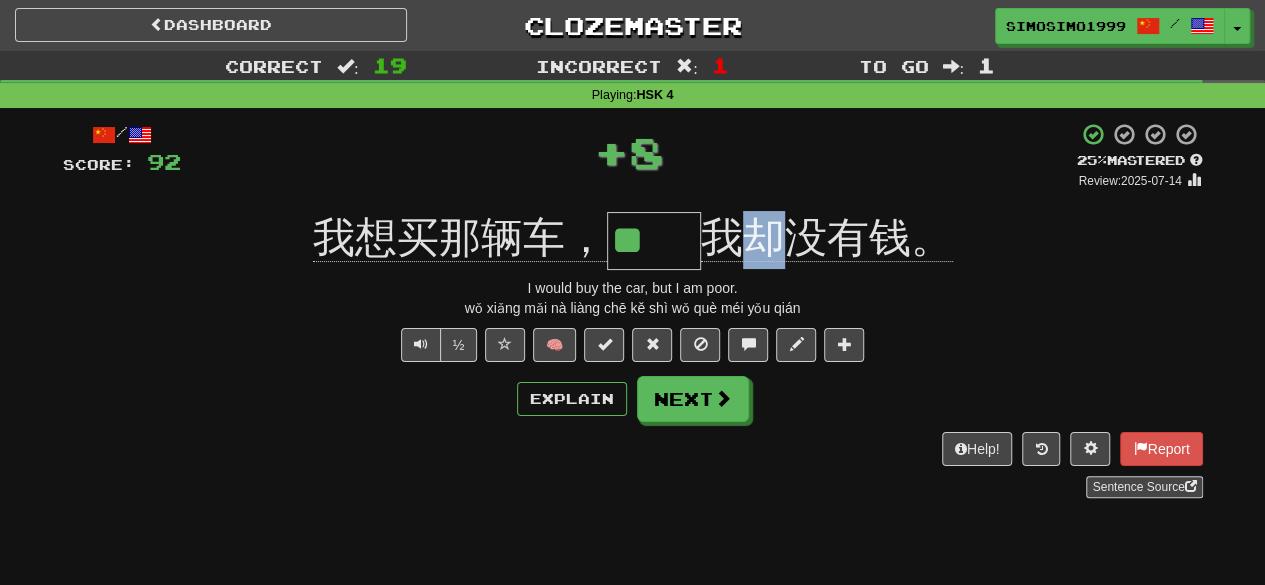 drag, startPoint x: 750, startPoint y: 229, endPoint x: 789, endPoint y: 226, distance: 39.115215 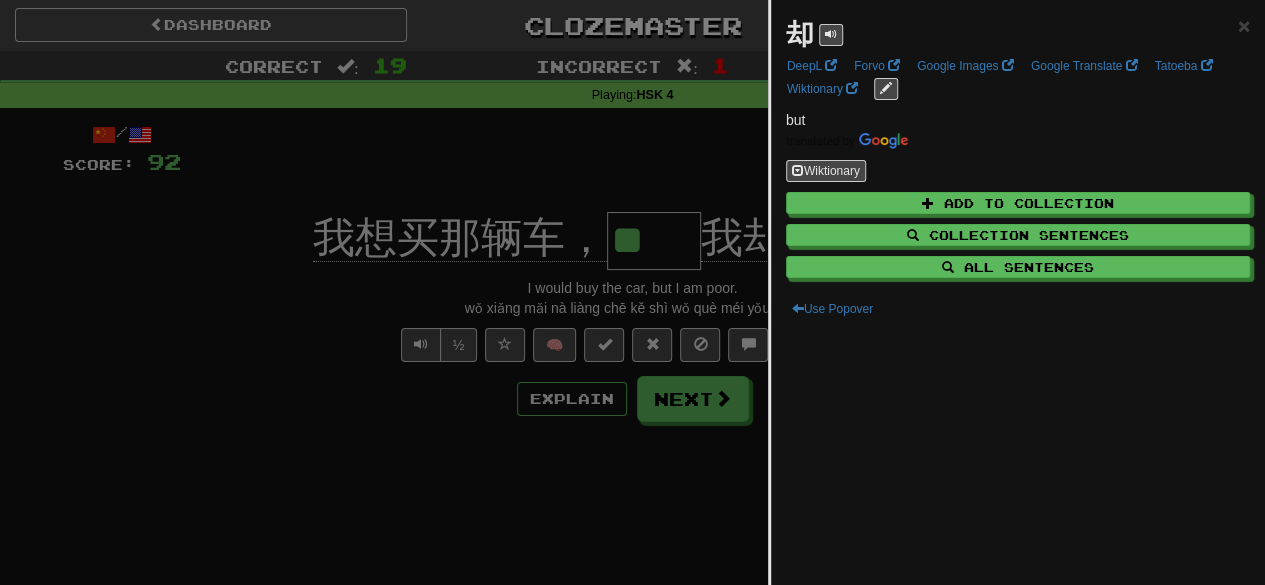 click at bounding box center [632, 292] 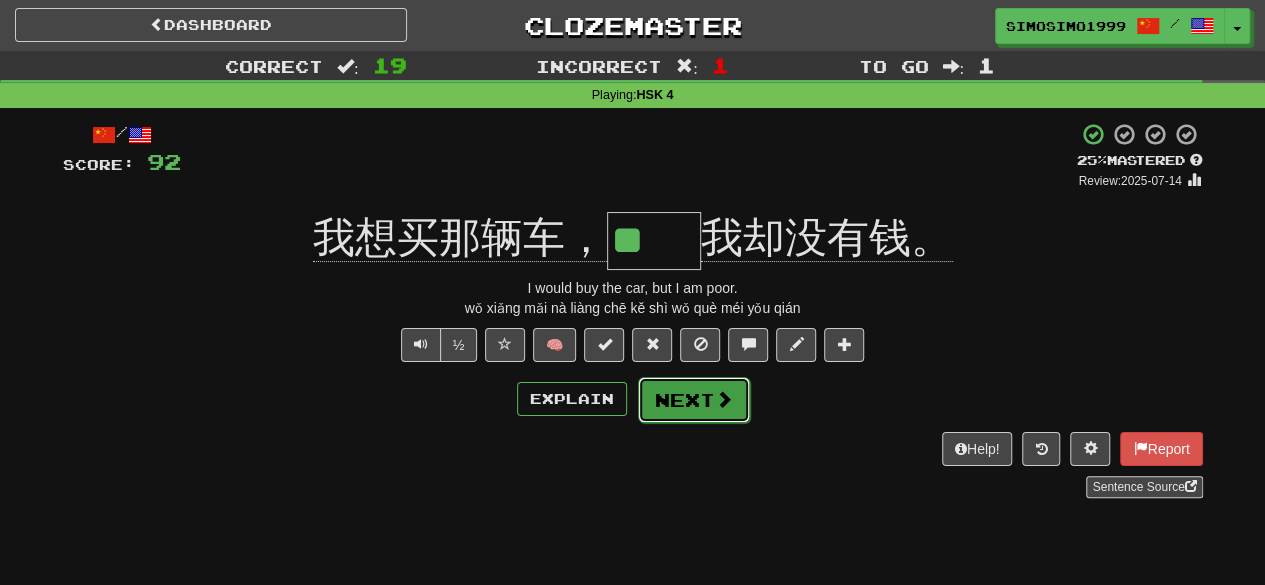 click on "Next" at bounding box center [694, 400] 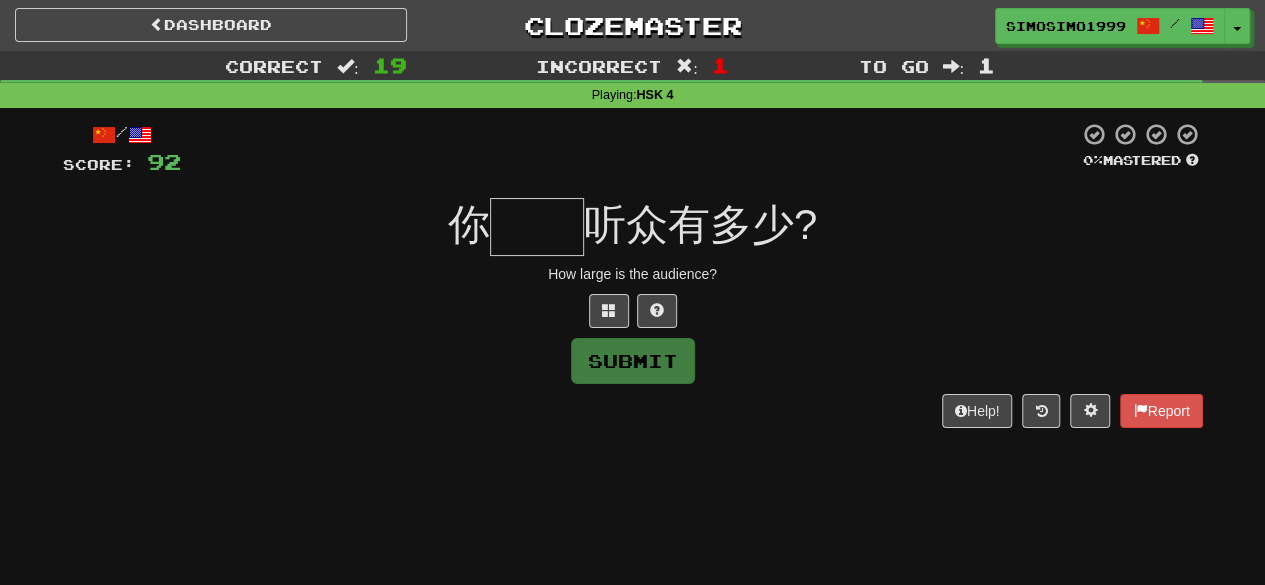 click at bounding box center (537, 227) 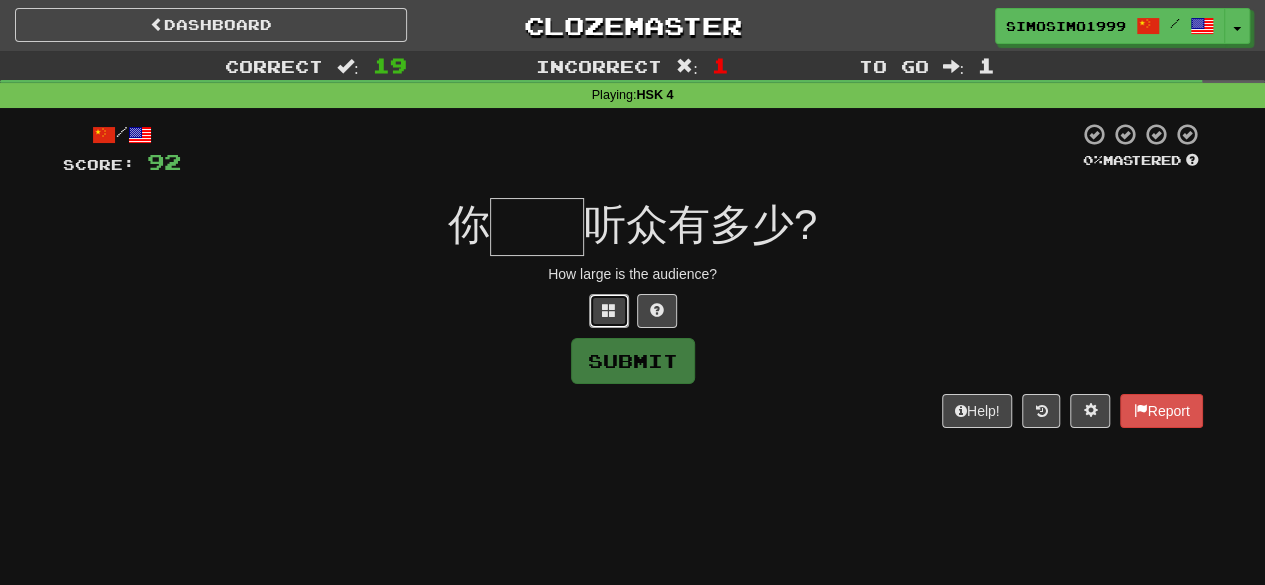 click at bounding box center (609, 311) 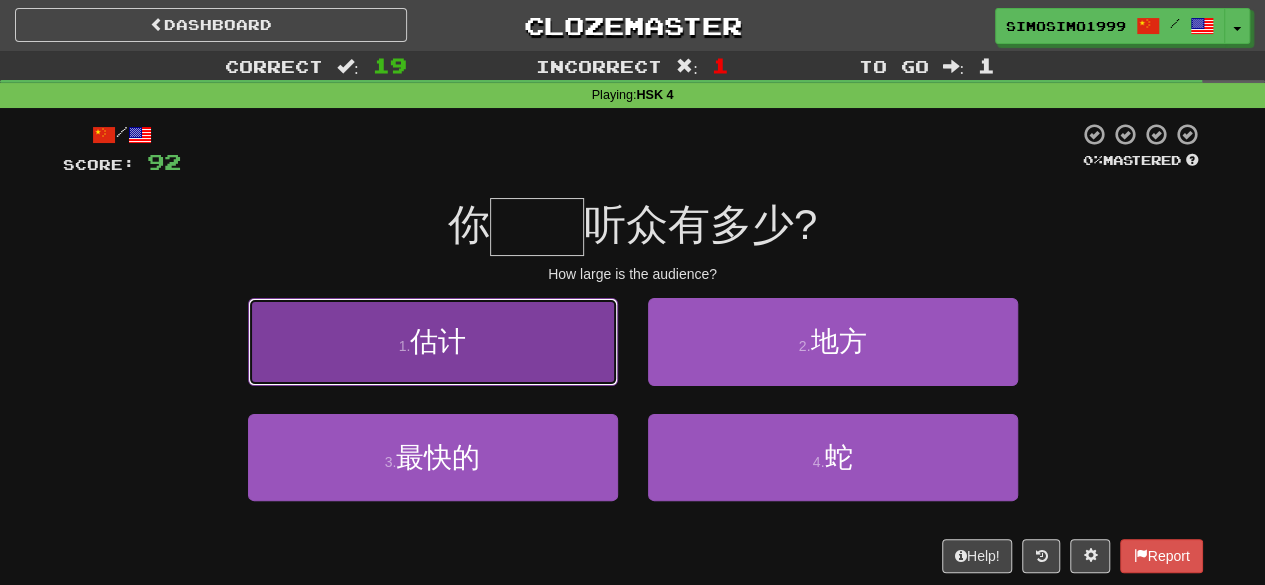 click on "1 .  估计" at bounding box center [433, 341] 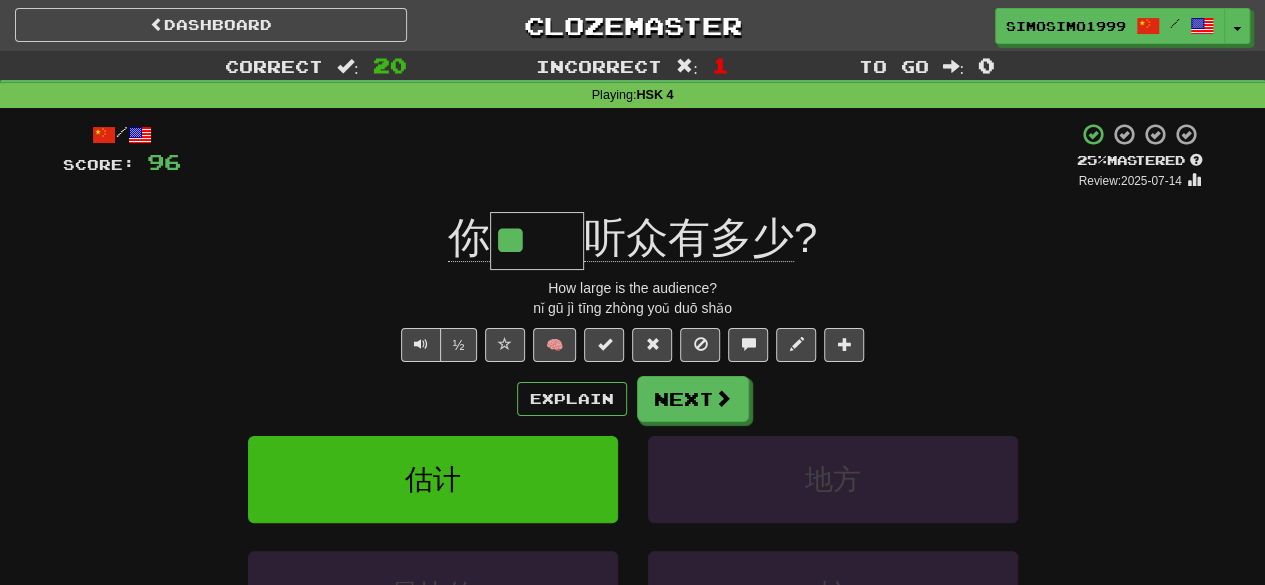 drag, startPoint x: 496, startPoint y: 239, endPoint x: 585, endPoint y: 229, distance: 89.560036 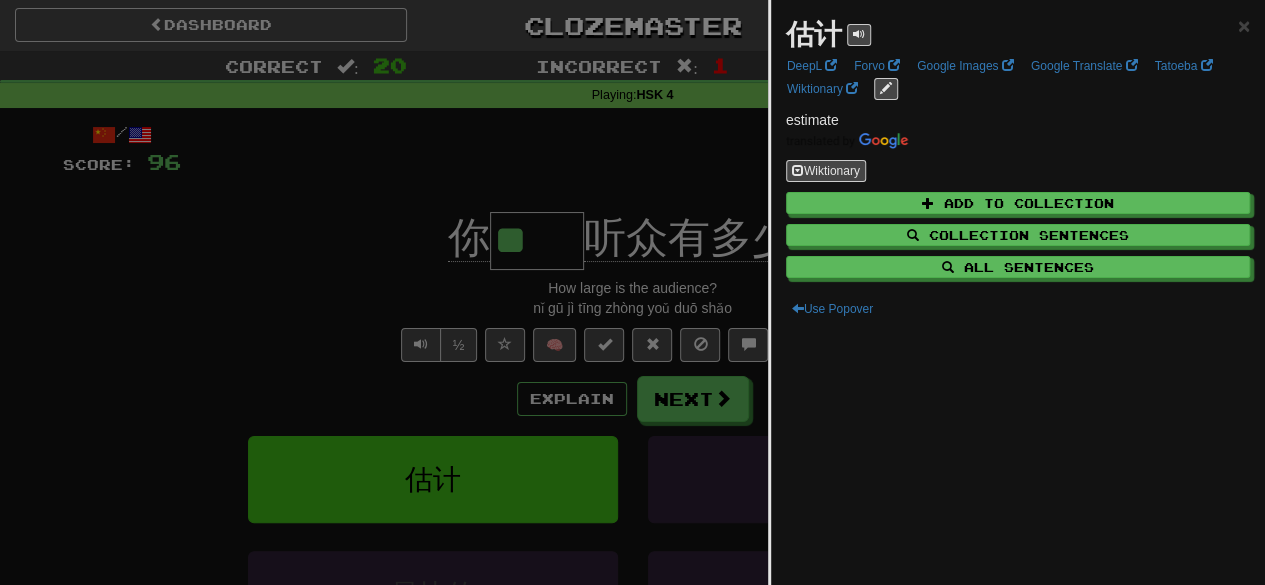 click at bounding box center [632, 292] 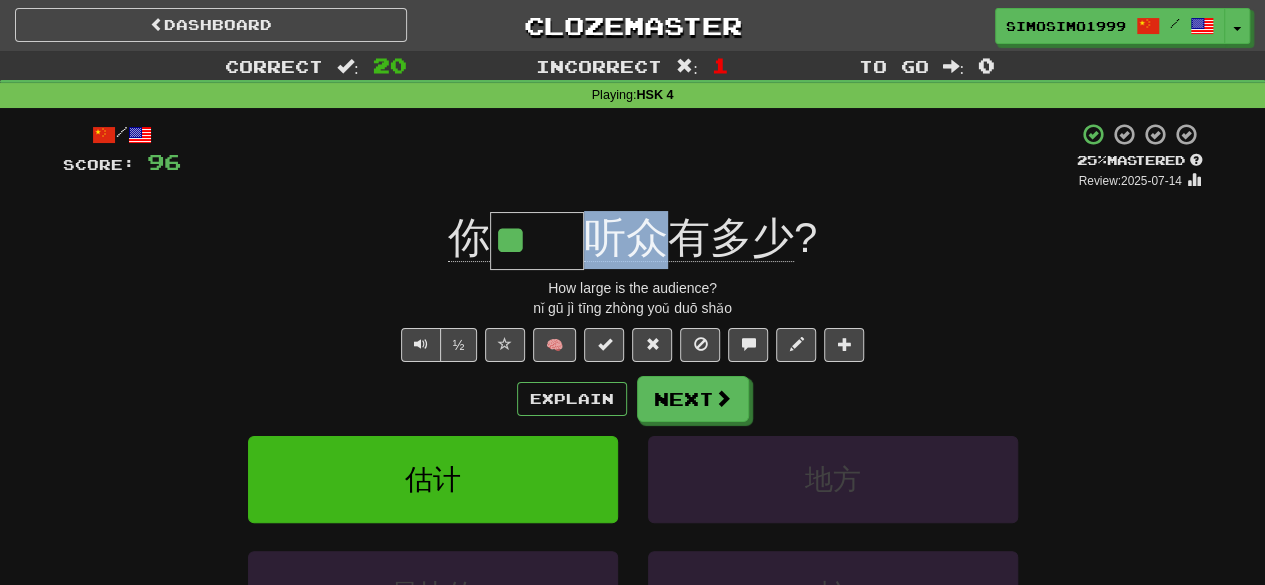 drag, startPoint x: 595, startPoint y: 231, endPoint x: 663, endPoint y: 234, distance: 68.06615 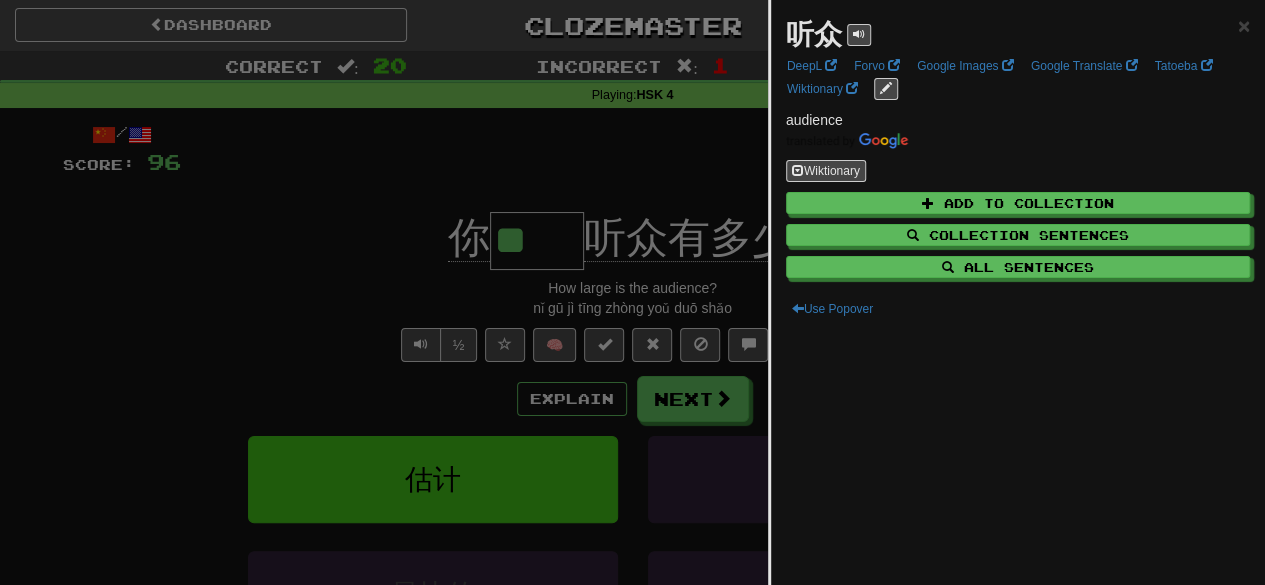 click at bounding box center [632, 292] 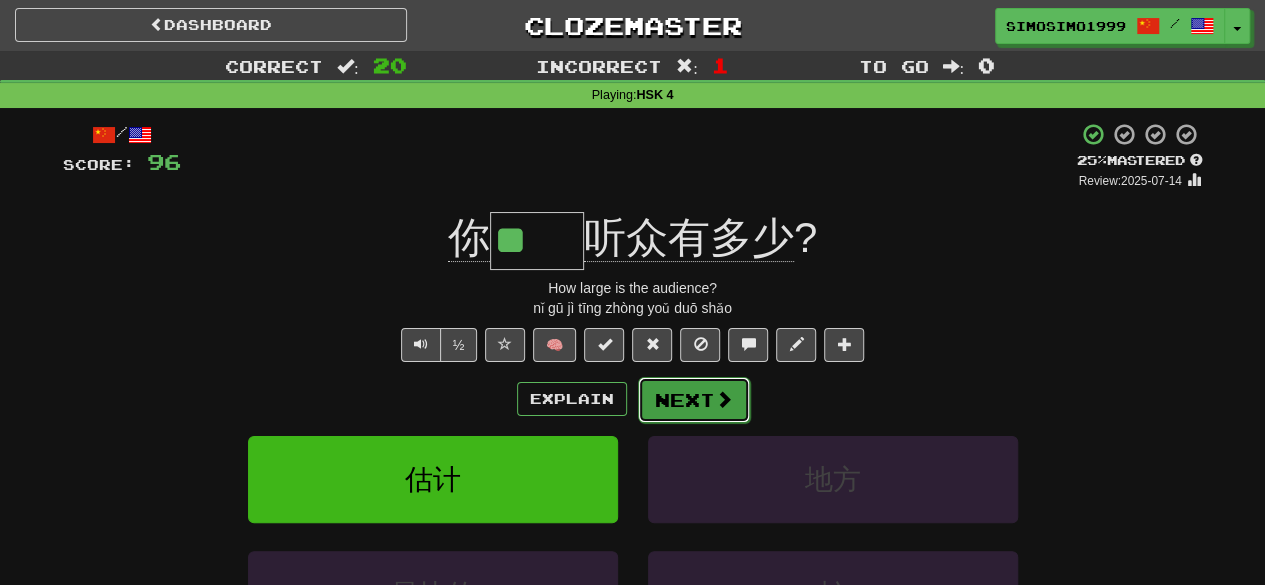 click on "Next" at bounding box center (694, 400) 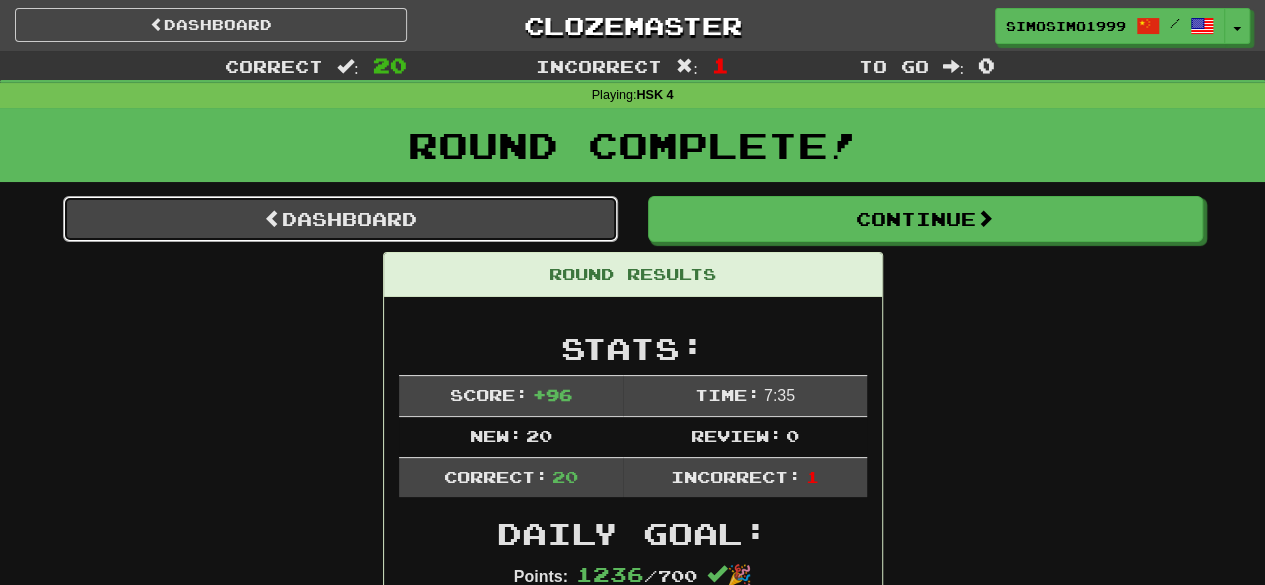 click on "Dashboard" at bounding box center [340, 219] 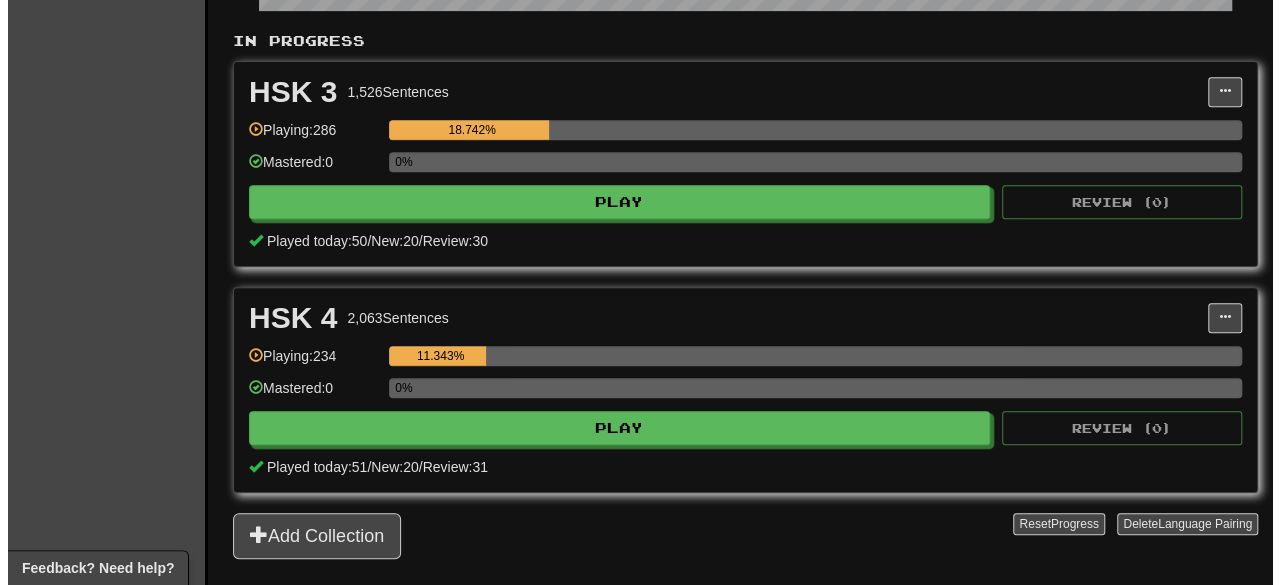 scroll, scrollTop: 0, scrollLeft: 0, axis: both 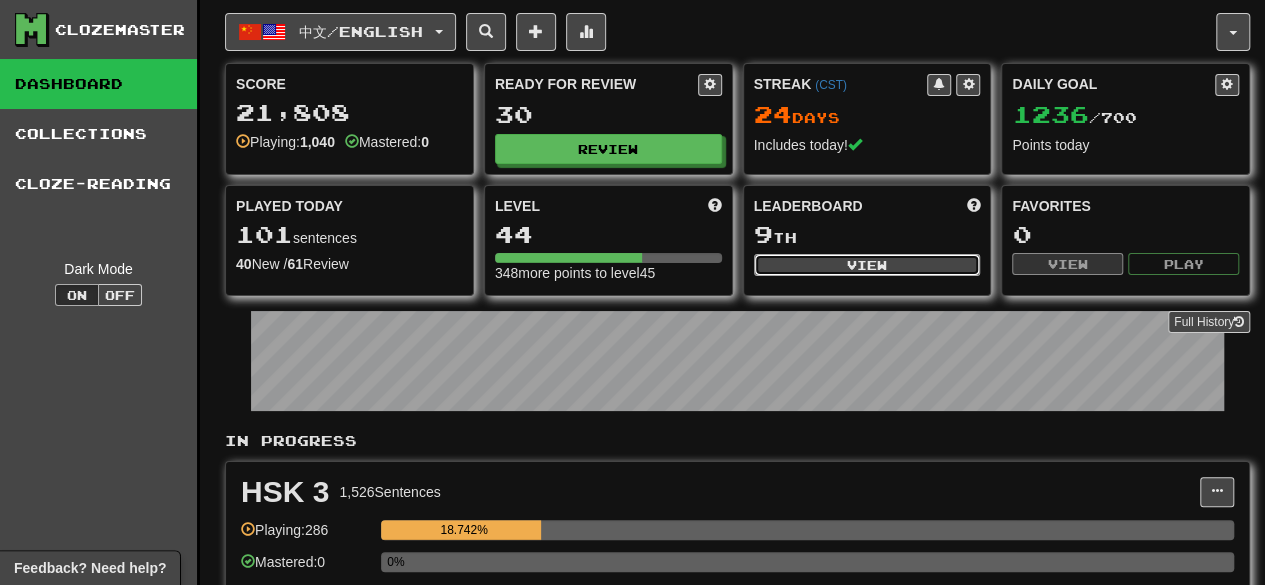 click on "View" at bounding box center [867, 265] 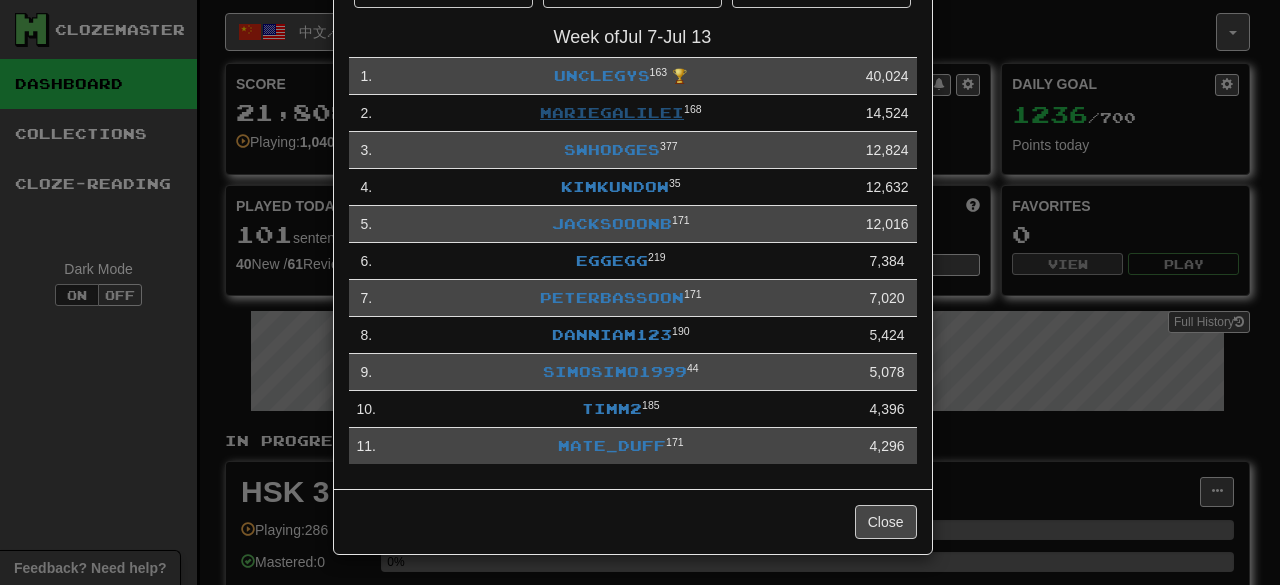 scroll, scrollTop: 0, scrollLeft: 0, axis: both 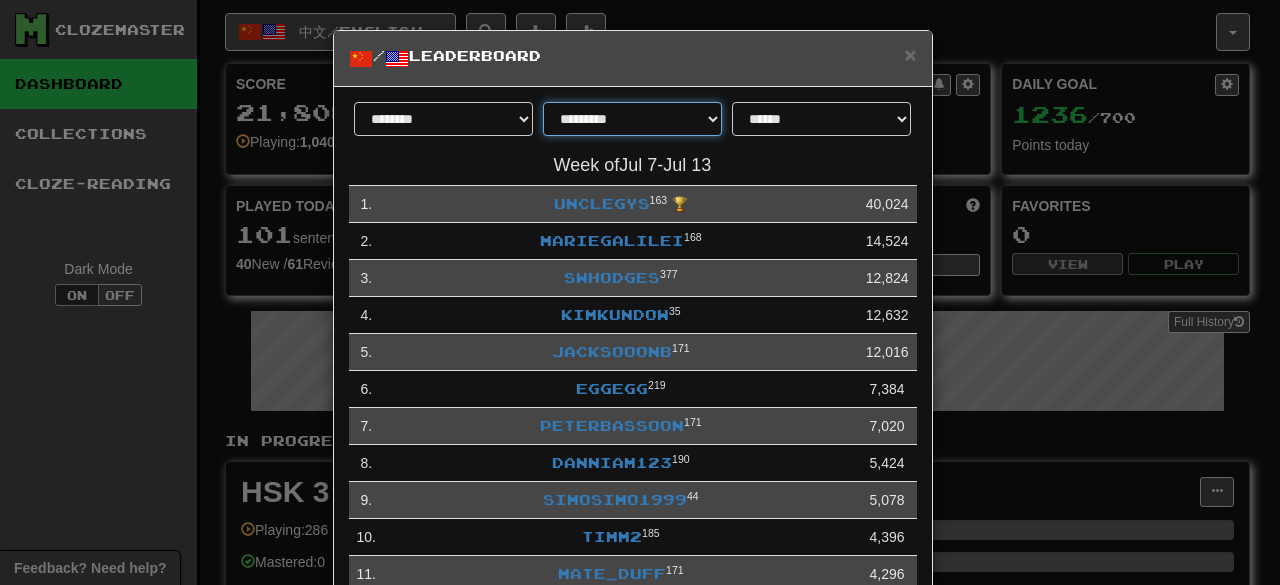 click on "**********" at bounding box center [632, 119] 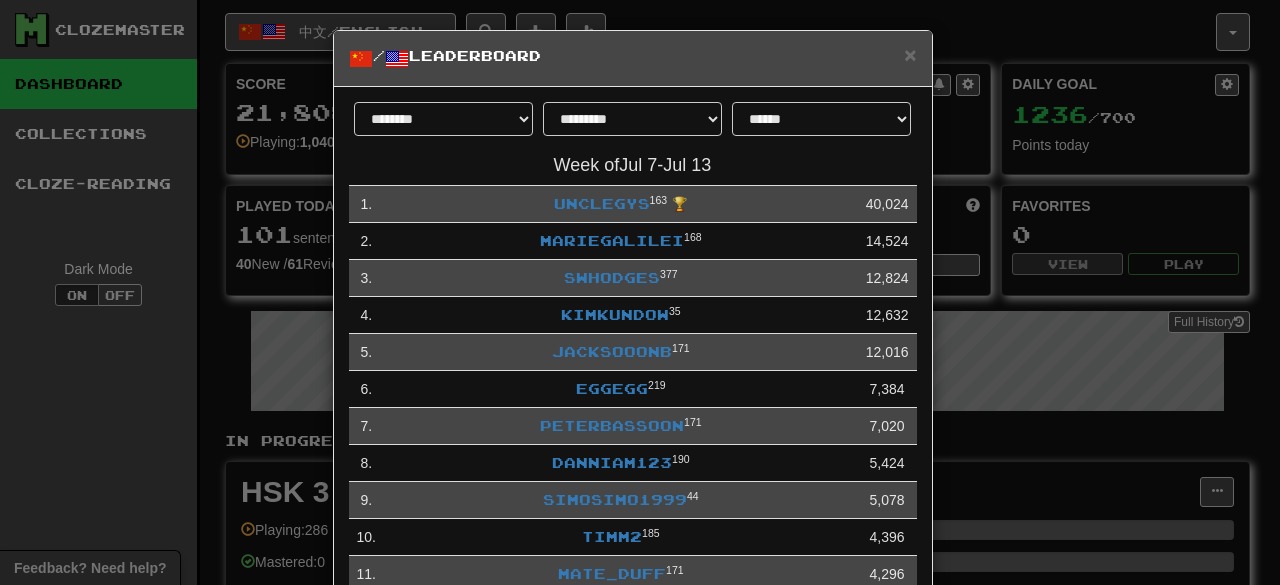 click on "Week of  [DATE] - [DATE]" at bounding box center [633, 166] 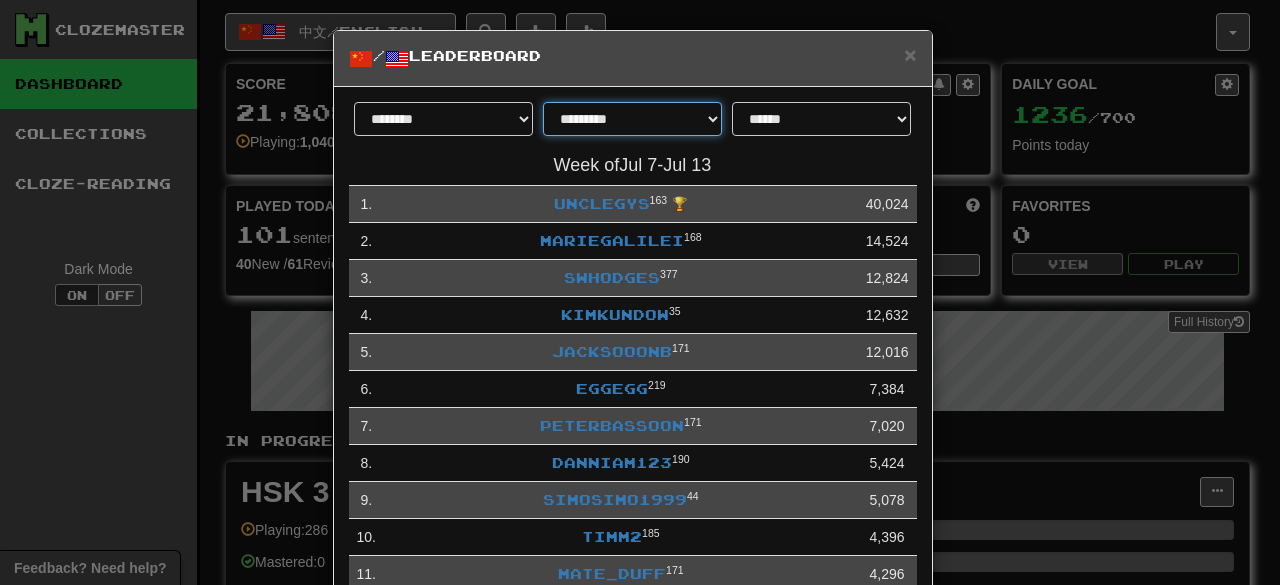 click on "**********" at bounding box center (632, 119) 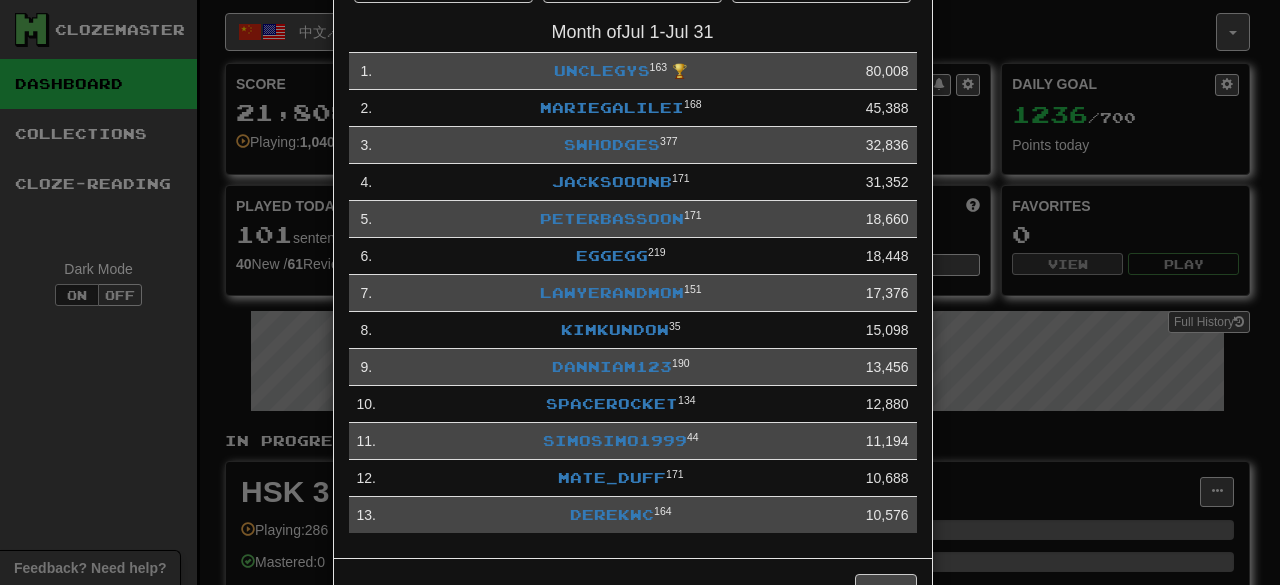scroll, scrollTop: 0, scrollLeft: 0, axis: both 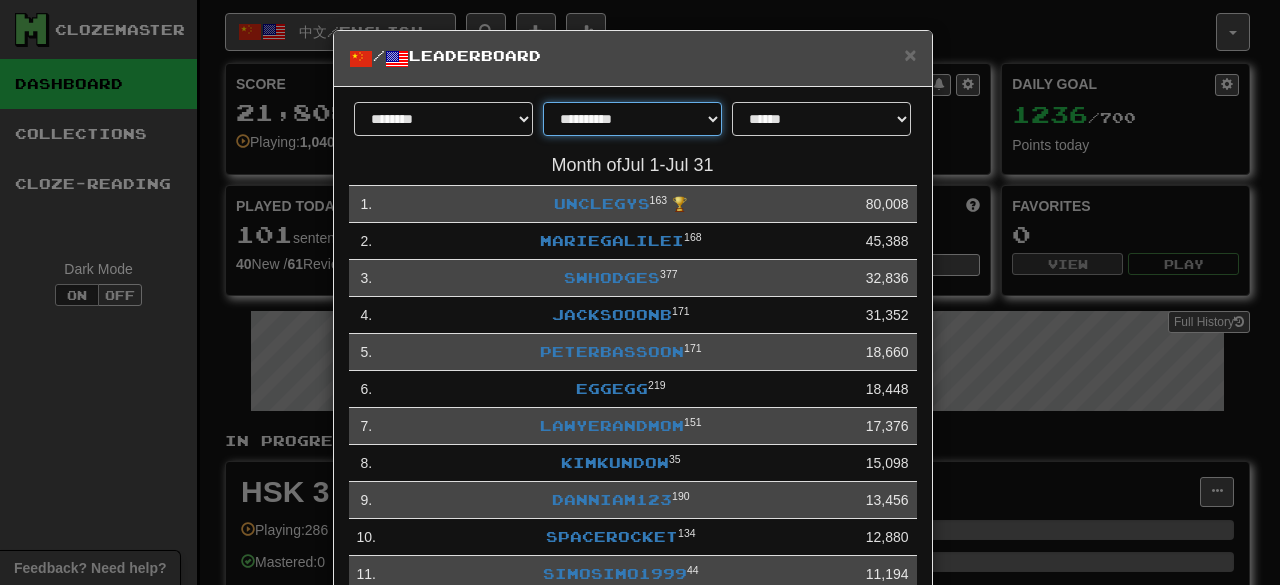 click on "**********" at bounding box center (632, 119) 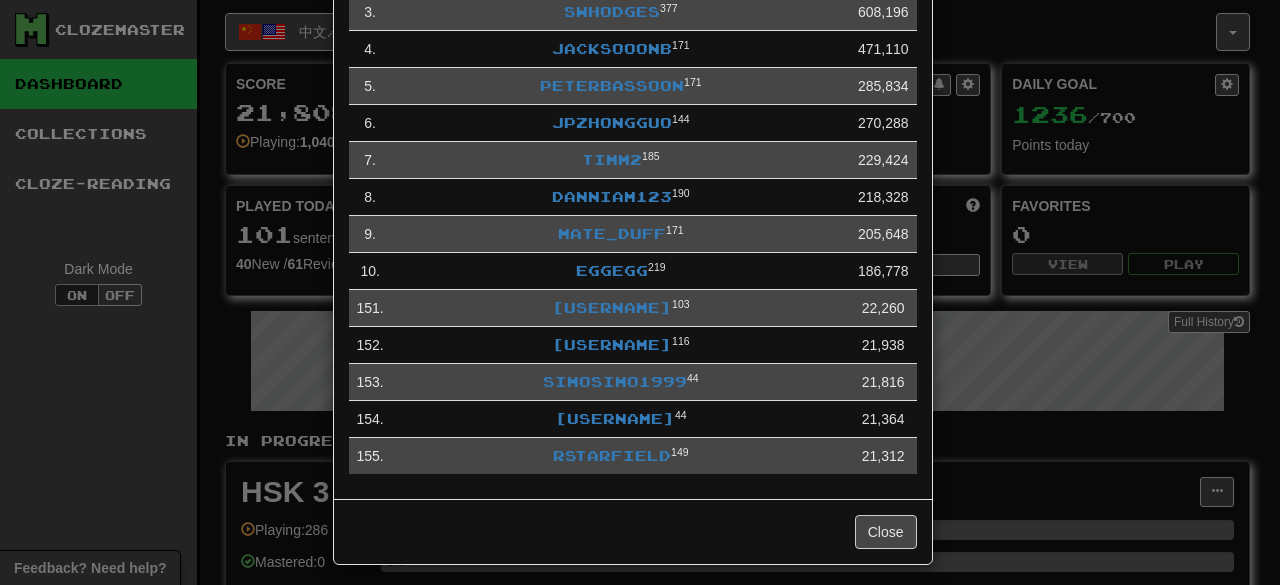 scroll, scrollTop: 0, scrollLeft: 0, axis: both 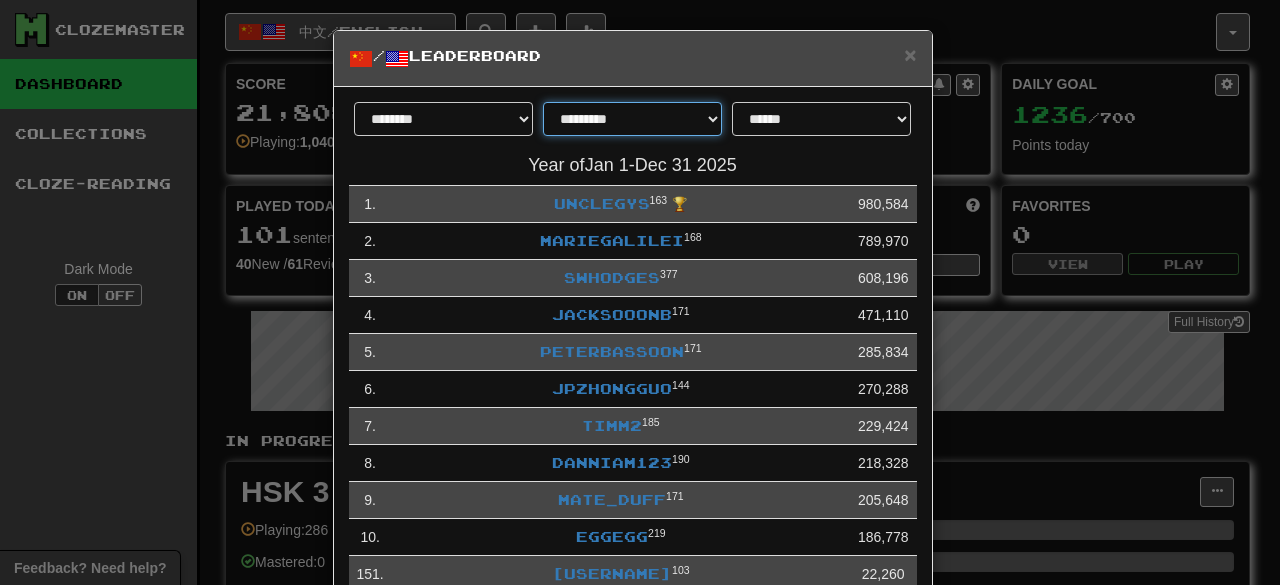 click on "**********" at bounding box center (632, 119) 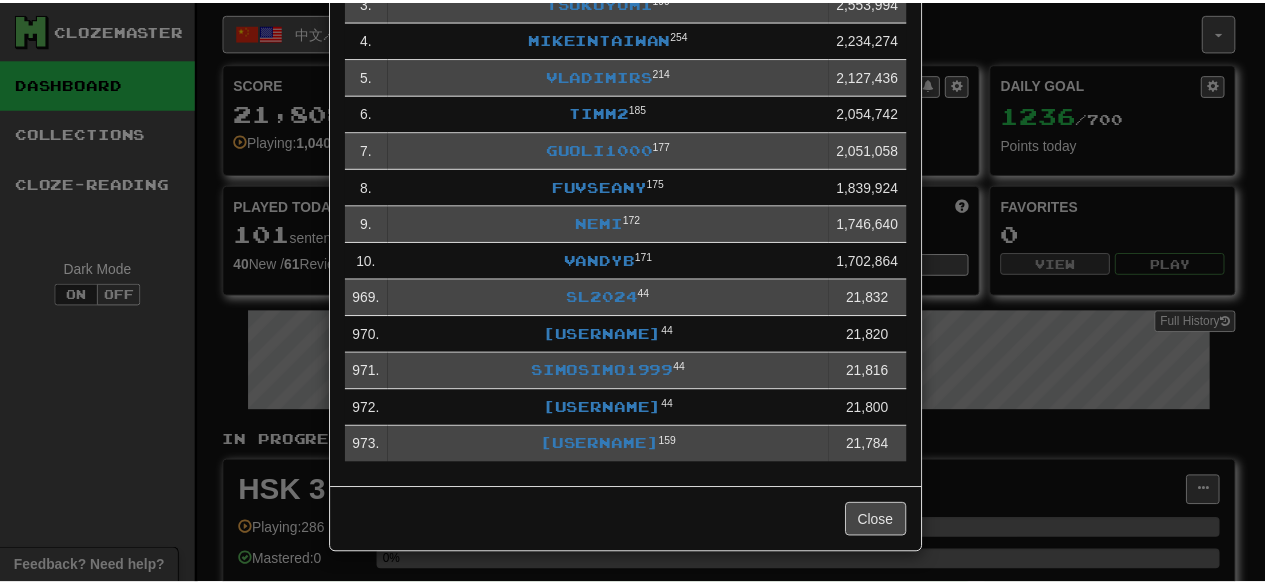 scroll, scrollTop: 0, scrollLeft: 0, axis: both 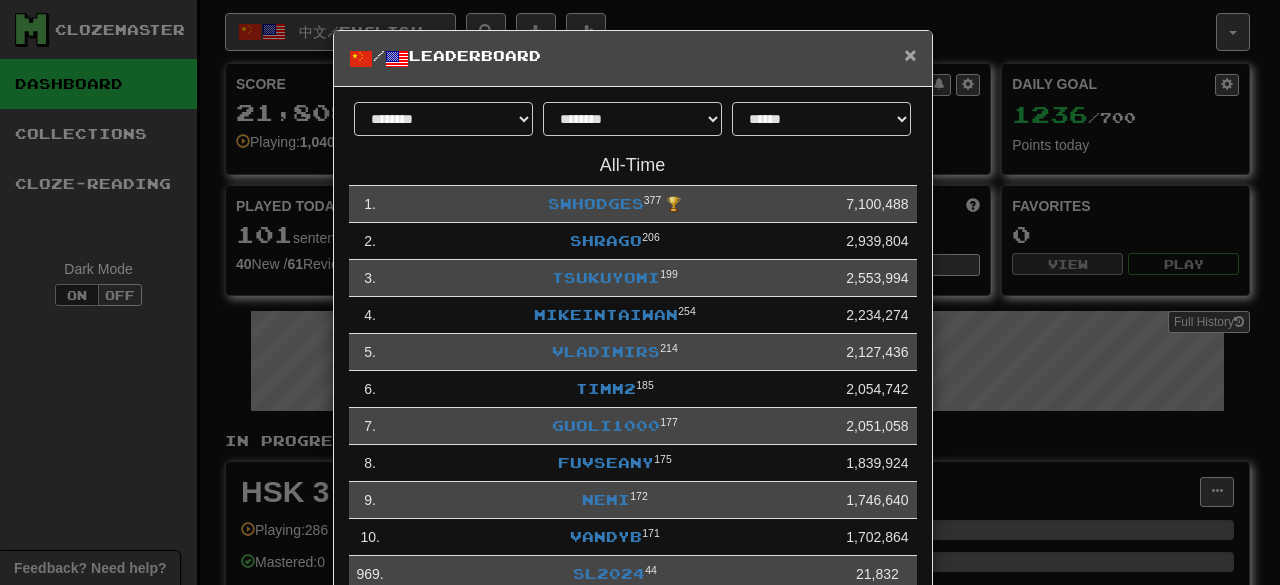 click on "×" at bounding box center [910, 54] 